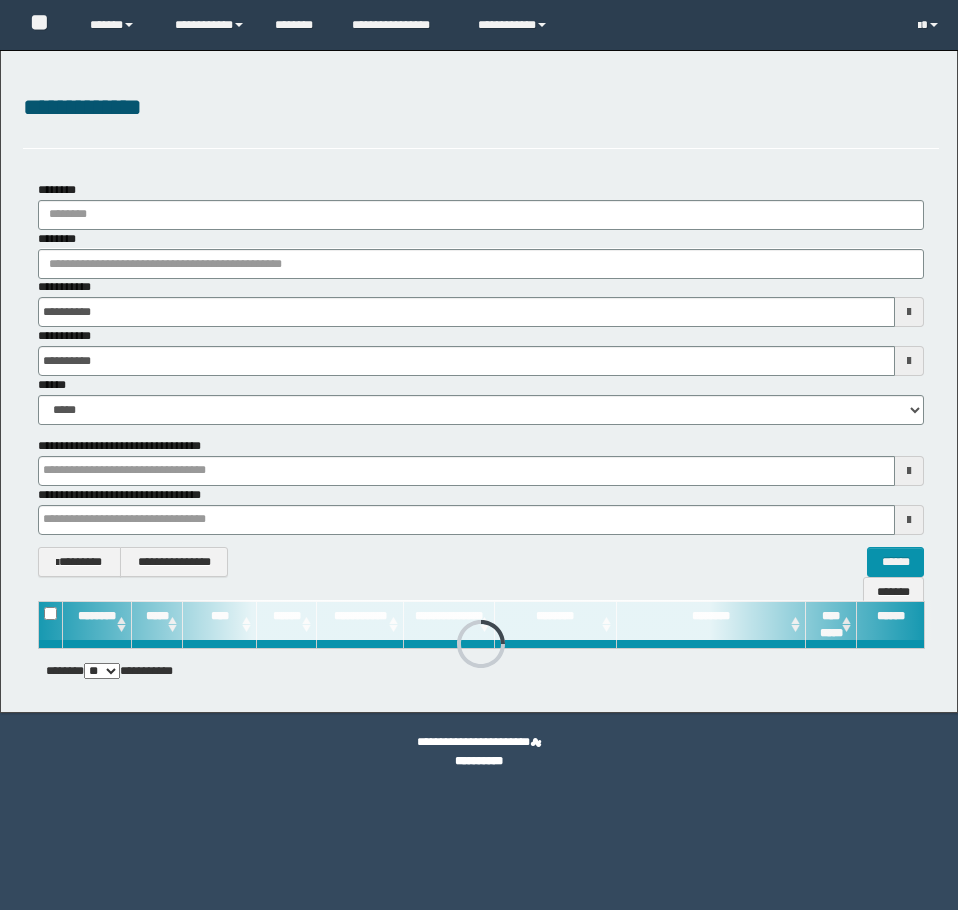 scroll, scrollTop: 0, scrollLeft: 0, axis: both 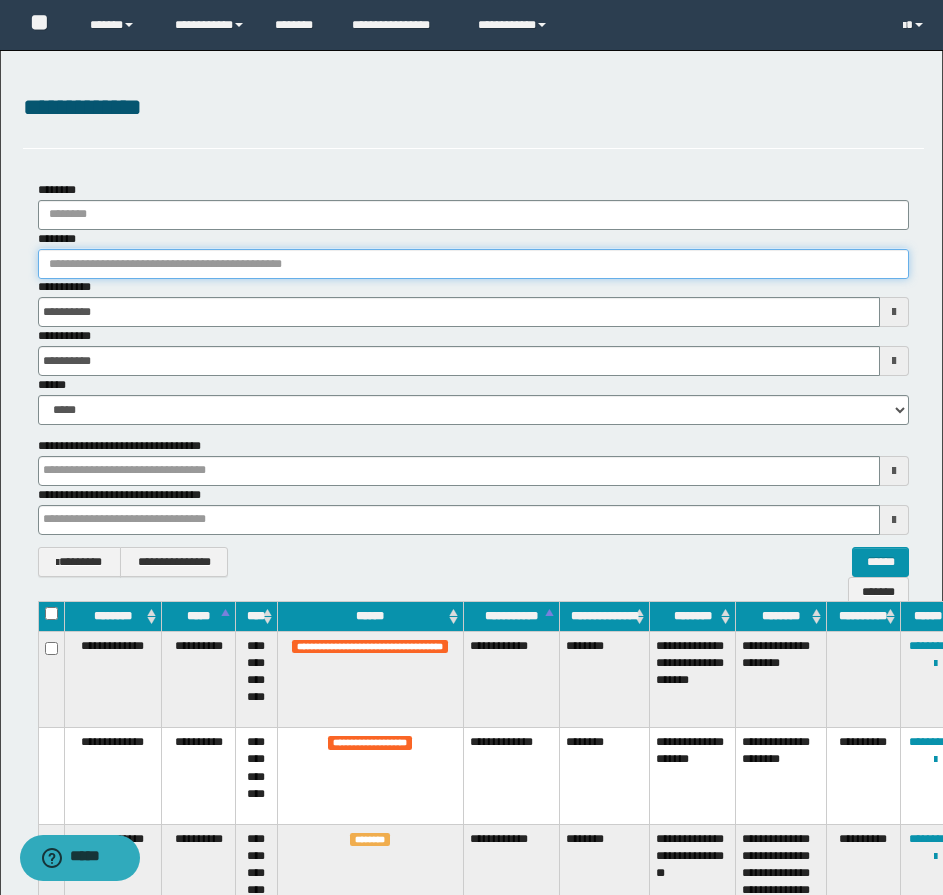 click on "********" at bounding box center (473, 264) 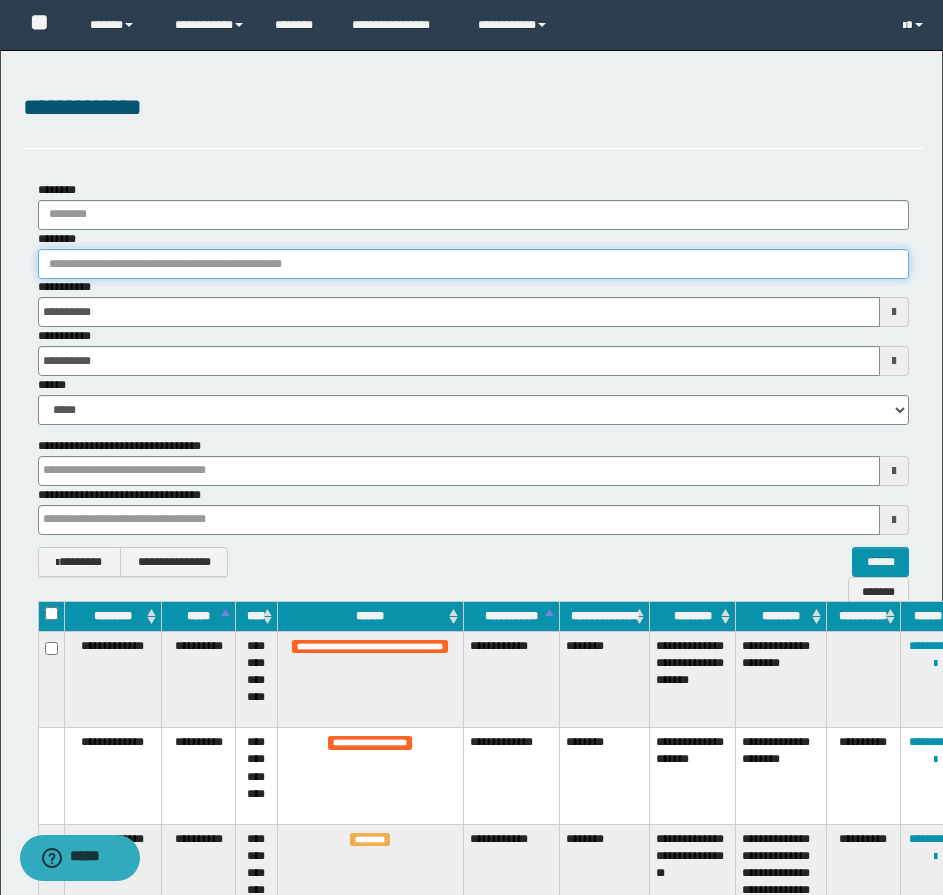 paste on "********" 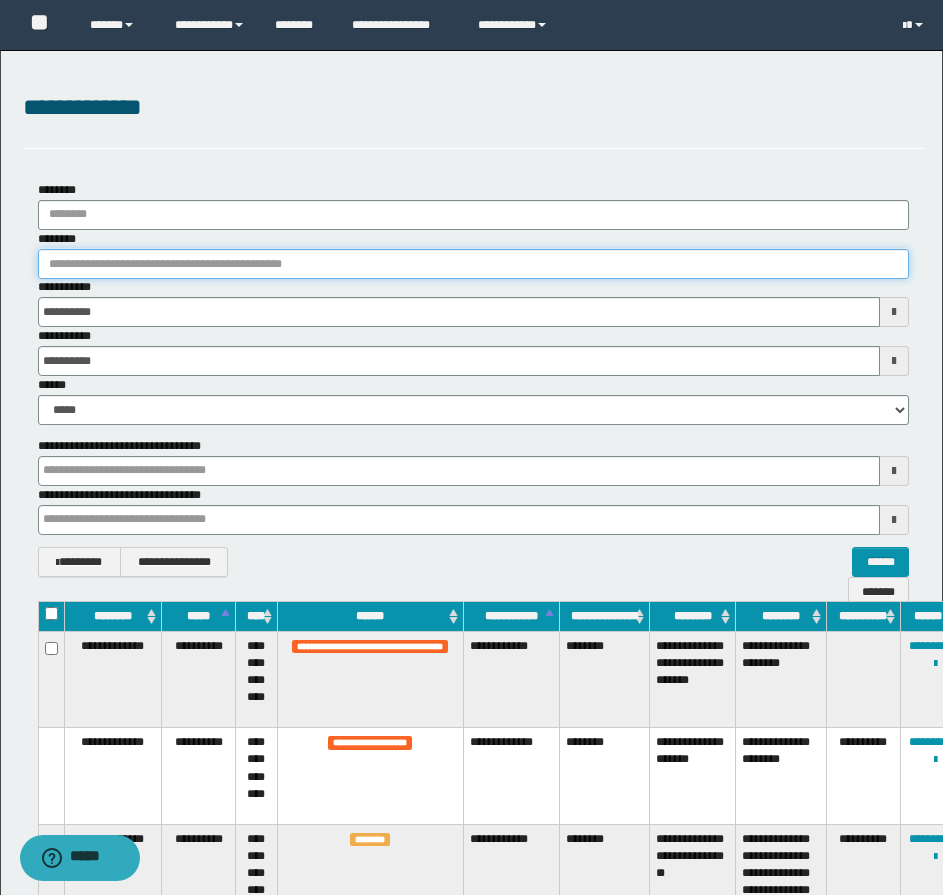 type on "********" 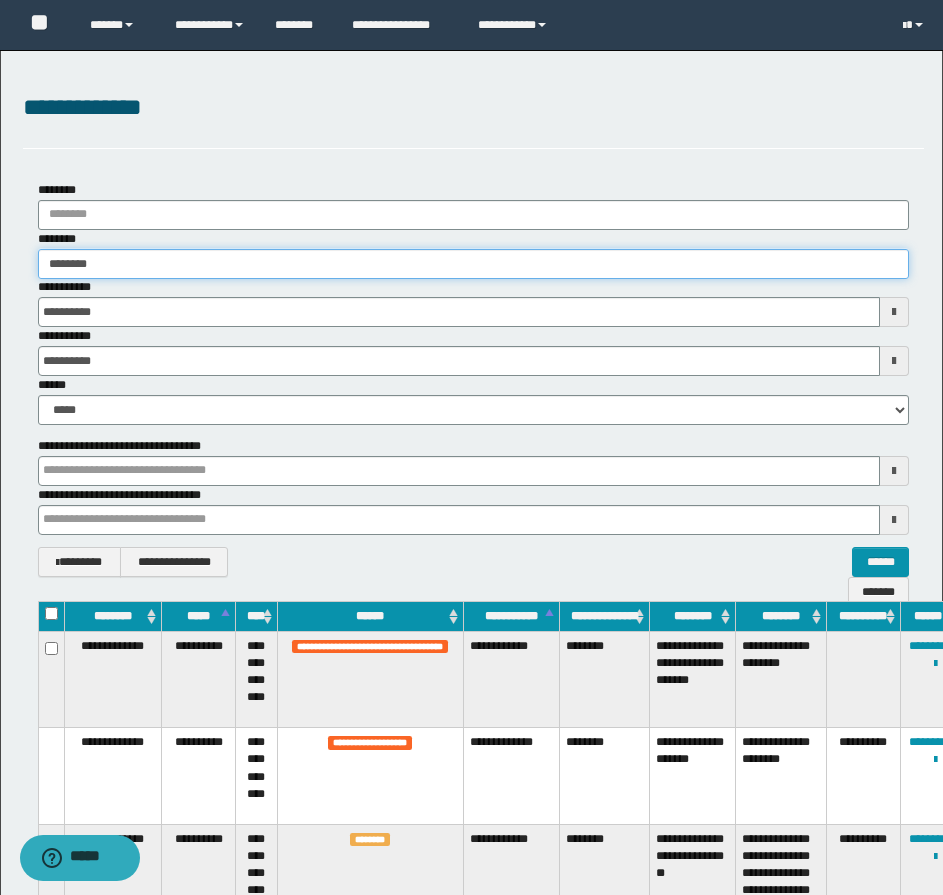 type on "********" 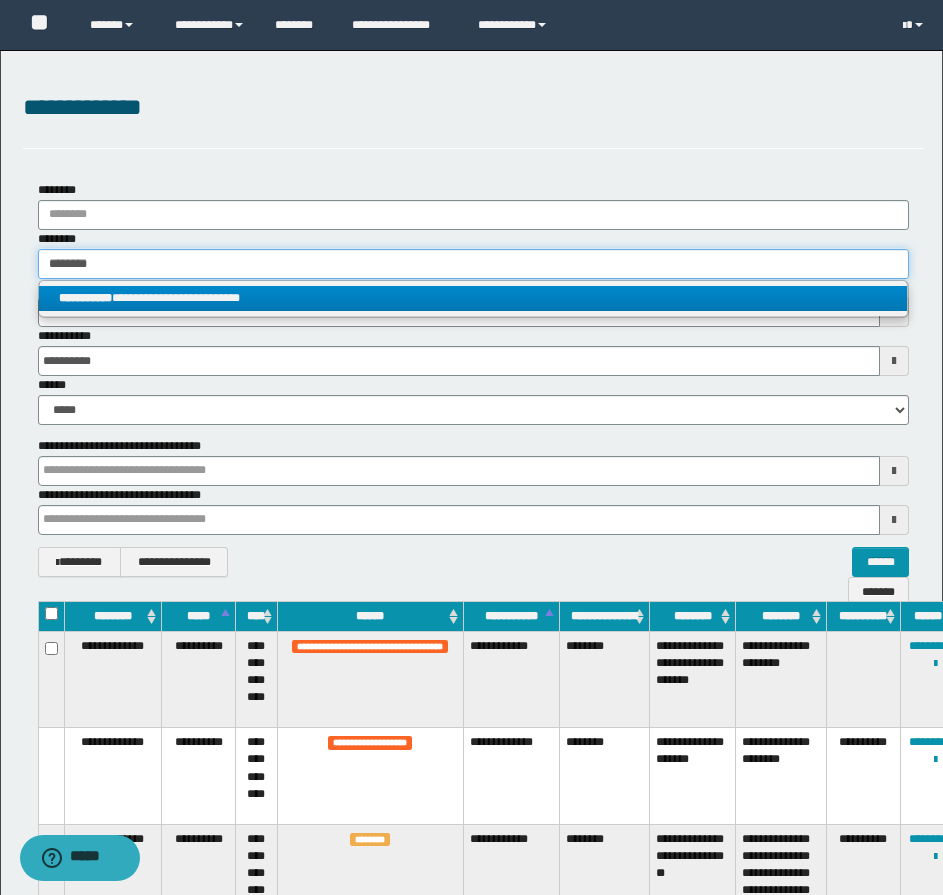 type on "********" 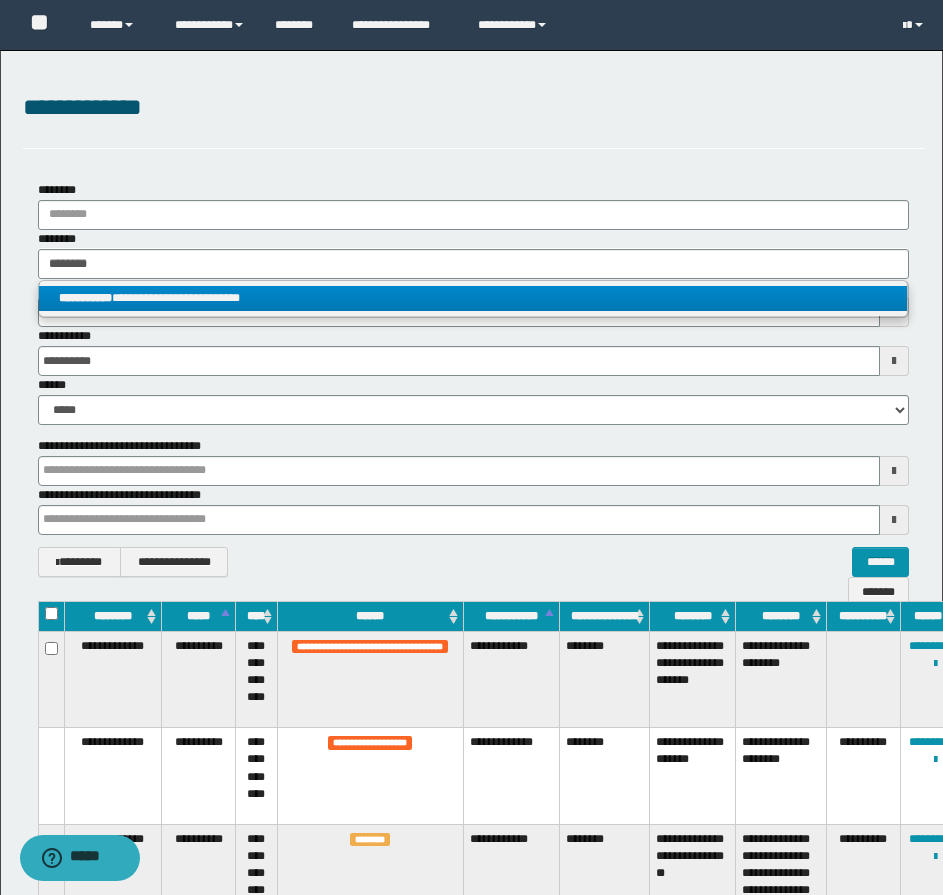 click on "**********" at bounding box center (473, 298) 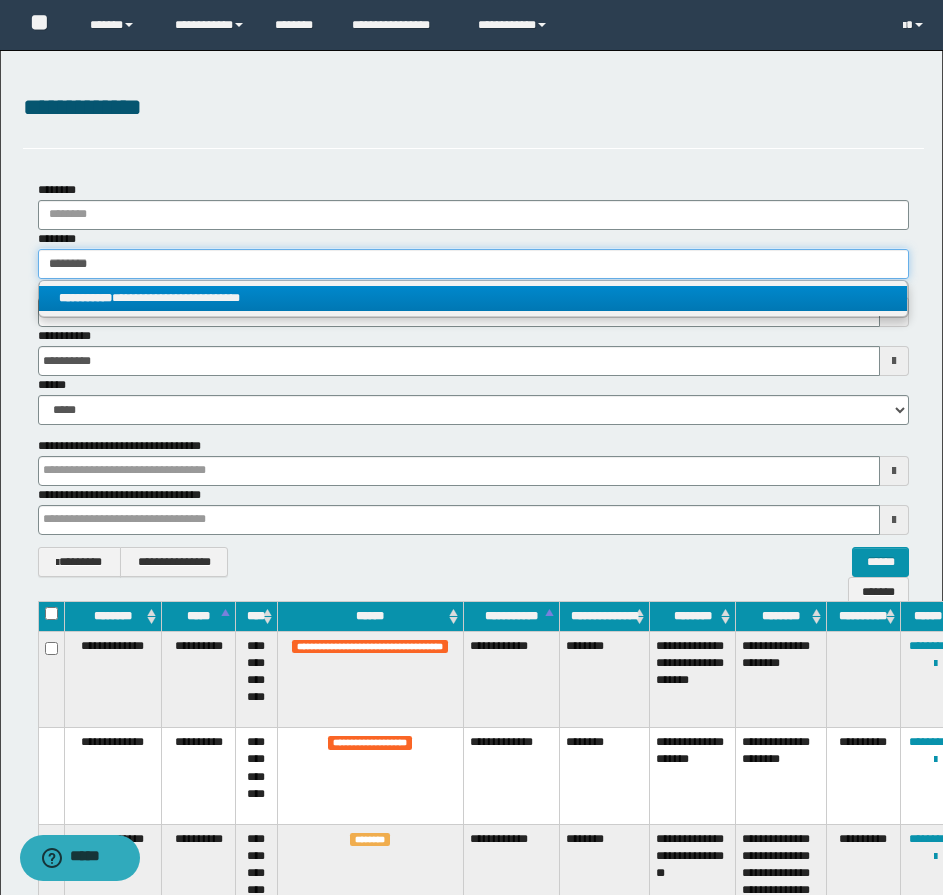 type 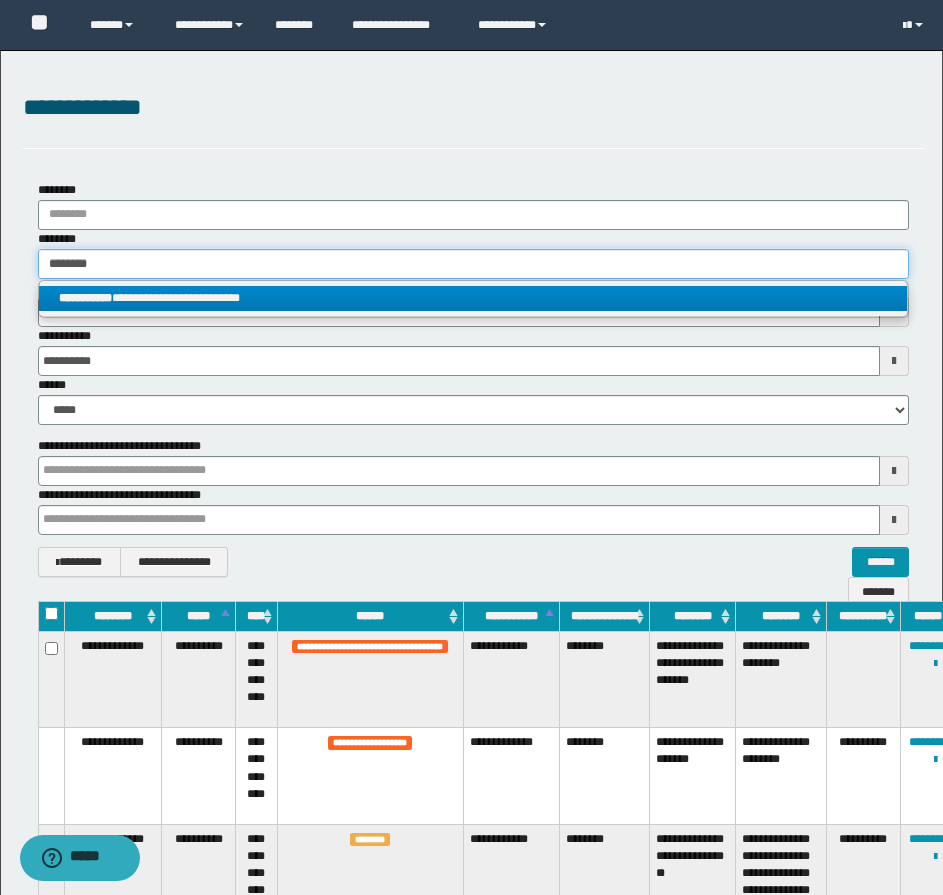 type on "**********" 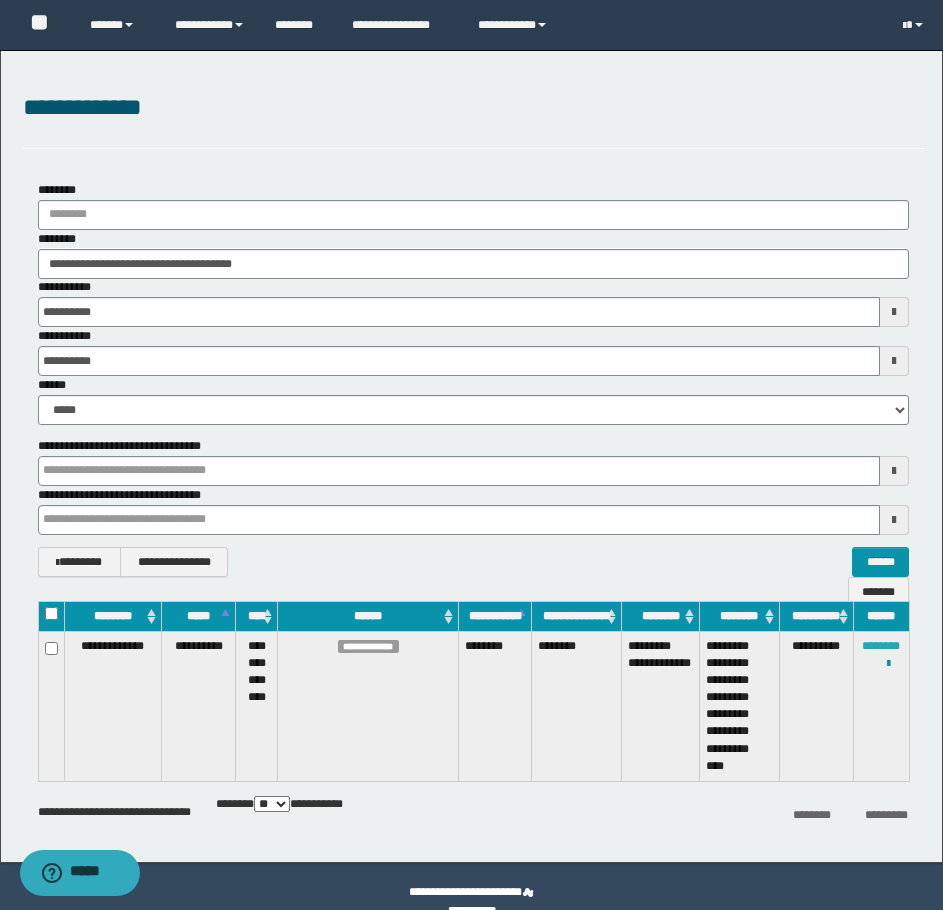 click on "********" at bounding box center [881, 646] 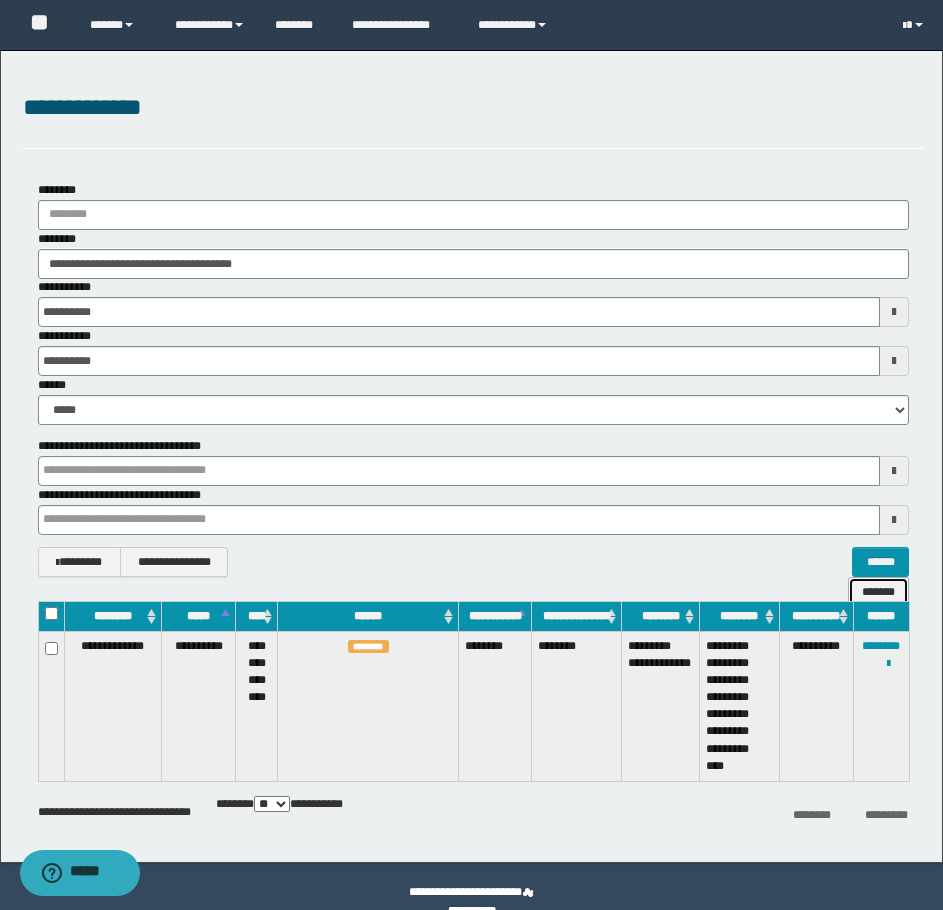 drag, startPoint x: 866, startPoint y: 563, endPoint x: 861, endPoint y: 551, distance: 13 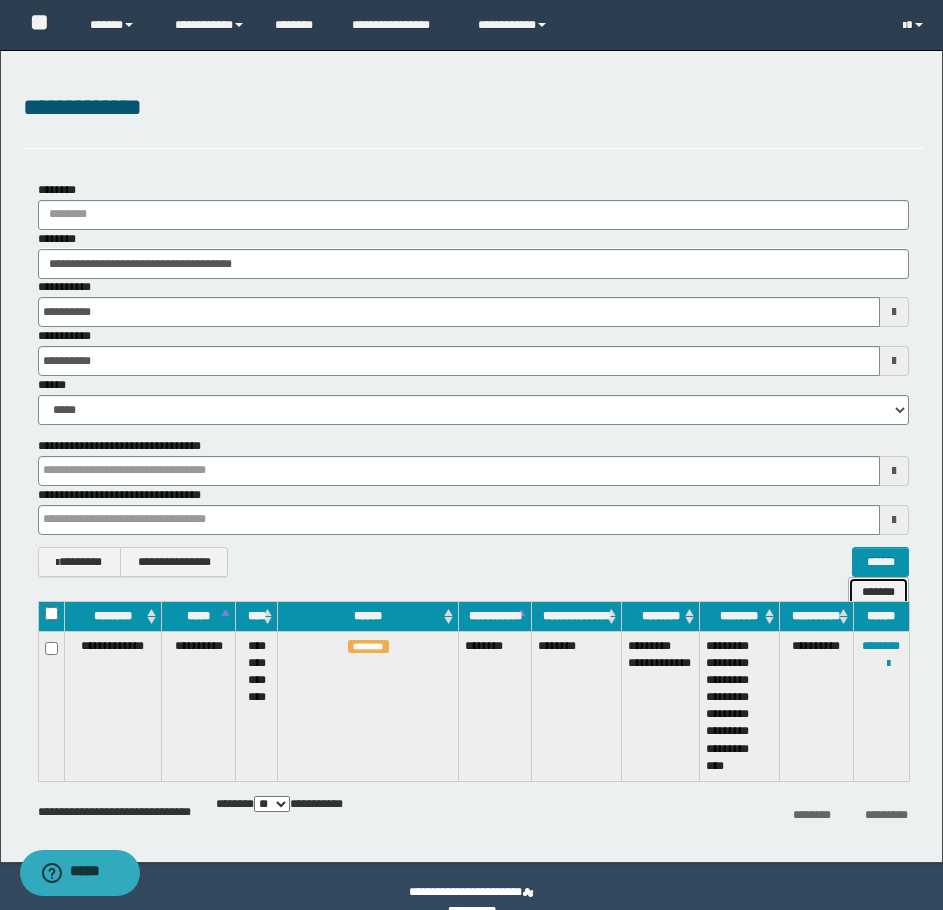 click on "*******" at bounding box center [878, 592] 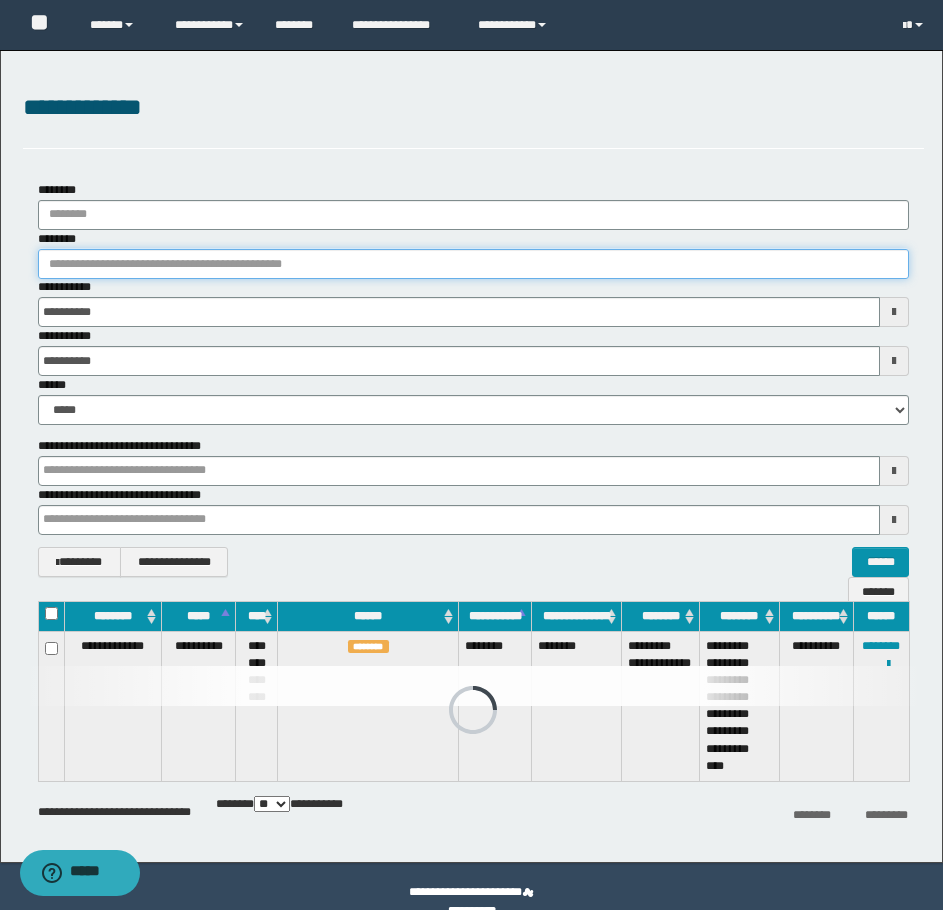 click on "********" at bounding box center (473, 264) 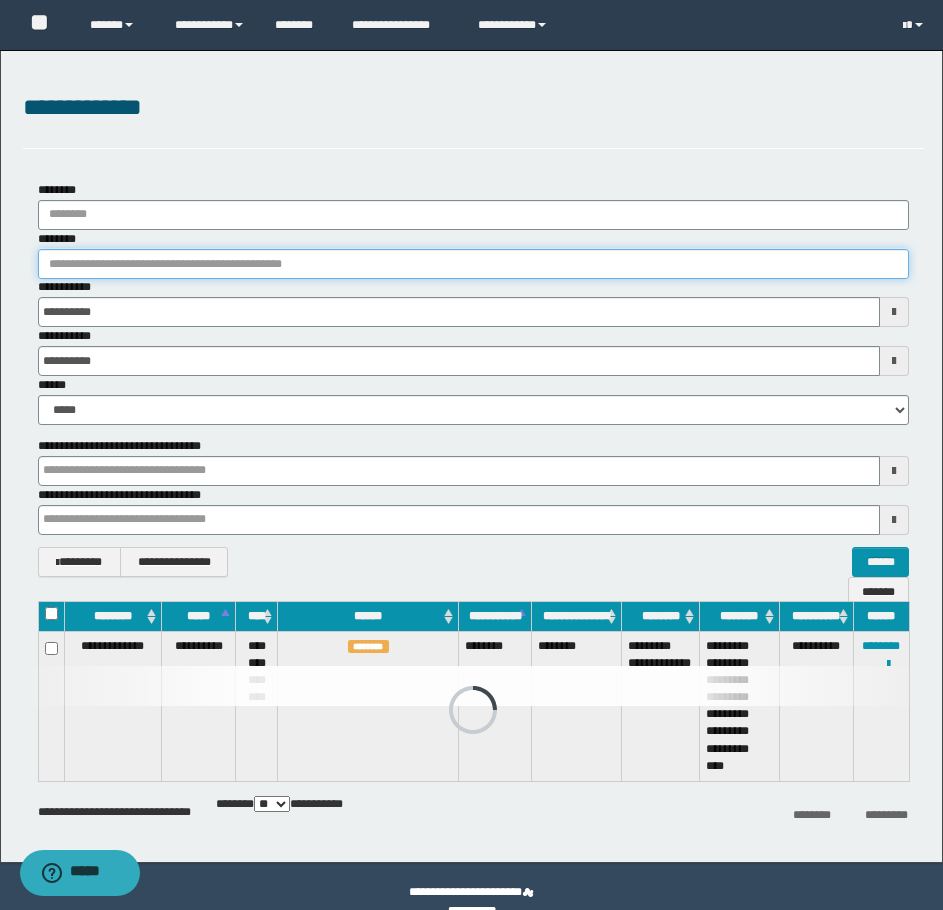 paste on "********" 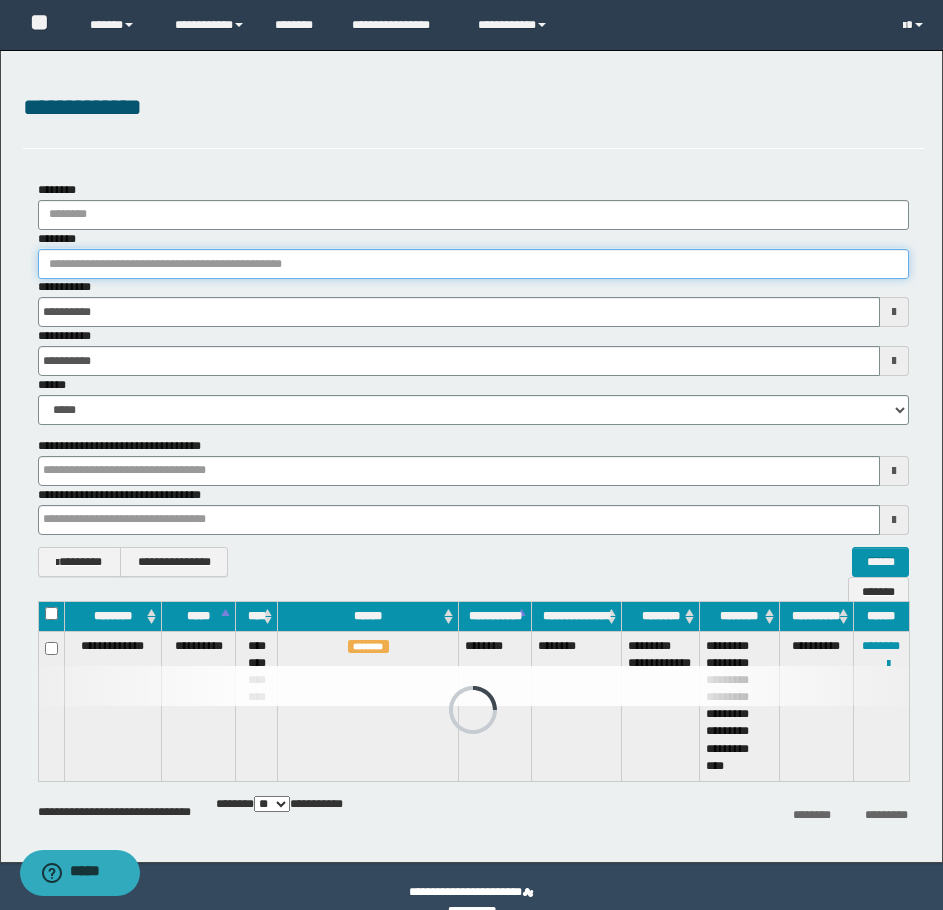 type on "********" 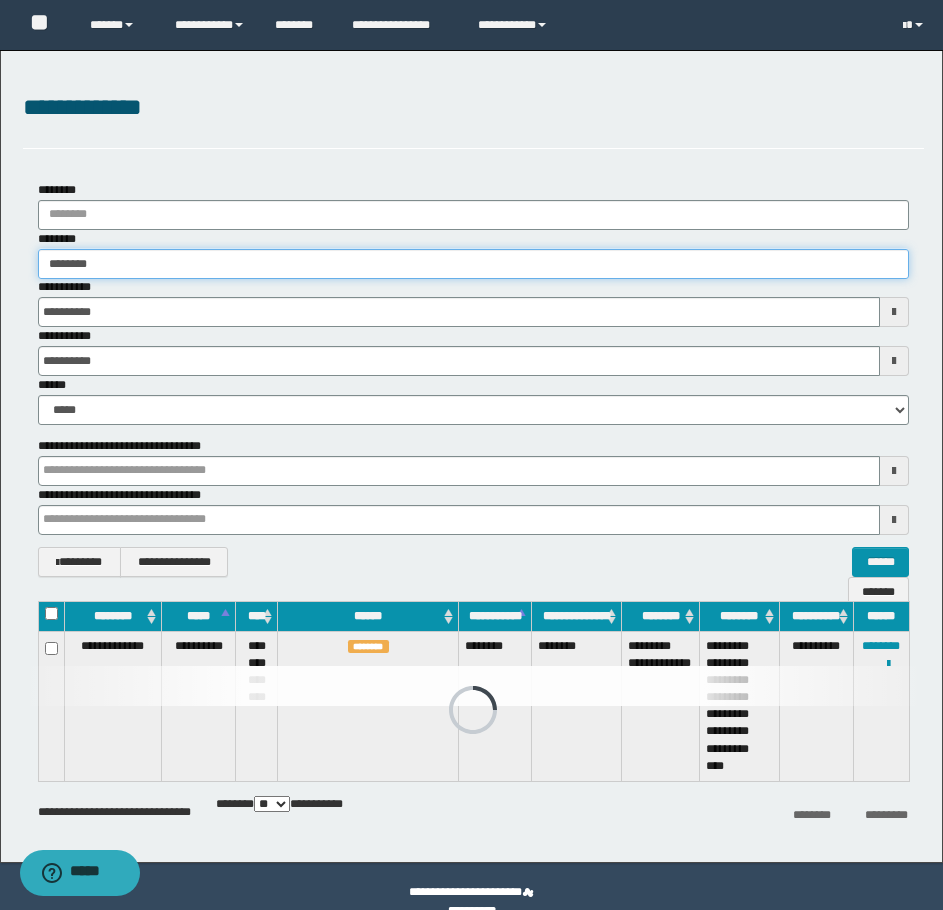 type on "********" 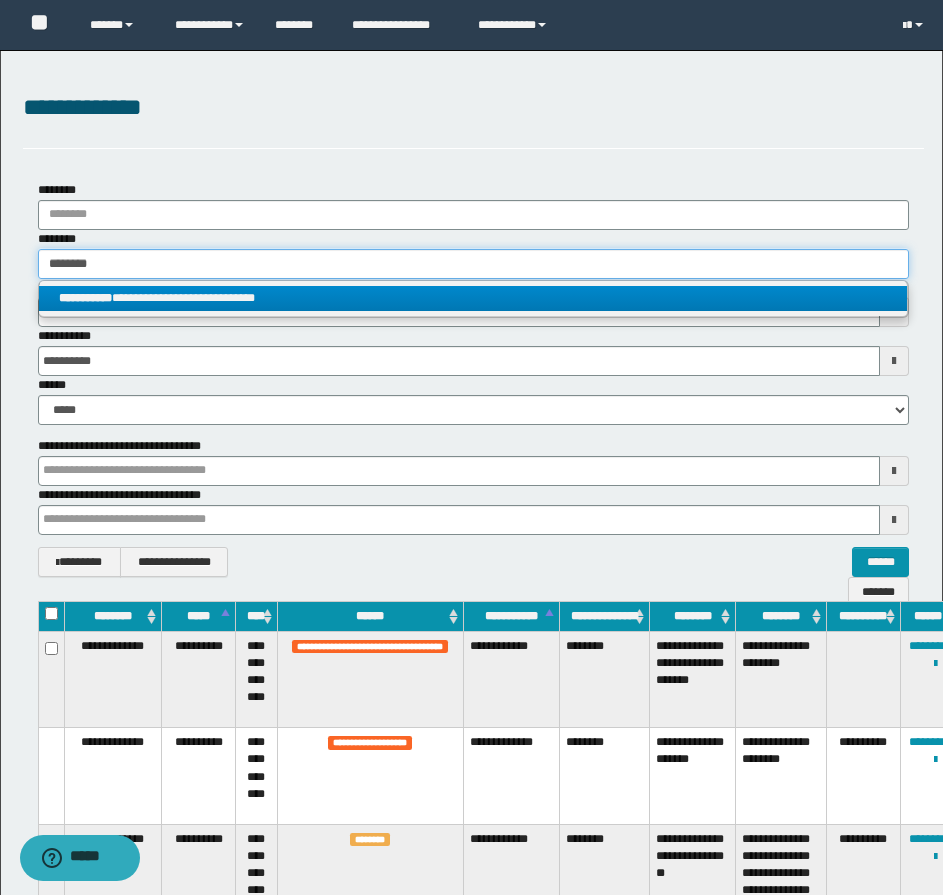 type on "********" 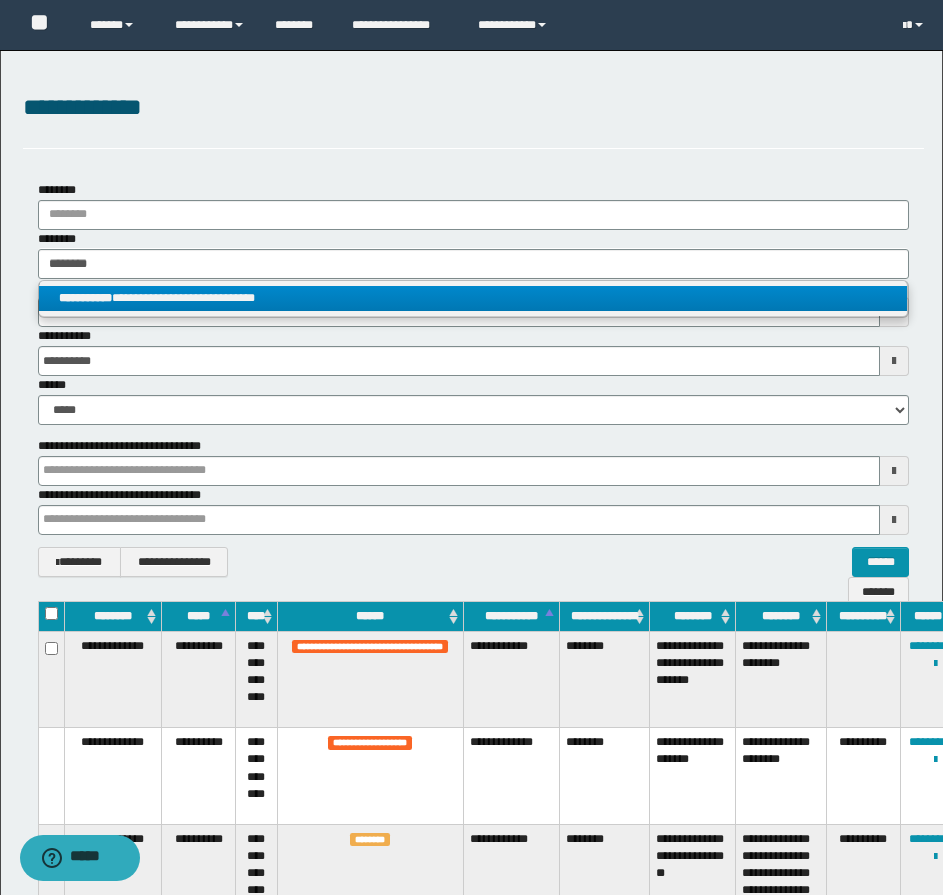 click on "**********" at bounding box center (473, 298) 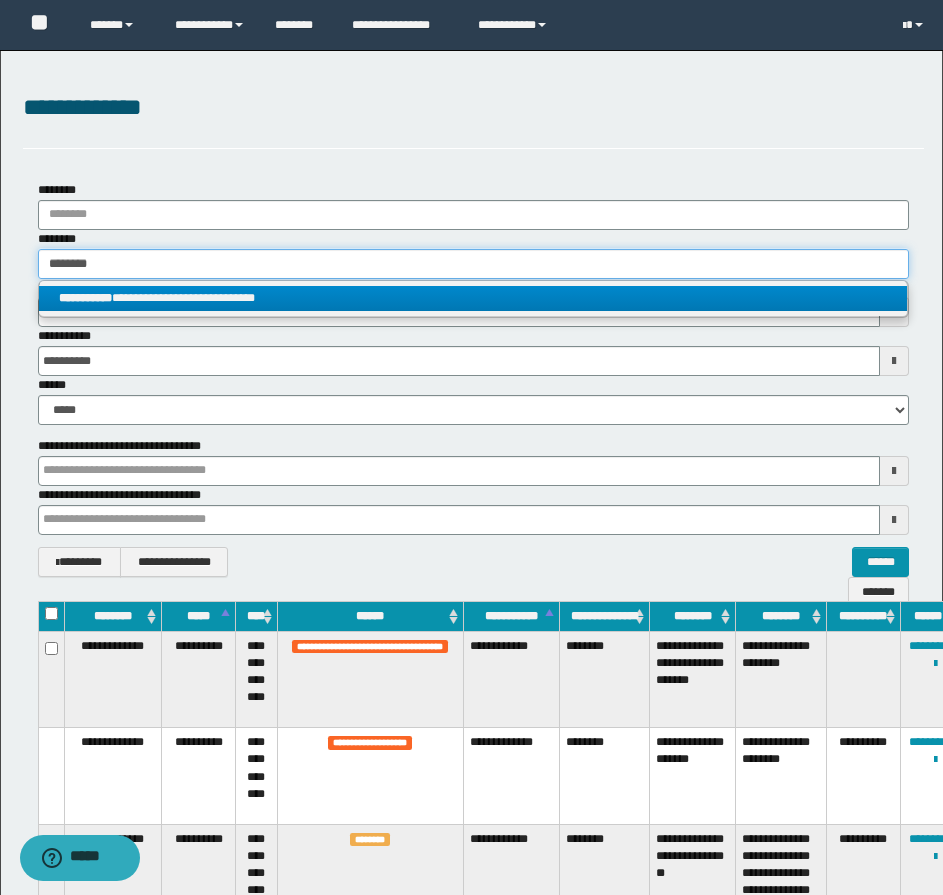 type 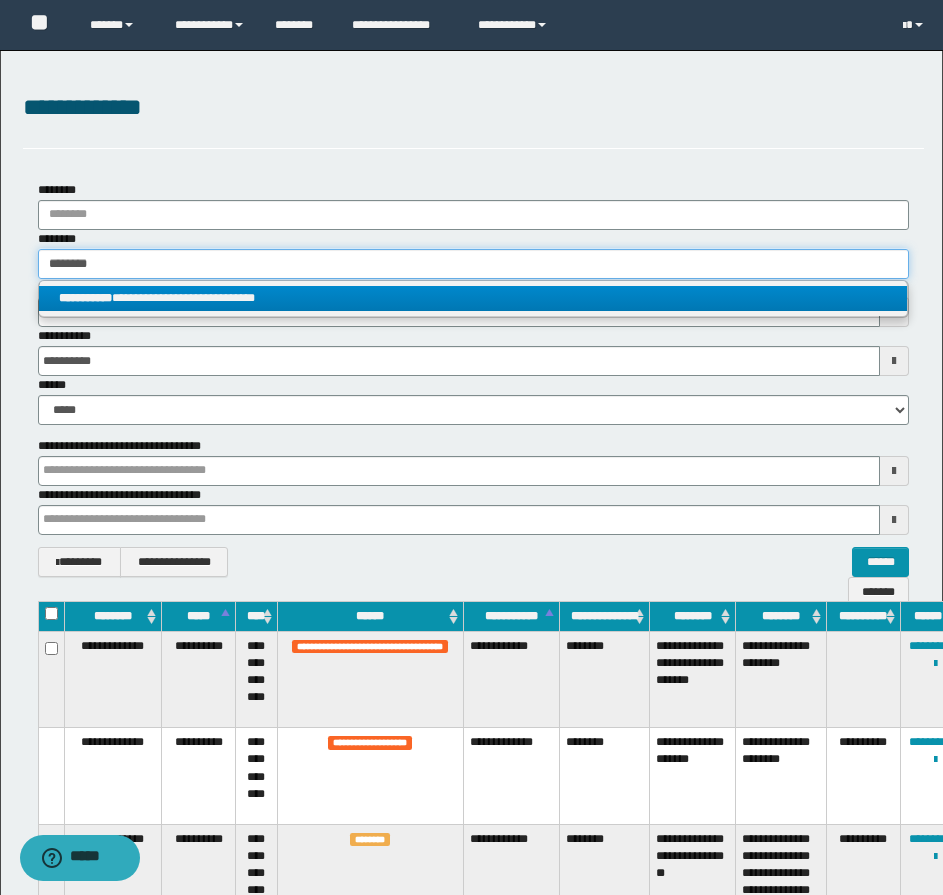 type on "**********" 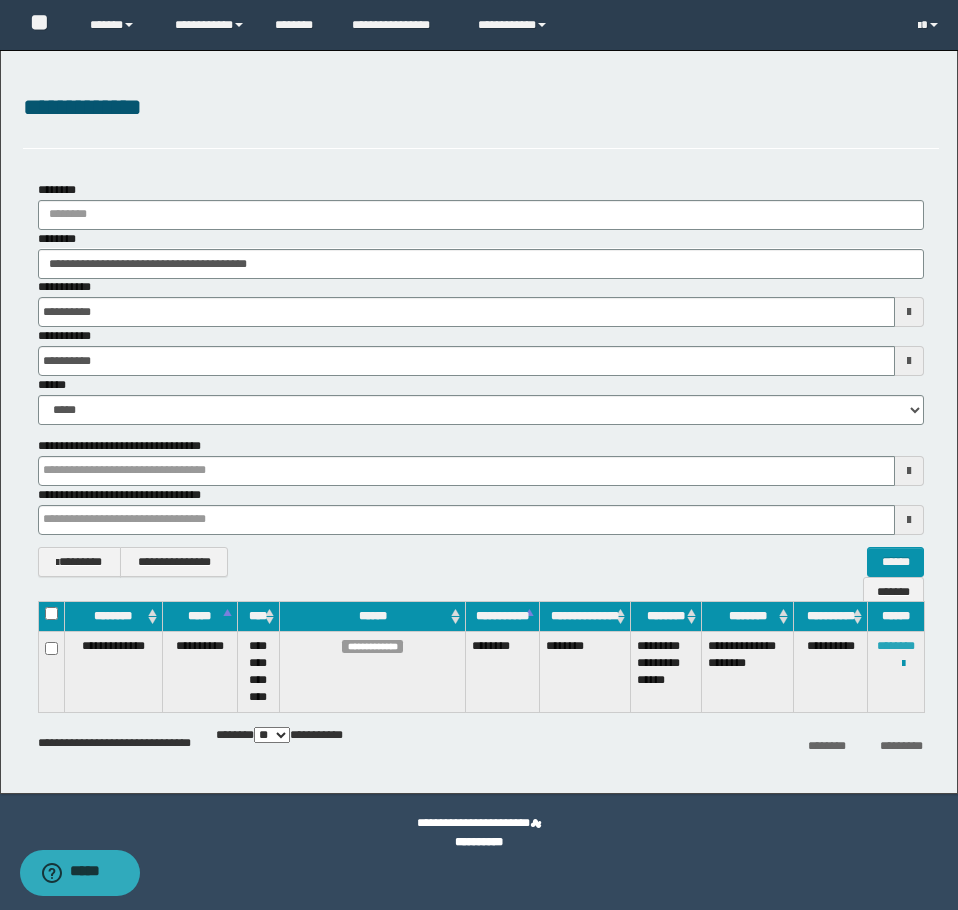 click on "********" at bounding box center [896, 646] 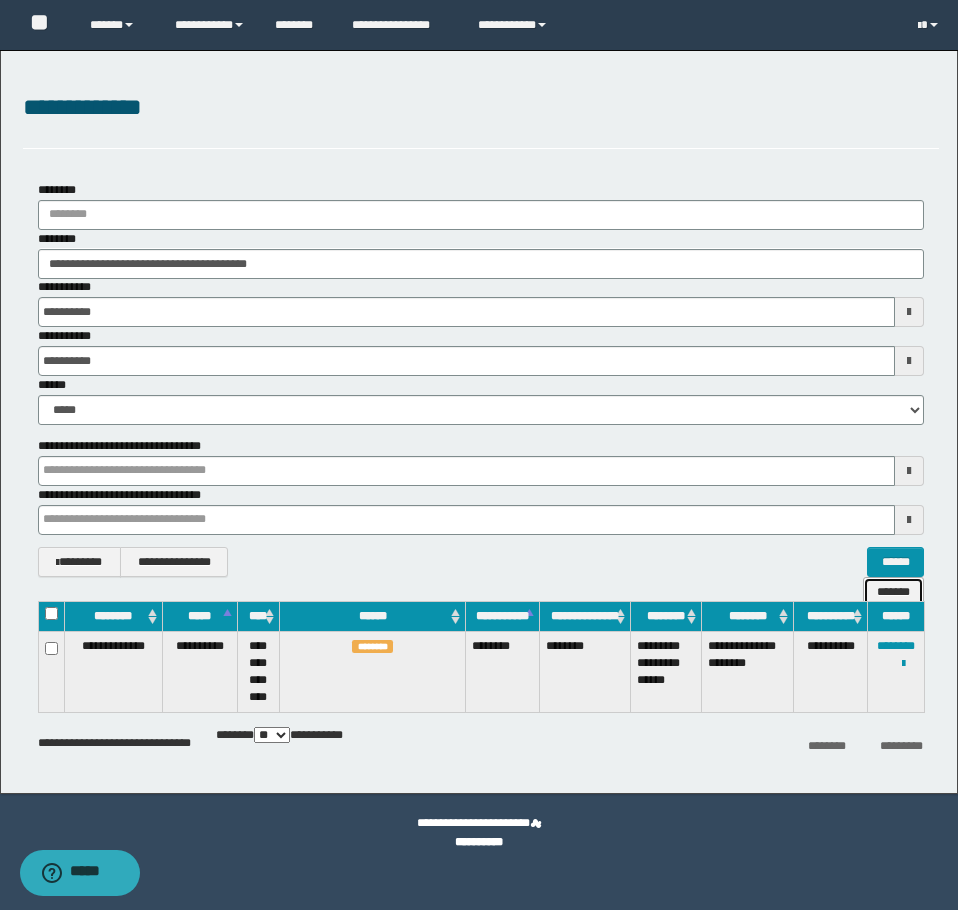 drag, startPoint x: 898, startPoint y: 565, endPoint x: 859, endPoint y: 537, distance: 48.010414 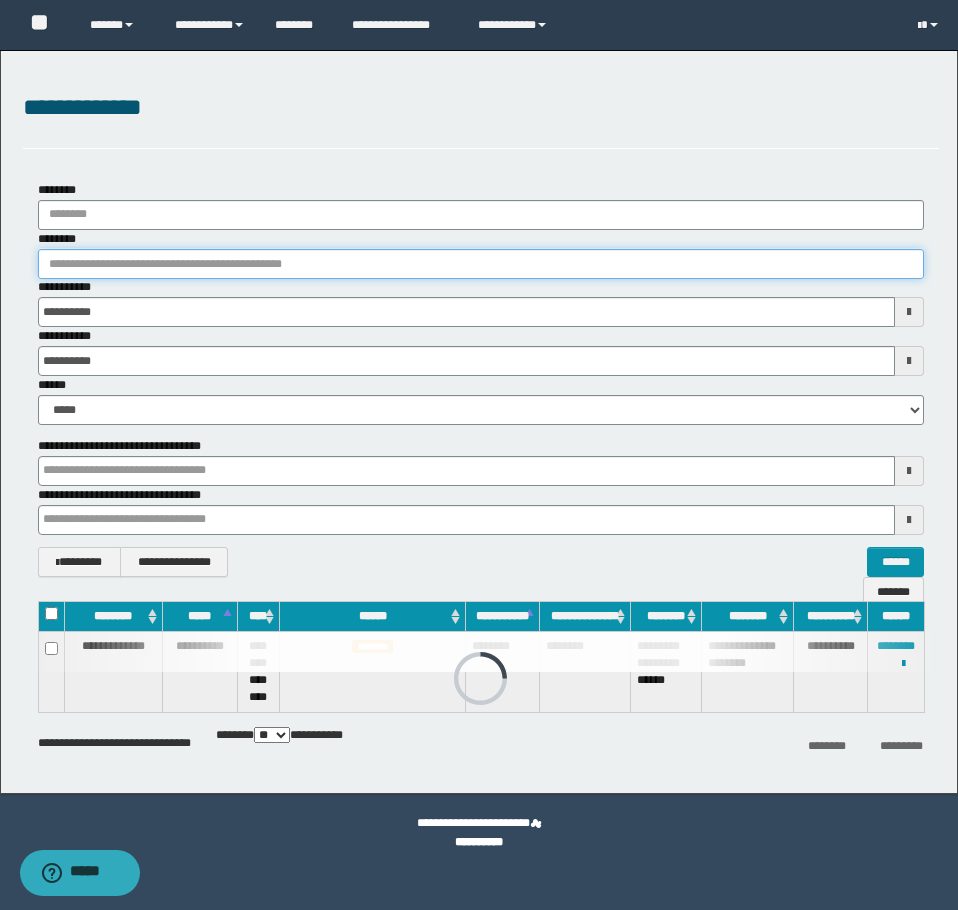 click on "********" at bounding box center (481, 264) 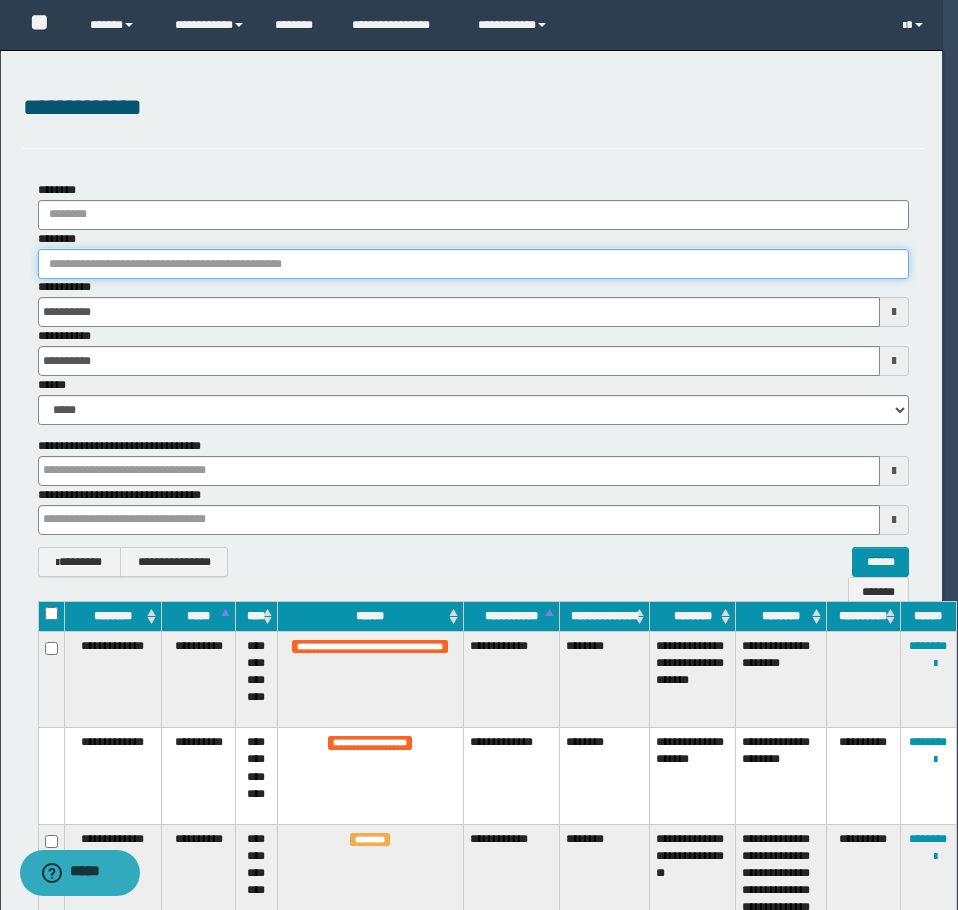 paste on "********" 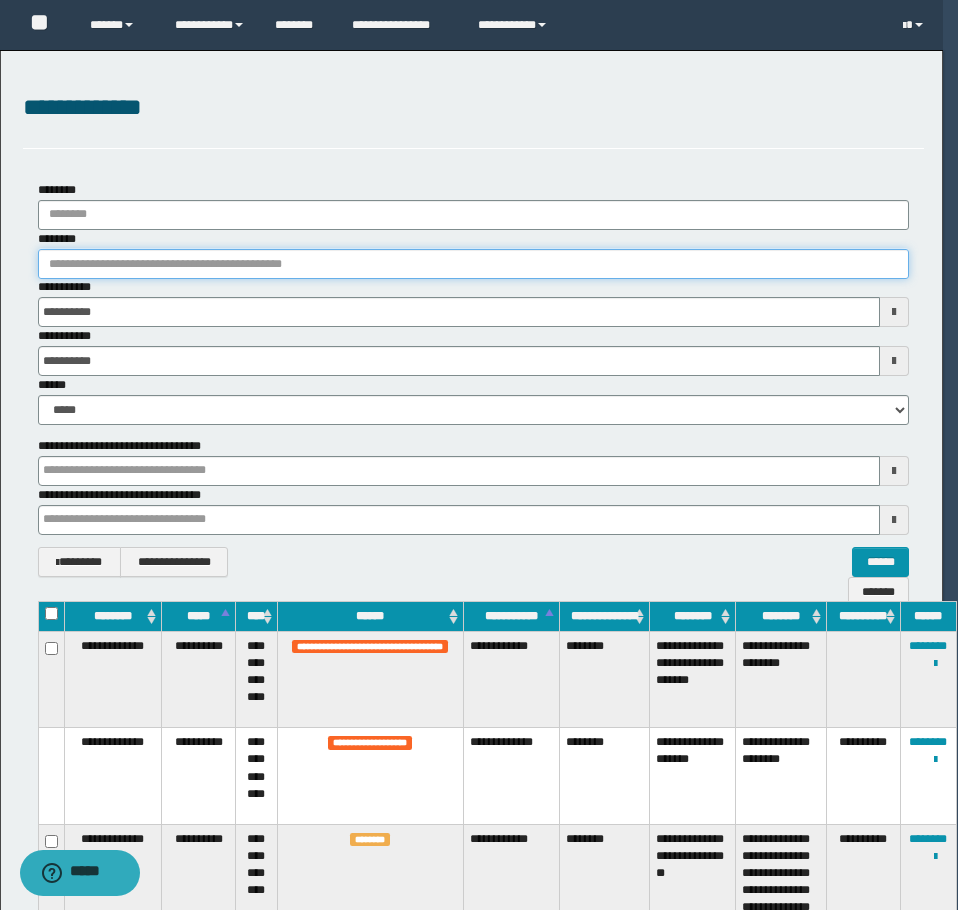 type on "********" 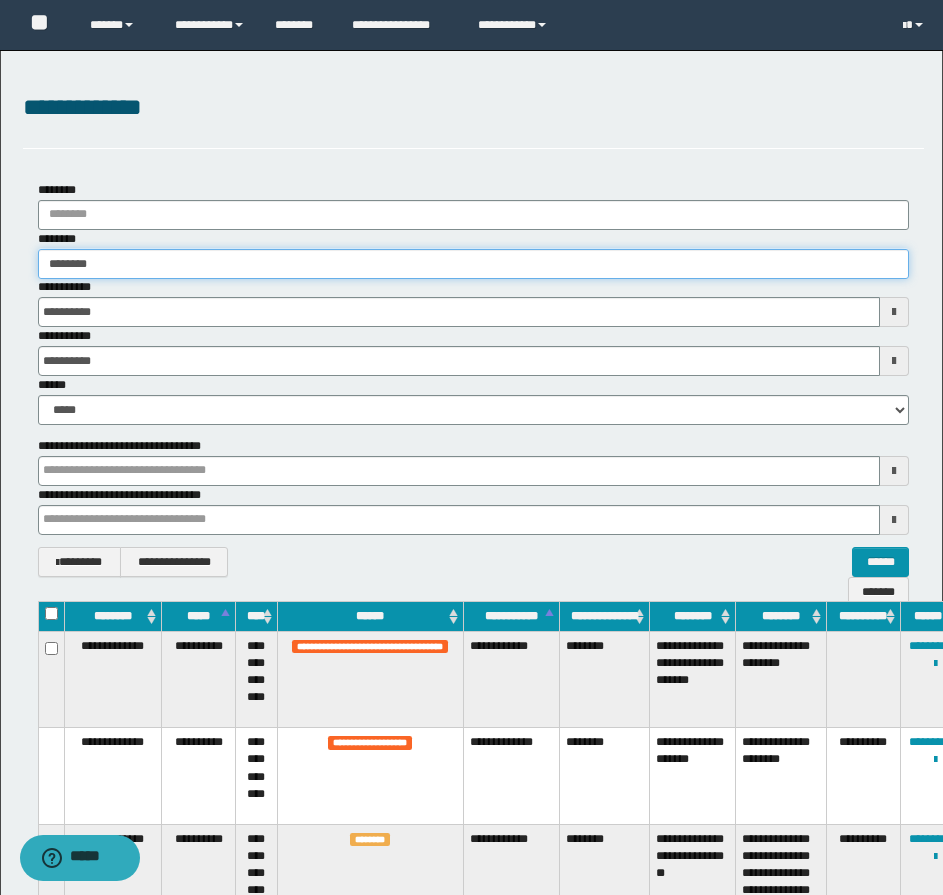 type on "********" 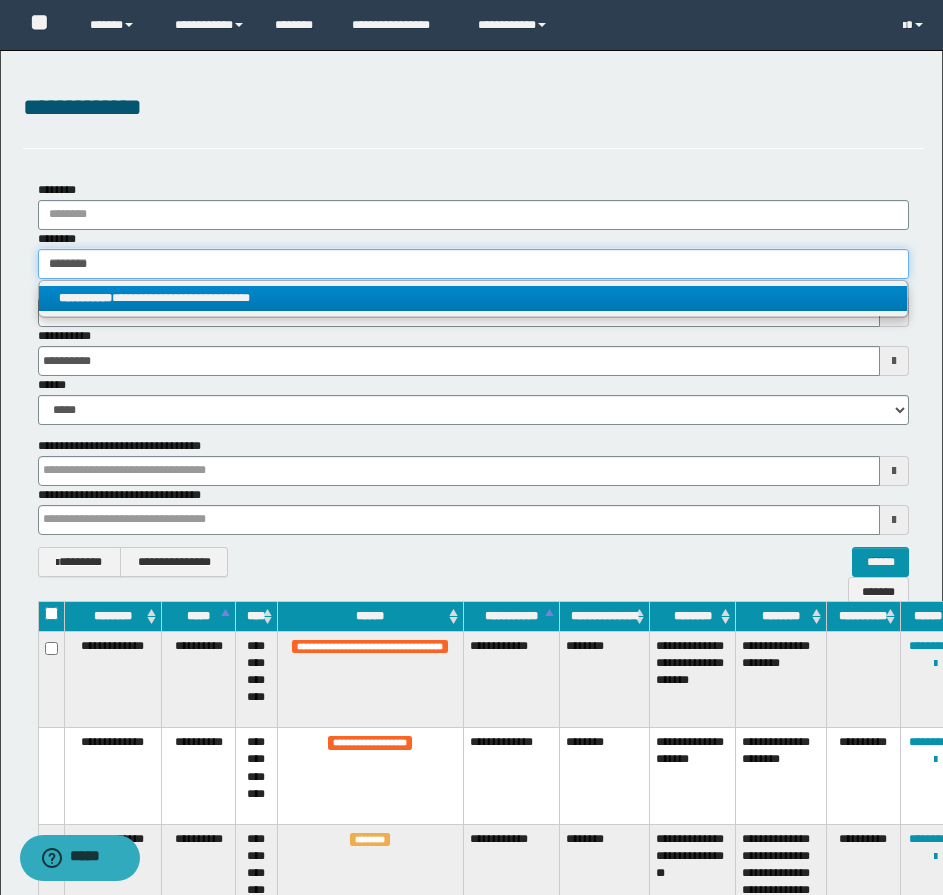 type on "********" 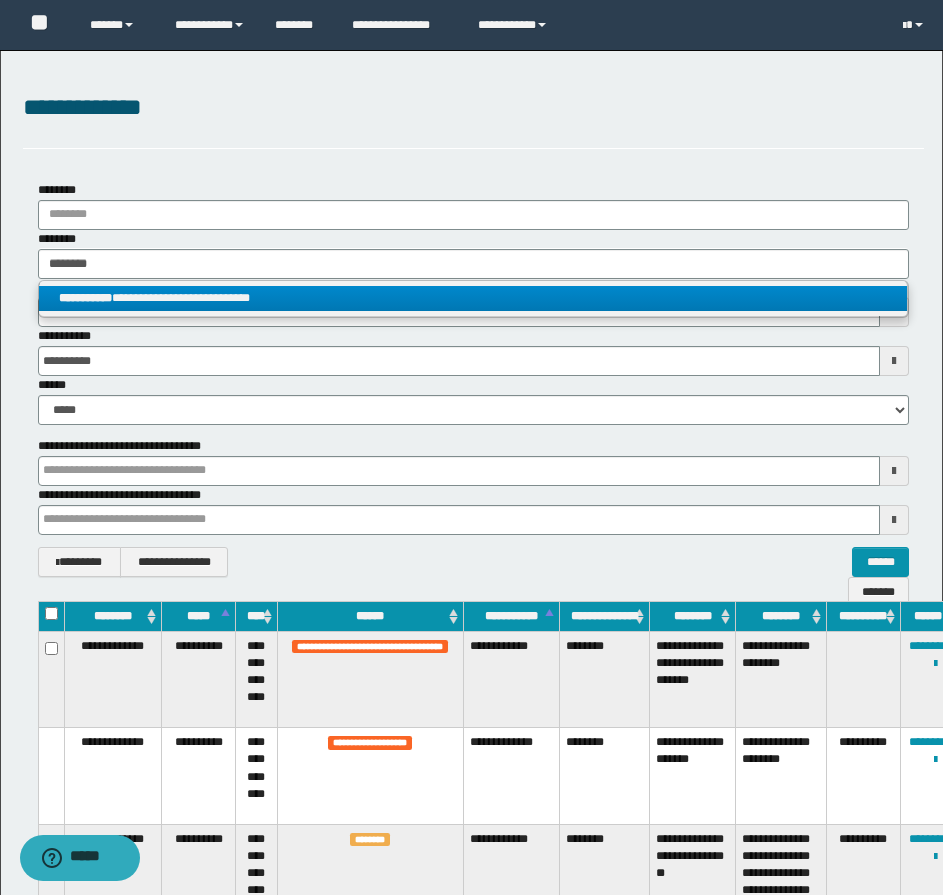 click on "**********" at bounding box center [473, 298] 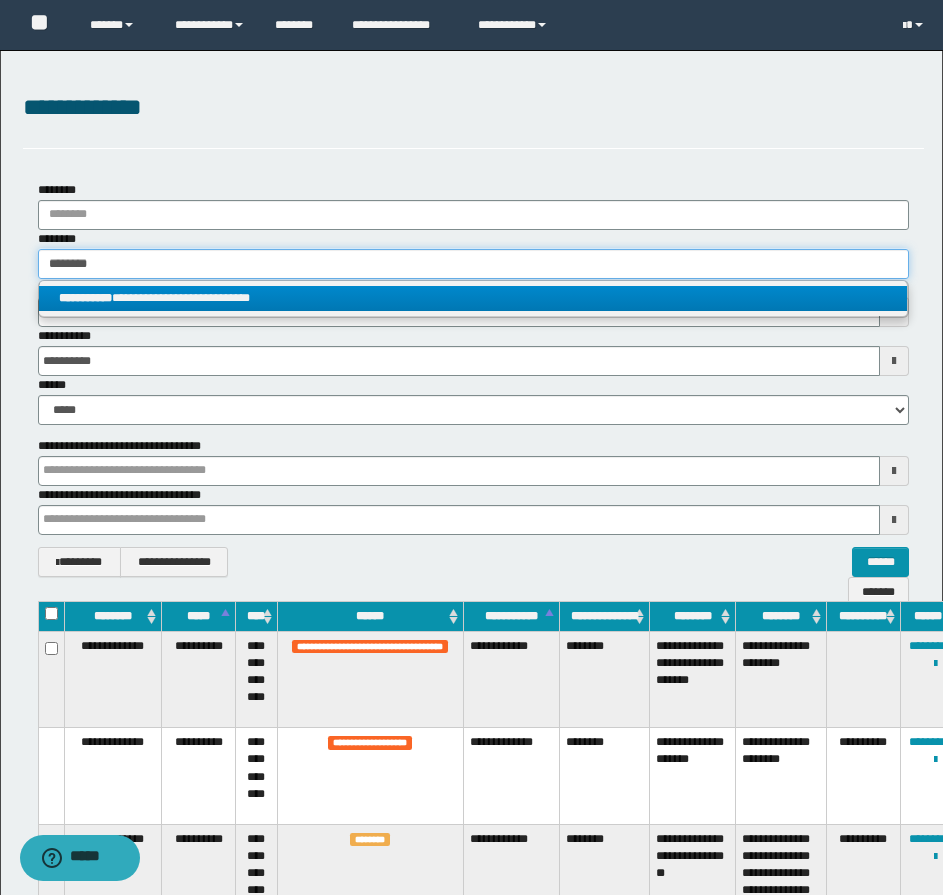 type 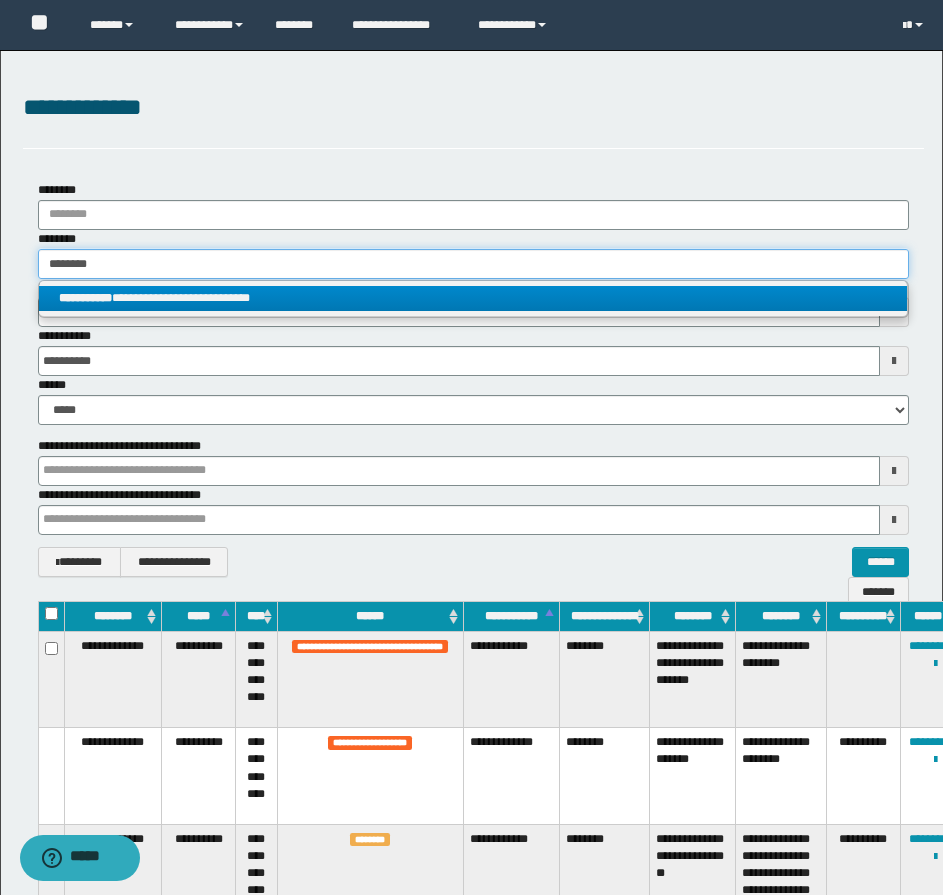 type on "**********" 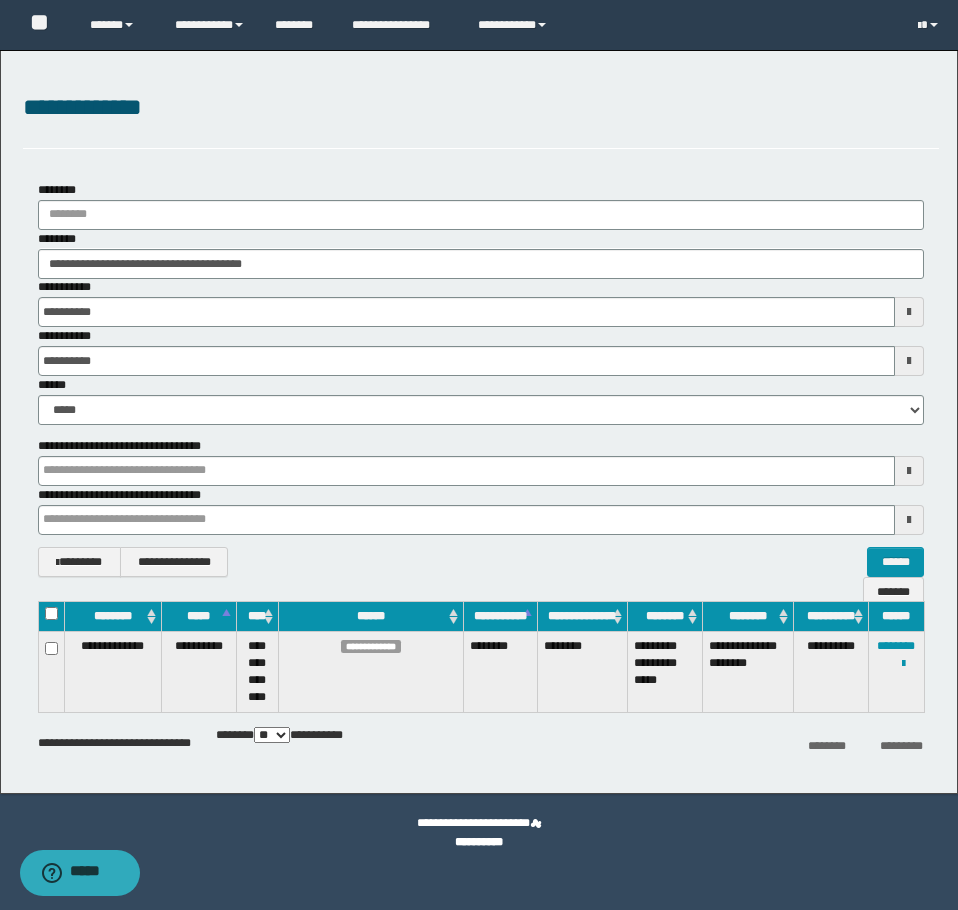 click at bounding box center (0, 0) 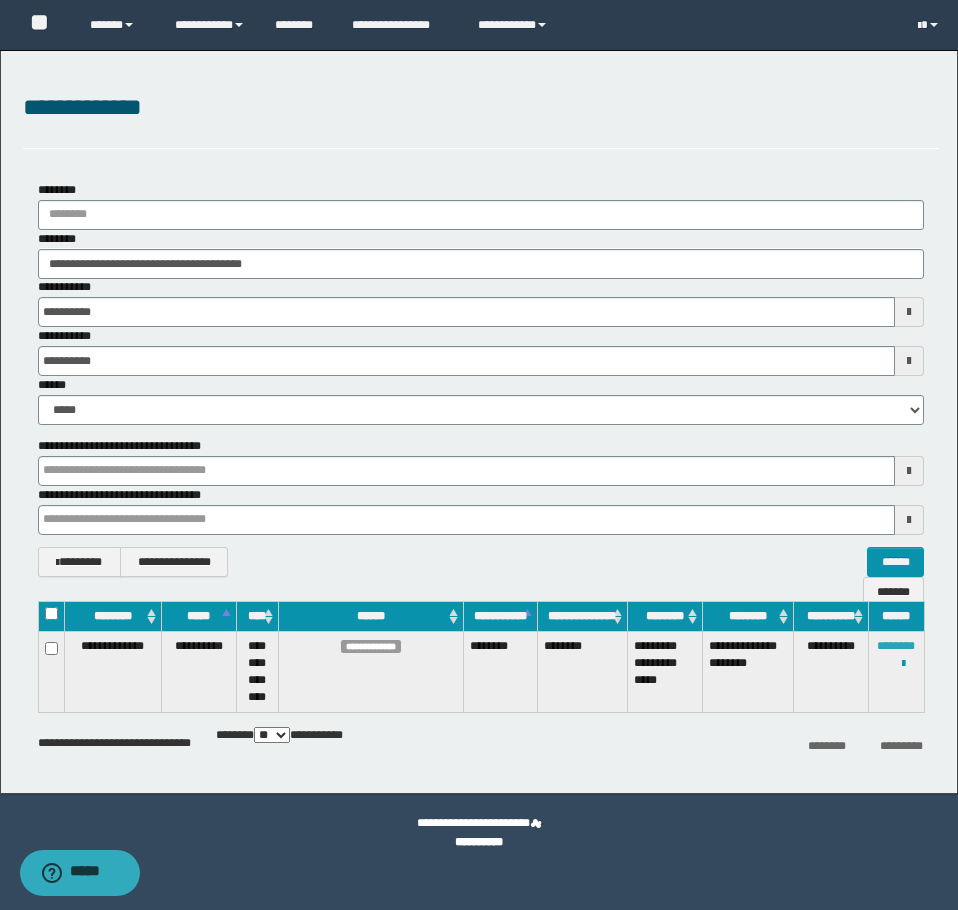 click on "********" at bounding box center (896, 646) 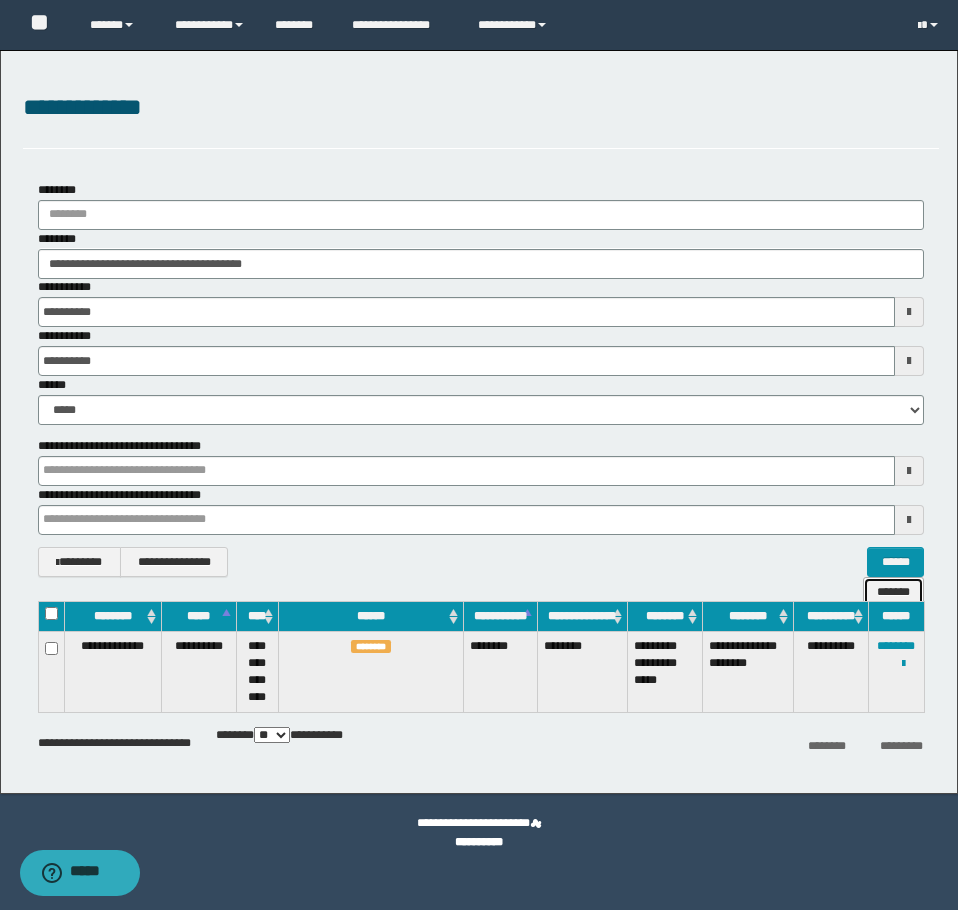 click on "*******" at bounding box center (893, 592) 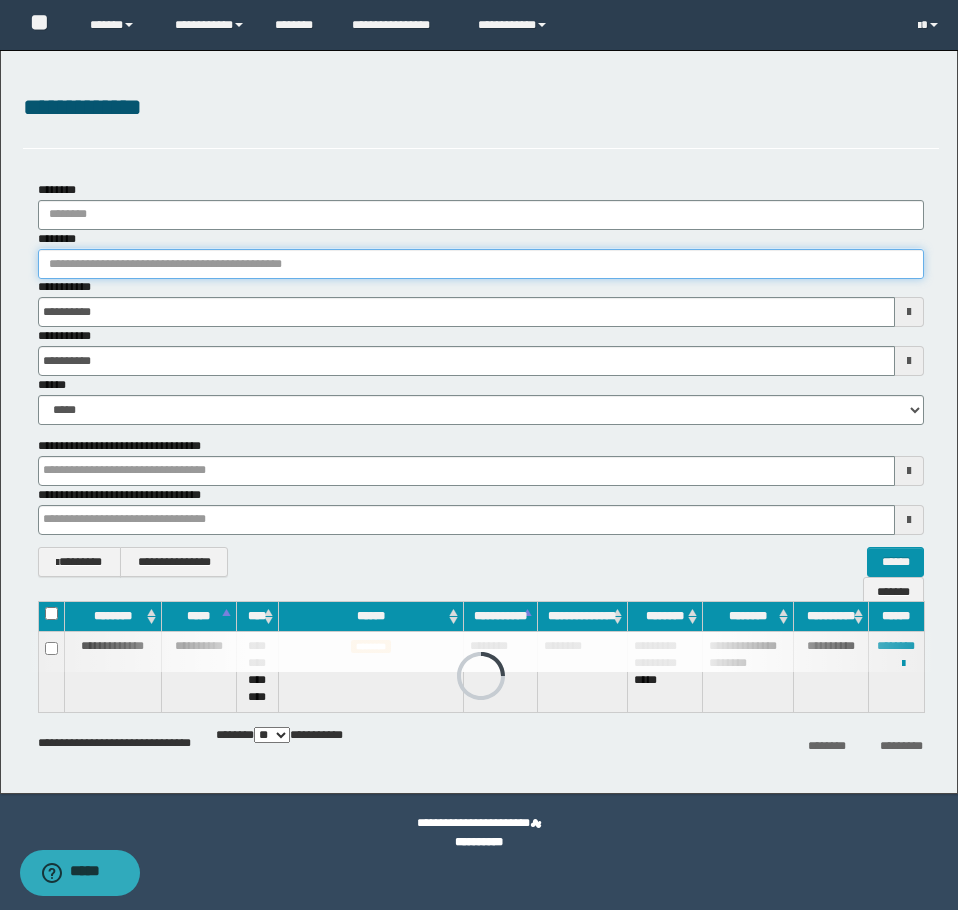 click on "********" at bounding box center [481, 264] 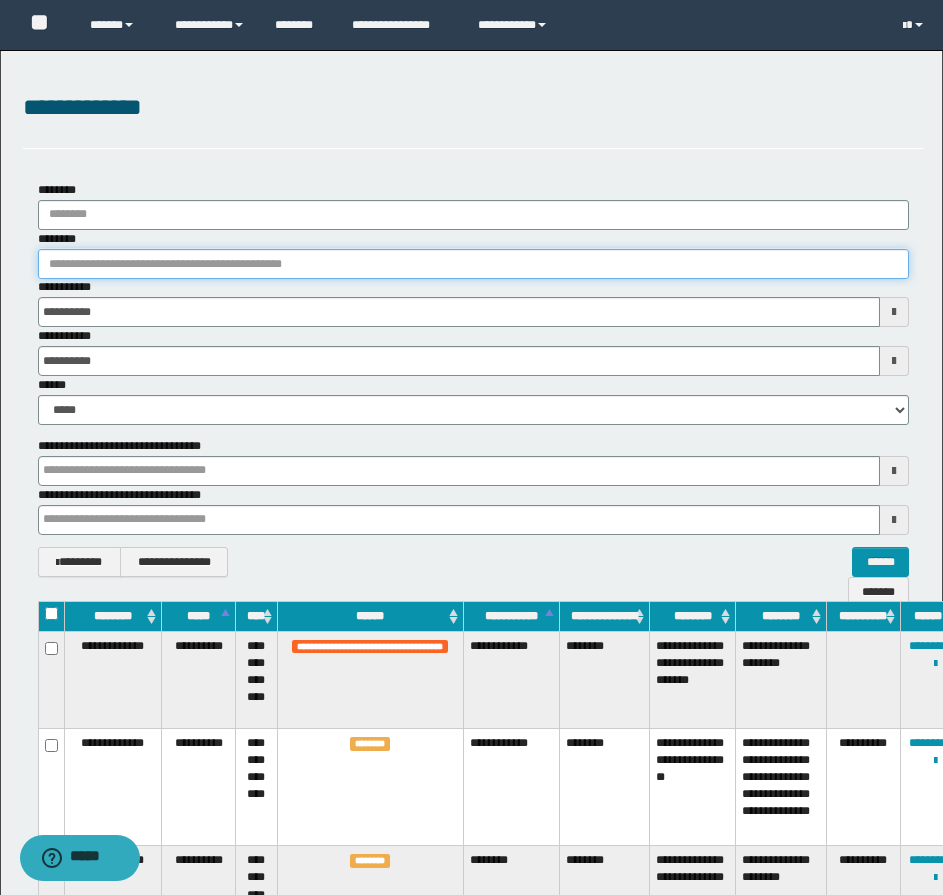 paste on "********" 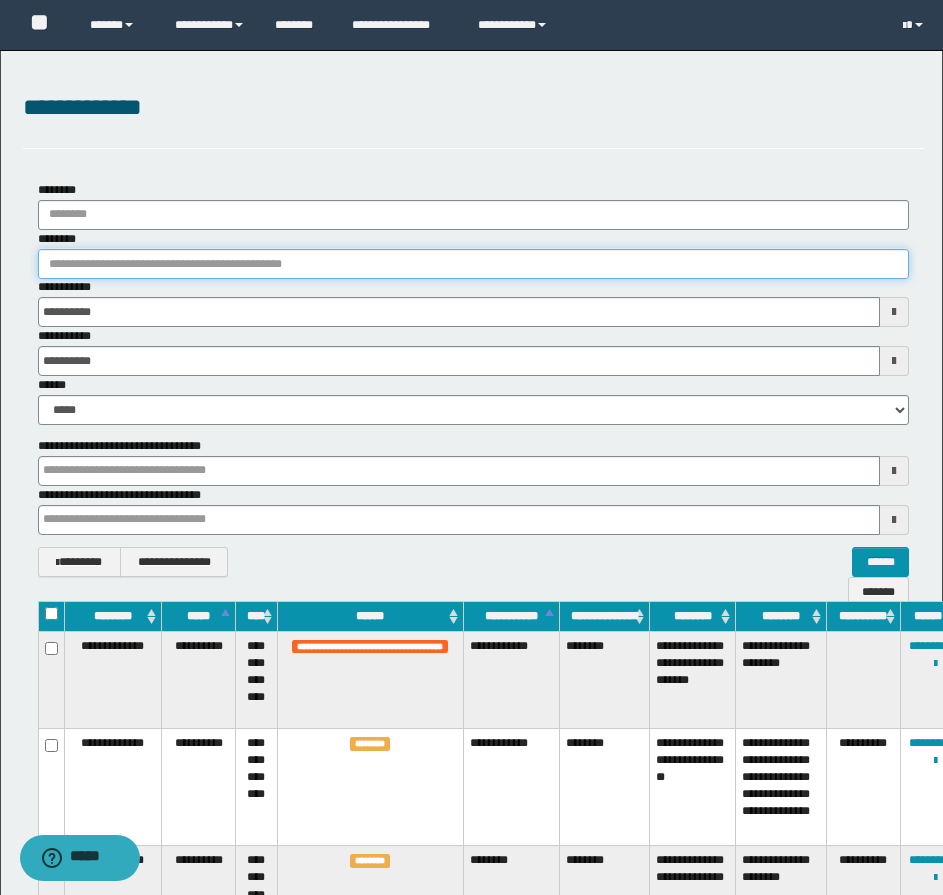 type on "********" 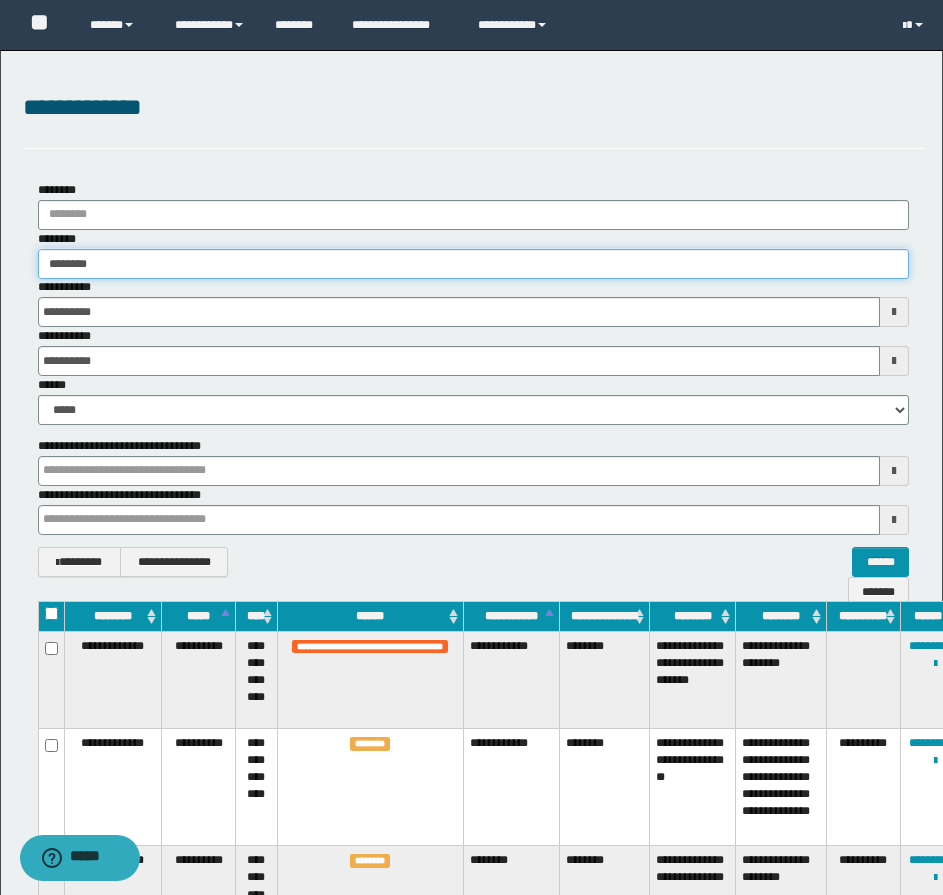 type on "********" 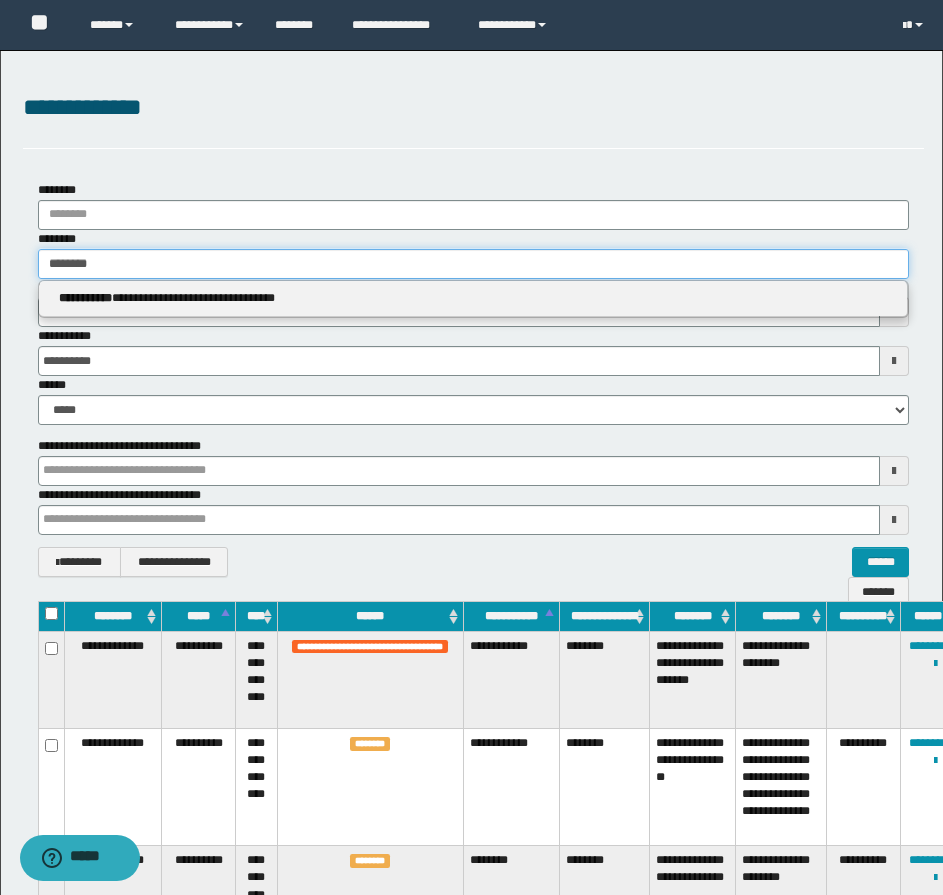type on "********" 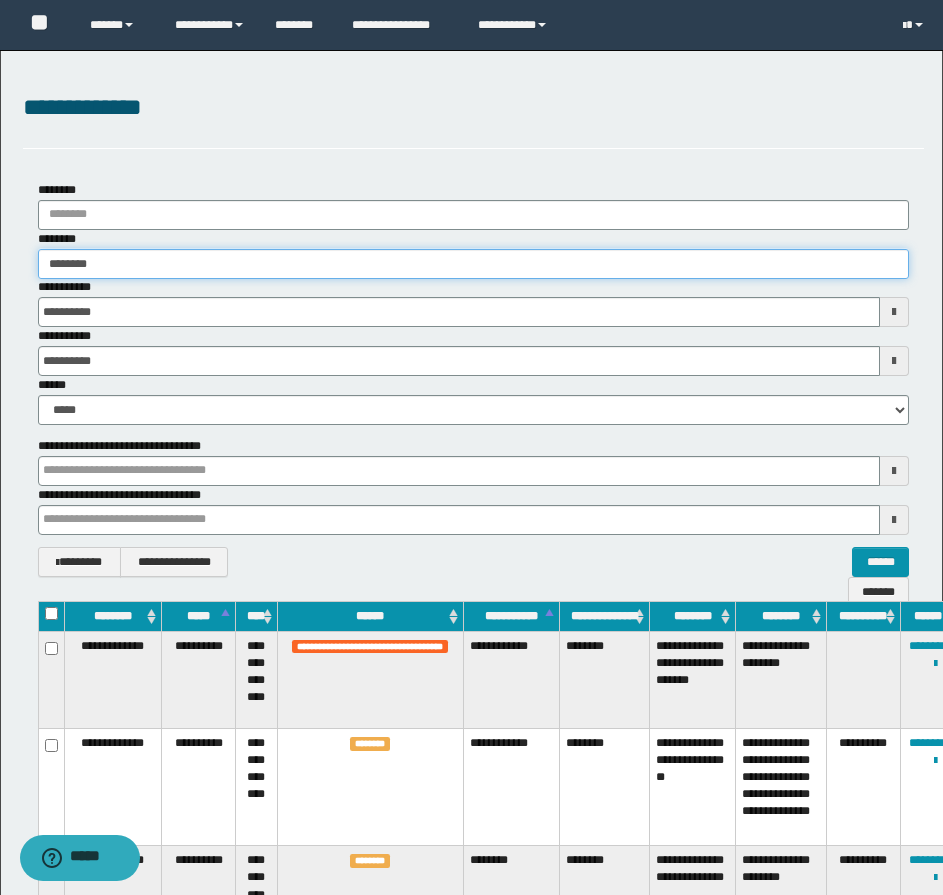 type on "********" 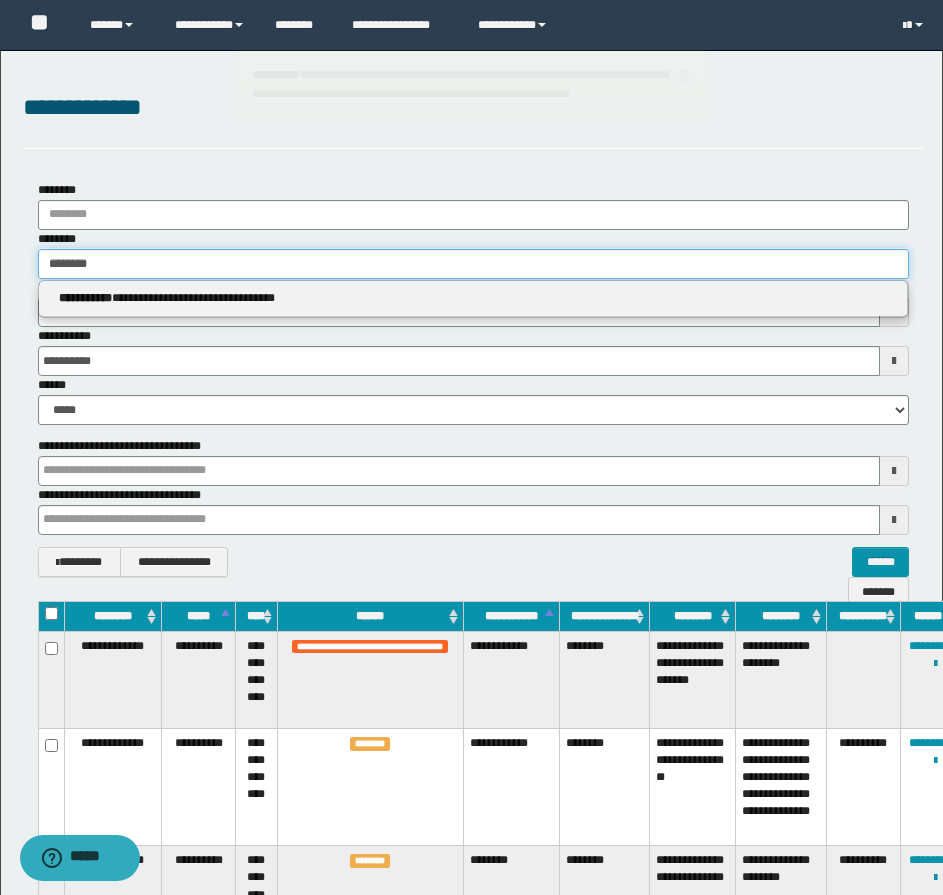 click on "********" at bounding box center [473, 264] 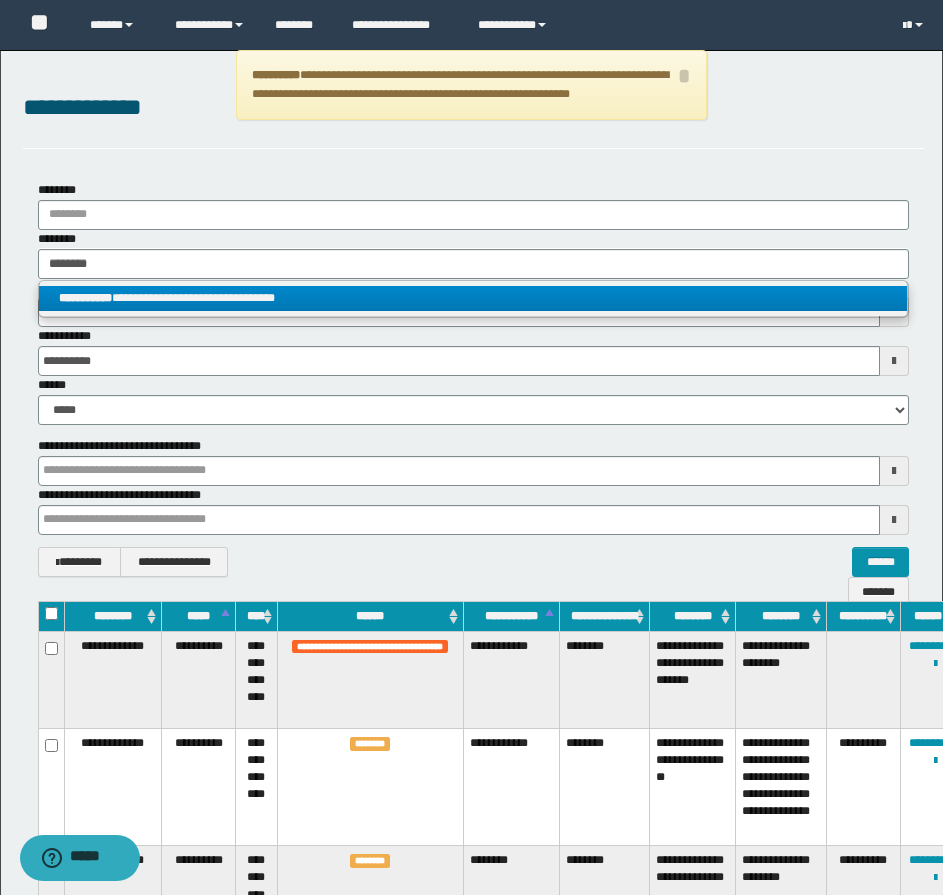 click on "**********" at bounding box center (473, 298) 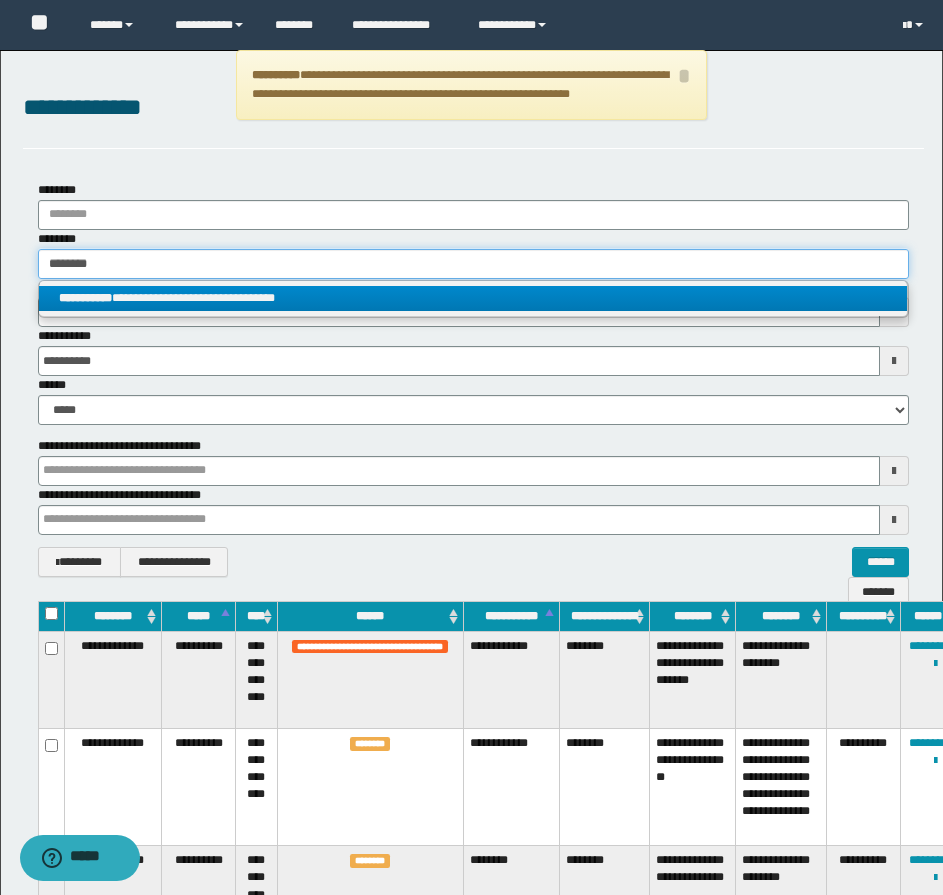 type 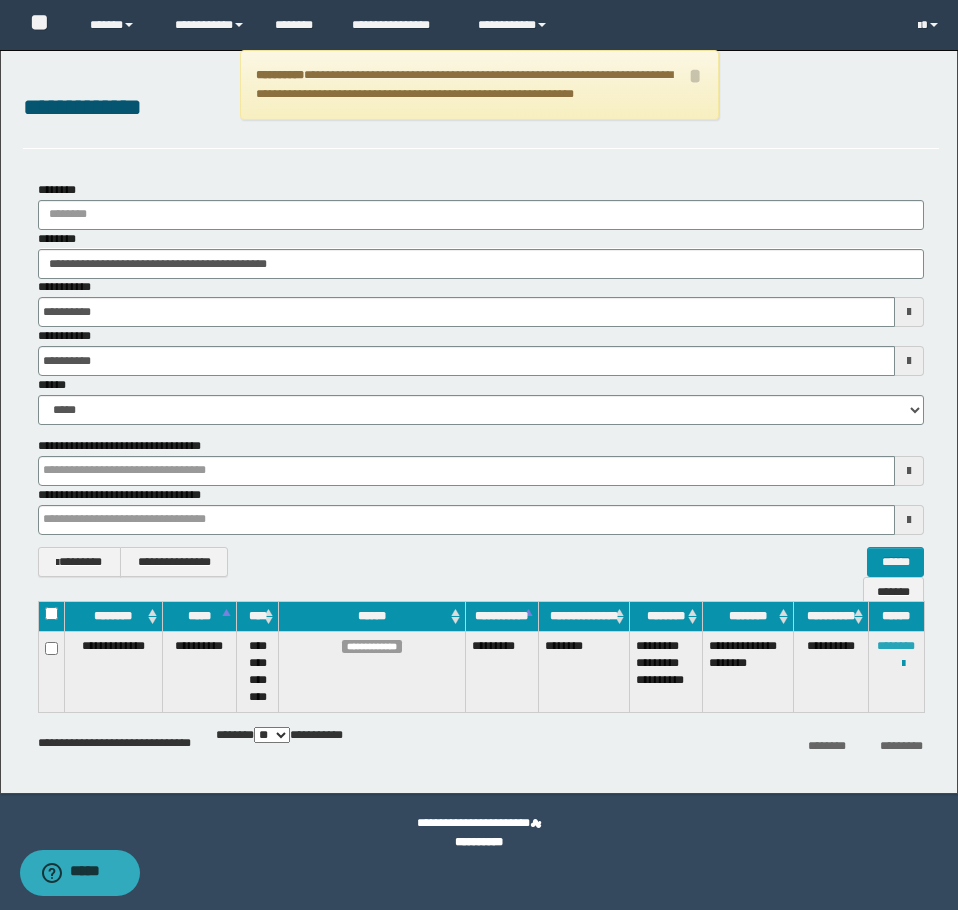click on "********" at bounding box center (896, 646) 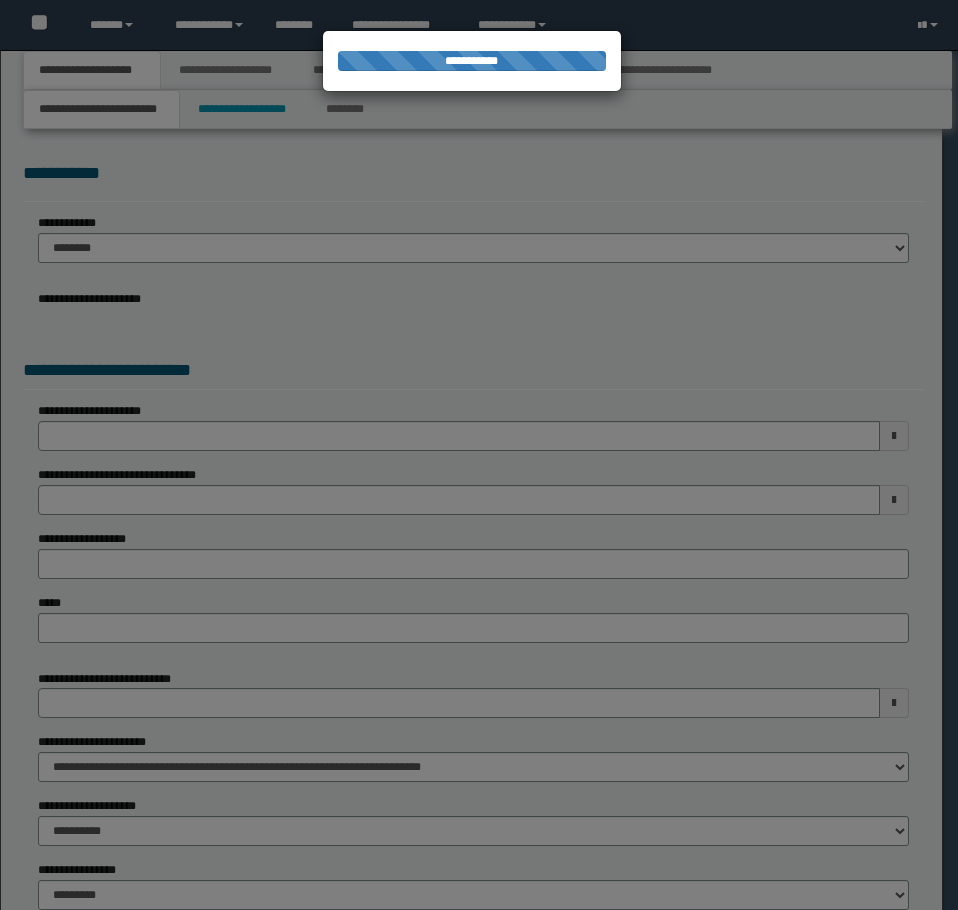 scroll, scrollTop: 0, scrollLeft: 0, axis: both 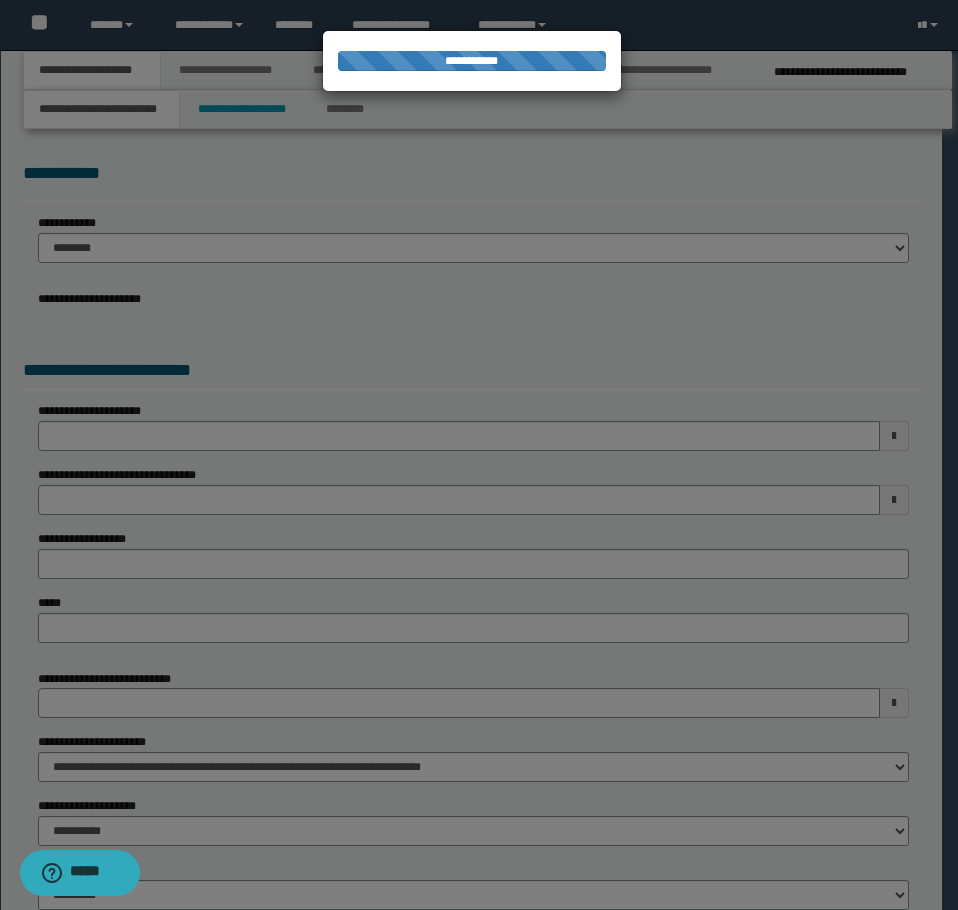 select on "*" 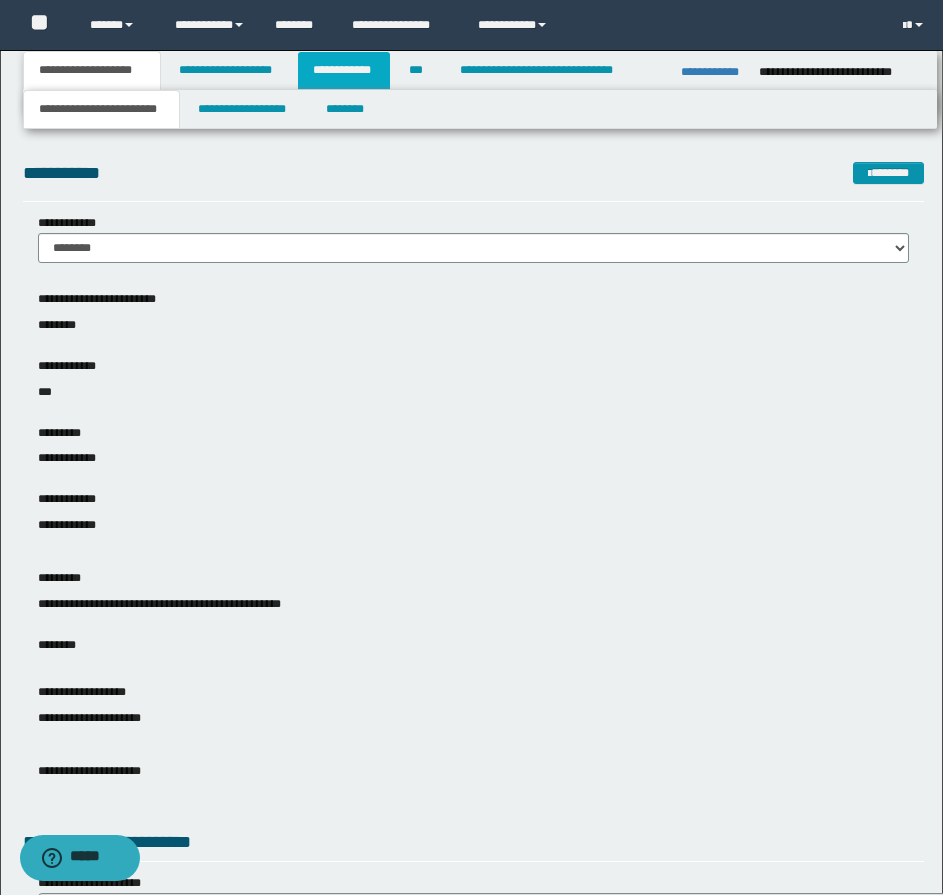 click on "**********" at bounding box center (344, 70) 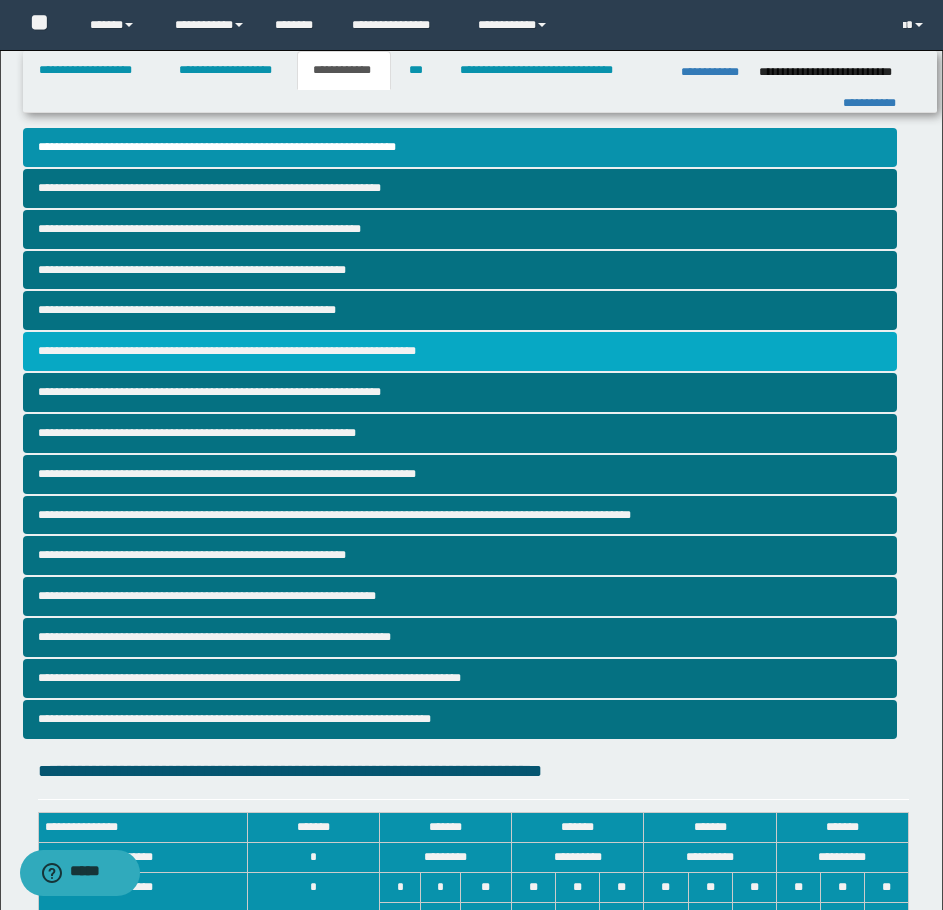 click on "**********" at bounding box center (460, 351) 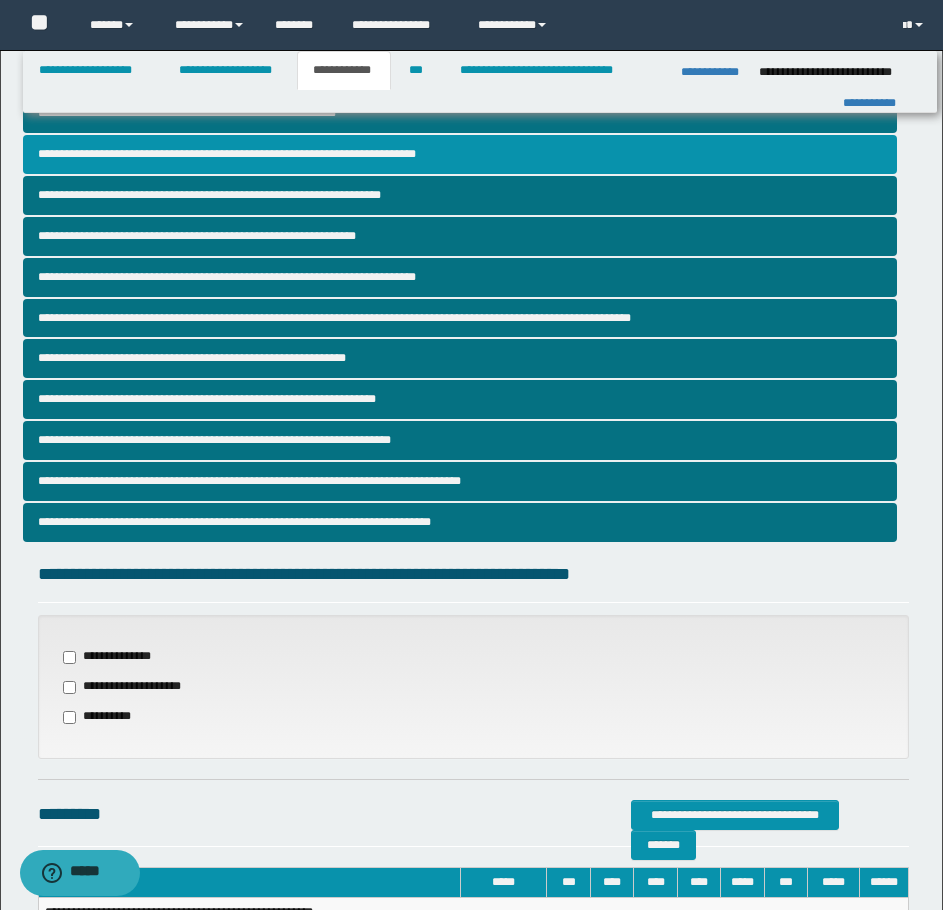 scroll, scrollTop: 200, scrollLeft: 0, axis: vertical 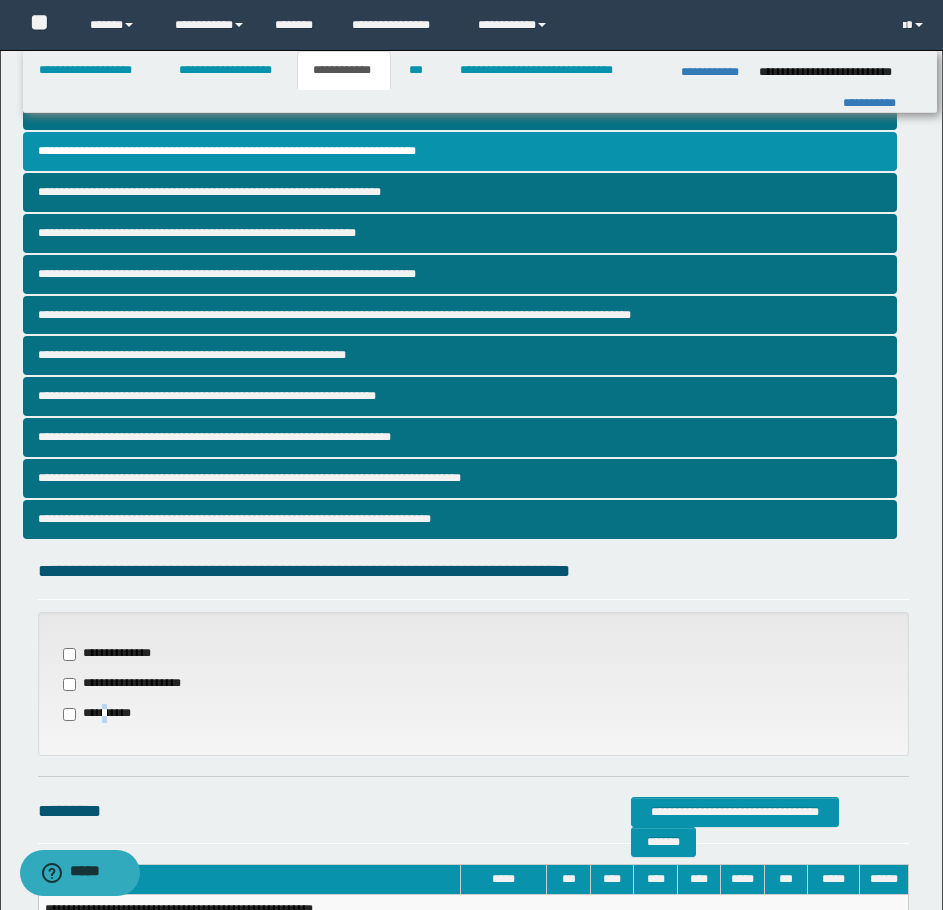 click on "**********" at bounding box center (107, 714) 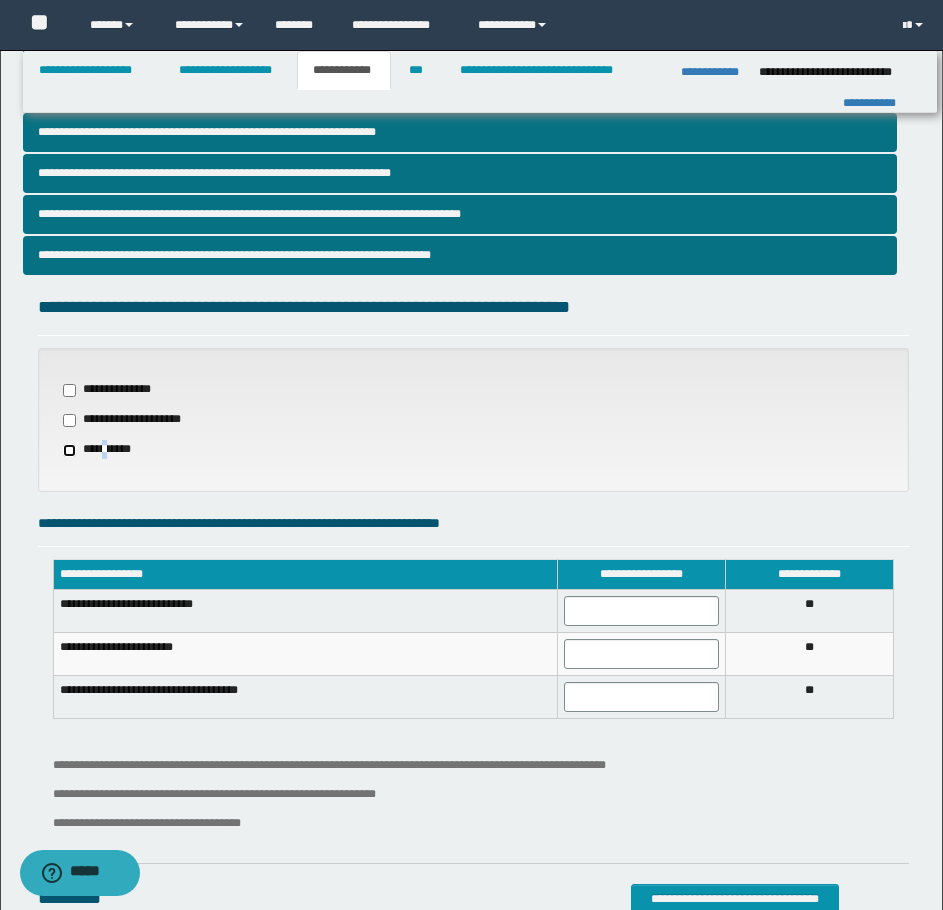 scroll, scrollTop: 500, scrollLeft: 0, axis: vertical 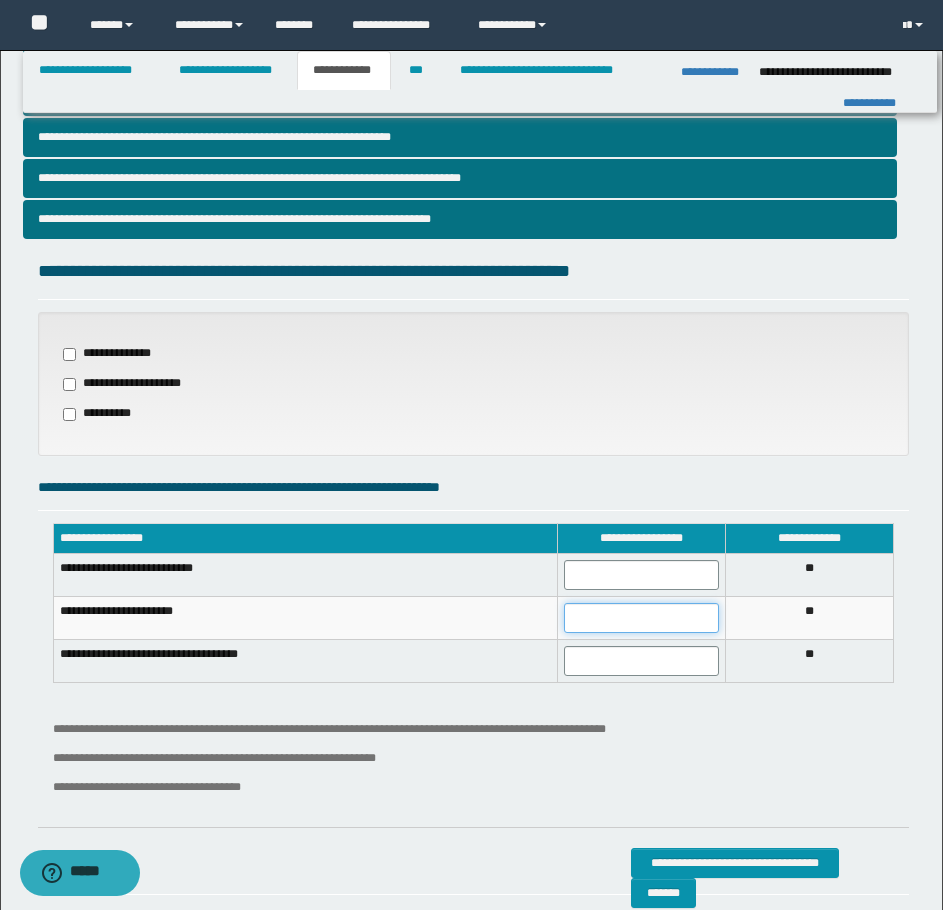 click at bounding box center [641, 618] 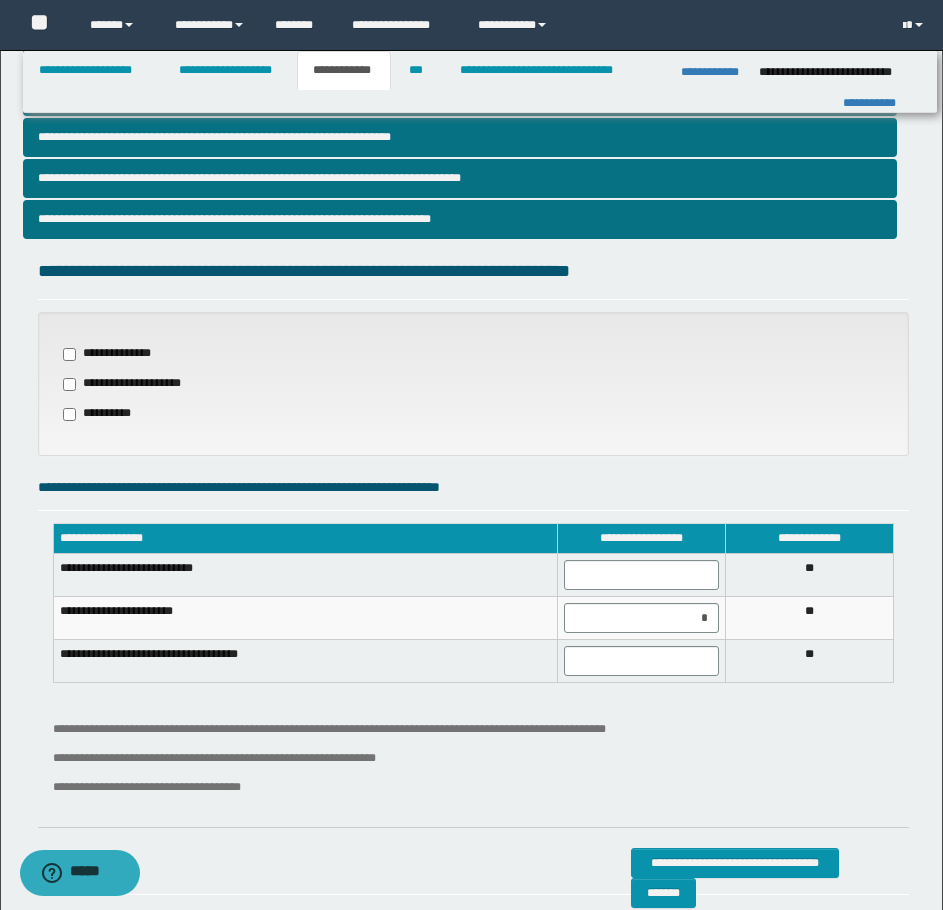 click on "**********" at bounding box center (473, 613) 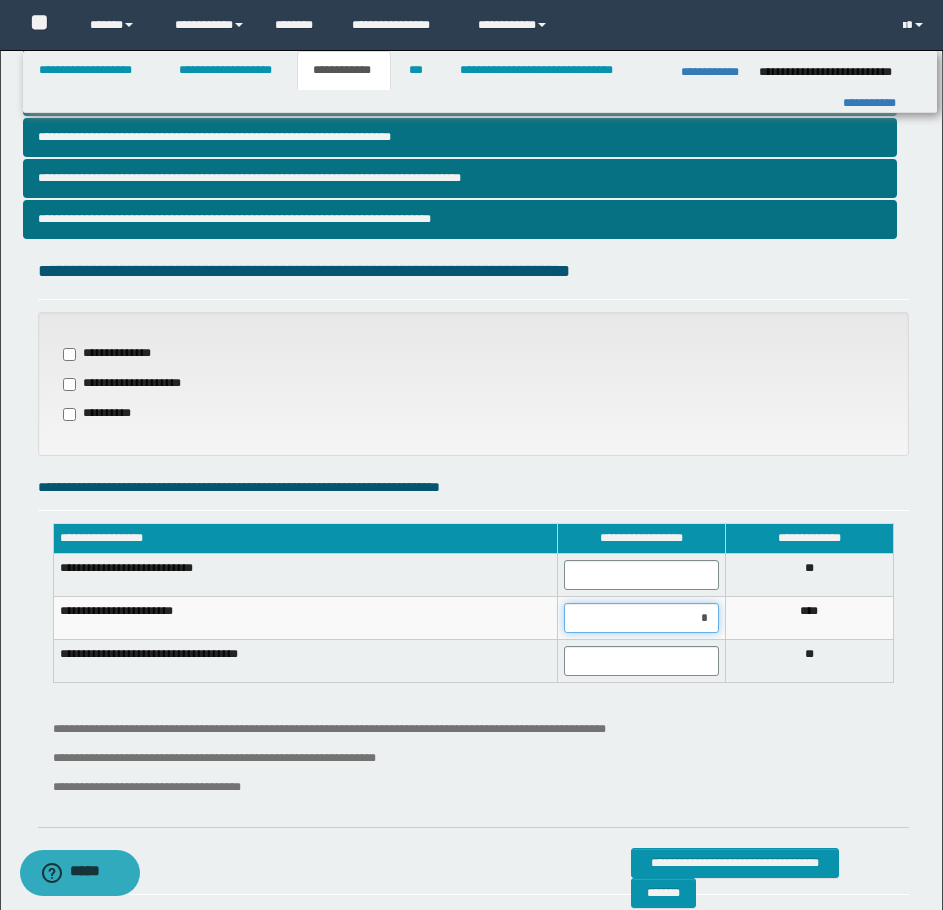 drag, startPoint x: 685, startPoint y: 623, endPoint x: 731, endPoint y: 619, distance: 46.173584 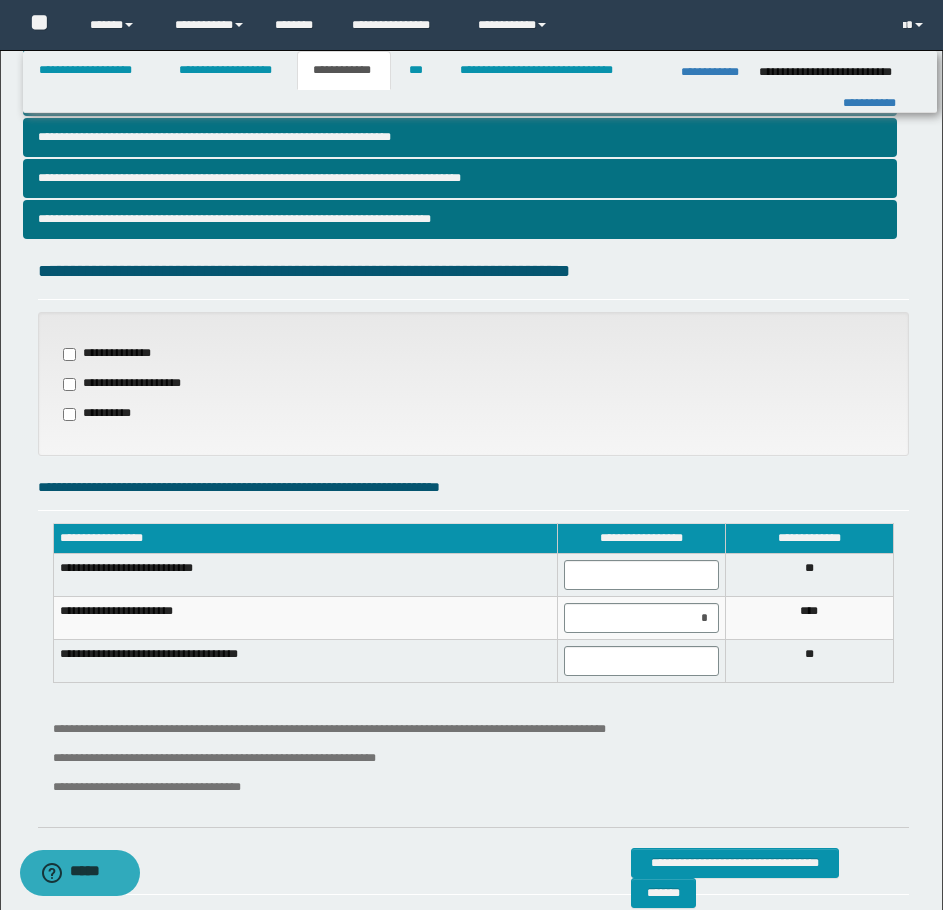 click on "**********" at bounding box center [473, 758] 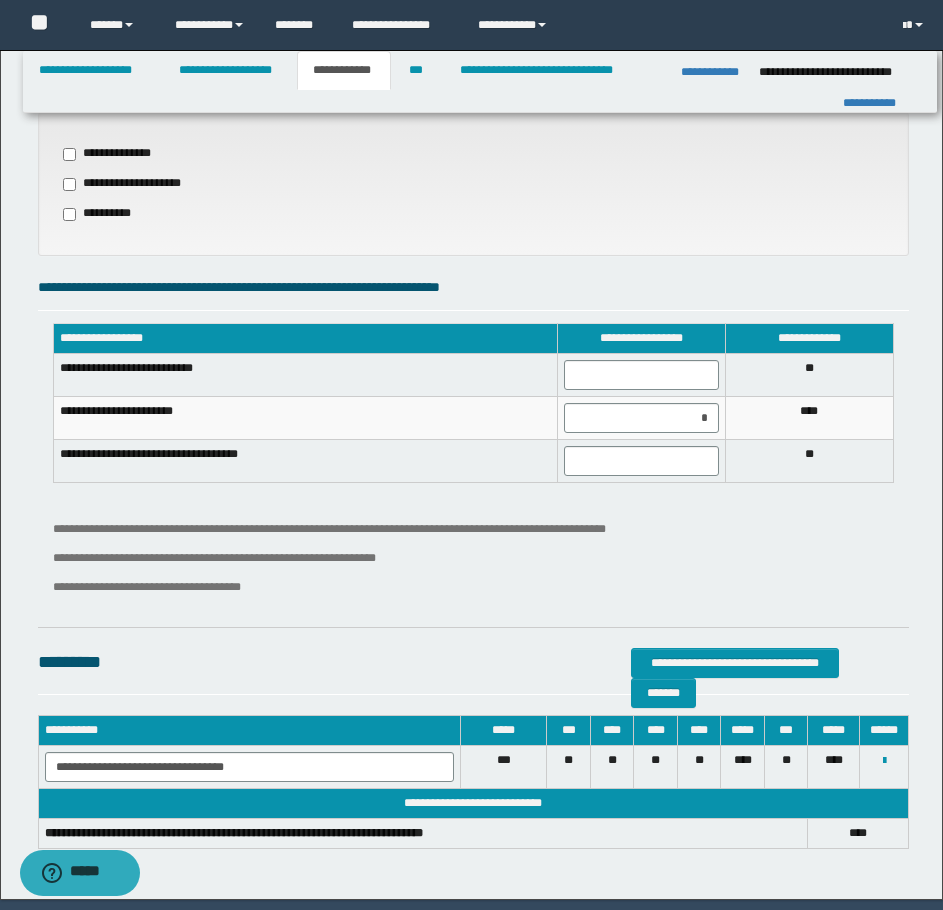 scroll, scrollTop: 768, scrollLeft: 0, axis: vertical 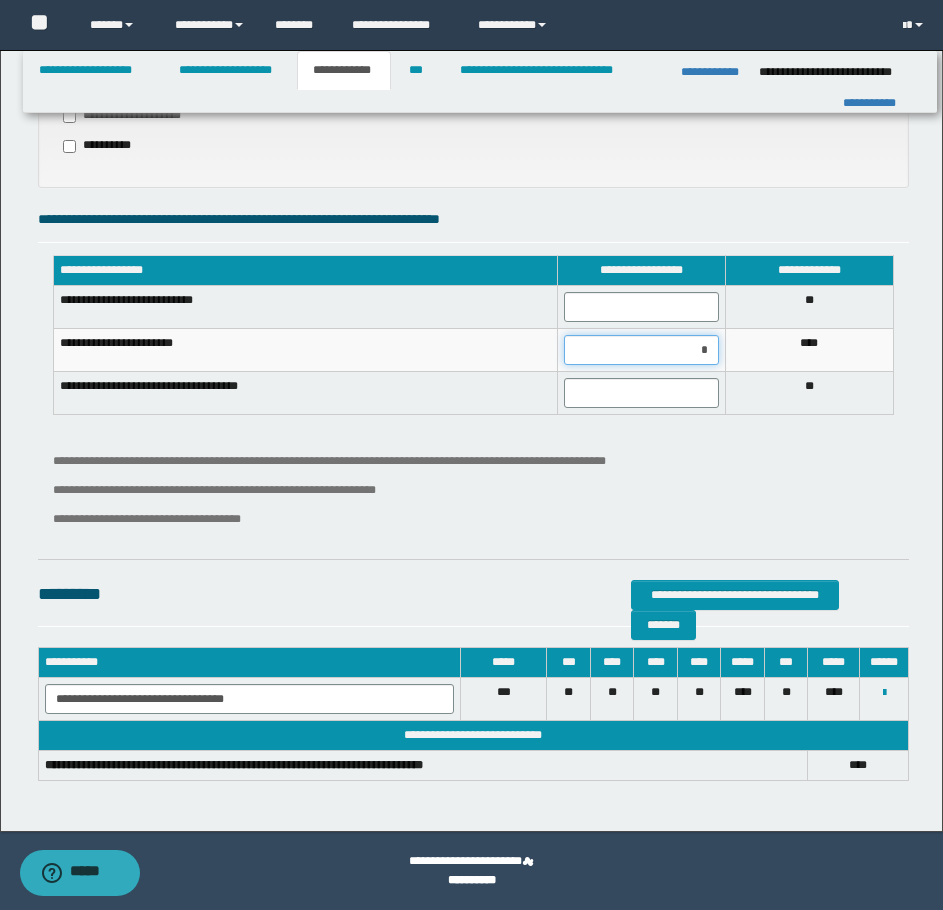 click on "*" at bounding box center (641, 350) 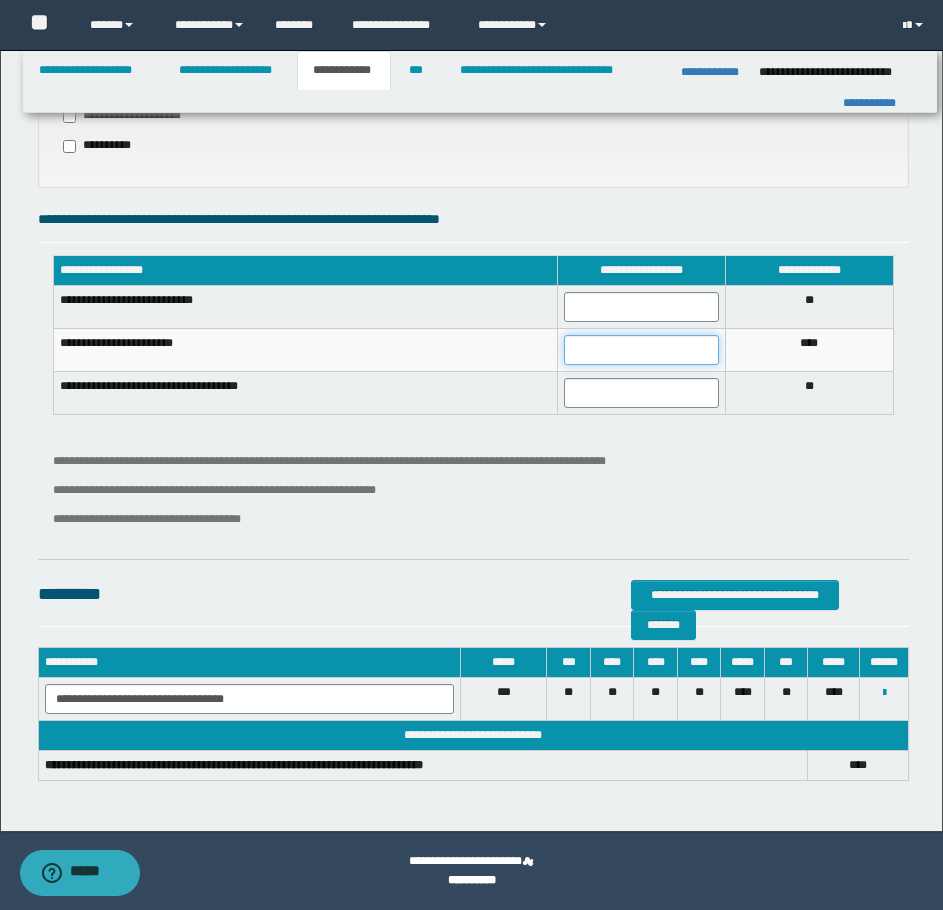 type on "*" 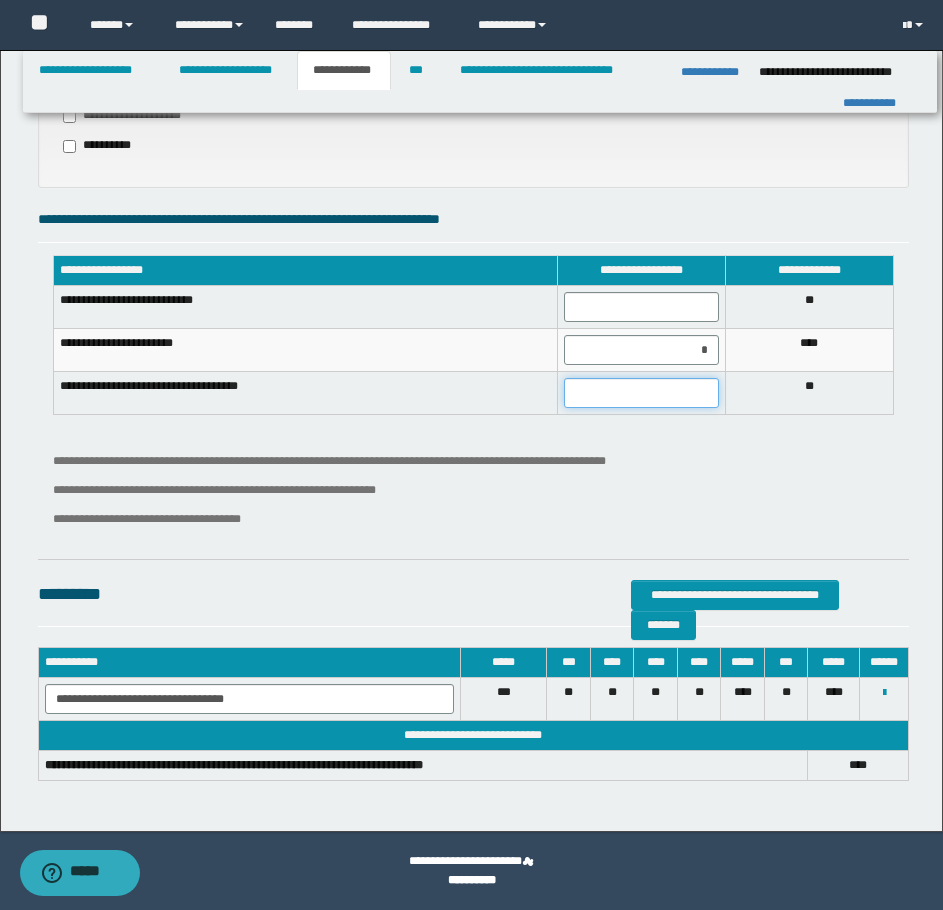 click at bounding box center [641, 393] 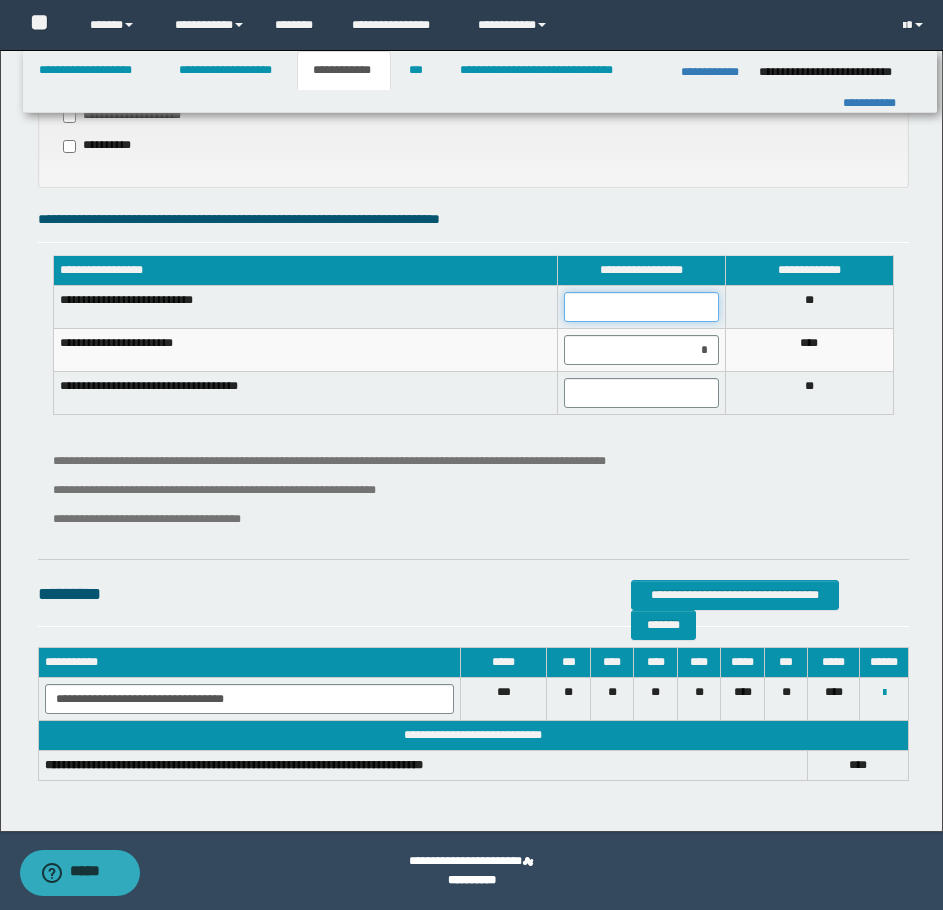 click at bounding box center [641, 307] 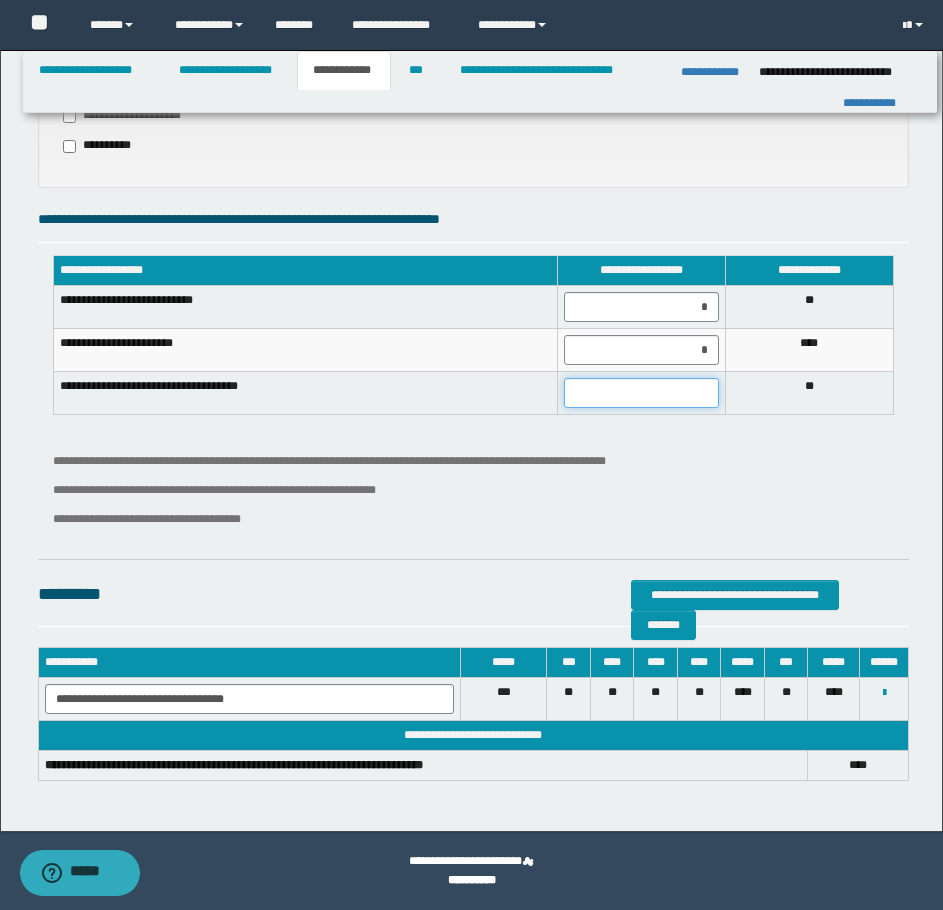 click at bounding box center [641, 393] 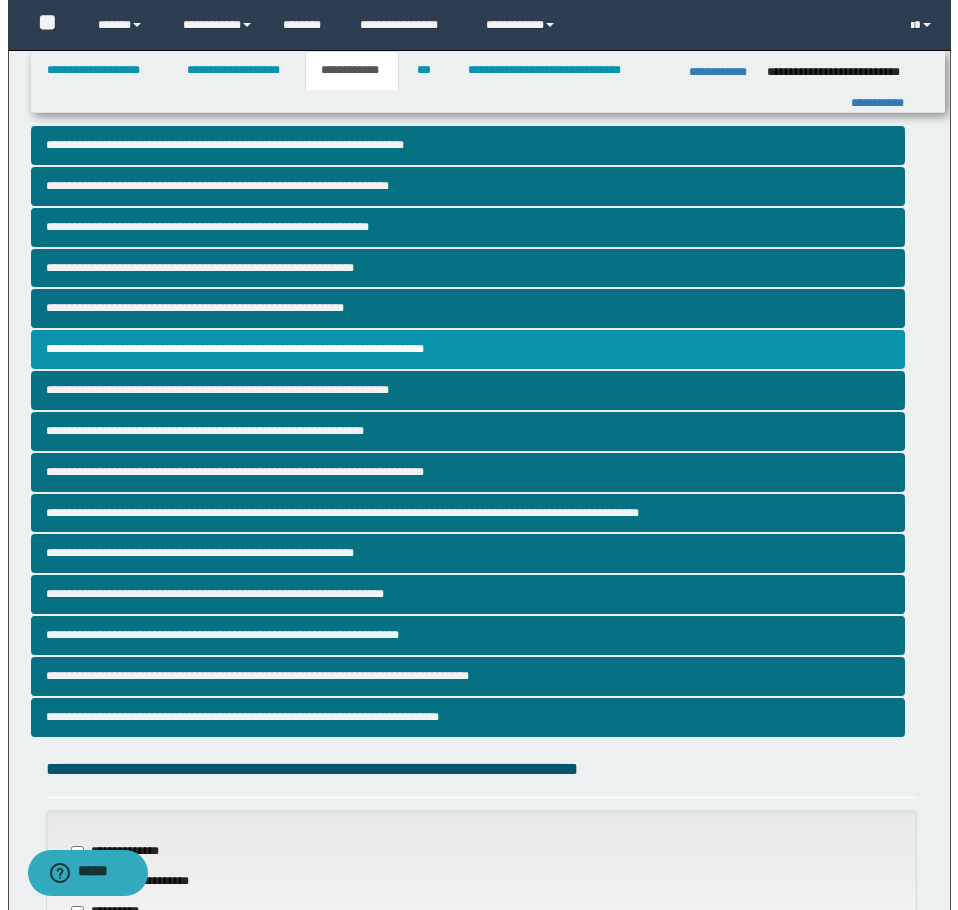 scroll, scrollTop: 0, scrollLeft: 0, axis: both 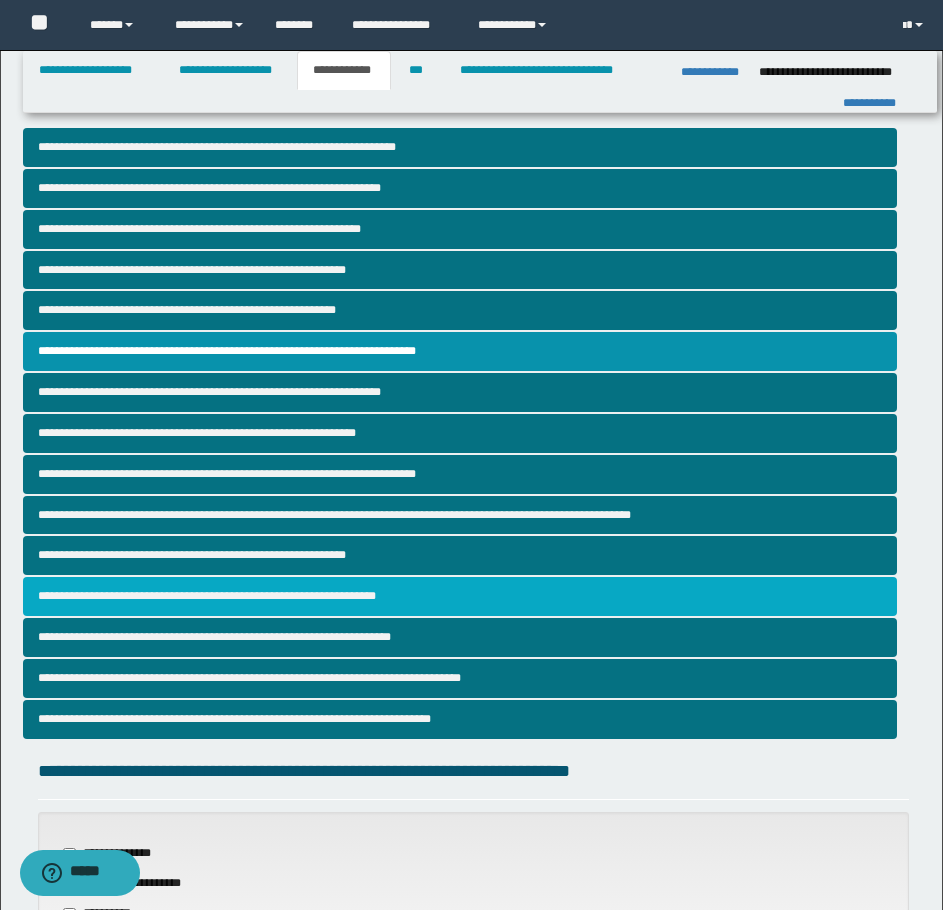 click on "**********" at bounding box center [460, 596] 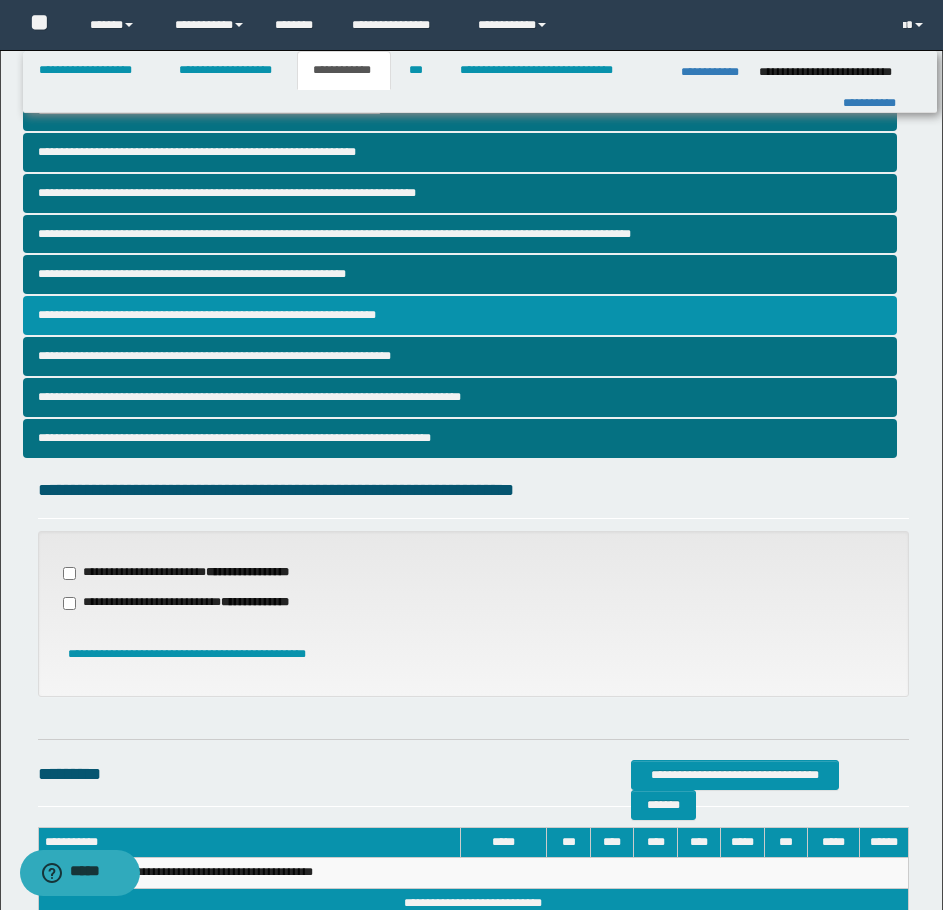 scroll, scrollTop: 300, scrollLeft: 0, axis: vertical 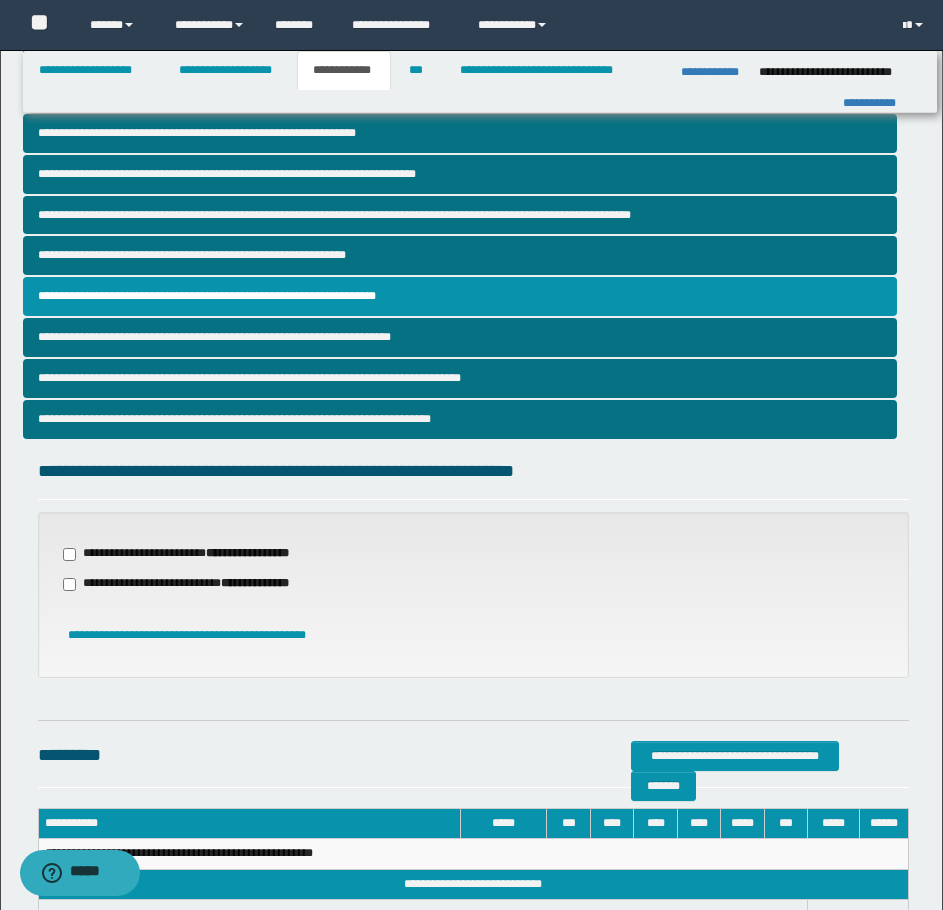 click on "**********" at bounding box center [188, 554] 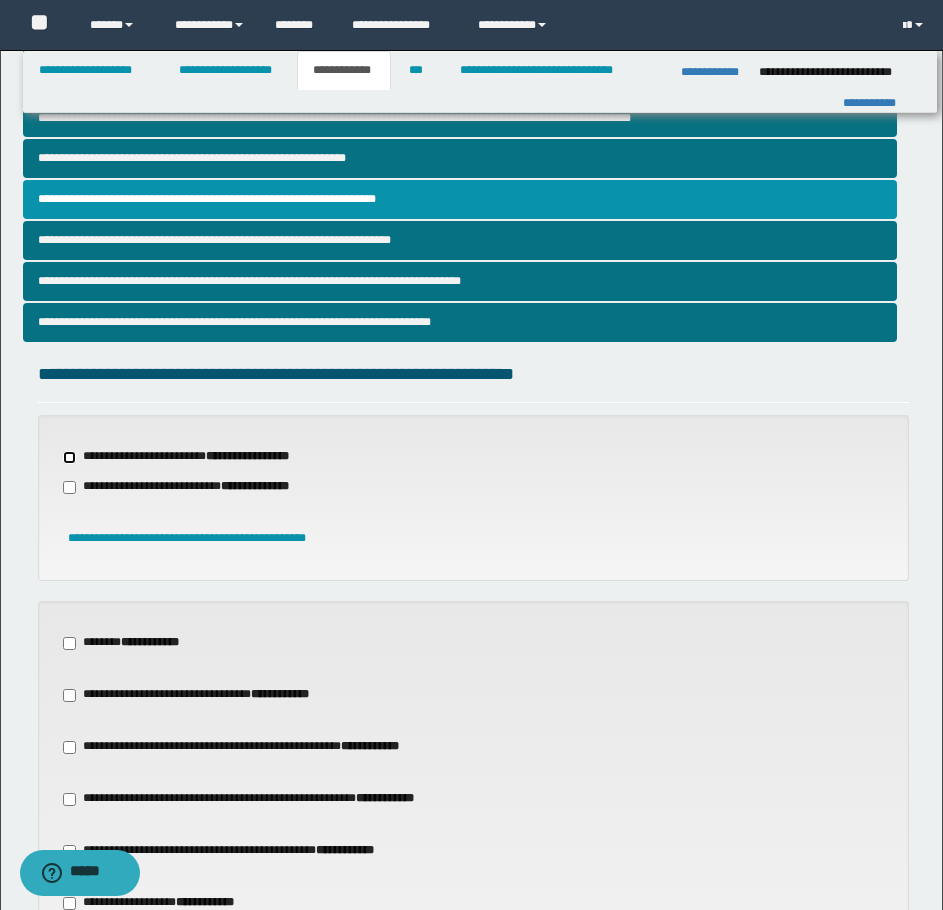 scroll, scrollTop: 500, scrollLeft: 0, axis: vertical 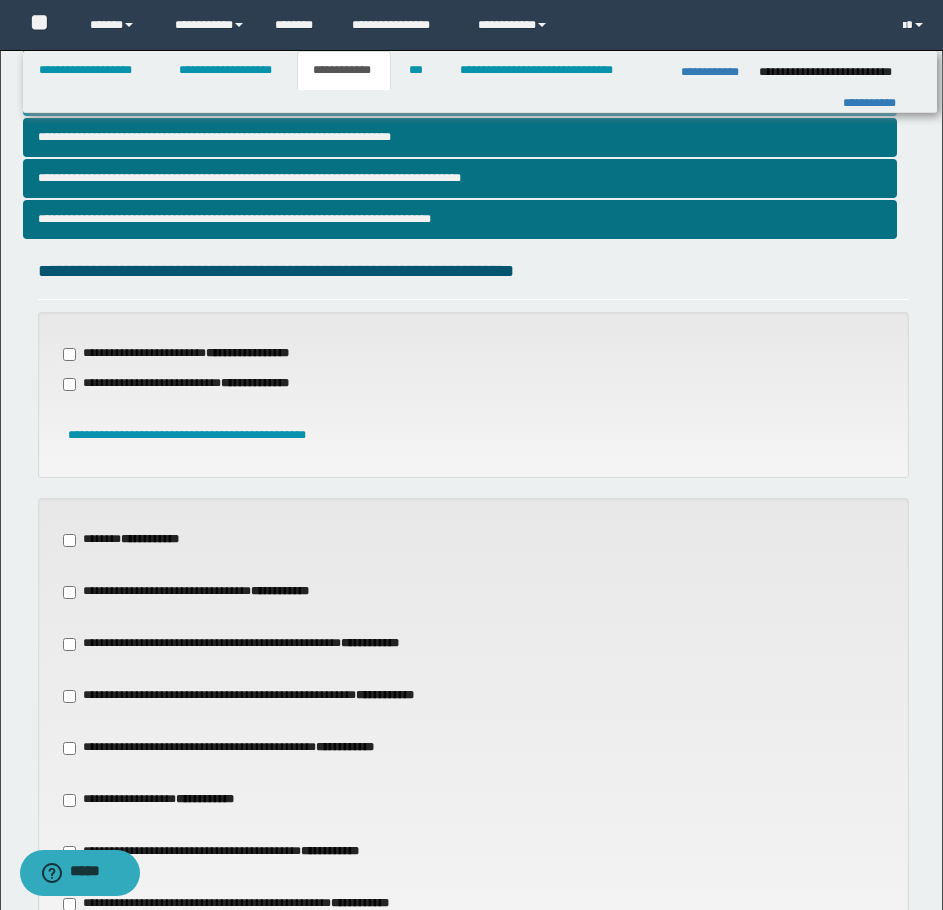 click on "**********" at bounding box center [205, 799] 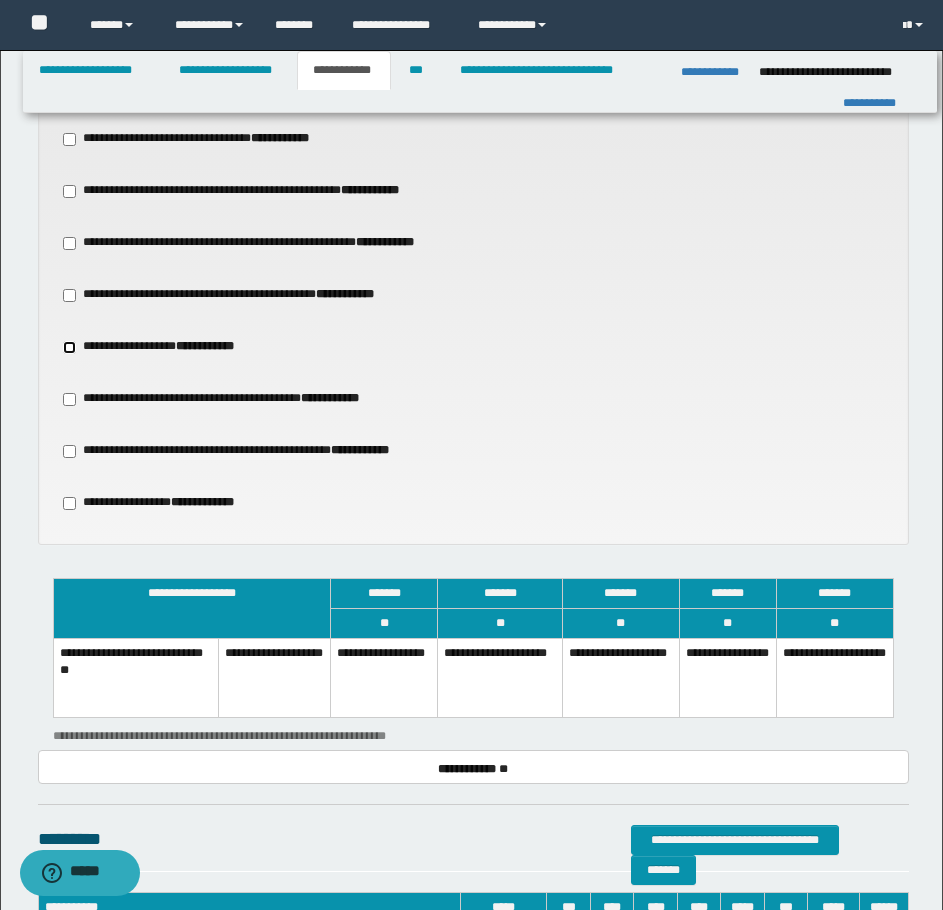 scroll, scrollTop: 1000, scrollLeft: 0, axis: vertical 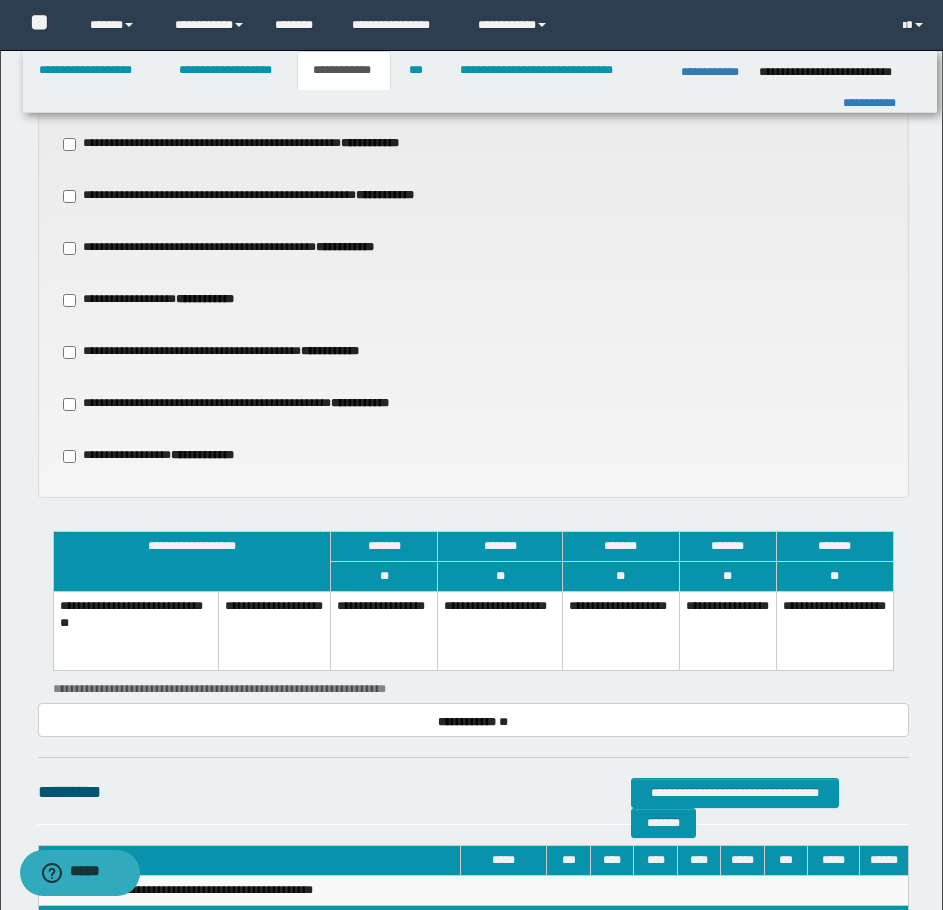 click on "**********" at bounding box center [620, 631] 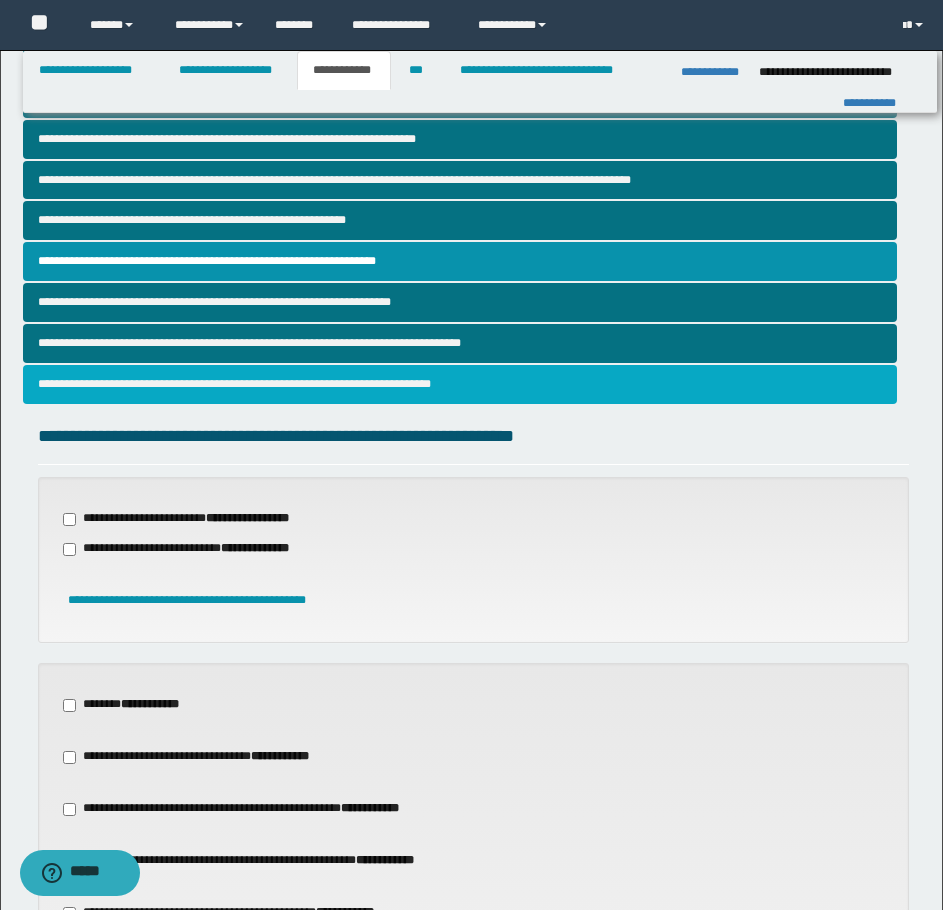 scroll, scrollTop: 300, scrollLeft: 0, axis: vertical 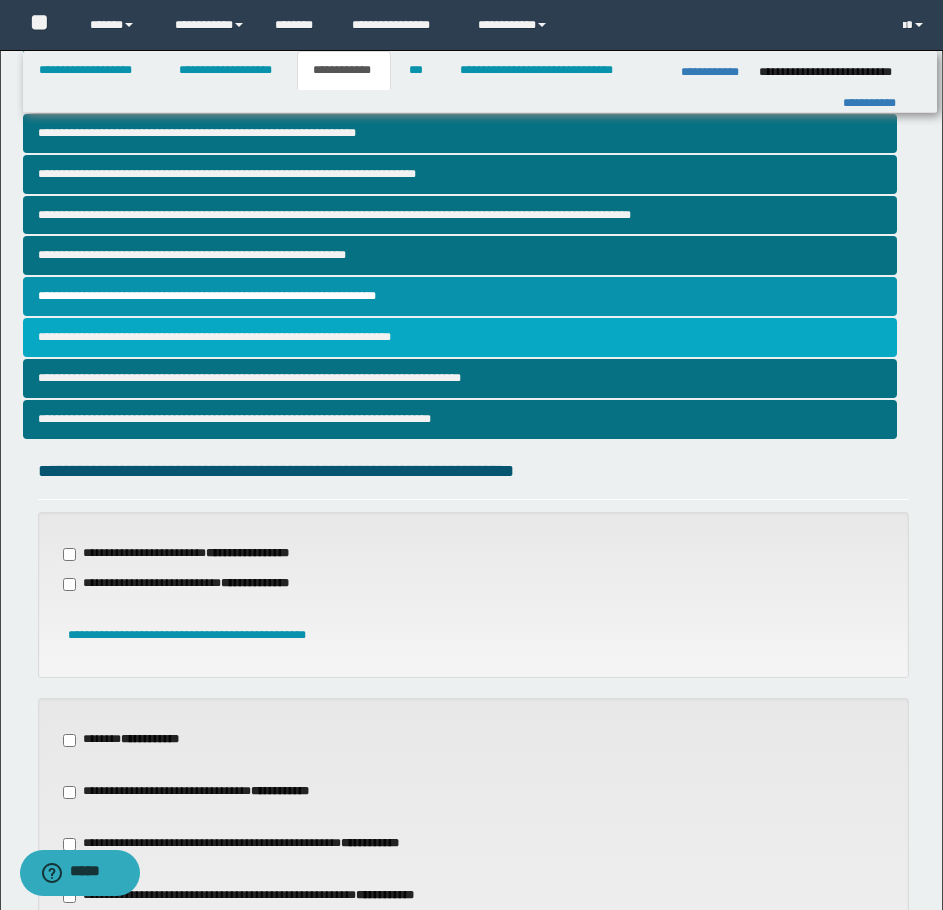 click on "**********" at bounding box center (460, 337) 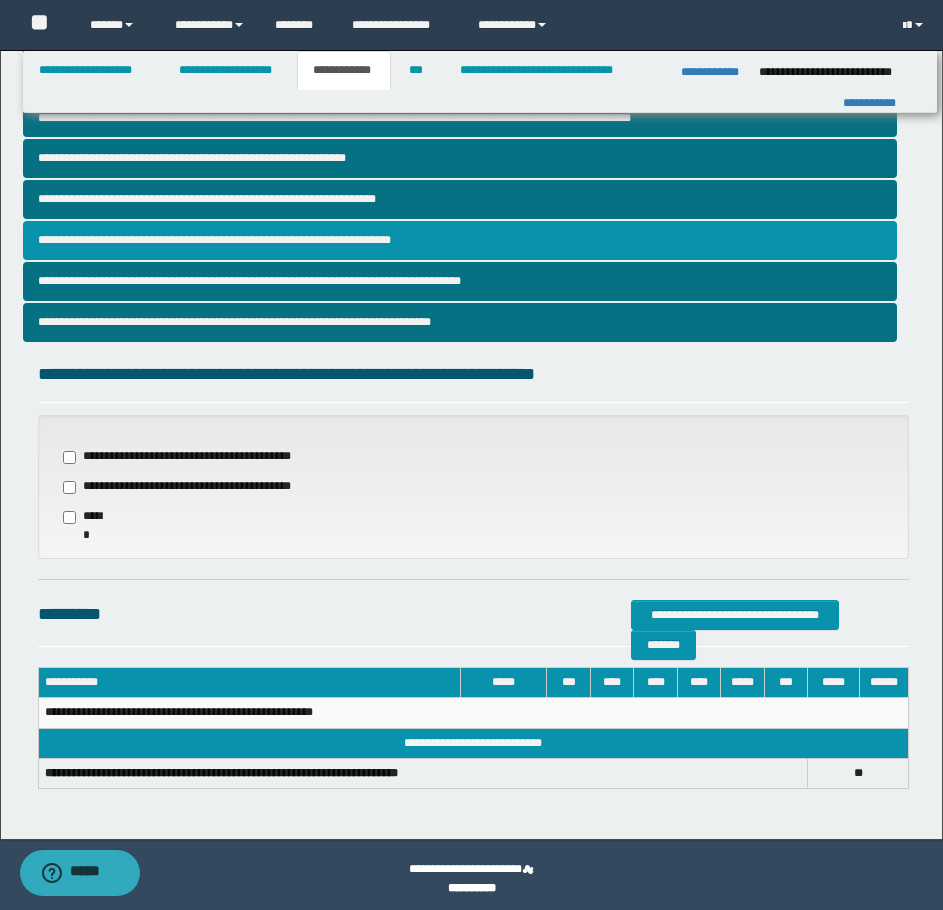 scroll, scrollTop: 404, scrollLeft: 0, axis: vertical 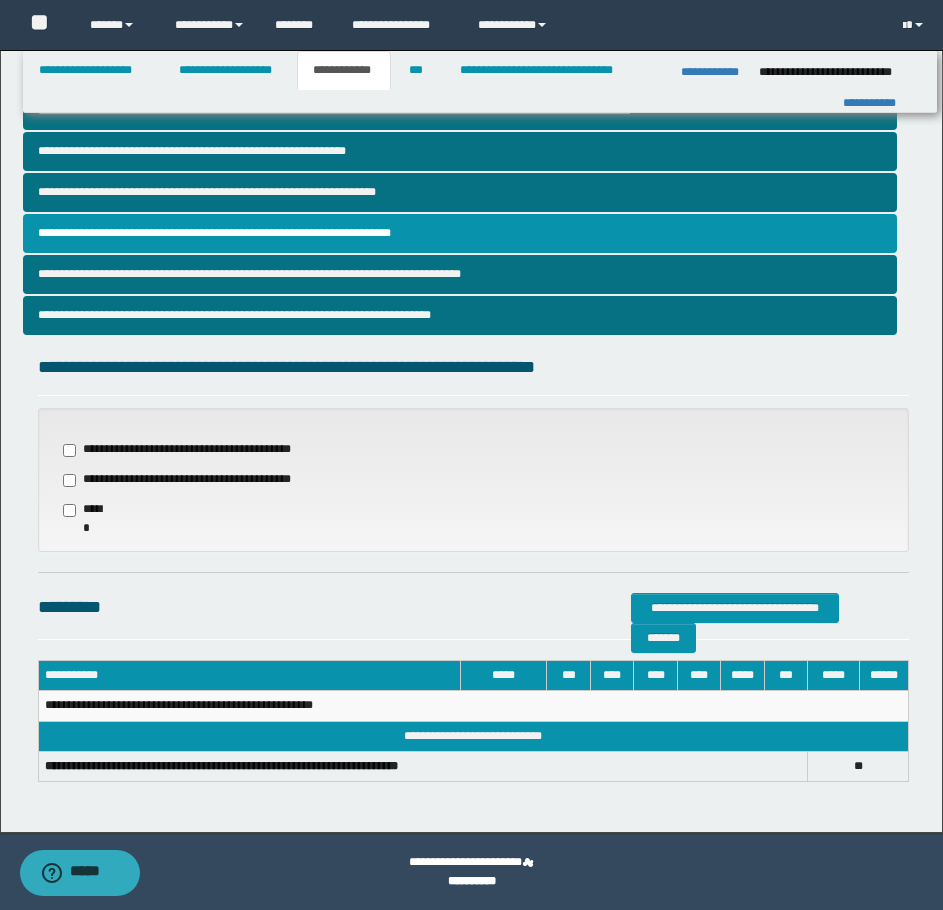 click on "**********" at bounding box center [179, 480] 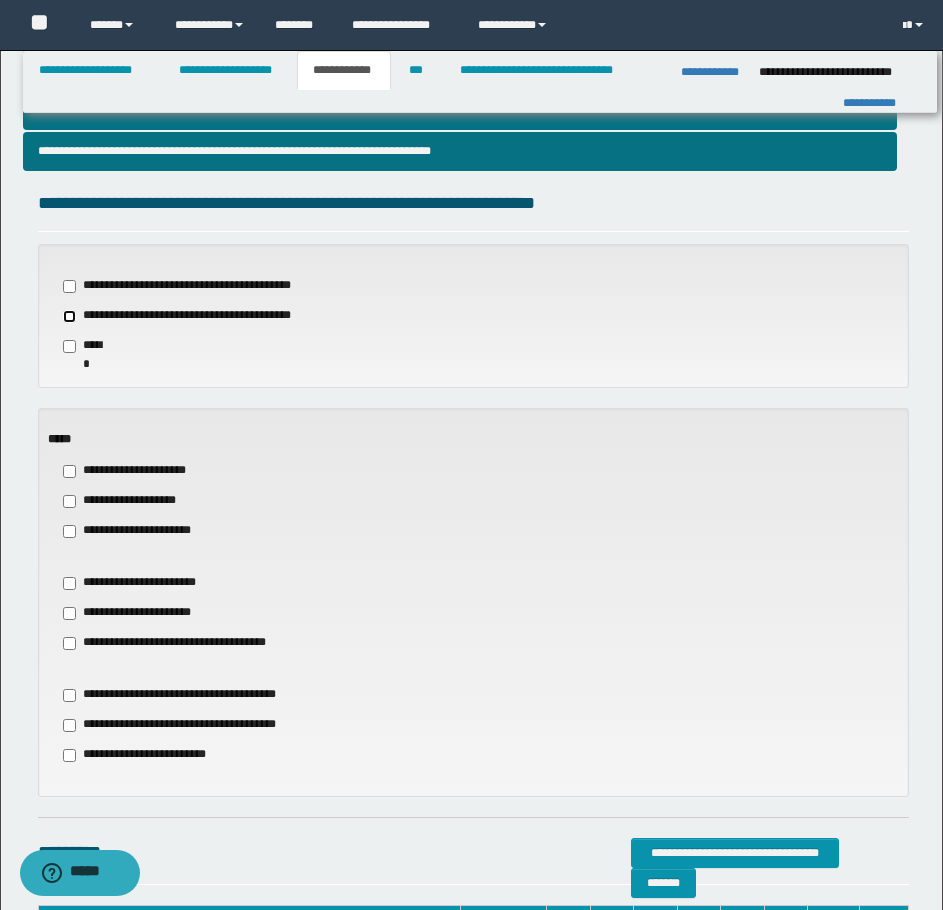 scroll, scrollTop: 604, scrollLeft: 0, axis: vertical 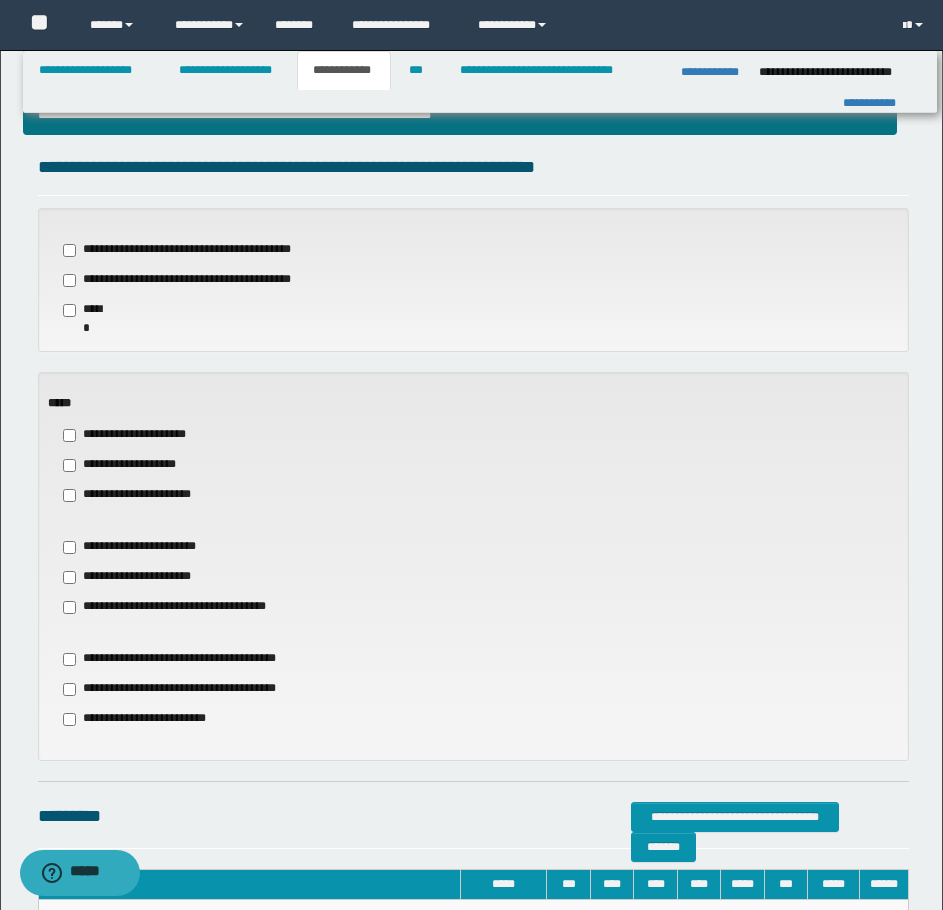 click on "**********" at bounding box center [172, 607] 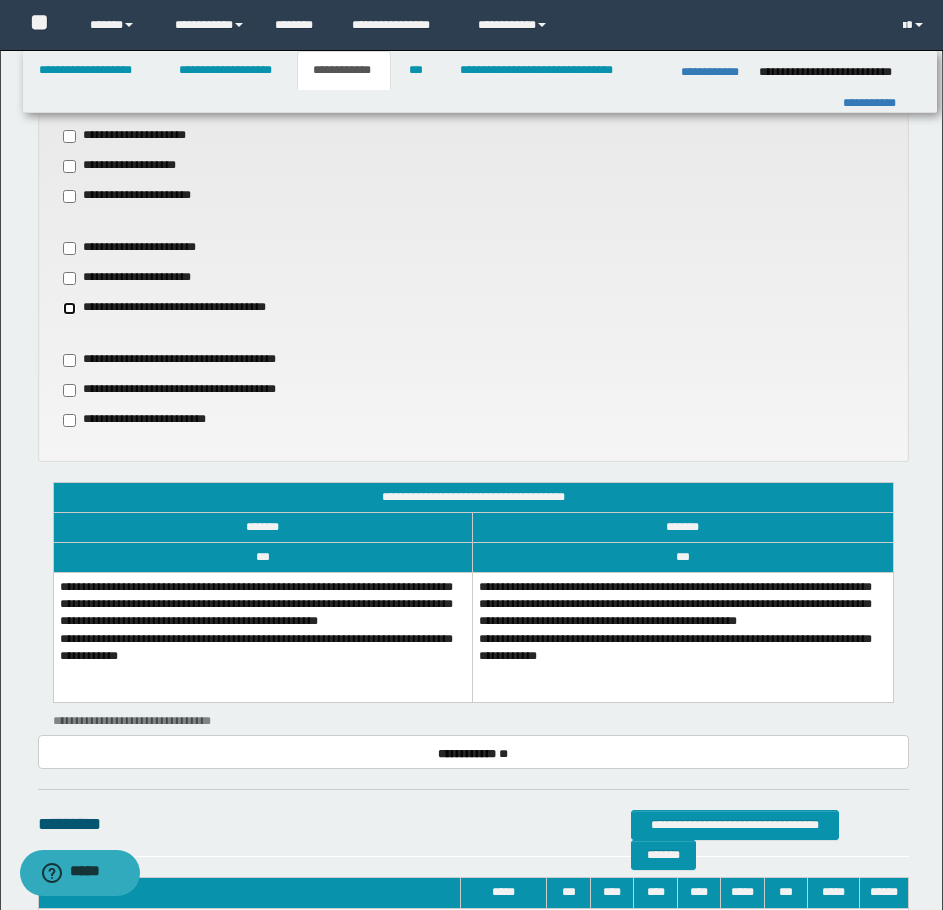 scroll, scrollTop: 904, scrollLeft: 0, axis: vertical 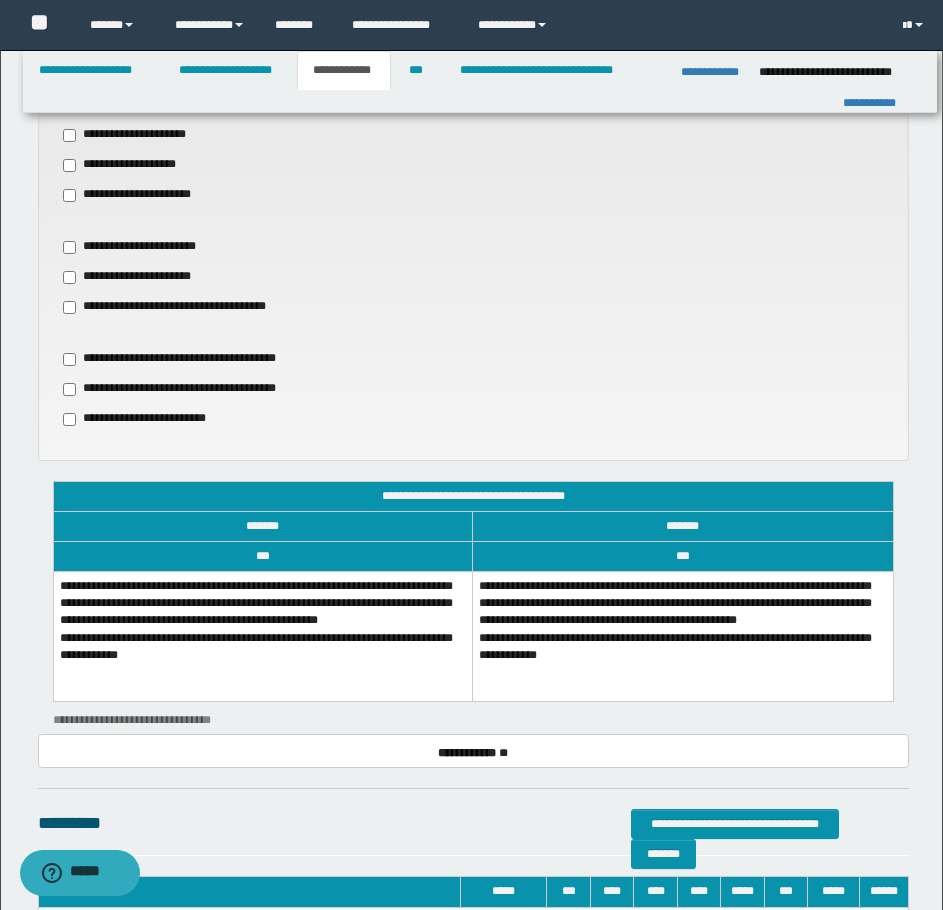 click on "**********" at bounding box center (262, 637) 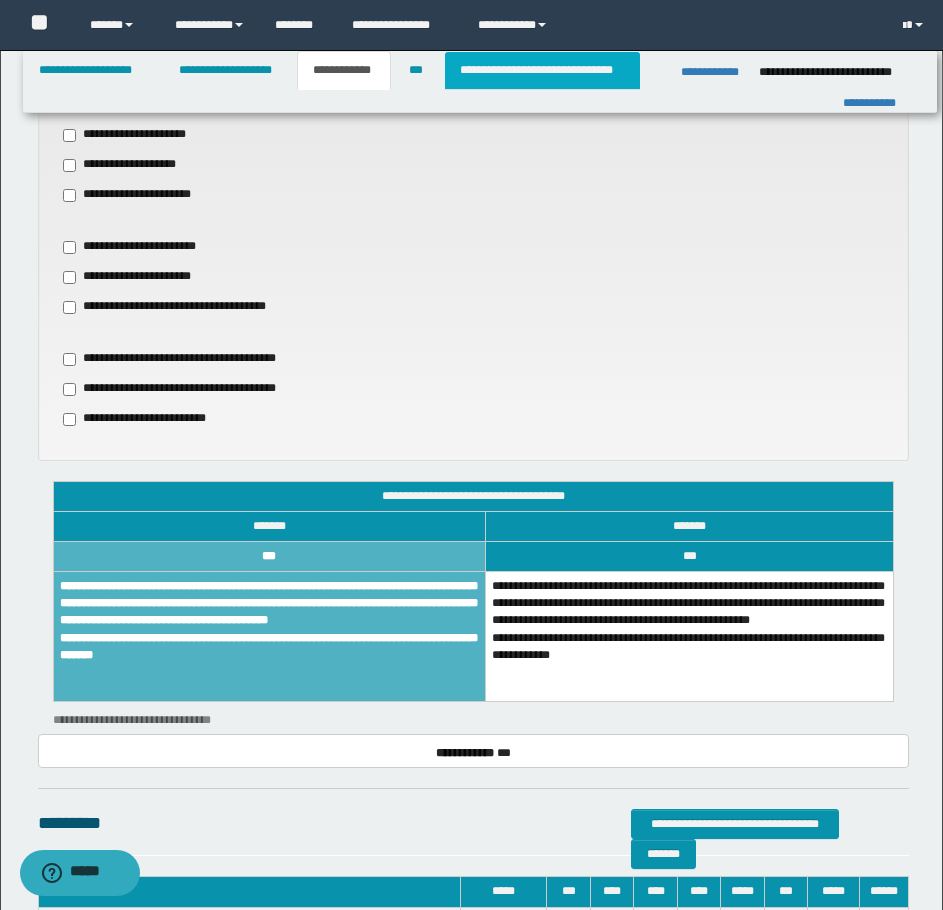 click on "**********" at bounding box center (542, 70) 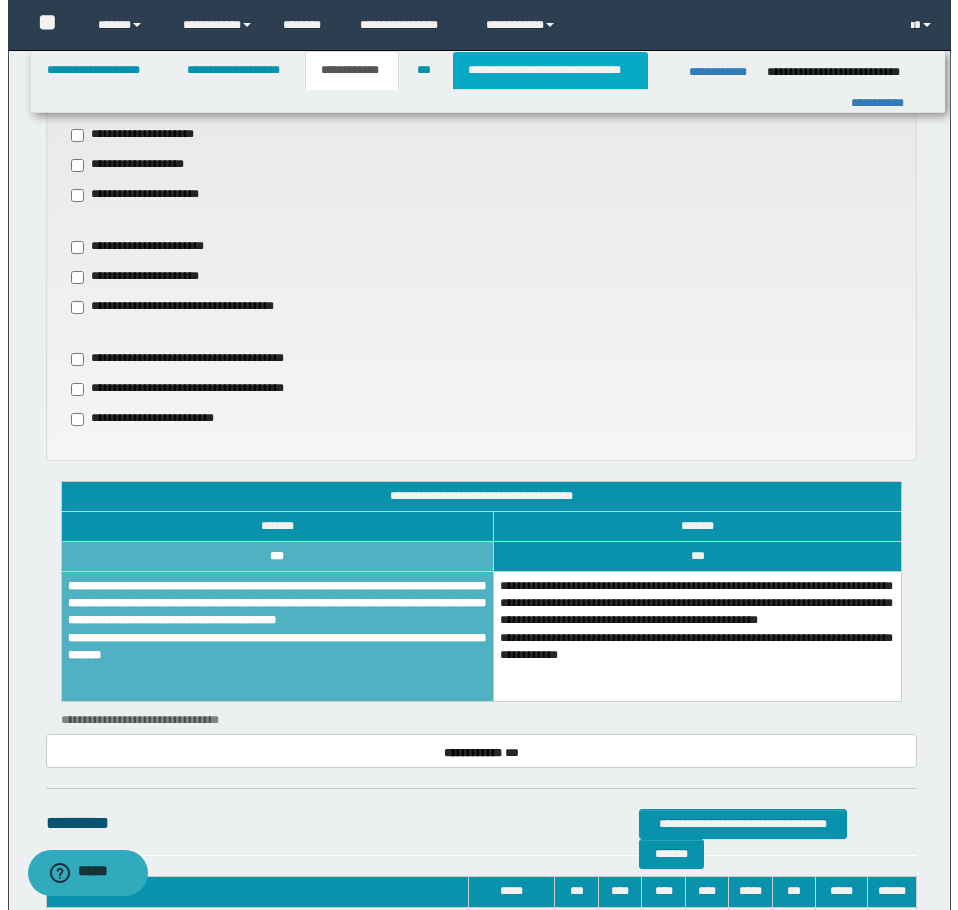 scroll, scrollTop: 0, scrollLeft: 0, axis: both 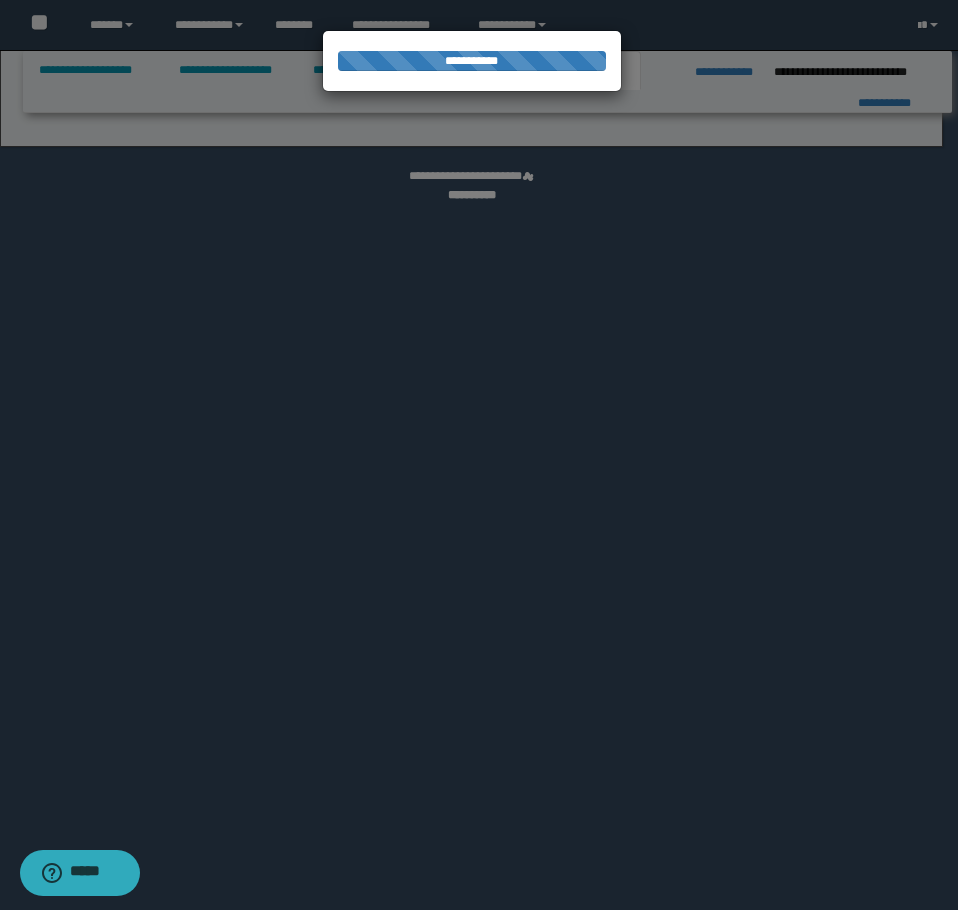 select on "*" 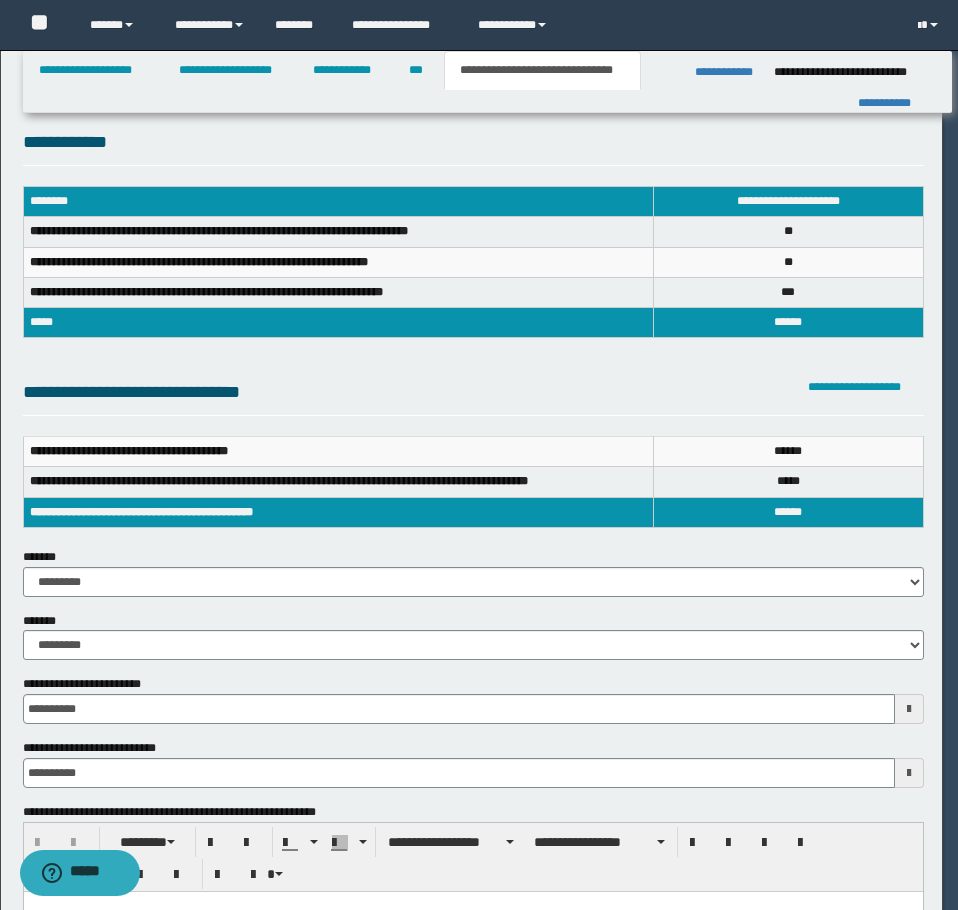 scroll, scrollTop: 0, scrollLeft: 0, axis: both 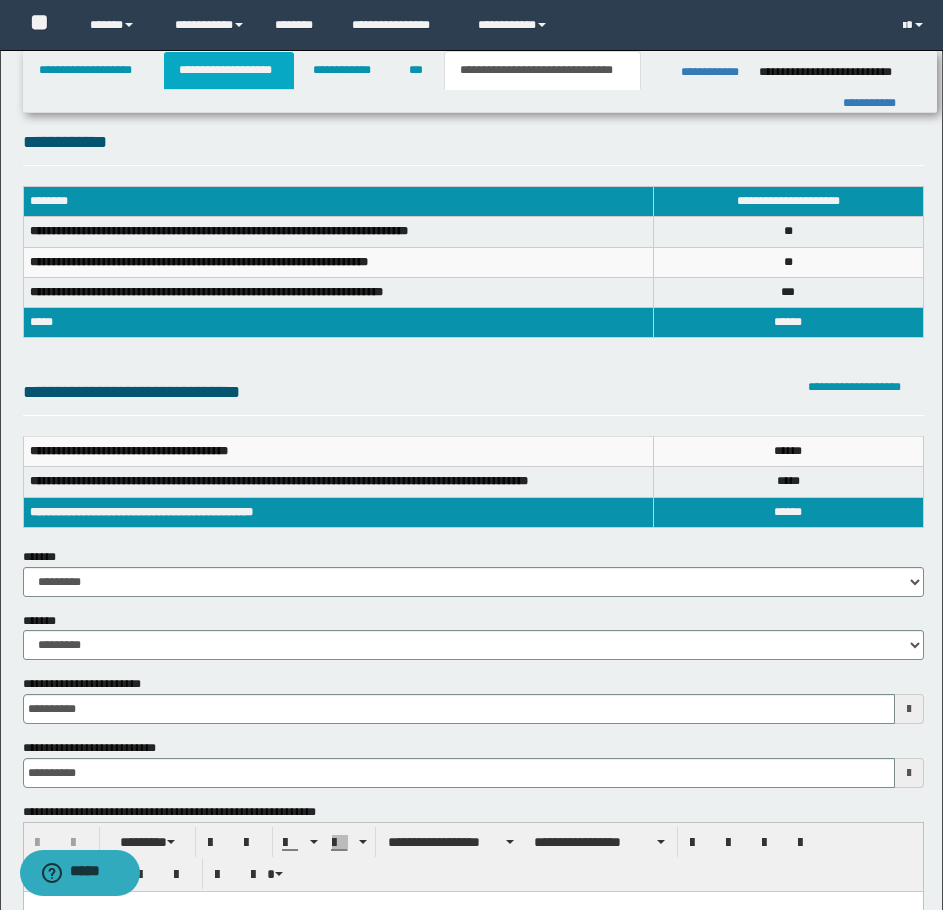 click on "**********" at bounding box center (229, 70) 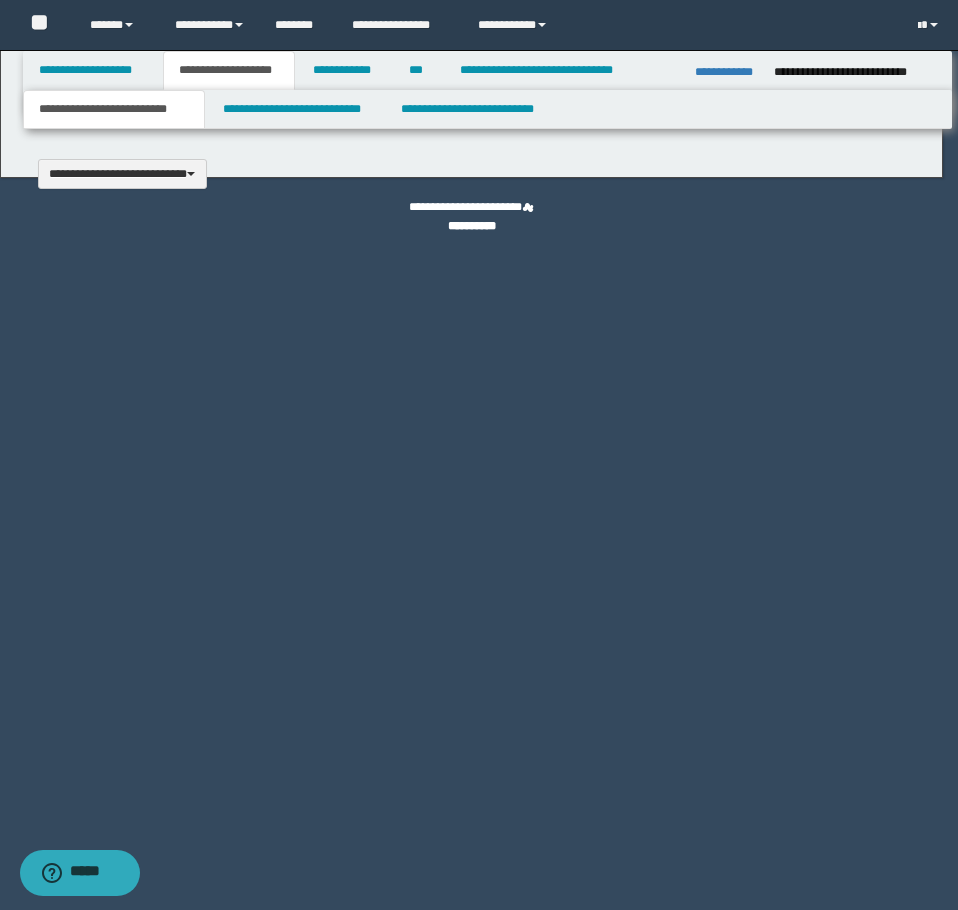 type 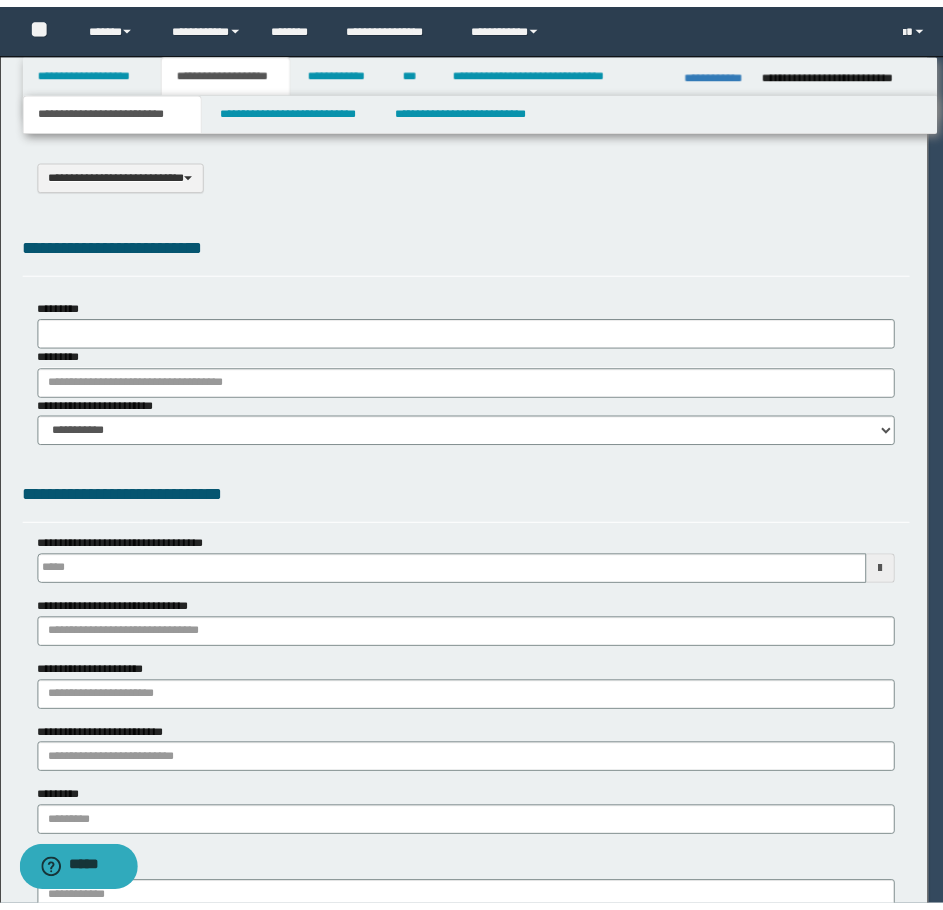 scroll, scrollTop: 0, scrollLeft: 0, axis: both 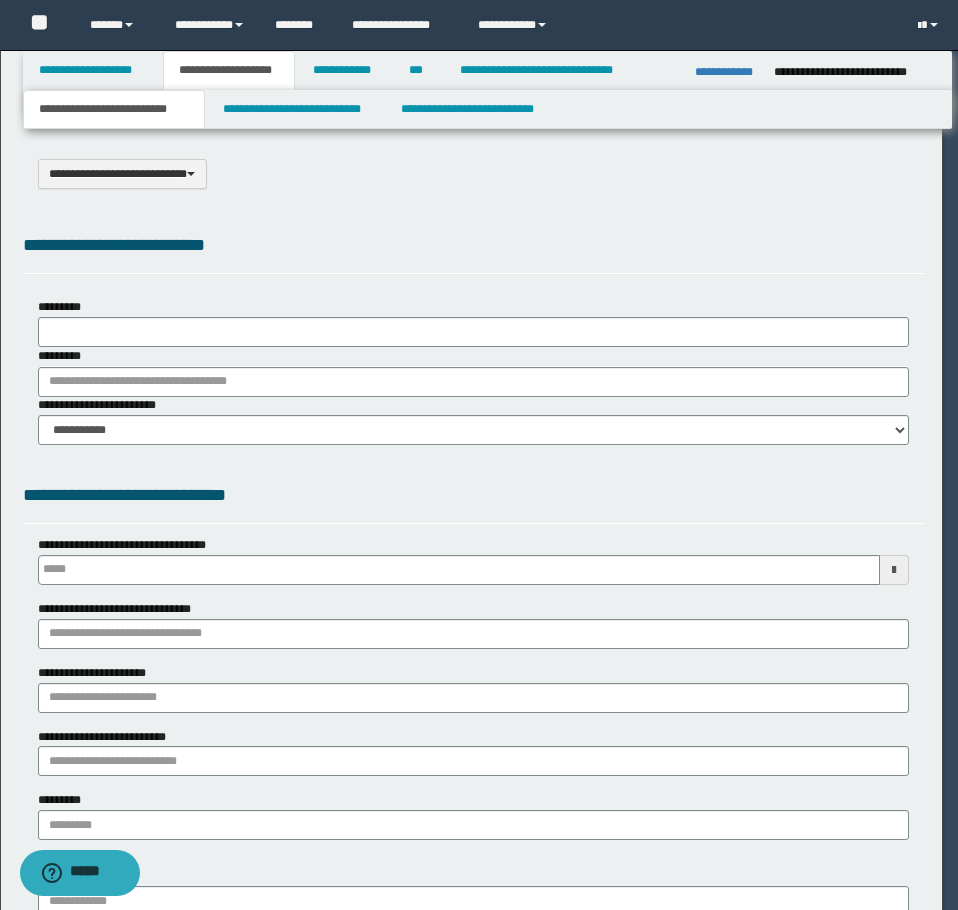 type on "**********" 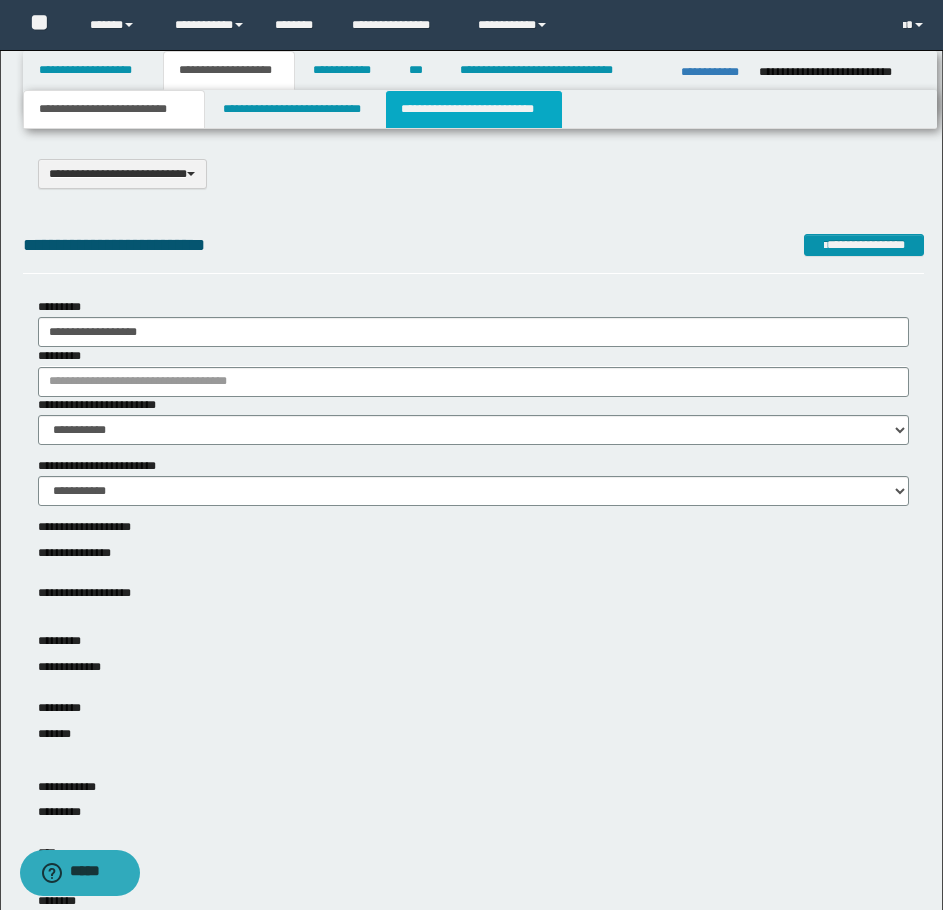 click on "**********" at bounding box center (474, 109) 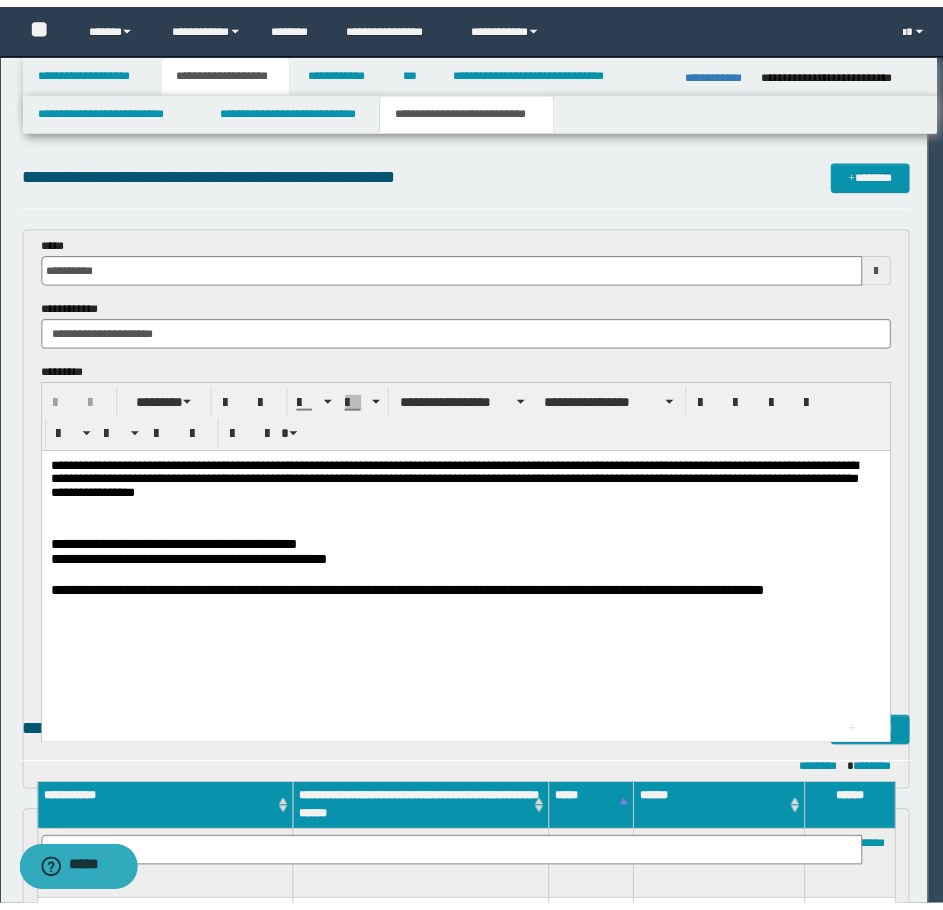 scroll, scrollTop: 0, scrollLeft: 0, axis: both 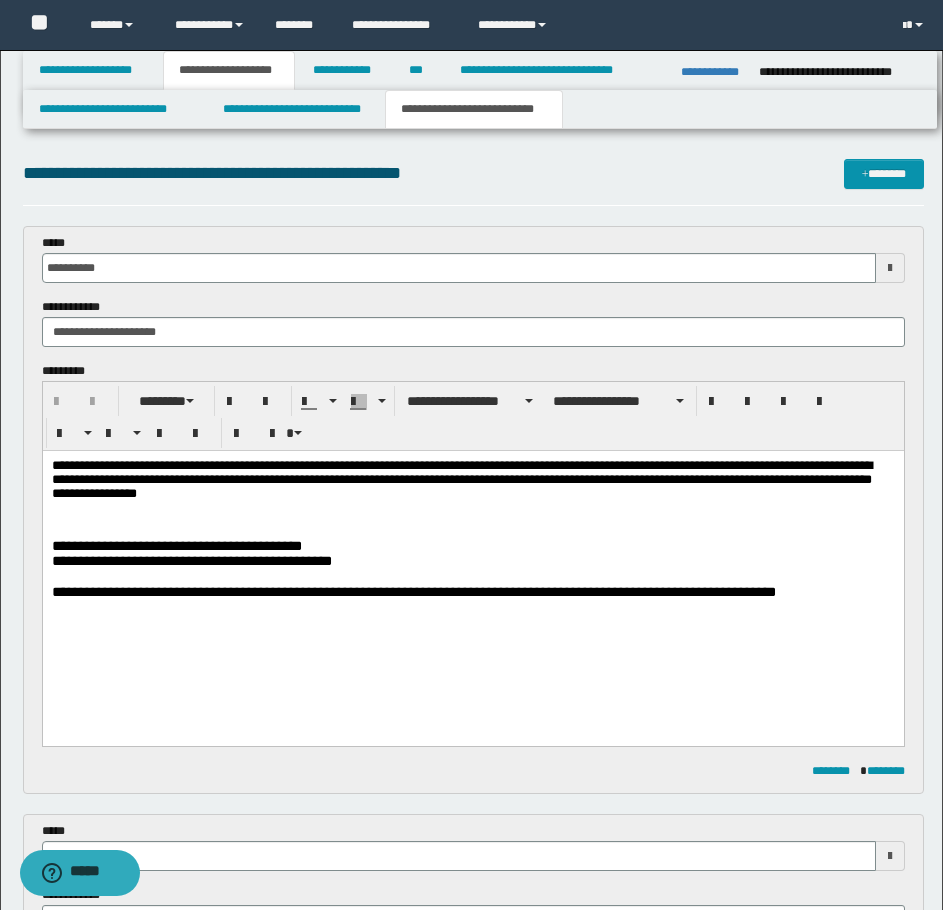 click at bounding box center (472, 577) 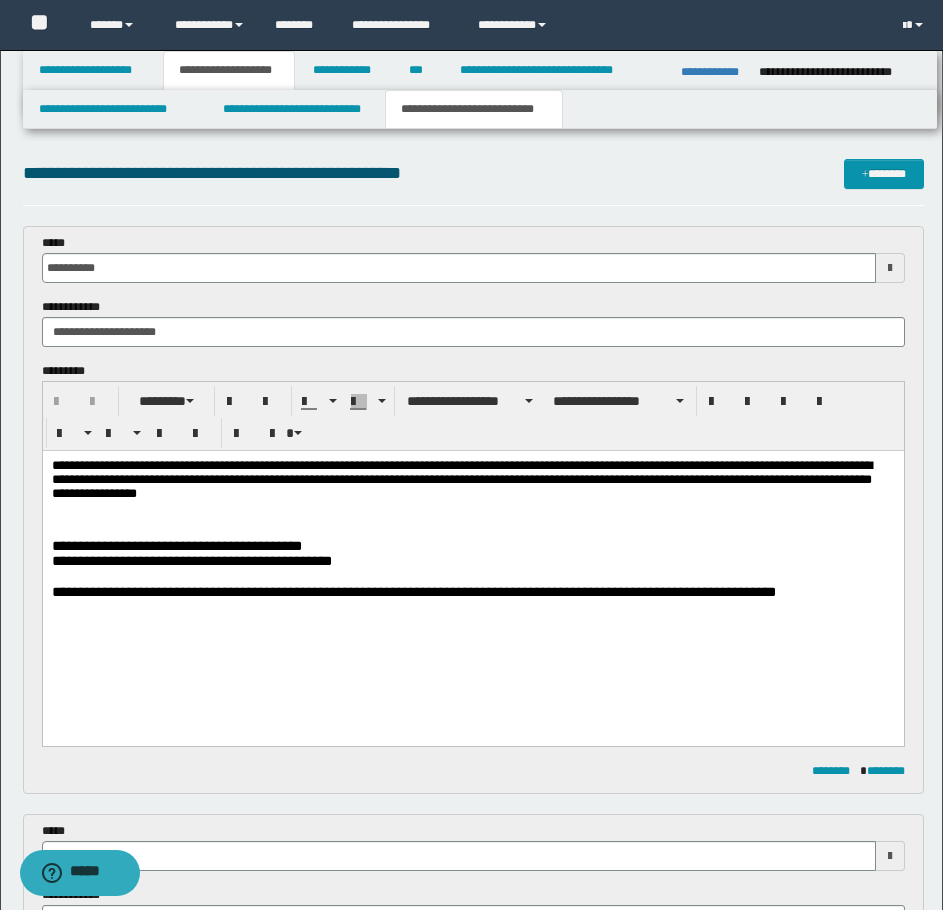 type 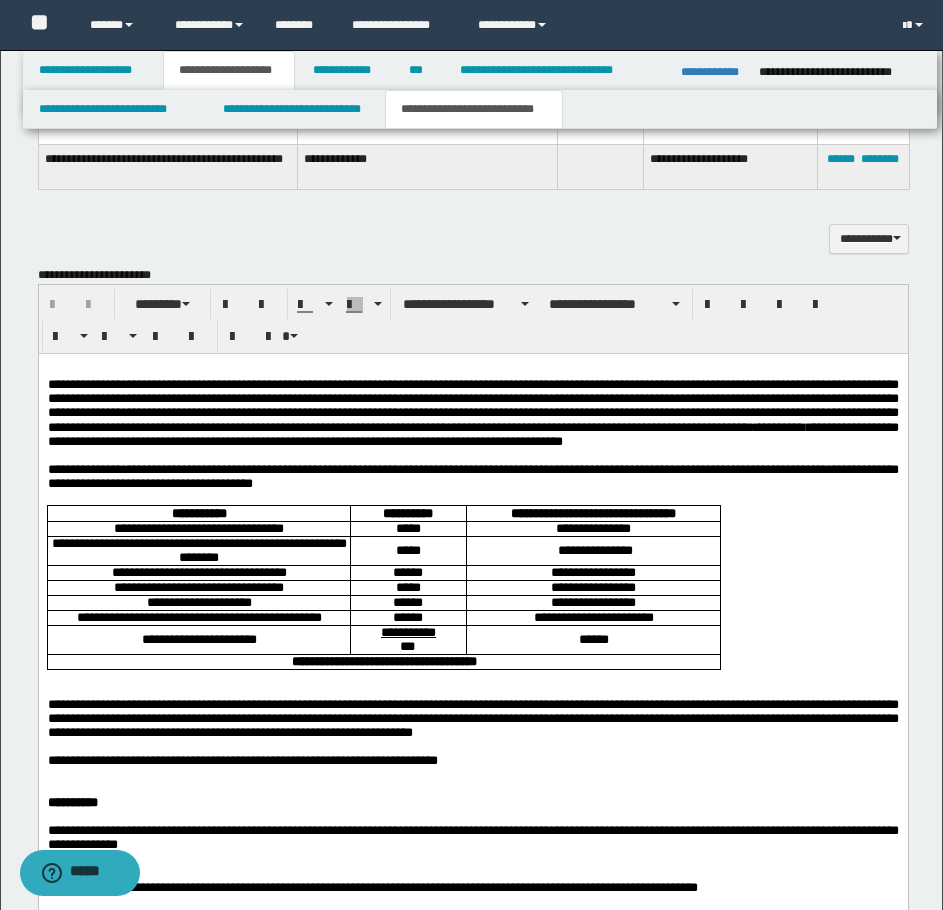 scroll, scrollTop: 1500, scrollLeft: 0, axis: vertical 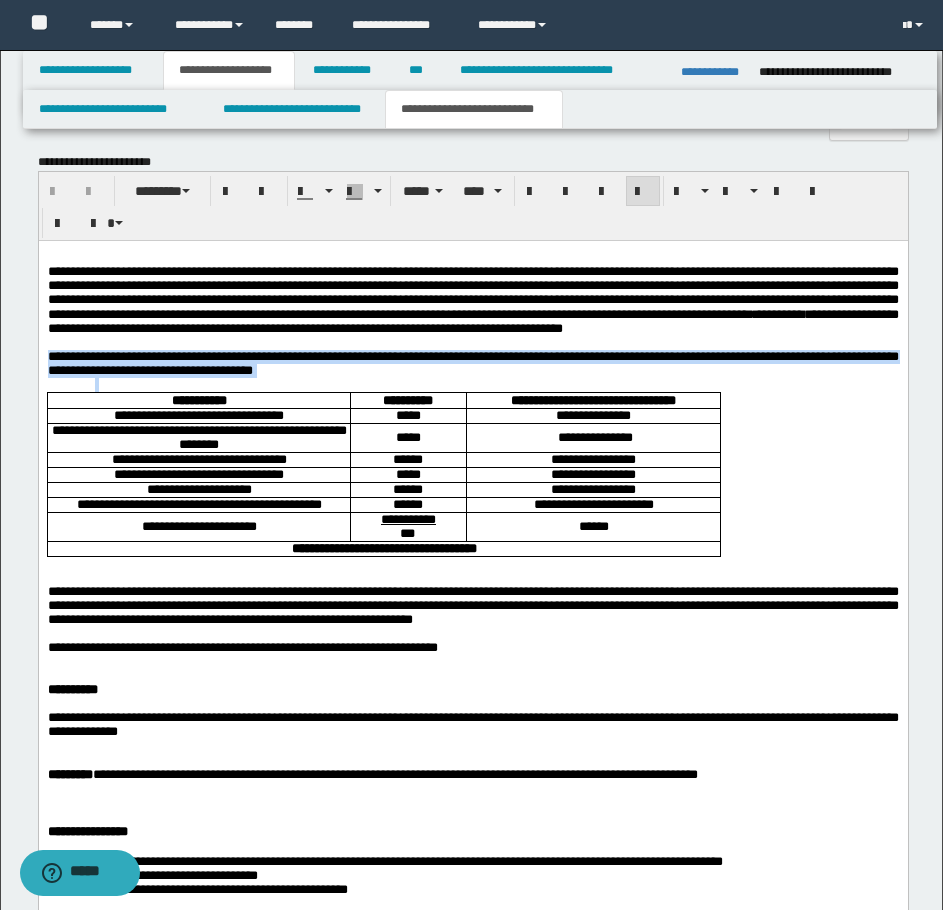 drag, startPoint x: 47, startPoint y: 384, endPoint x: 509, endPoint y: 412, distance: 462.84772 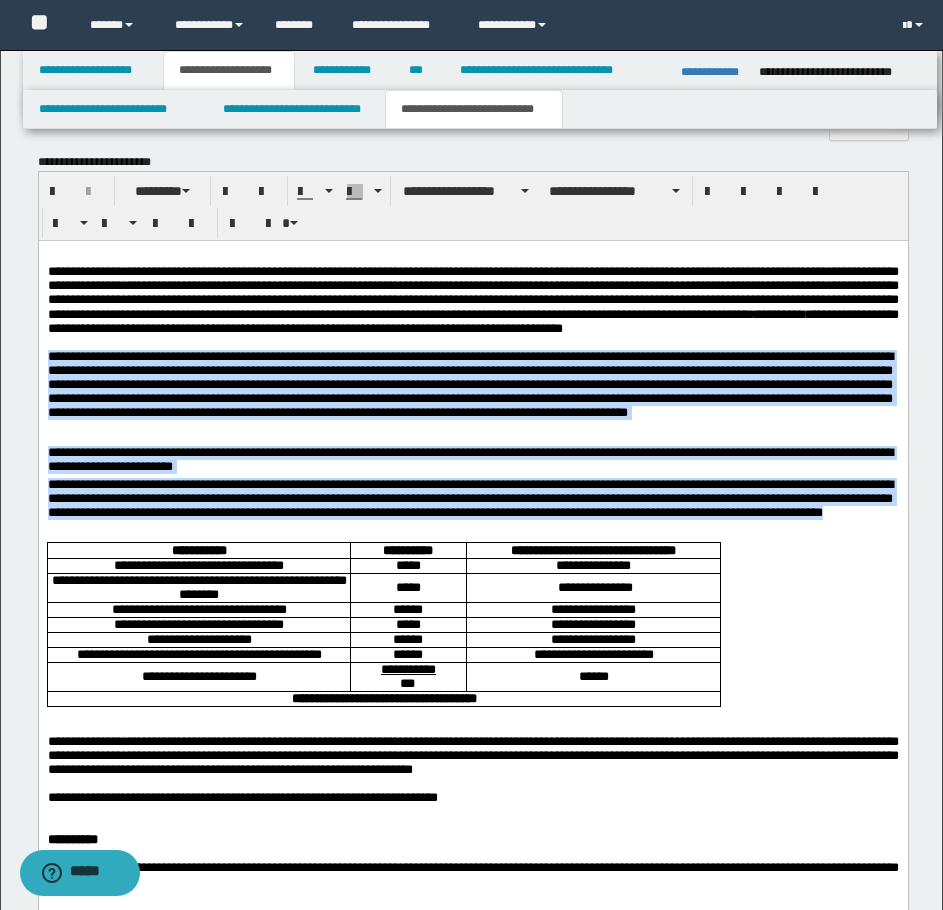 drag, startPoint x: 47, startPoint y: 382, endPoint x: 233, endPoint y: 559, distance: 256.75864 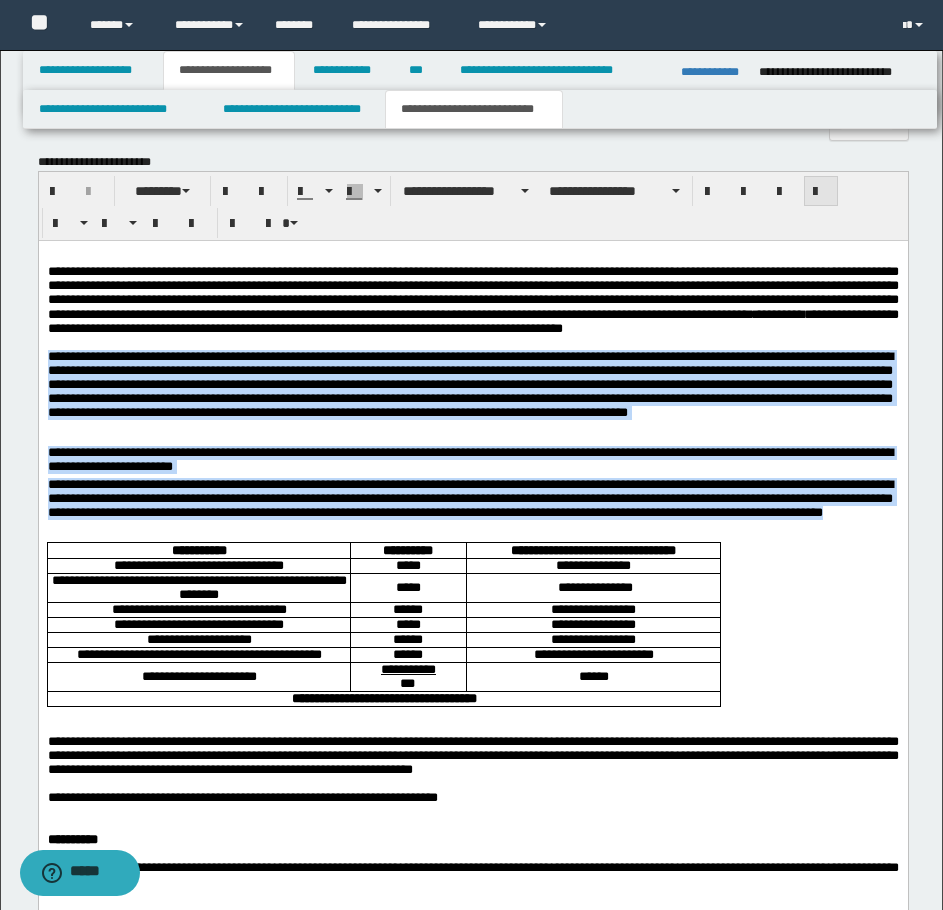 click at bounding box center [821, 192] 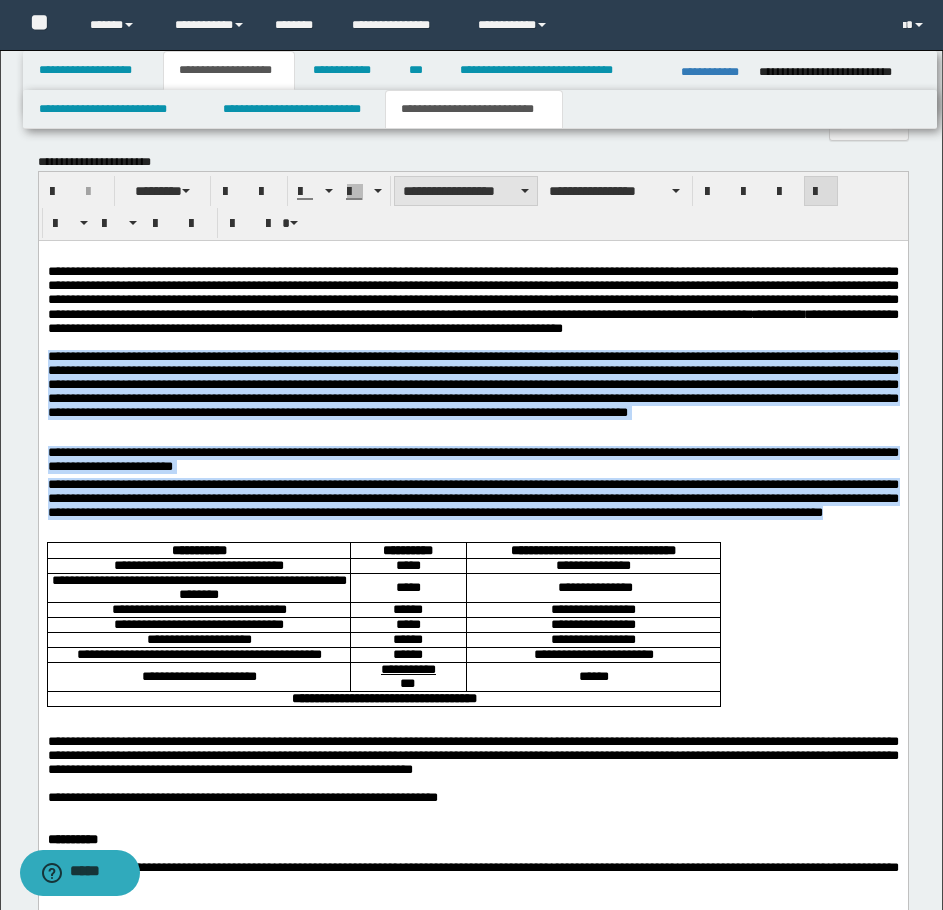 click on "**********" at bounding box center (466, 191) 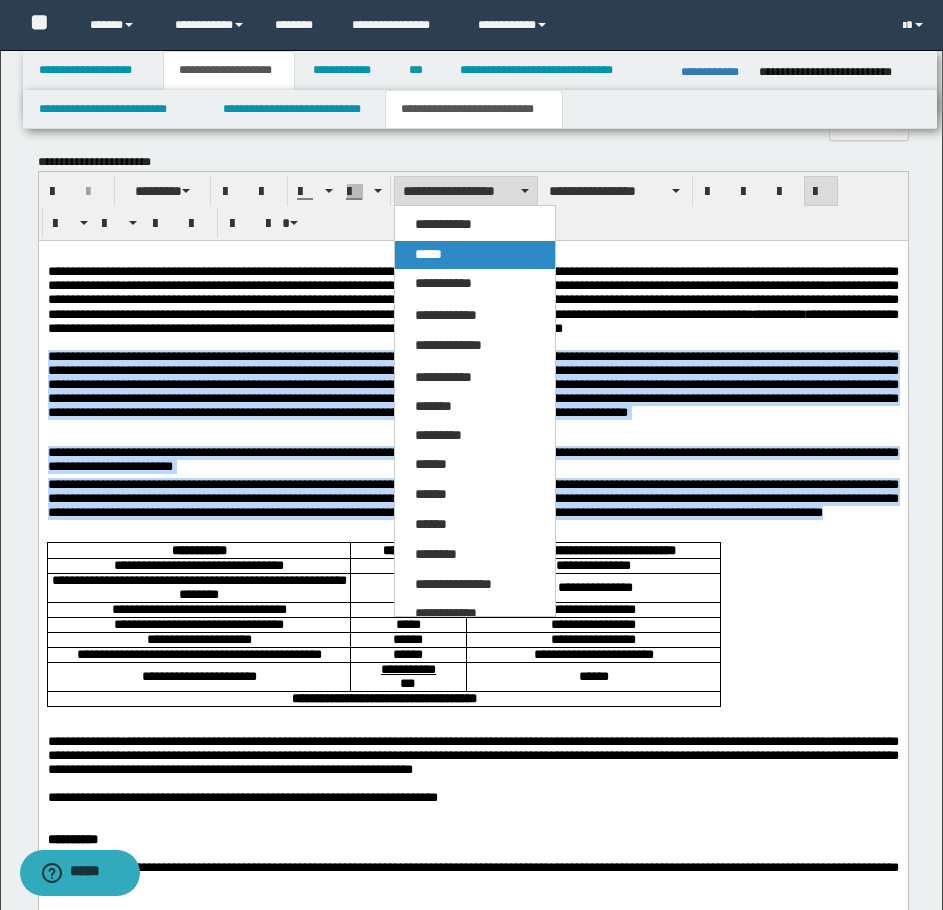 click on "*****" at bounding box center (475, 255) 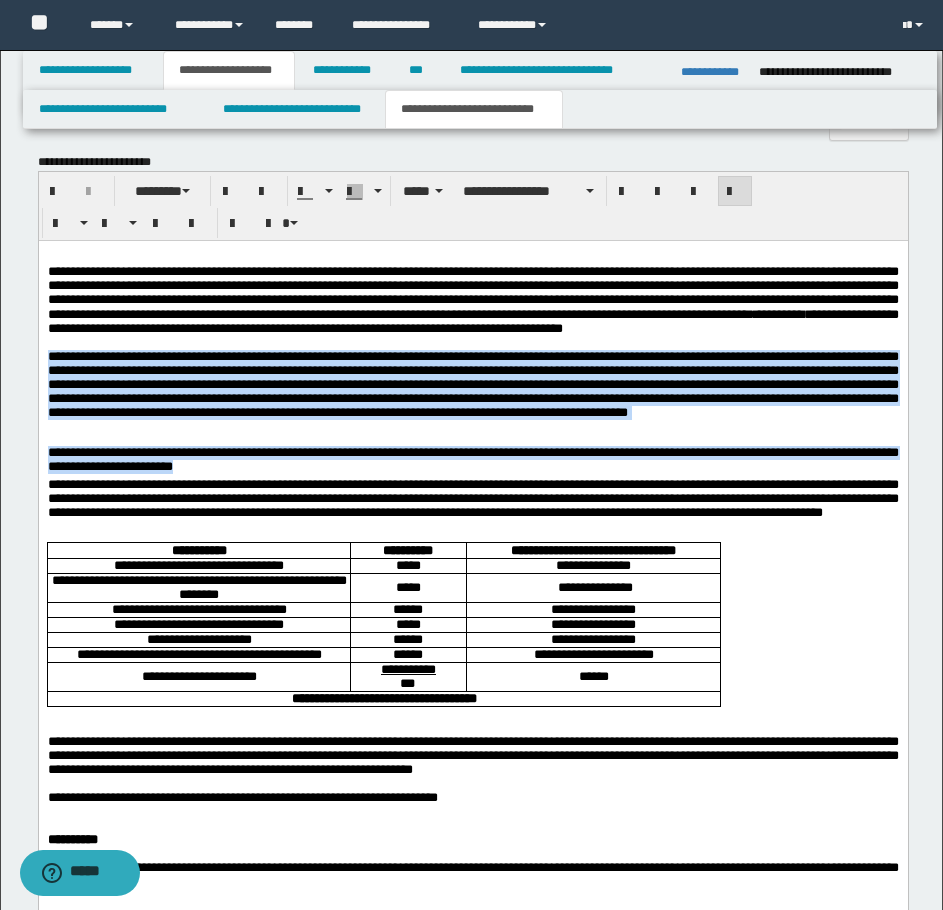 click on "**********" at bounding box center [472, 462] 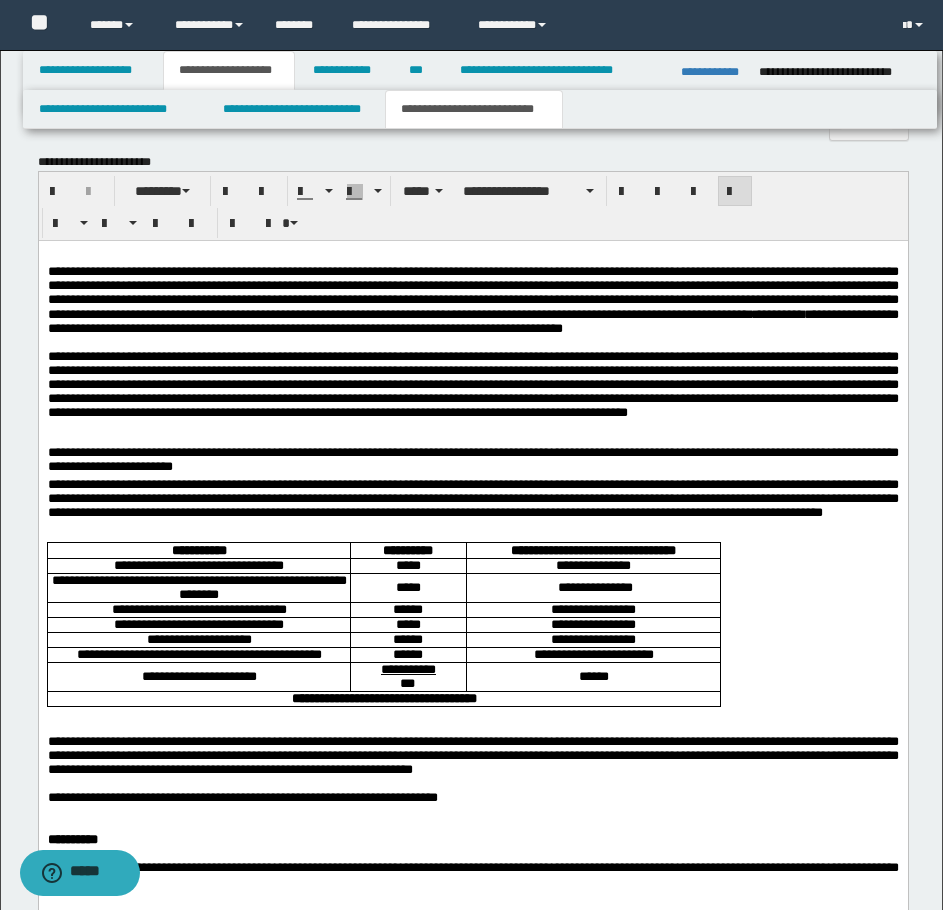 click on "**********" at bounding box center (472, 398) 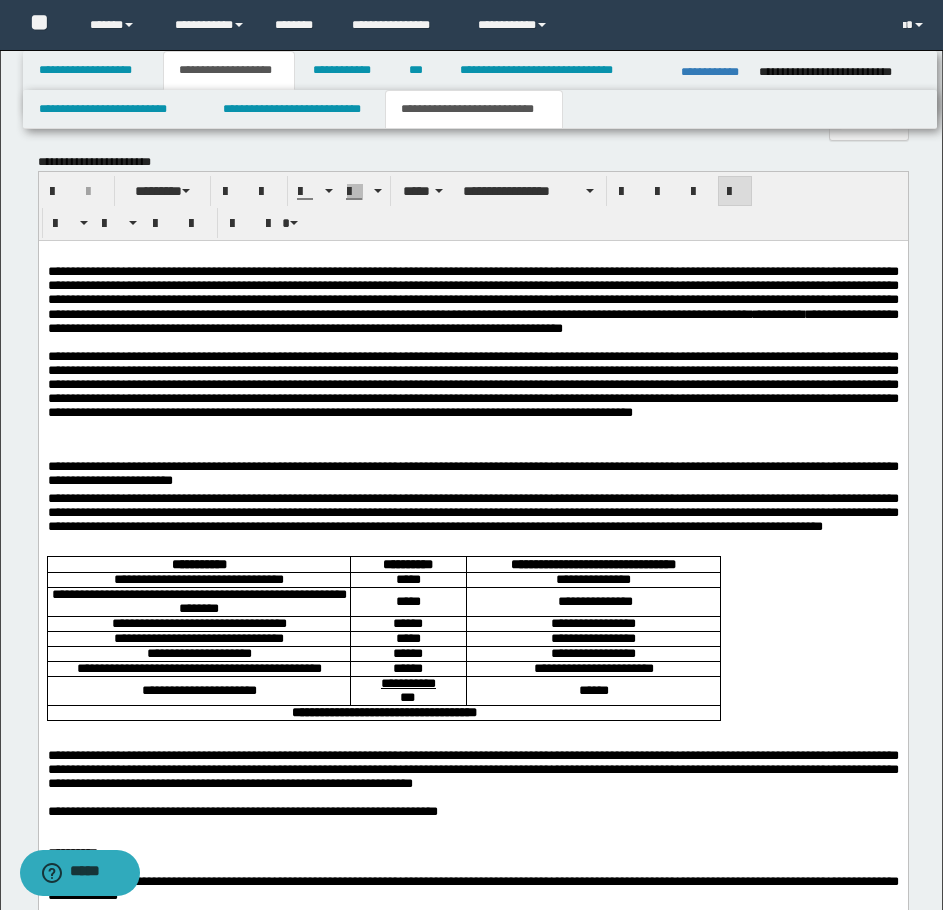 click on "**********" at bounding box center (472, 384) 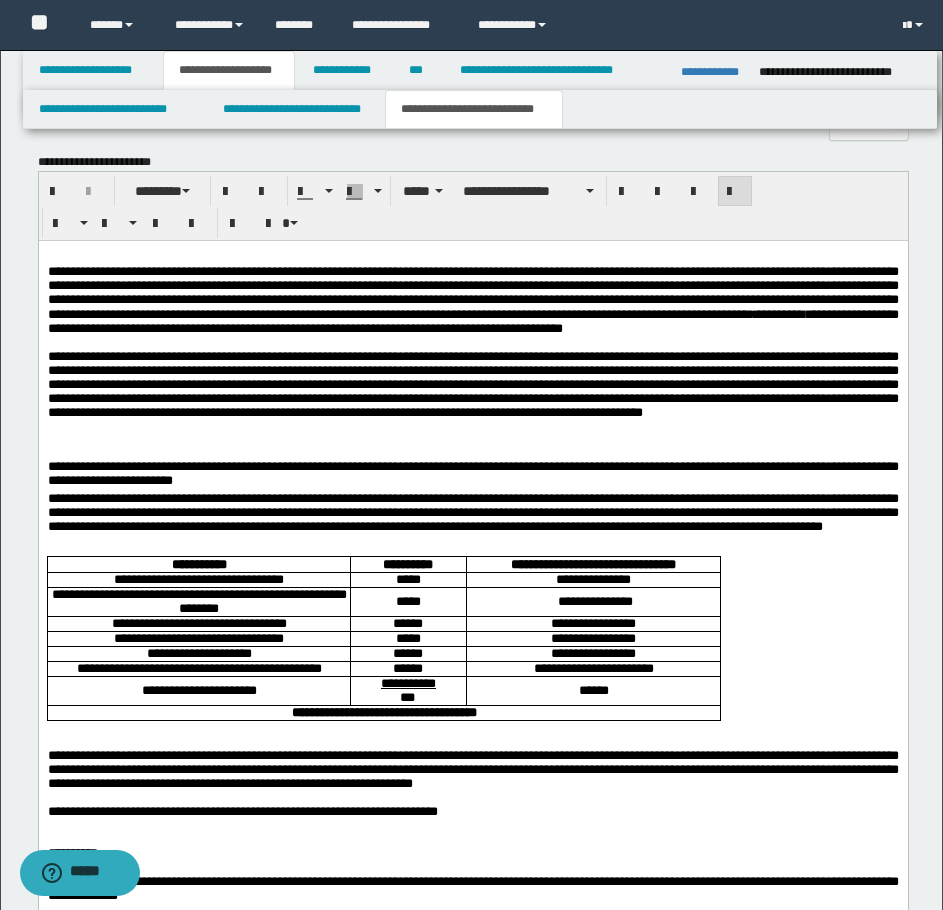 click on "**********" at bounding box center [472, 384] 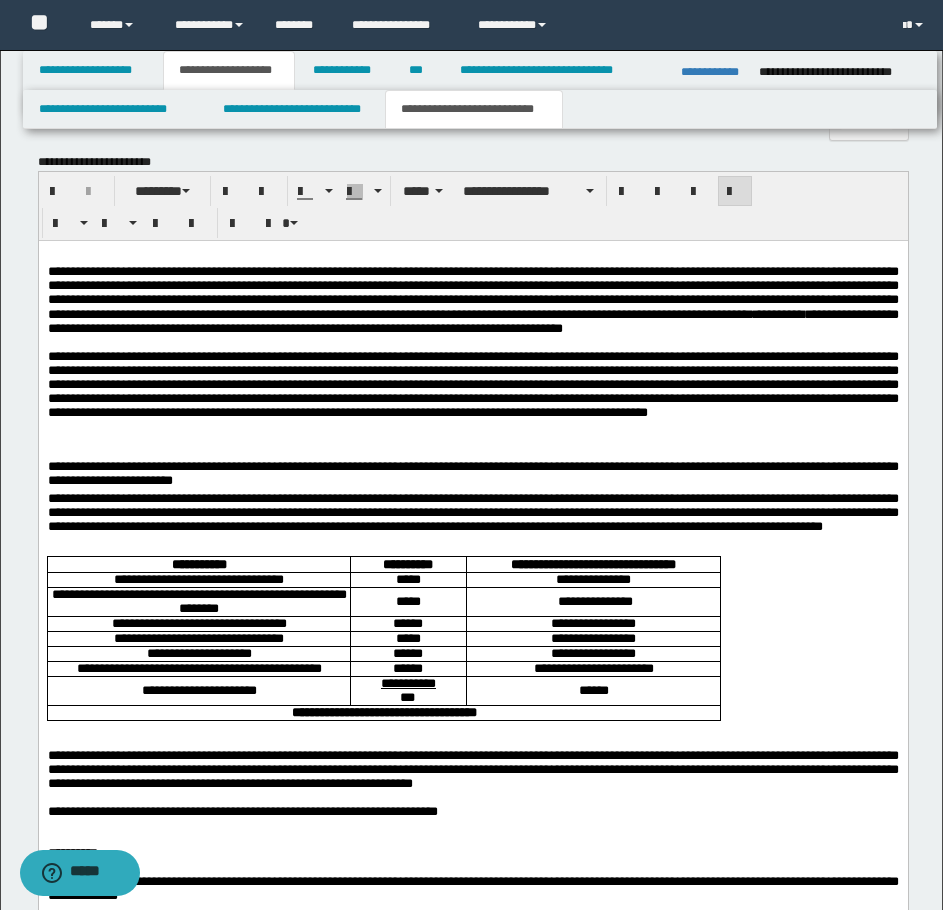 click on "**********" at bounding box center [472, 384] 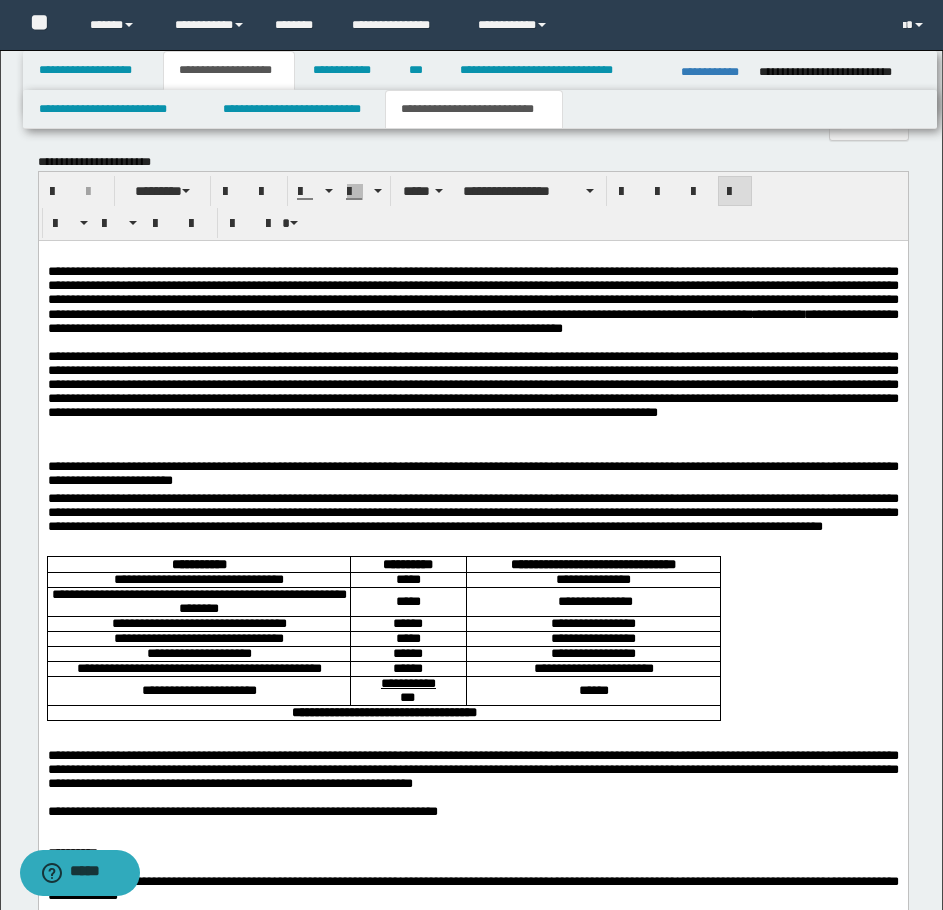 click on "**********" at bounding box center [472, 384] 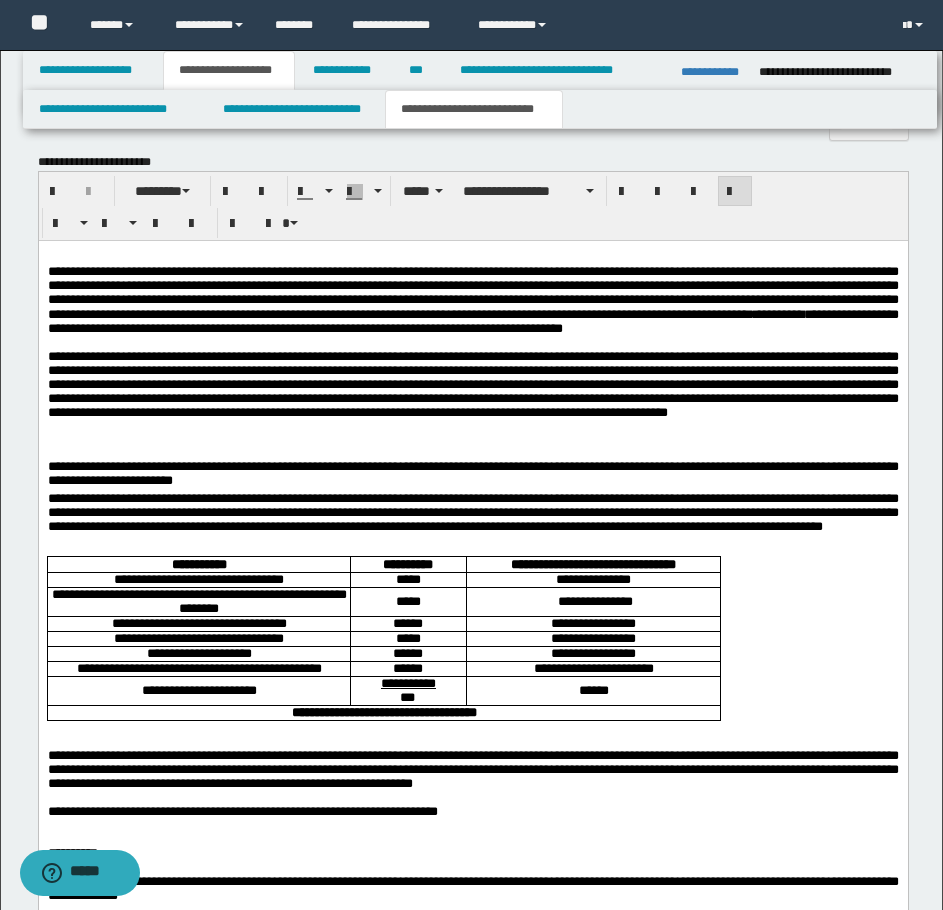 click on "**********" at bounding box center [472, 384] 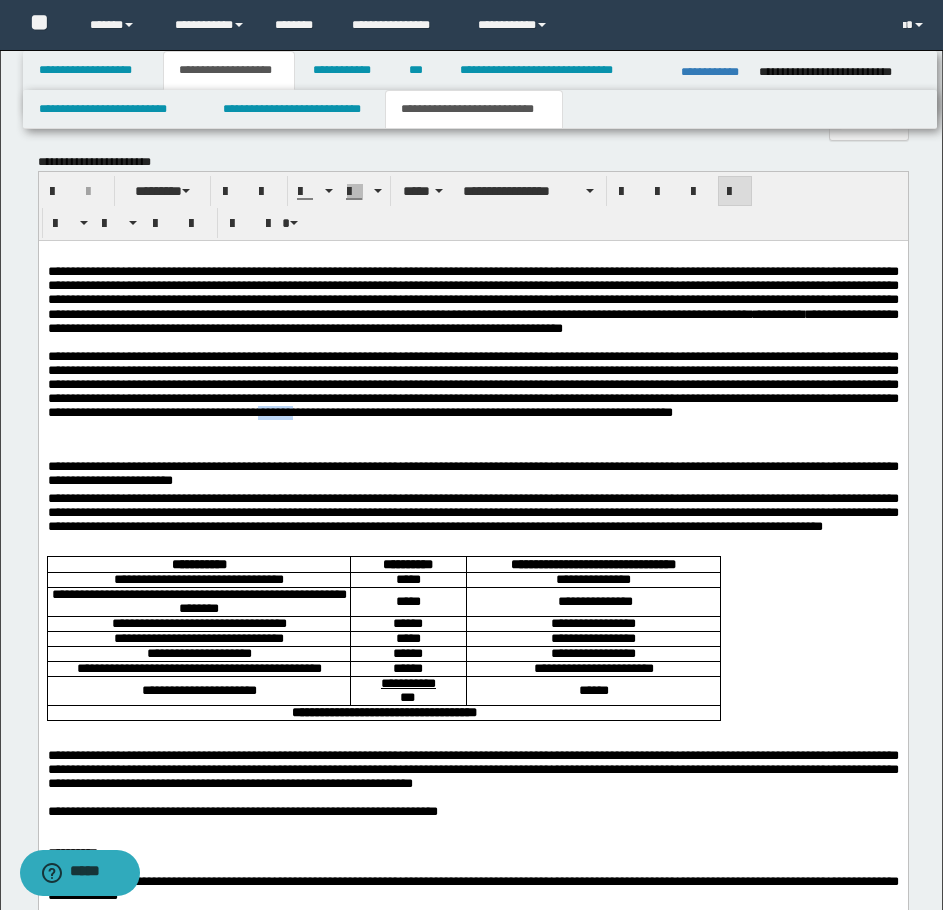 drag, startPoint x: 270, startPoint y: 465, endPoint x: 254, endPoint y: 469, distance: 16.492422 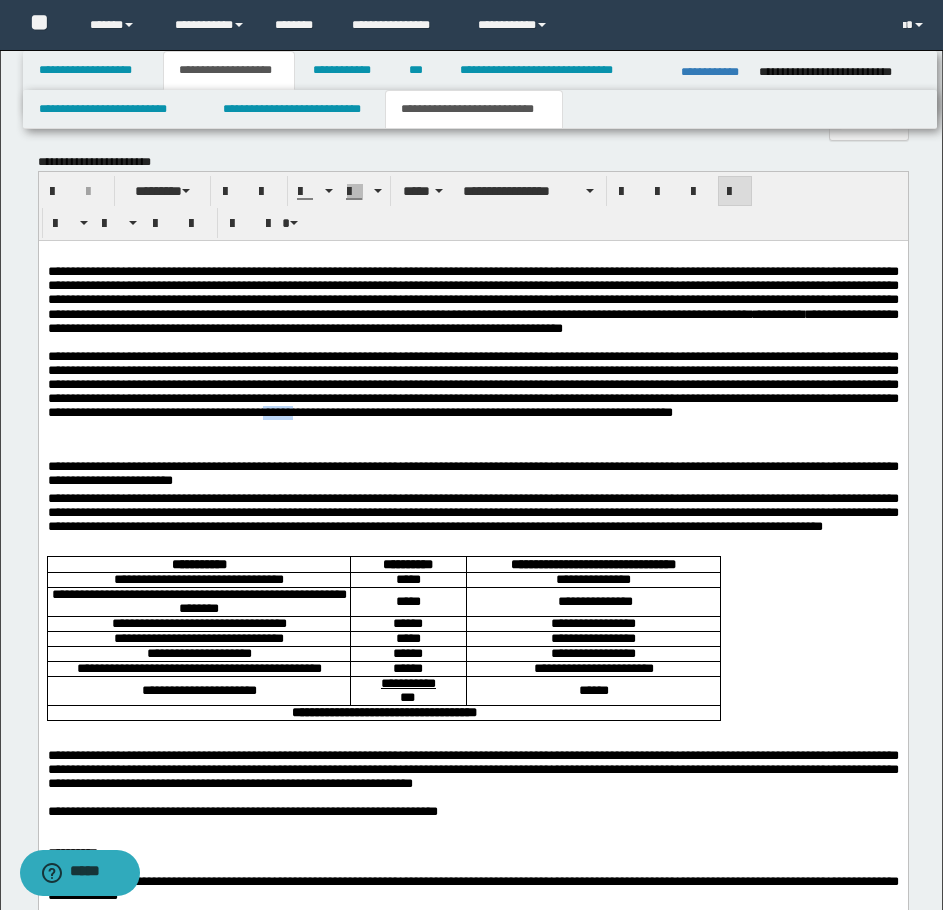 drag, startPoint x: 249, startPoint y: 465, endPoint x: 283, endPoint y: 459, distance: 34.525352 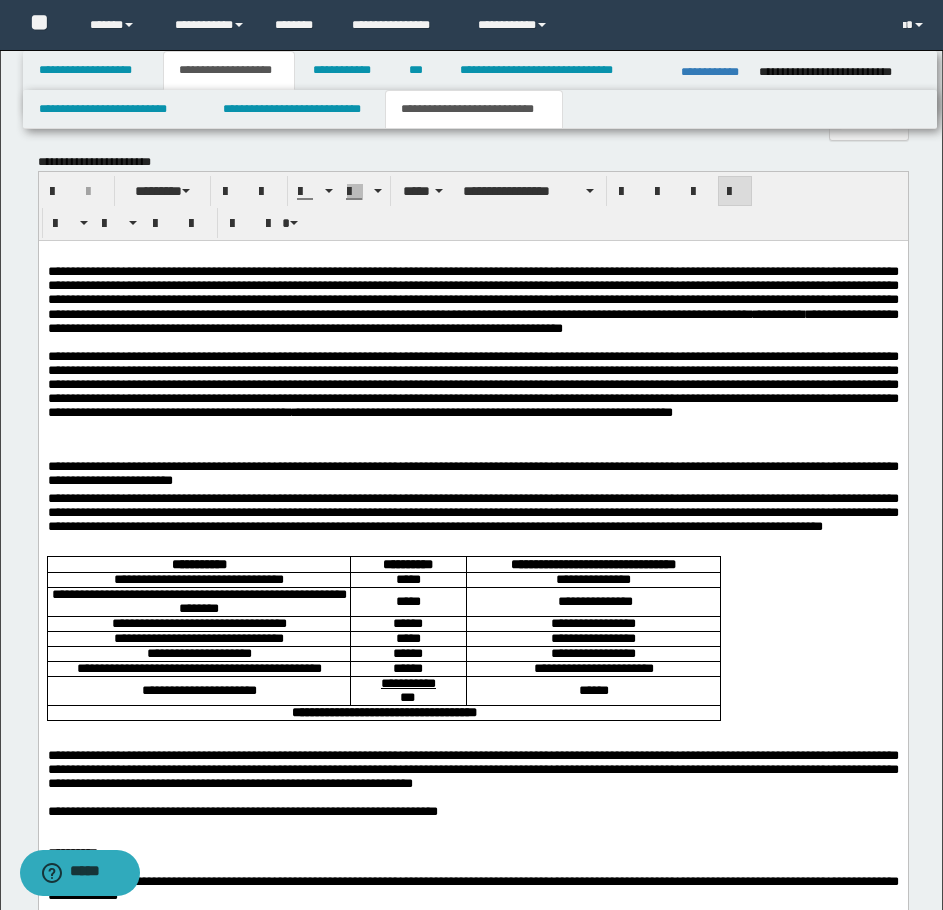 click on "**********" at bounding box center (472, 384) 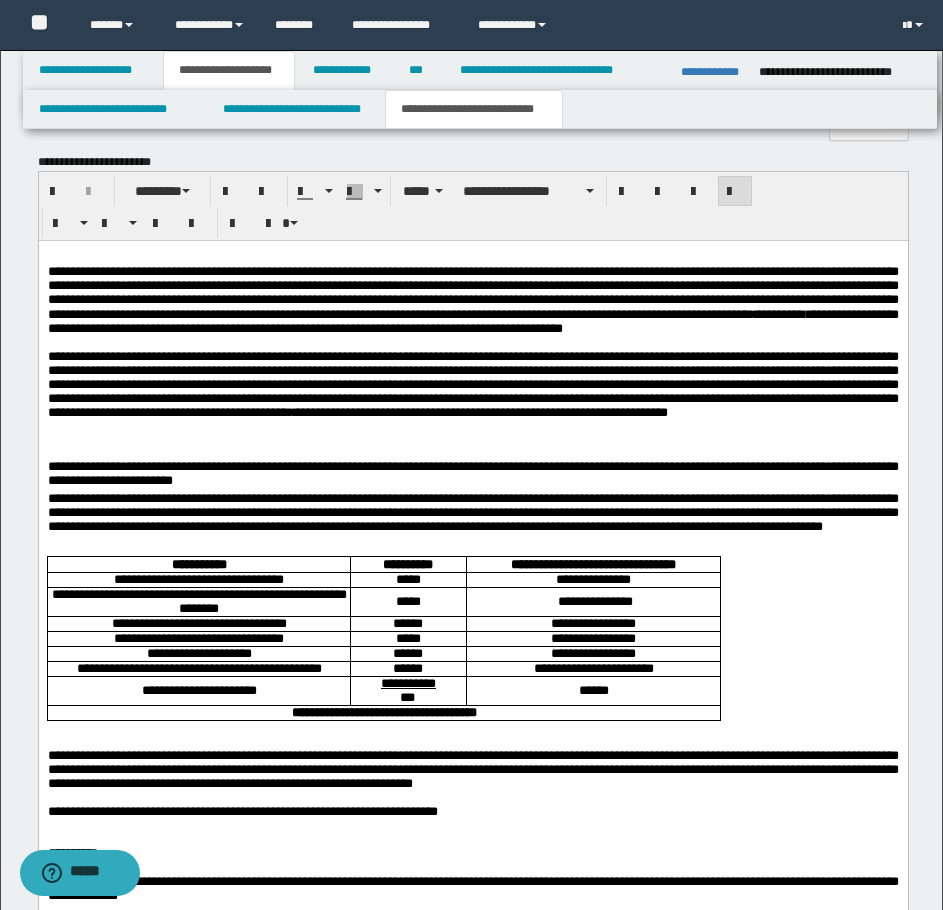 click on "**********" at bounding box center (472, 476) 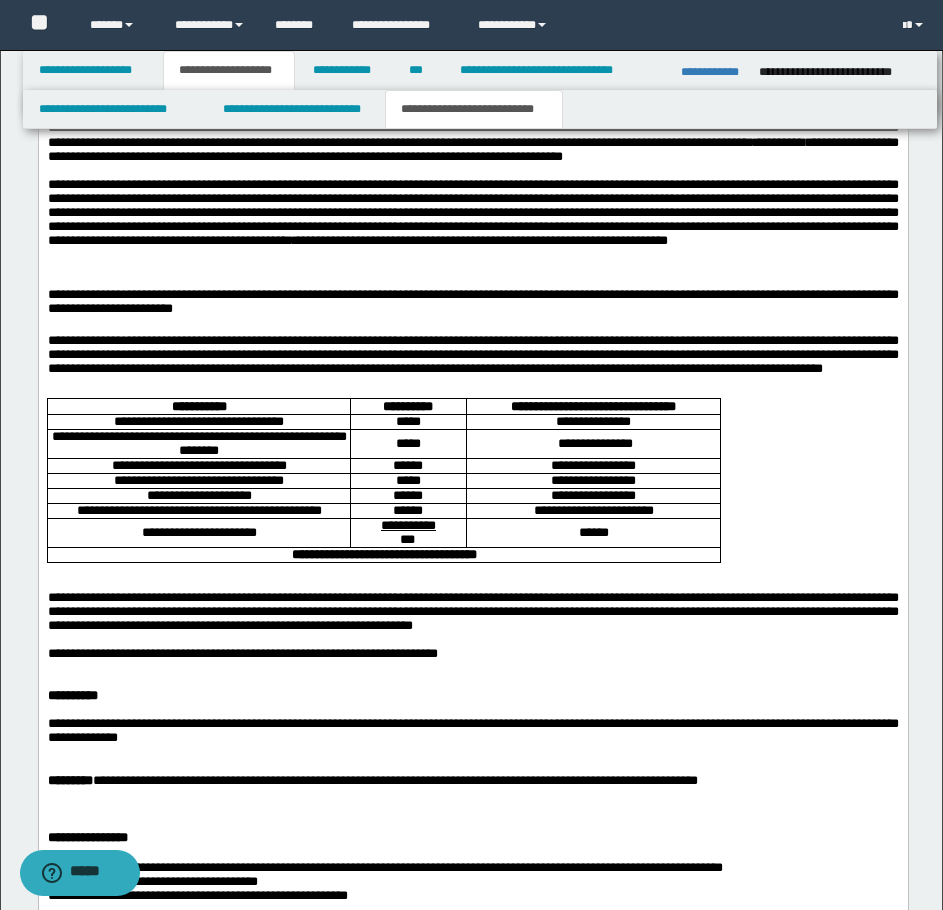 scroll, scrollTop: 1700, scrollLeft: 0, axis: vertical 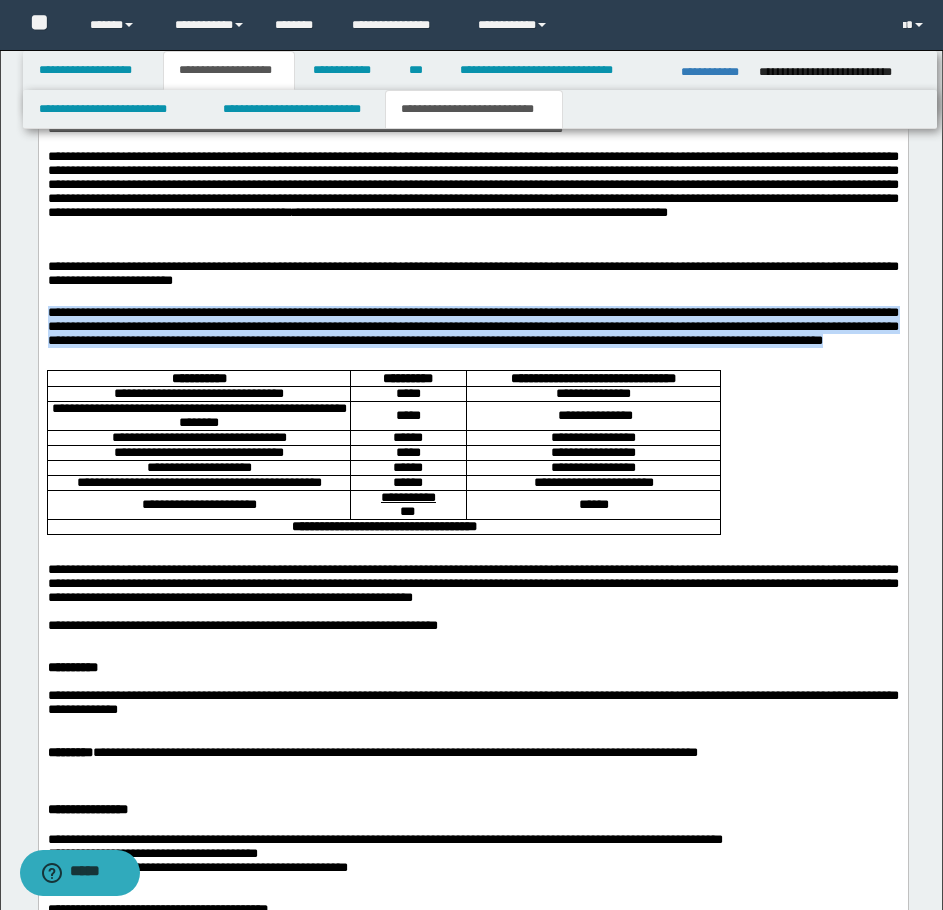drag, startPoint x: 48, startPoint y: 342, endPoint x: 486, endPoint y: 387, distance: 440.30557 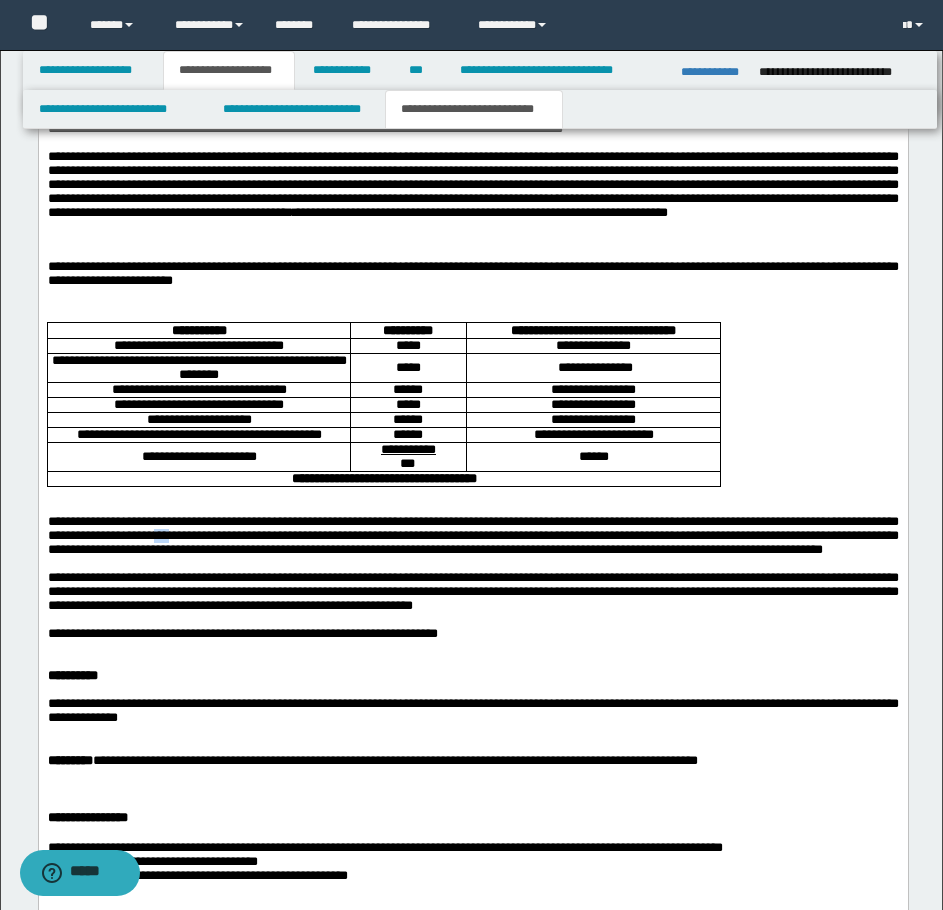 drag, startPoint x: 371, startPoint y: 584, endPoint x: 390, endPoint y: 584, distance: 19 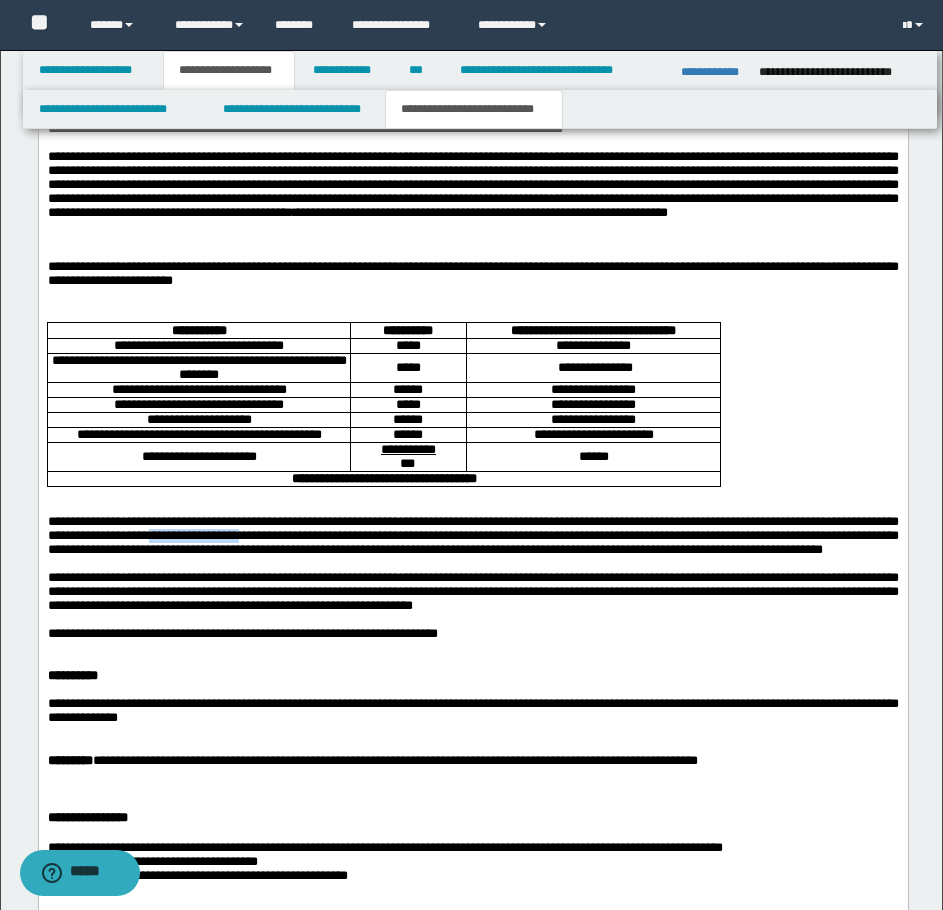 drag, startPoint x: 365, startPoint y: 578, endPoint x: 476, endPoint y: 585, distance: 111.220505 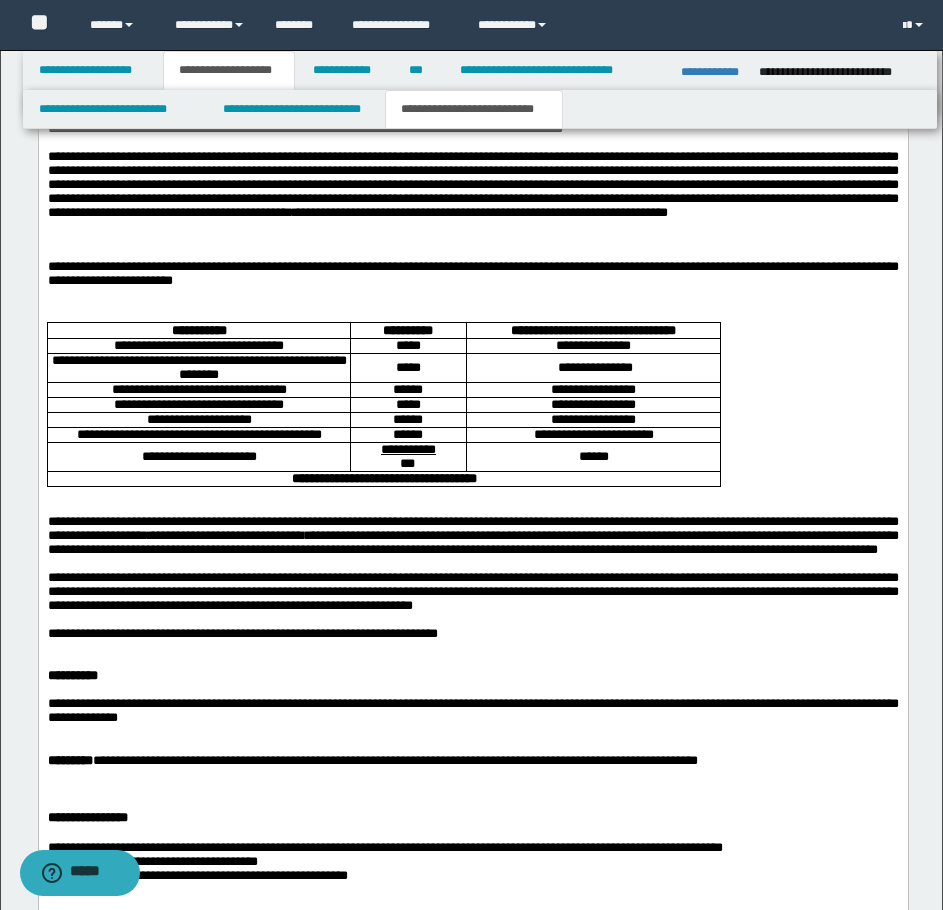 drag, startPoint x: 687, startPoint y: 573, endPoint x: 691, endPoint y: 618, distance: 45.17743 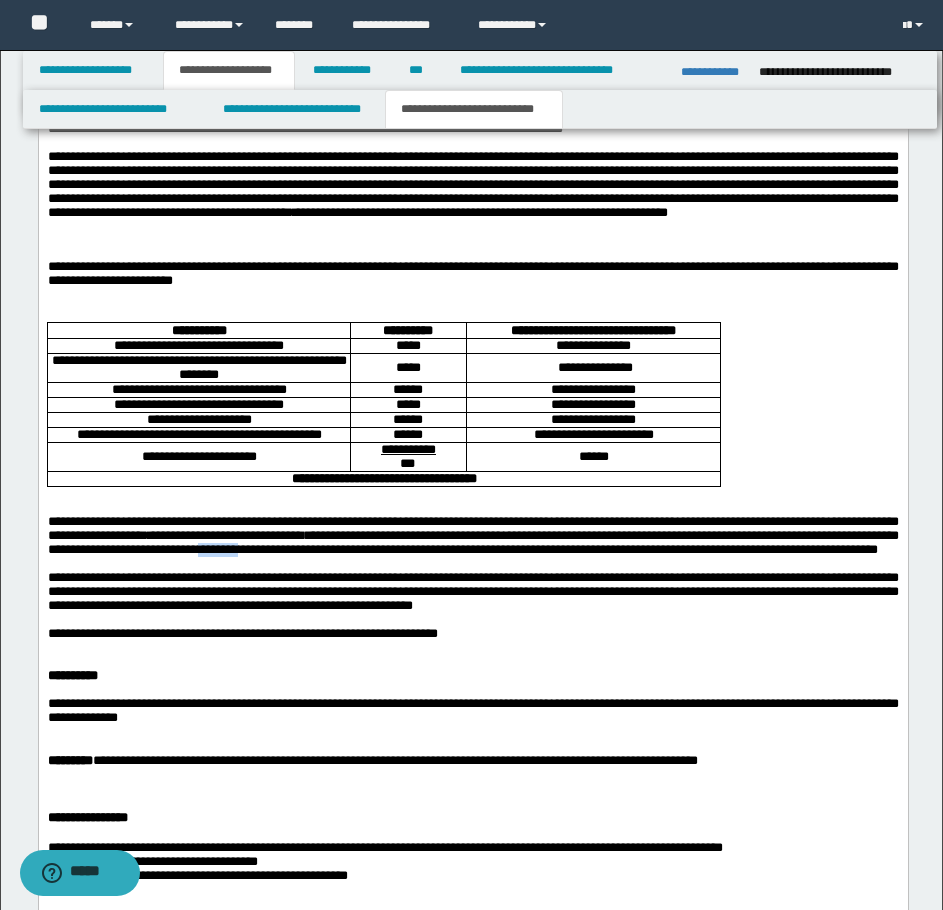 drag, startPoint x: 595, startPoint y: 600, endPoint x: 636, endPoint y: 598, distance: 41.04875 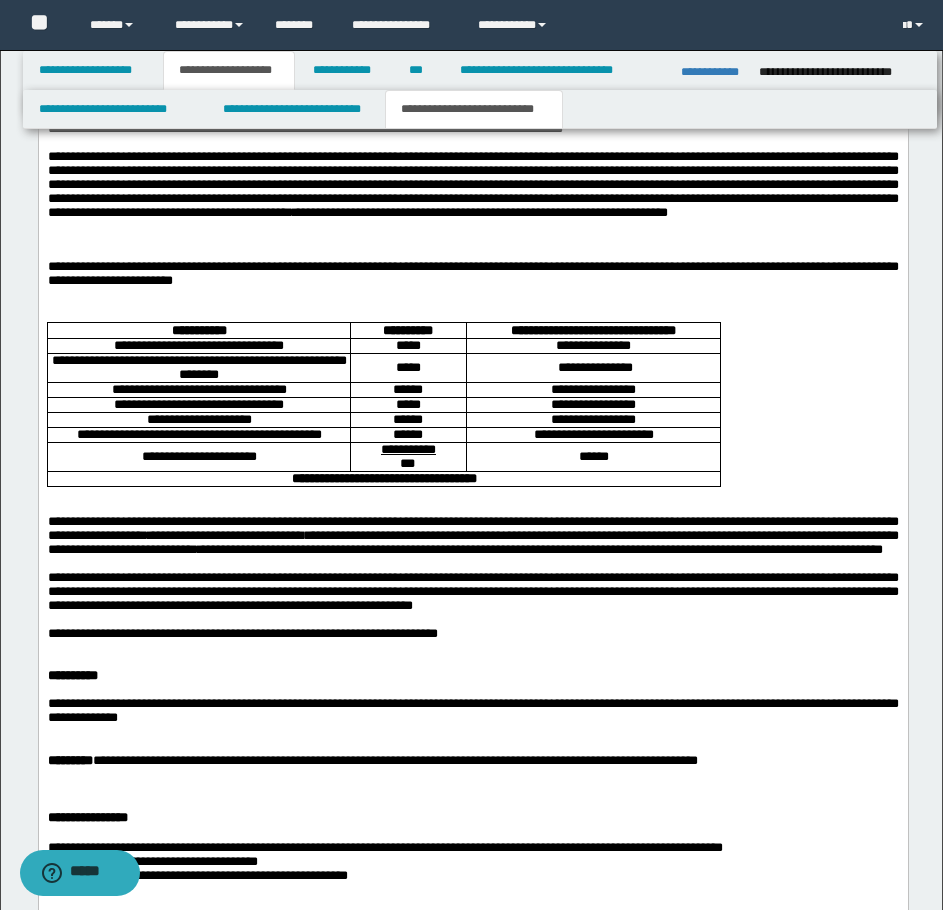 click on "**********" at bounding box center (472, 536) 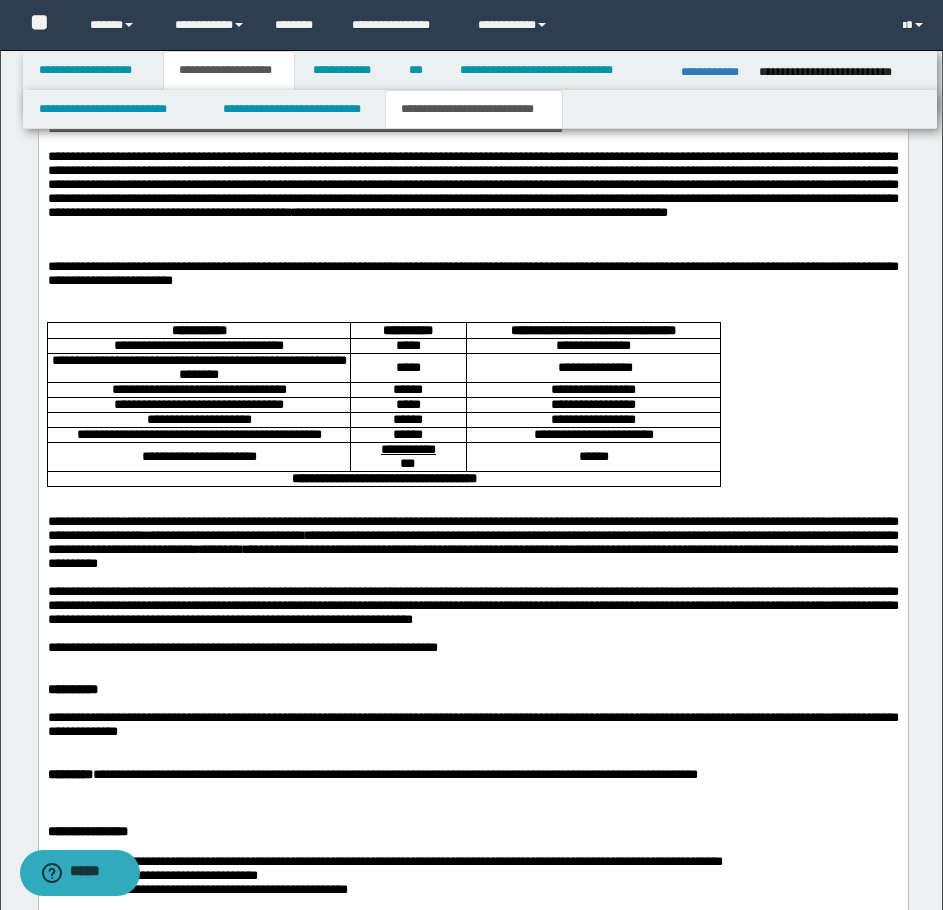click on "**********" at bounding box center [472, 542] 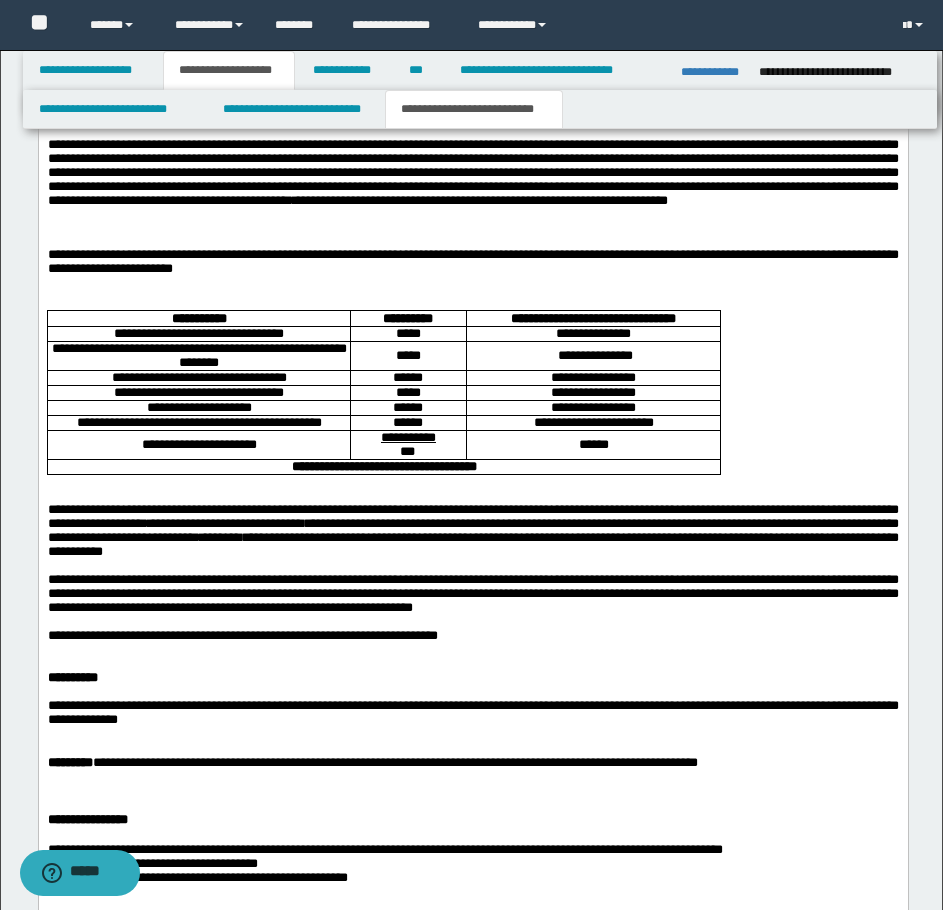 scroll, scrollTop: 1900, scrollLeft: 0, axis: vertical 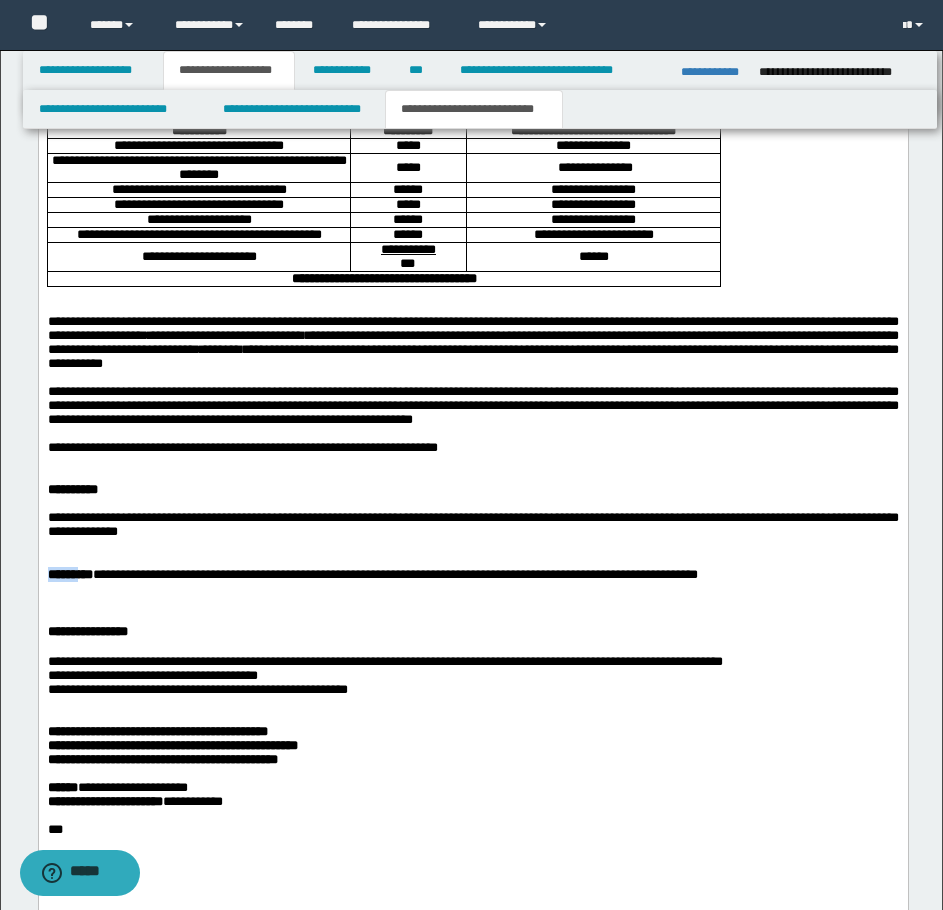 drag, startPoint x: 97, startPoint y: 652, endPoint x: 43, endPoint y: 653, distance: 54.00926 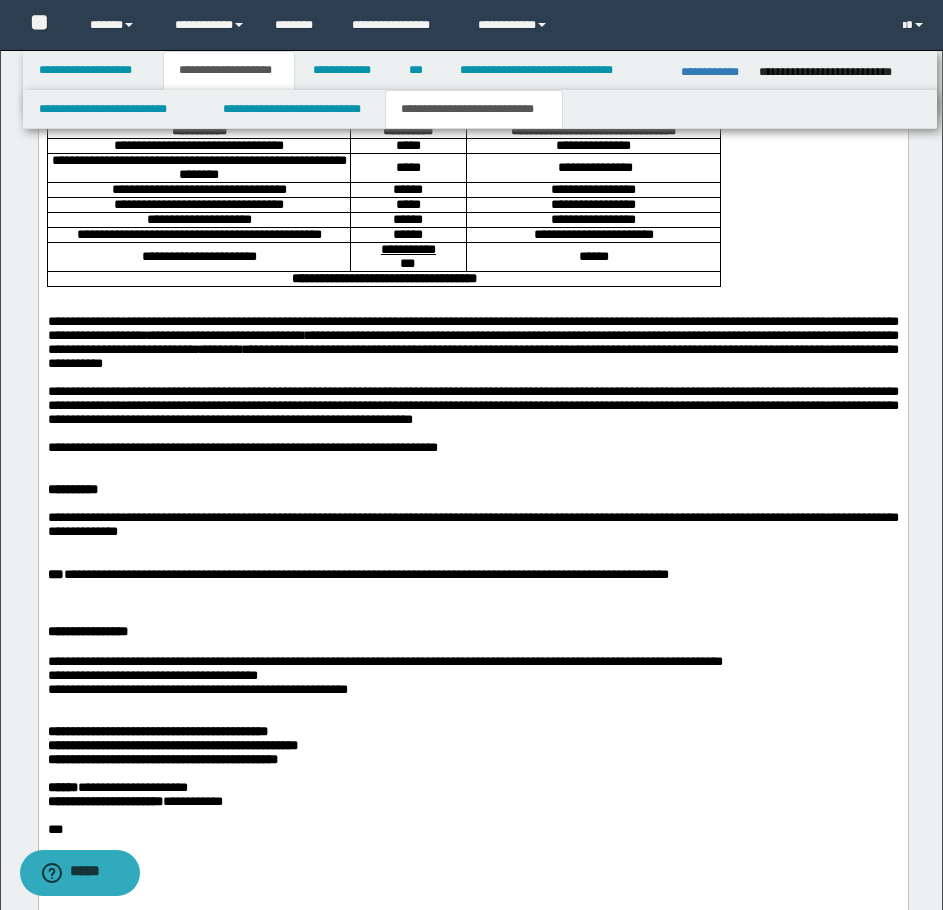 click on "***" at bounding box center [55, 575] 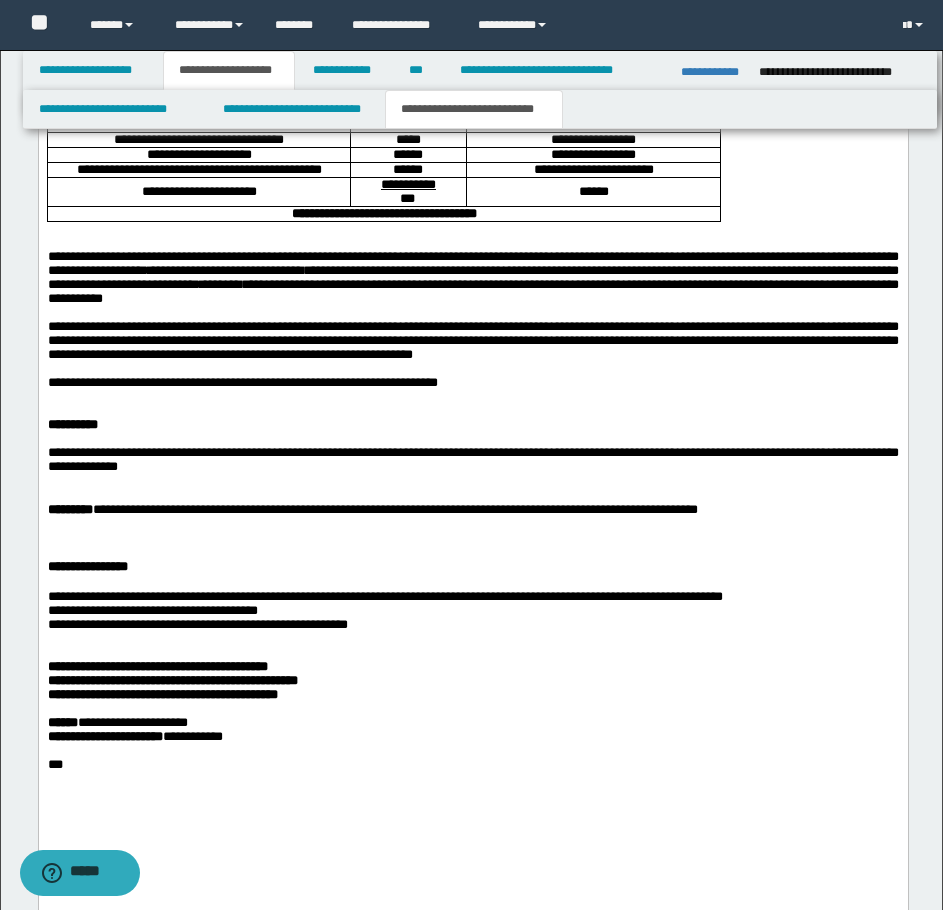 scroll, scrollTop: 2000, scrollLeft: 0, axis: vertical 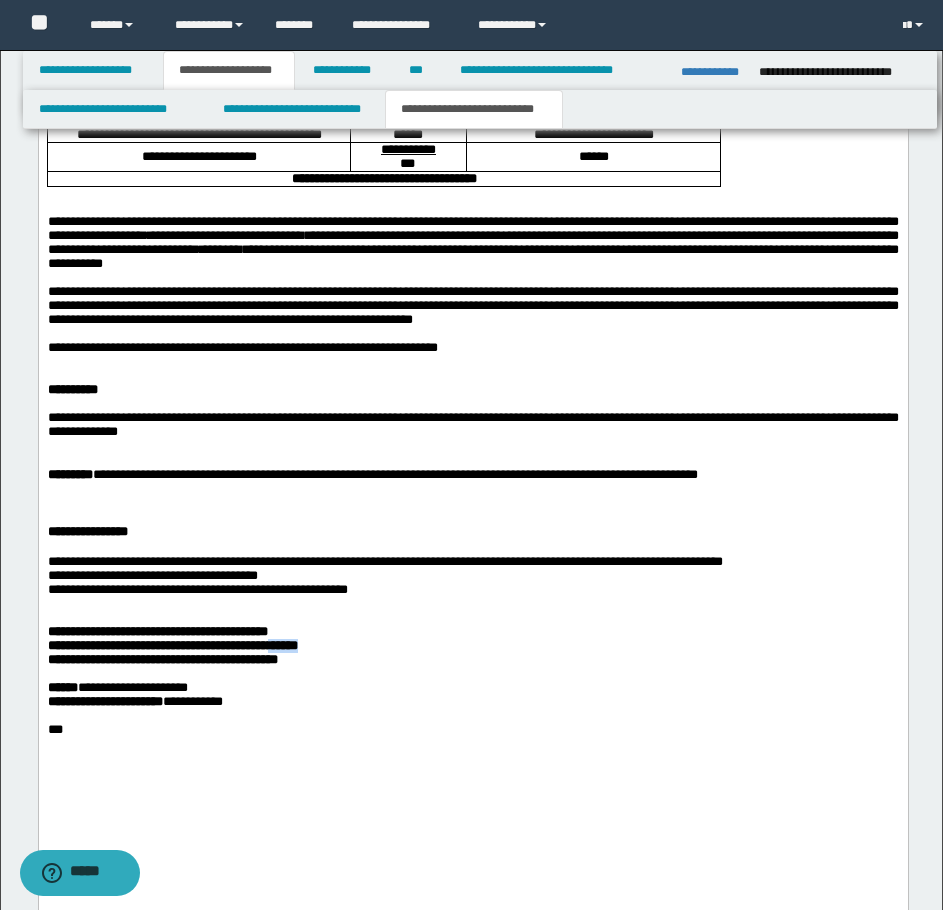 drag, startPoint x: 235, startPoint y: 748, endPoint x: 284, endPoint y: 753, distance: 49.25444 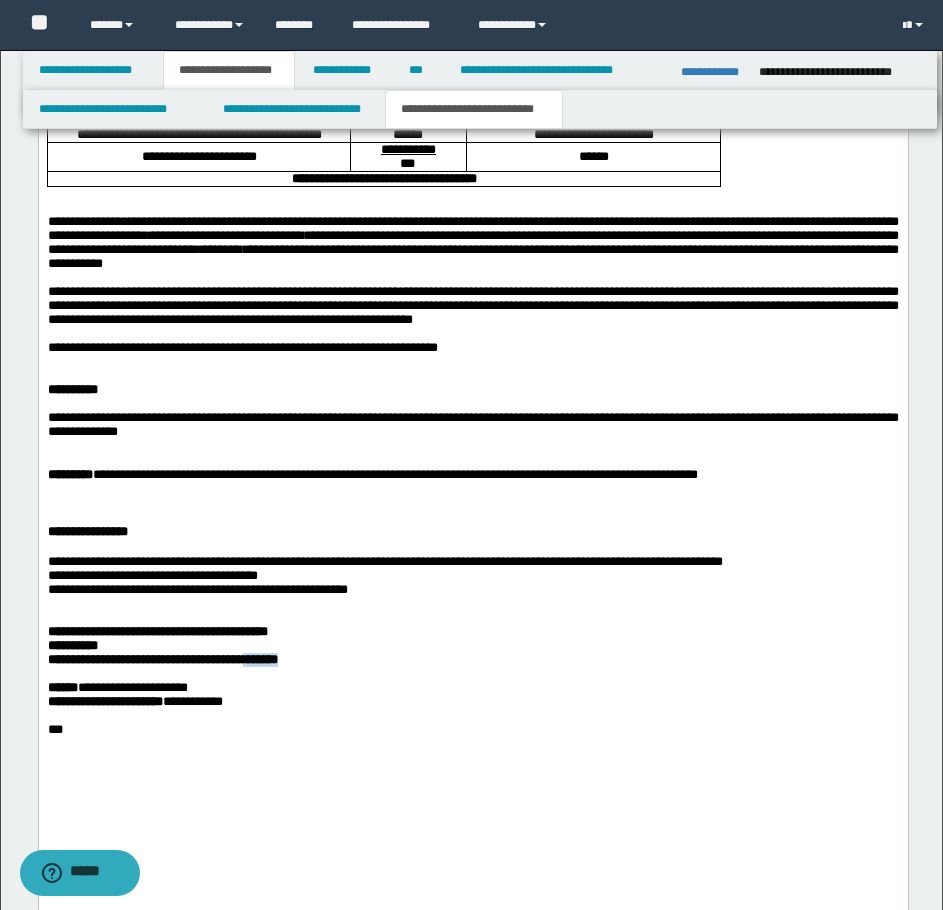 drag, startPoint x: 233, startPoint y: 765, endPoint x: 294, endPoint y: 766, distance: 61.008198 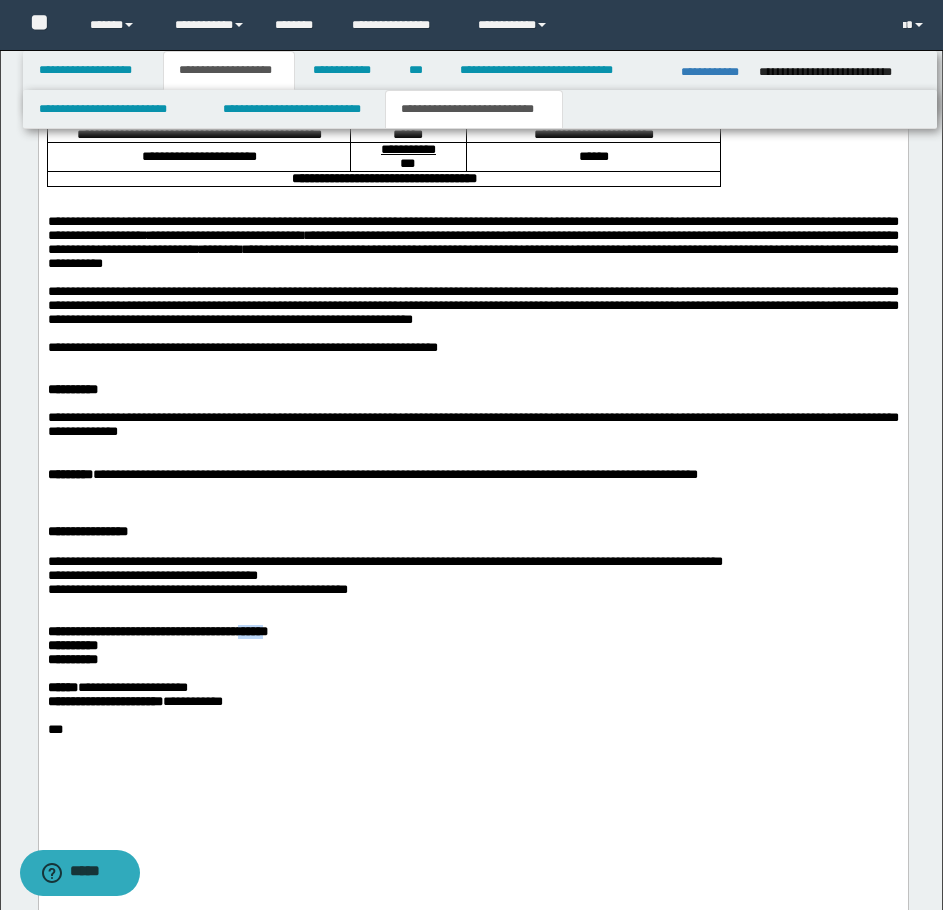 drag, startPoint x: 239, startPoint y: 732, endPoint x: 270, endPoint y: 731, distance: 31.016125 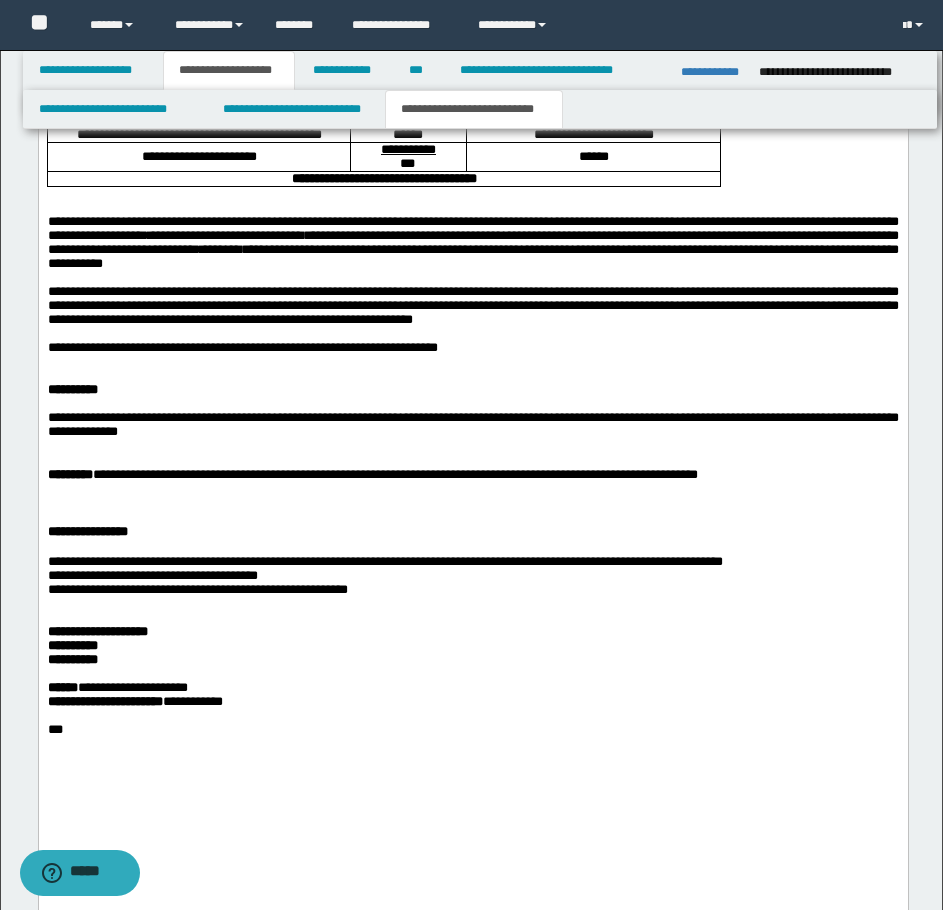 click on "**********" at bounding box center (472, 689) 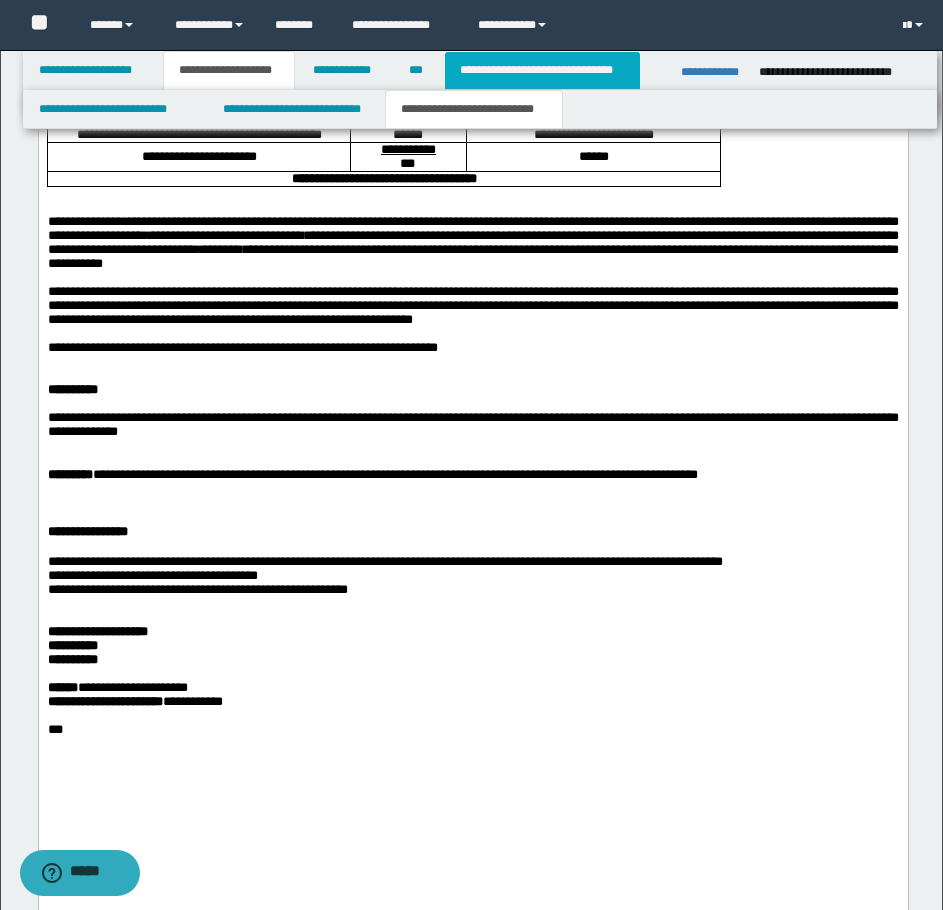 click on "**********" at bounding box center (542, 70) 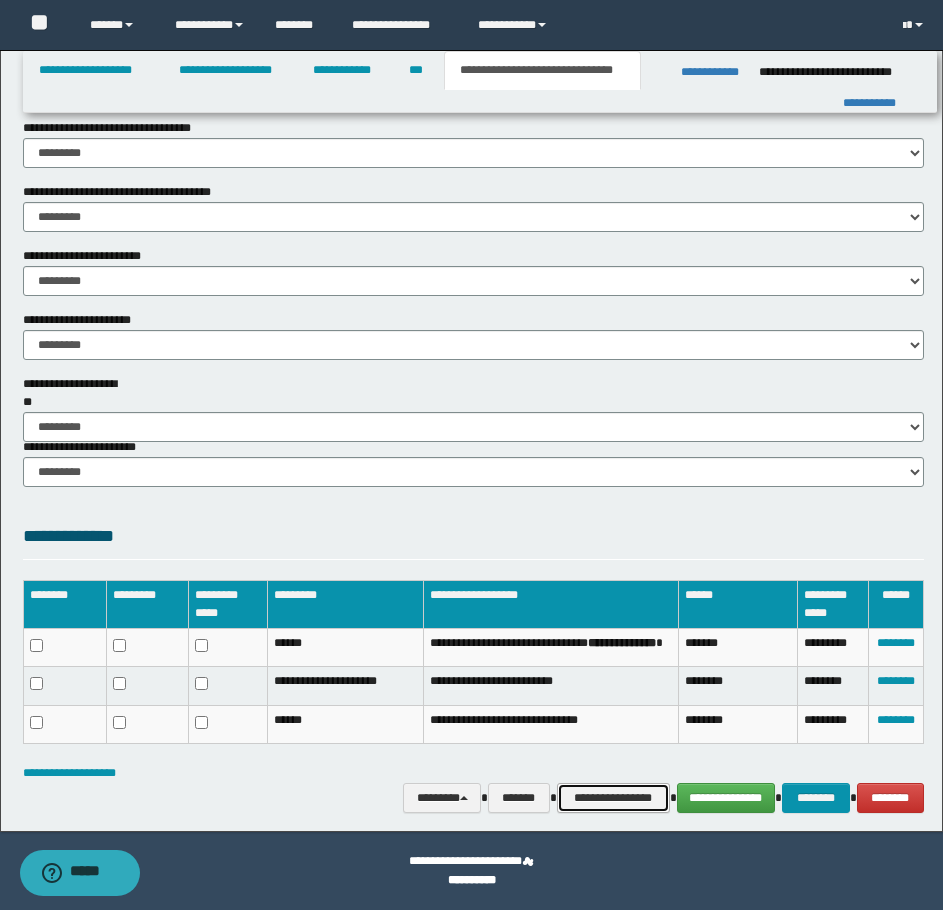 click on "**********" at bounding box center (613, 798) 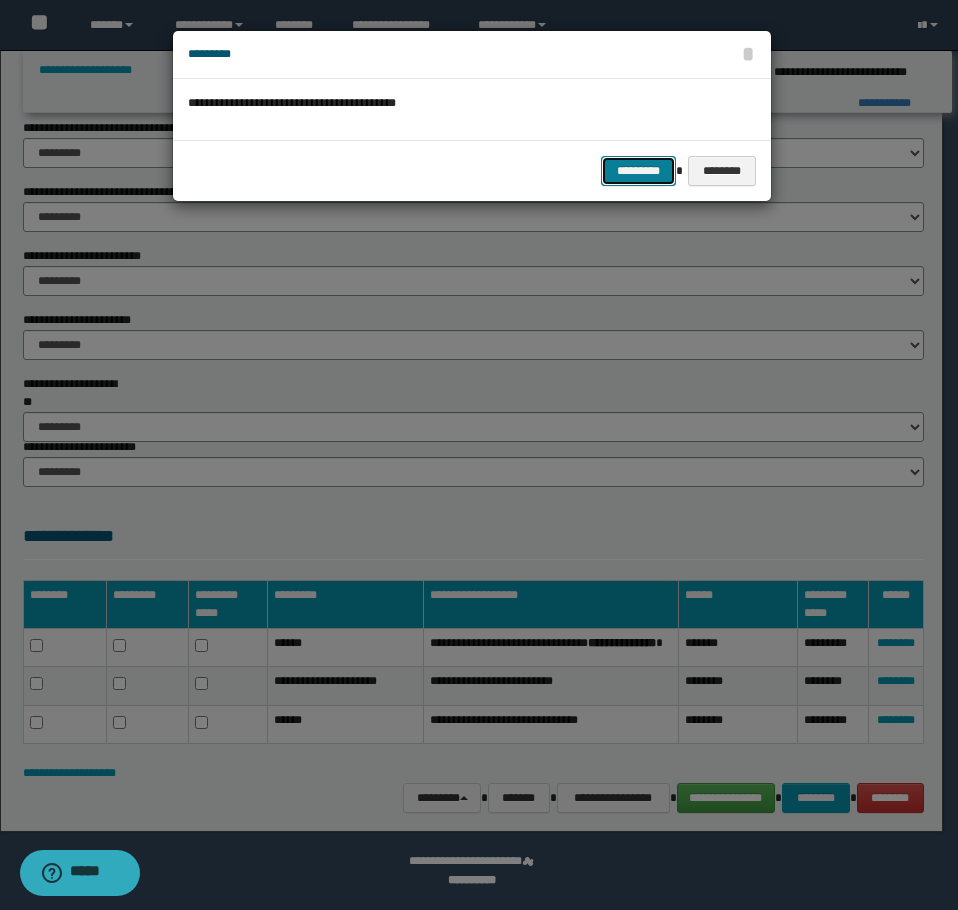 click on "*********" at bounding box center [638, 171] 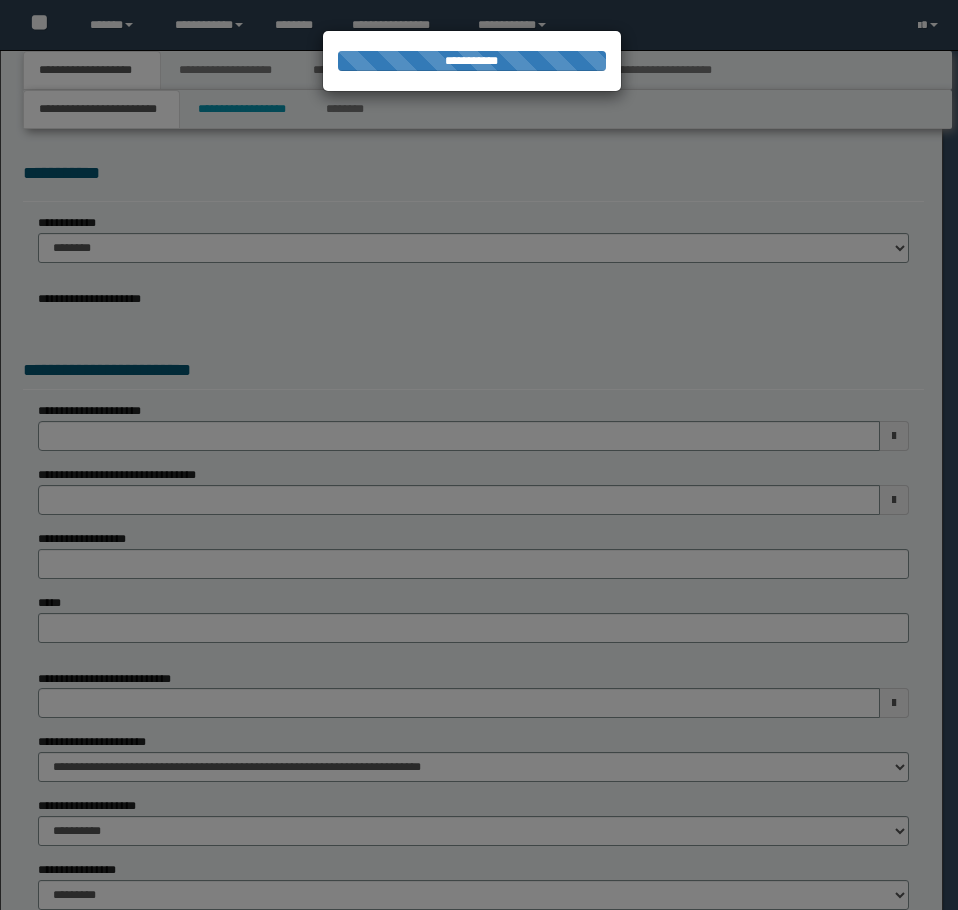 scroll, scrollTop: 0, scrollLeft: 0, axis: both 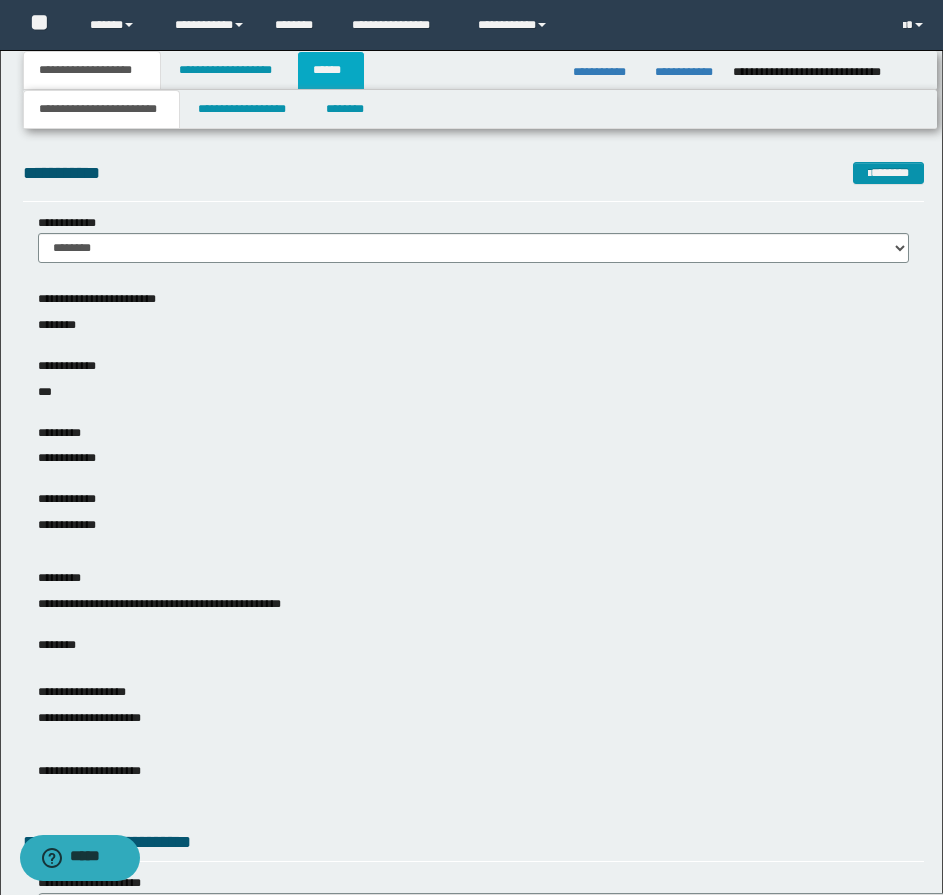 click on "******" at bounding box center [331, 70] 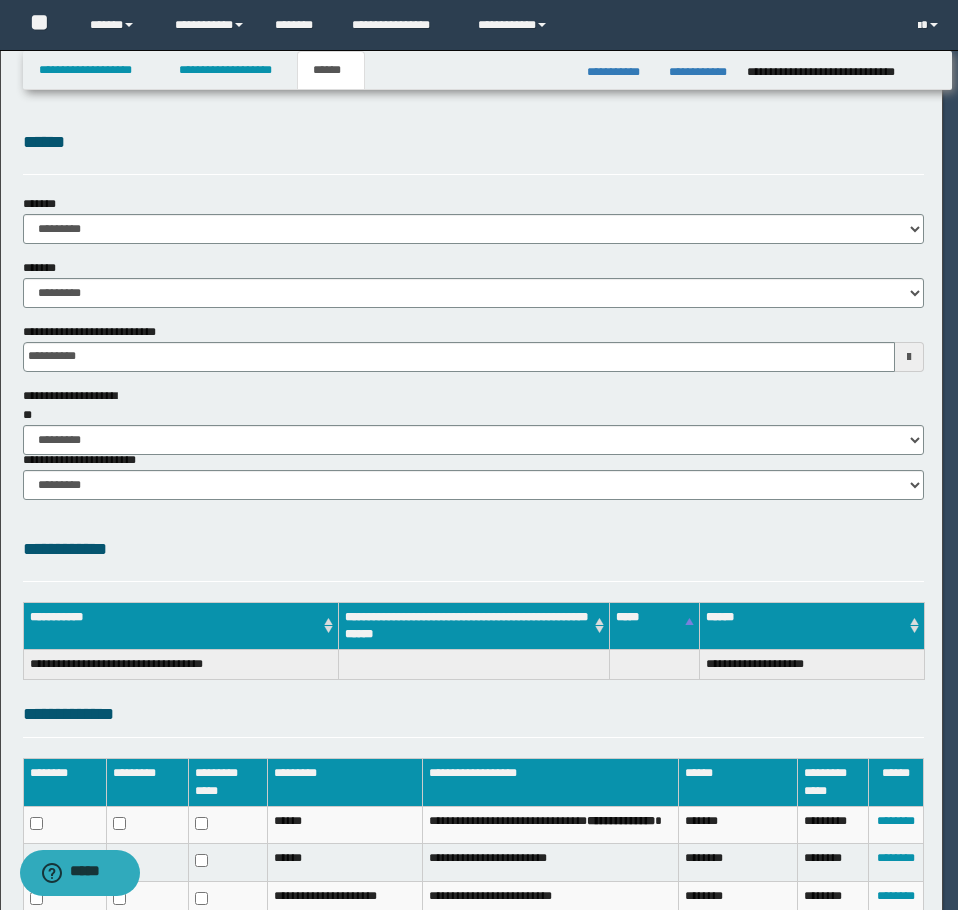 scroll, scrollTop: 0, scrollLeft: 0, axis: both 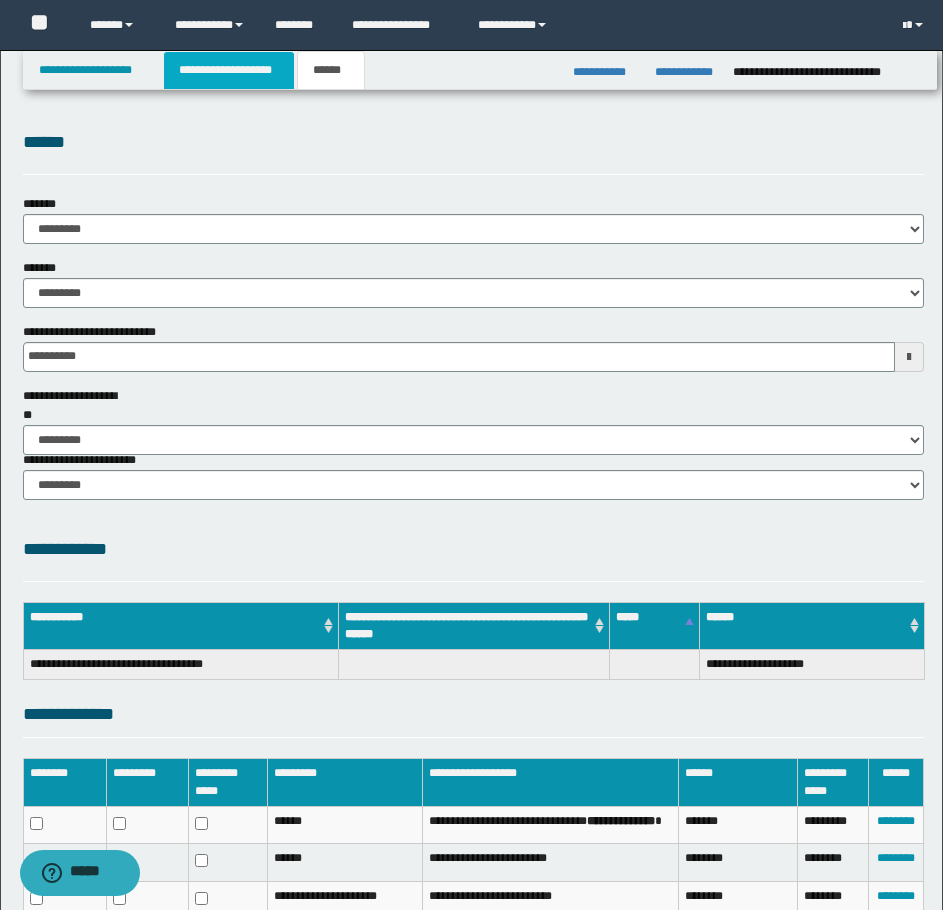 click on "**********" at bounding box center [229, 70] 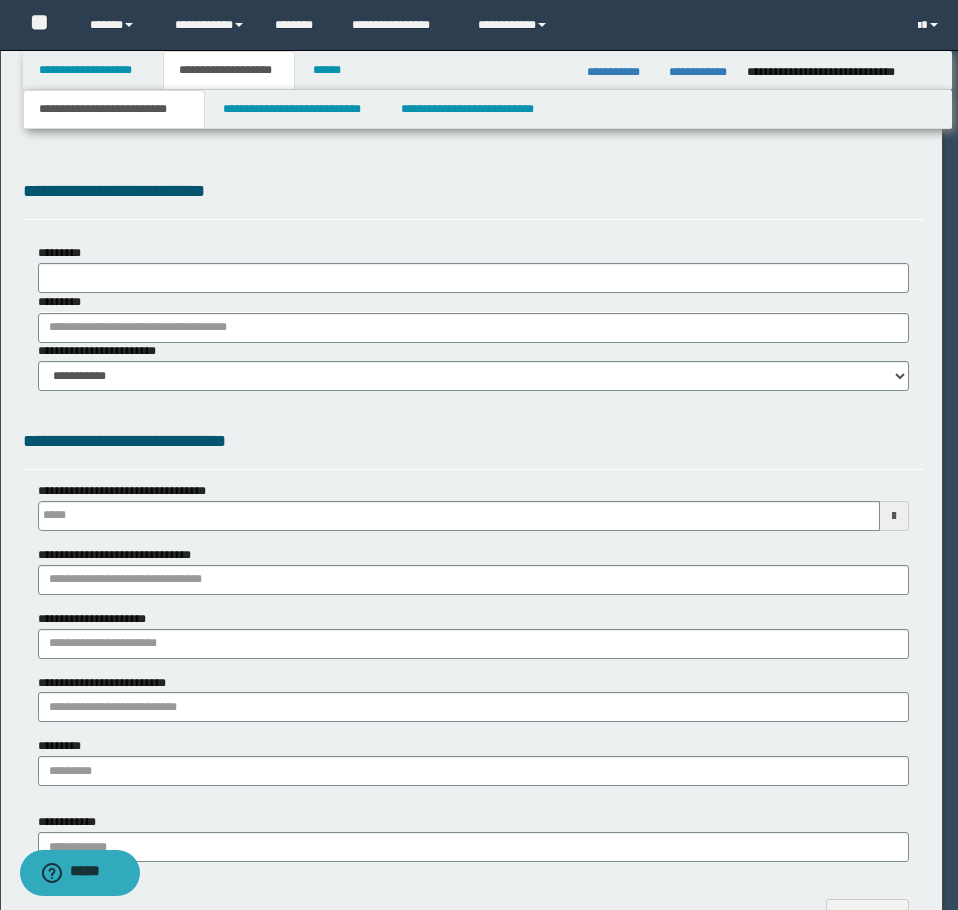 type 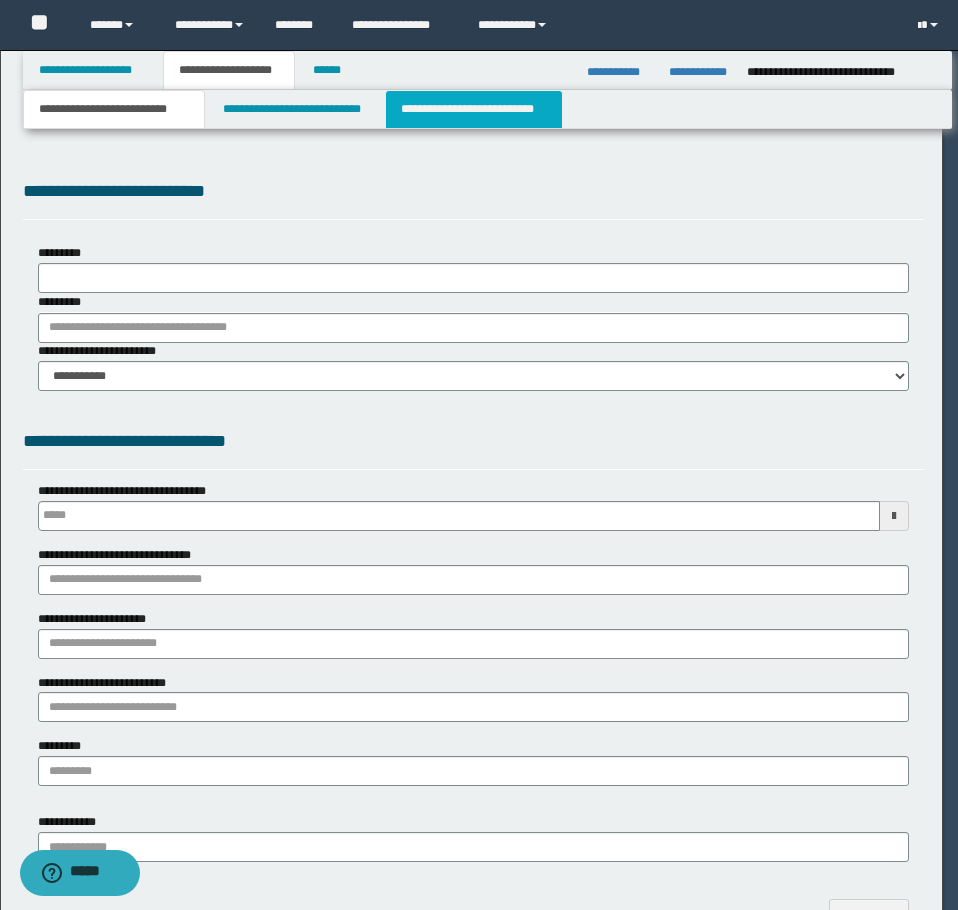 scroll, scrollTop: 0, scrollLeft: 0, axis: both 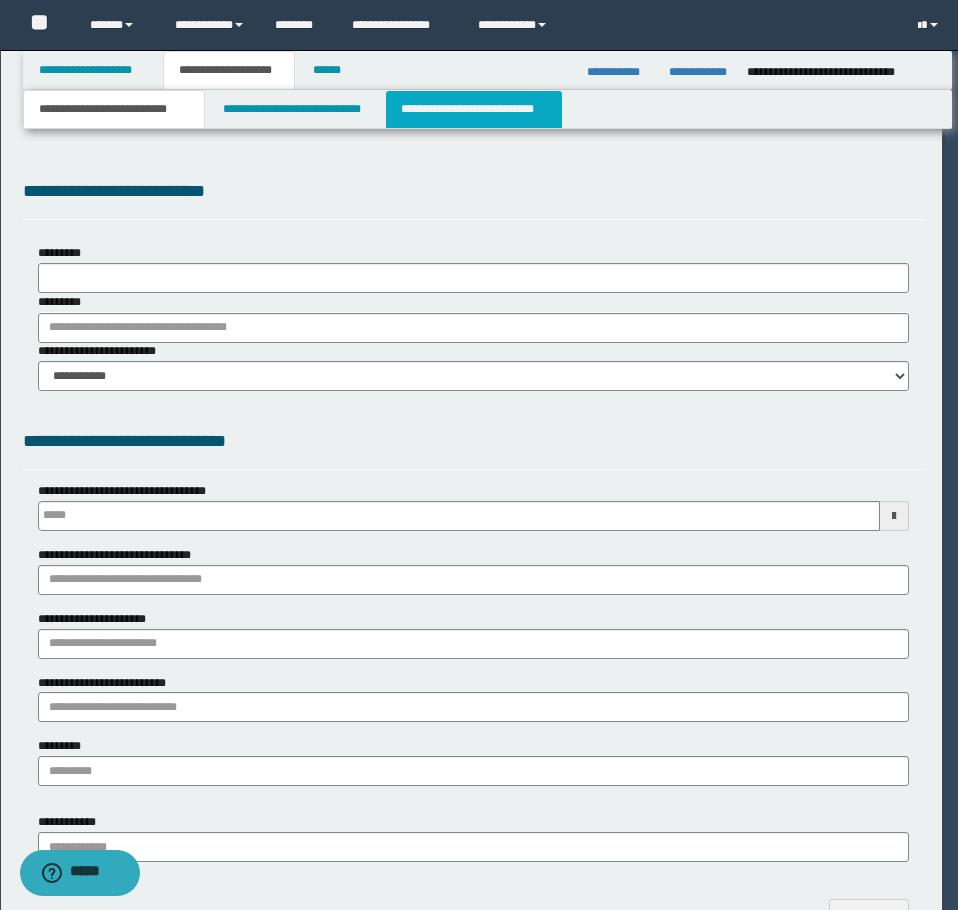 type on "**********" 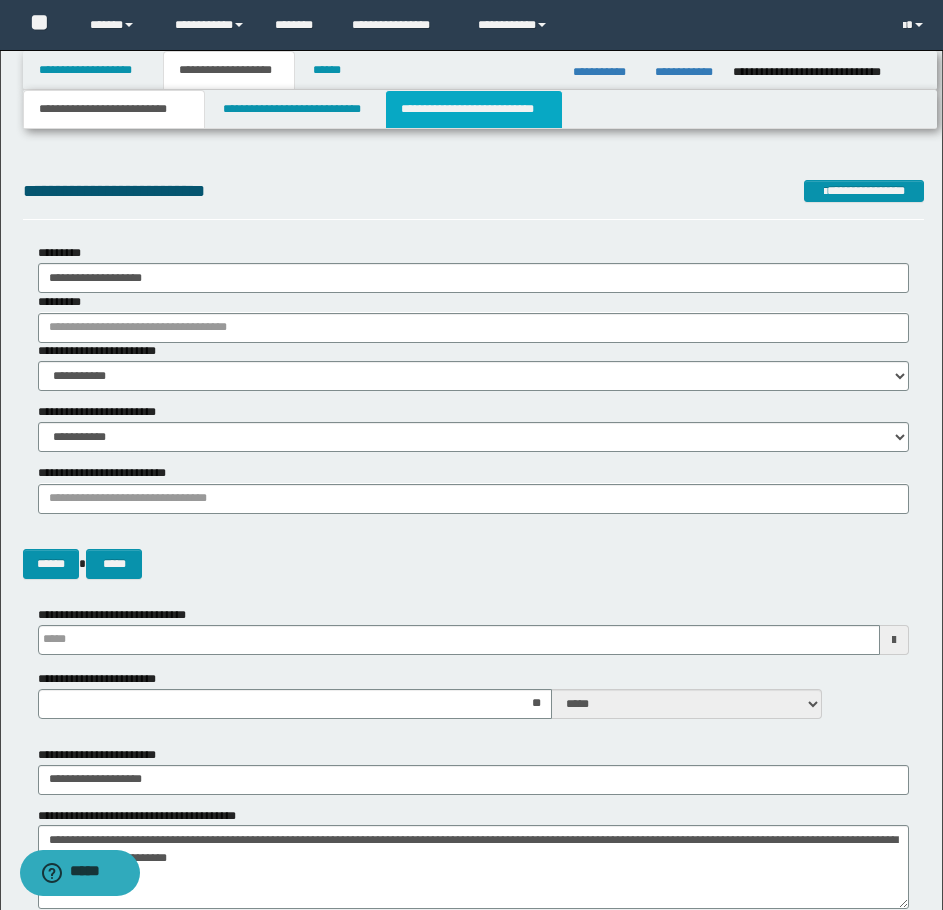 click on "**********" at bounding box center (474, 109) 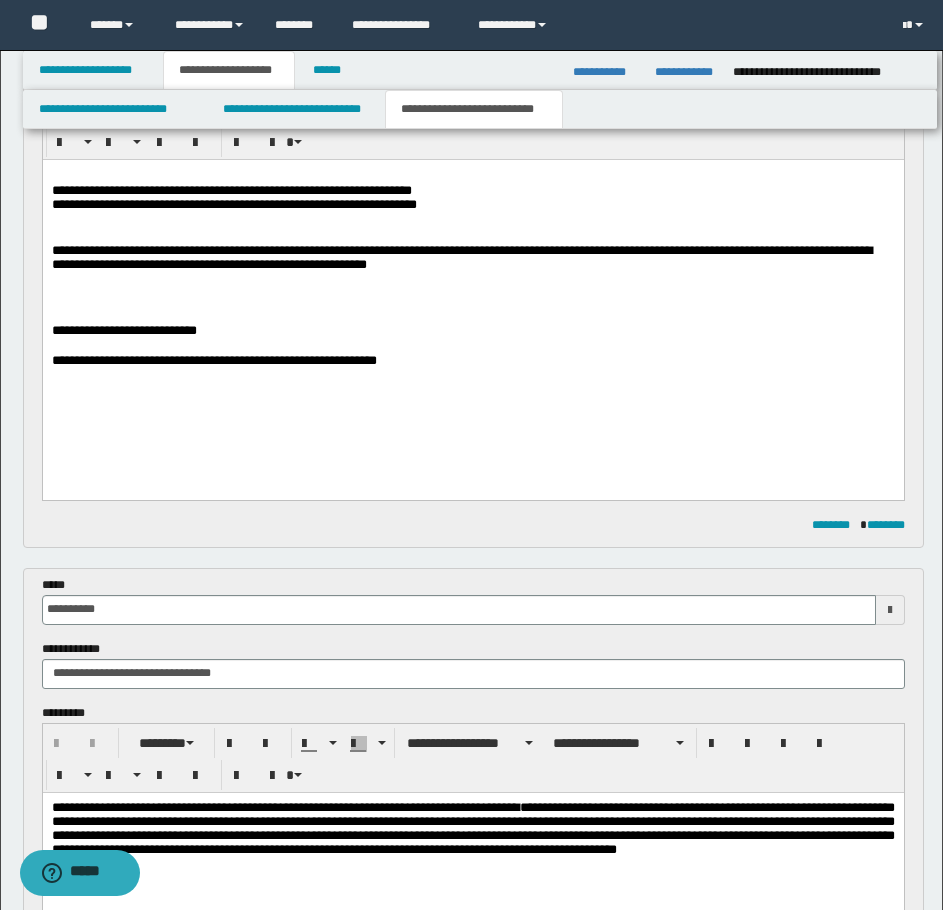 scroll, scrollTop: 200, scrollLeft: 0, axis: vertical 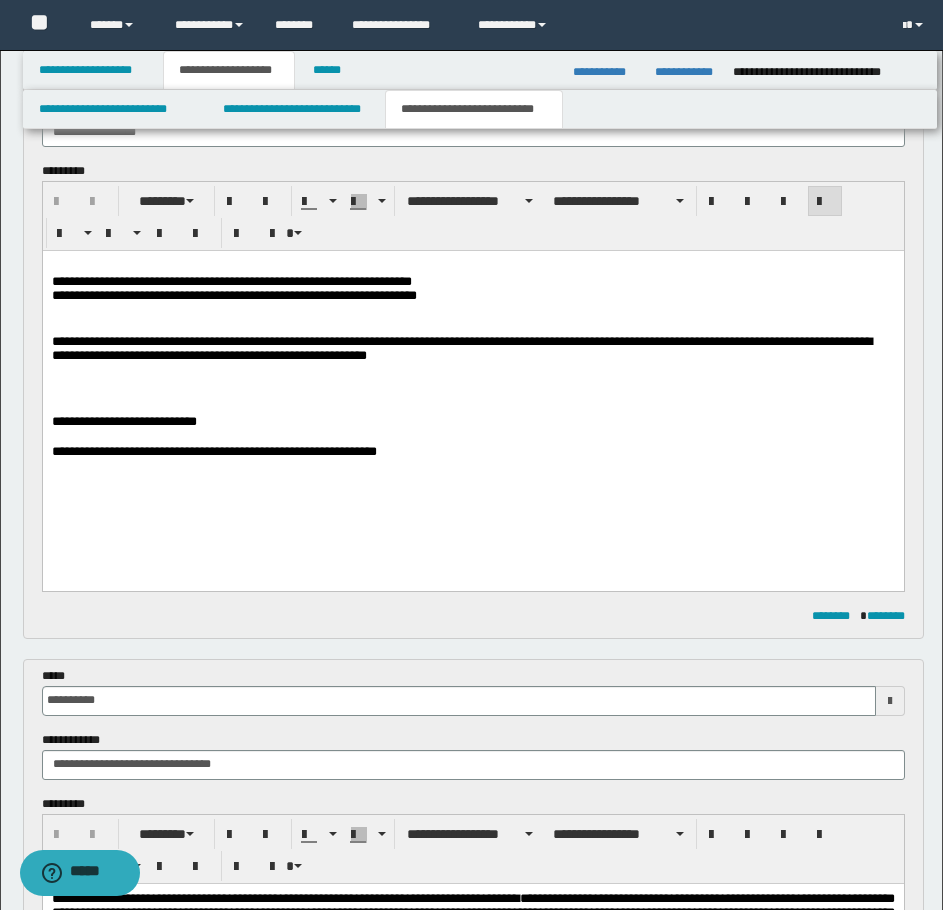 click at bounding box center (472, 437) 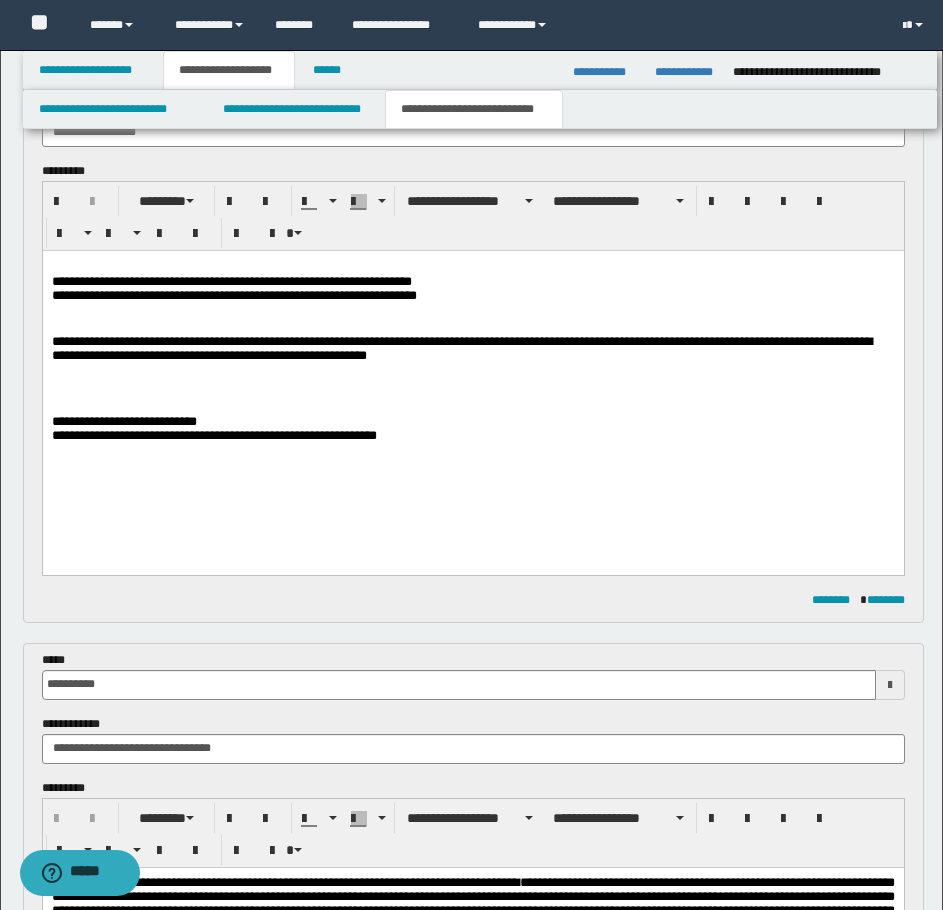 drag, startPoint x: 346, startPoint y: 371, endPoint x: 334, endPoint y: 399, distance: 30.463093 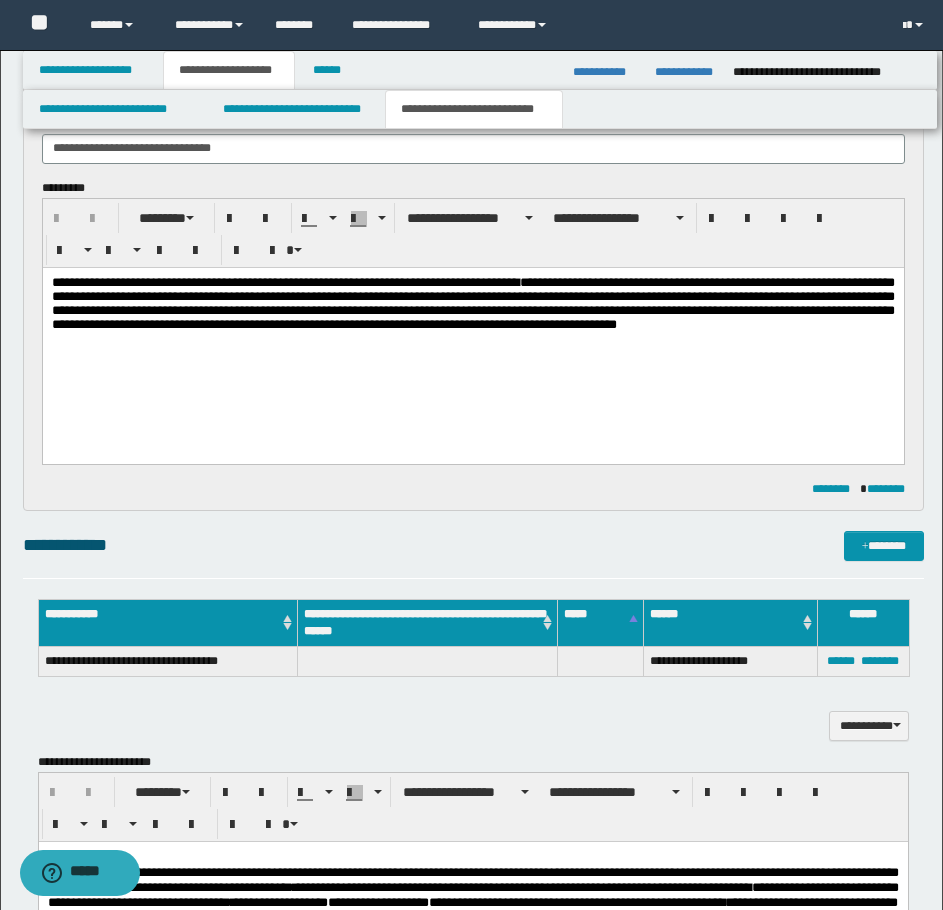 scroll, scrollTop: 900, scrollLeft: 0, axis: vertical 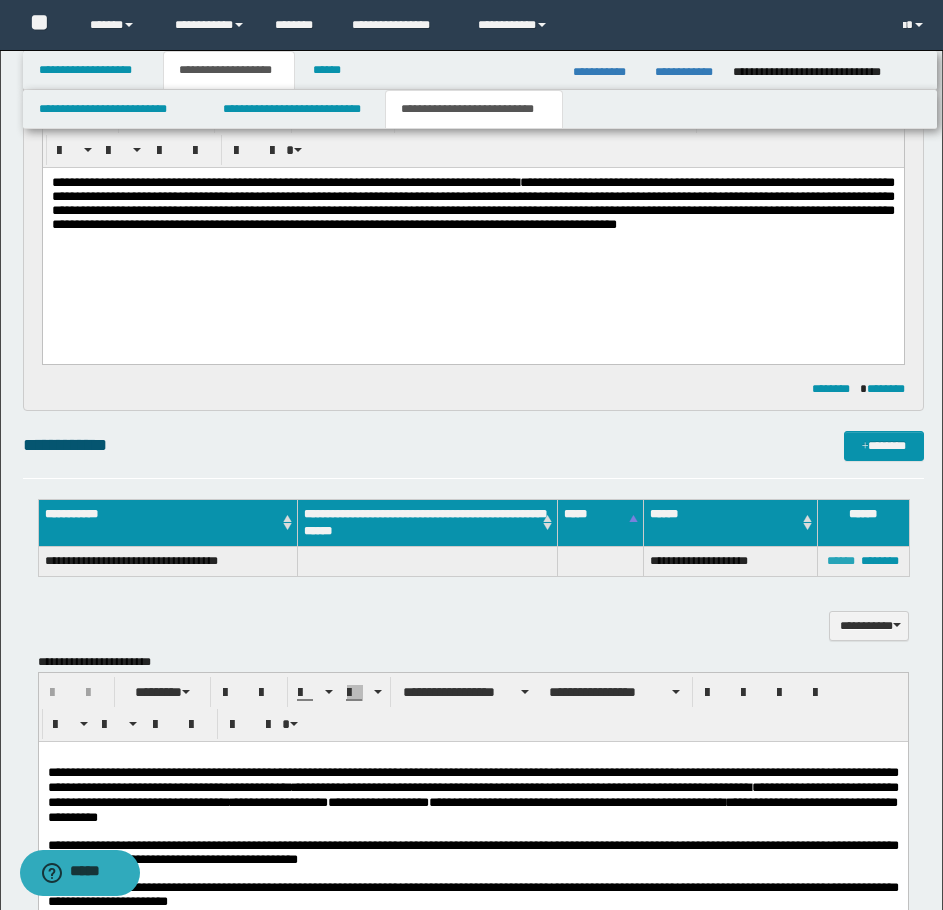 click on "******" at bounding box center (841, 561) 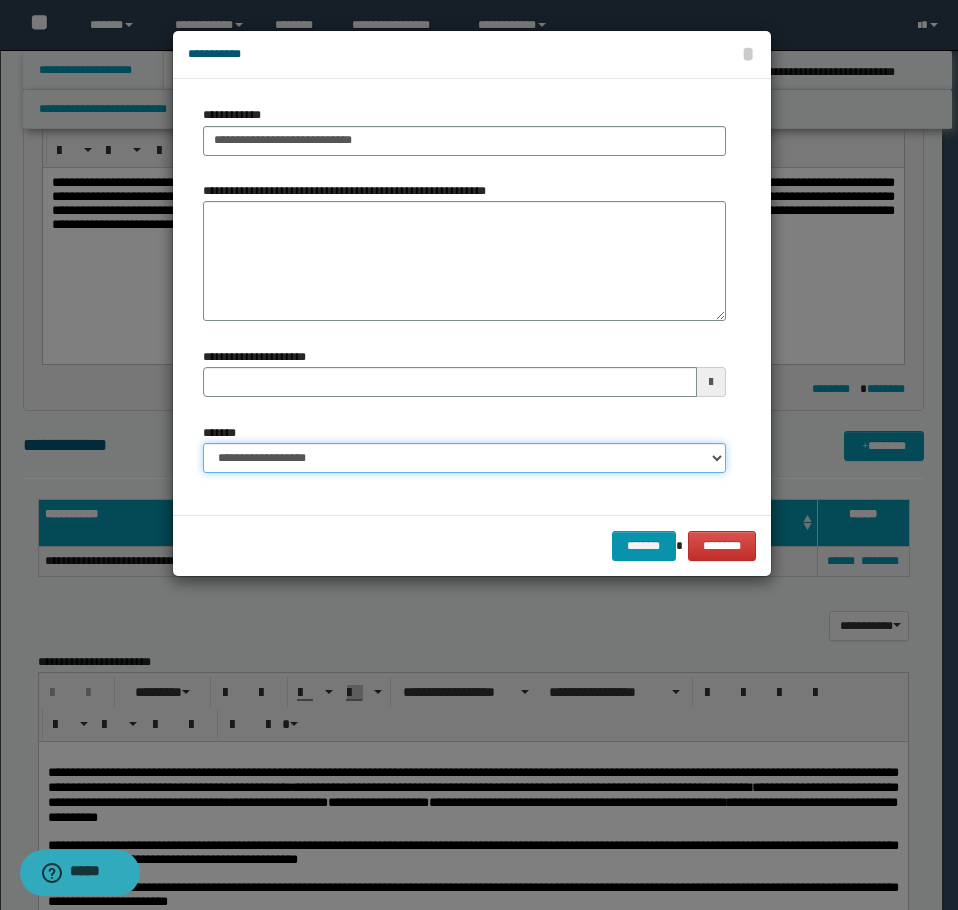 click on "**********" at bounding box center (464, 458) 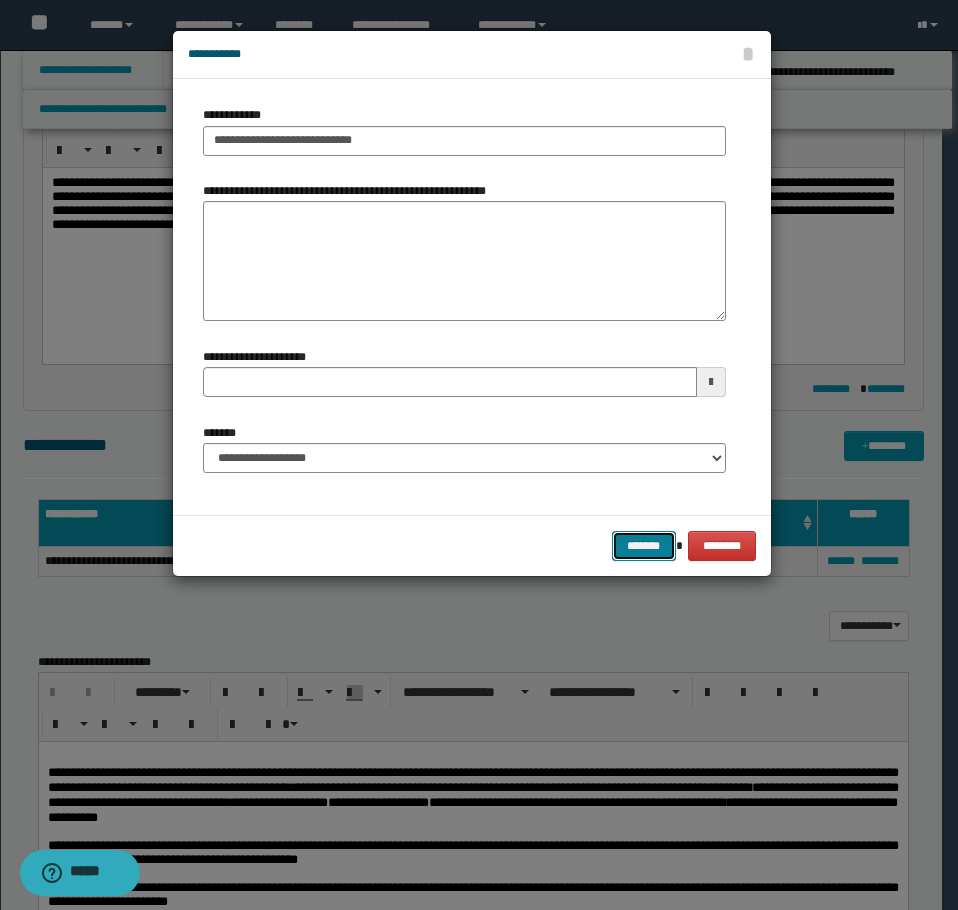 click on "*******" at bounding box center [644, 546] 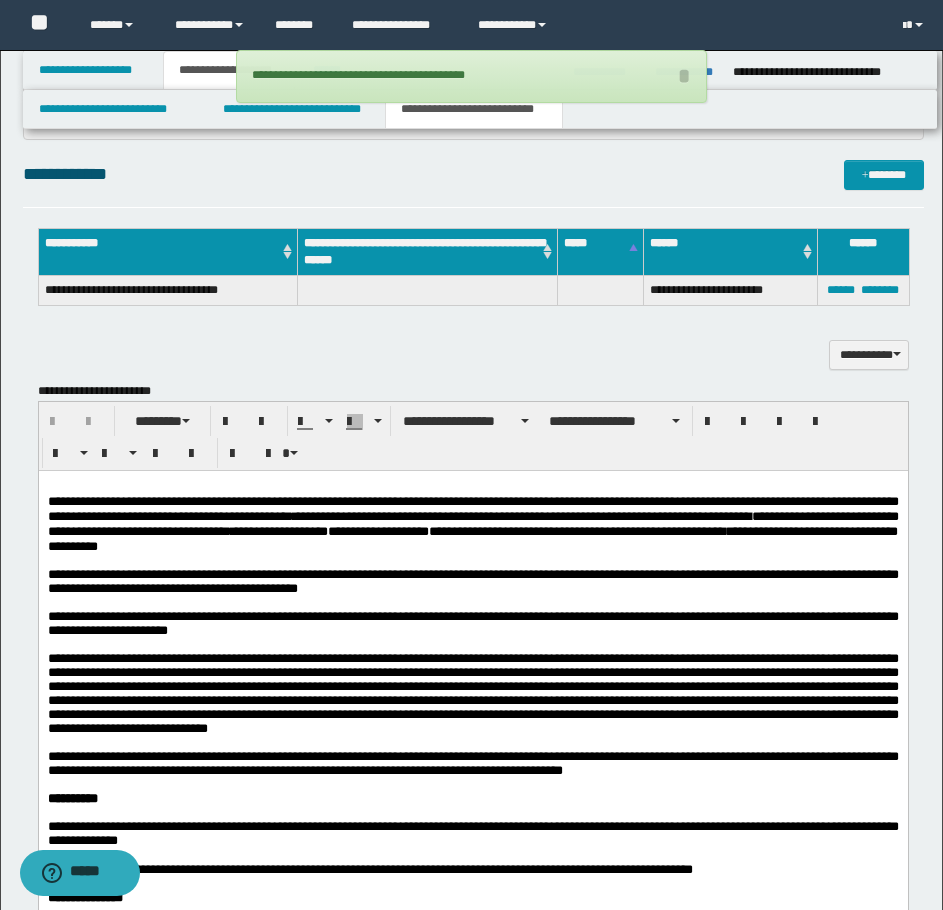 scroll, scrollTop: 1200, scrollLeft: 0, axis: vertical 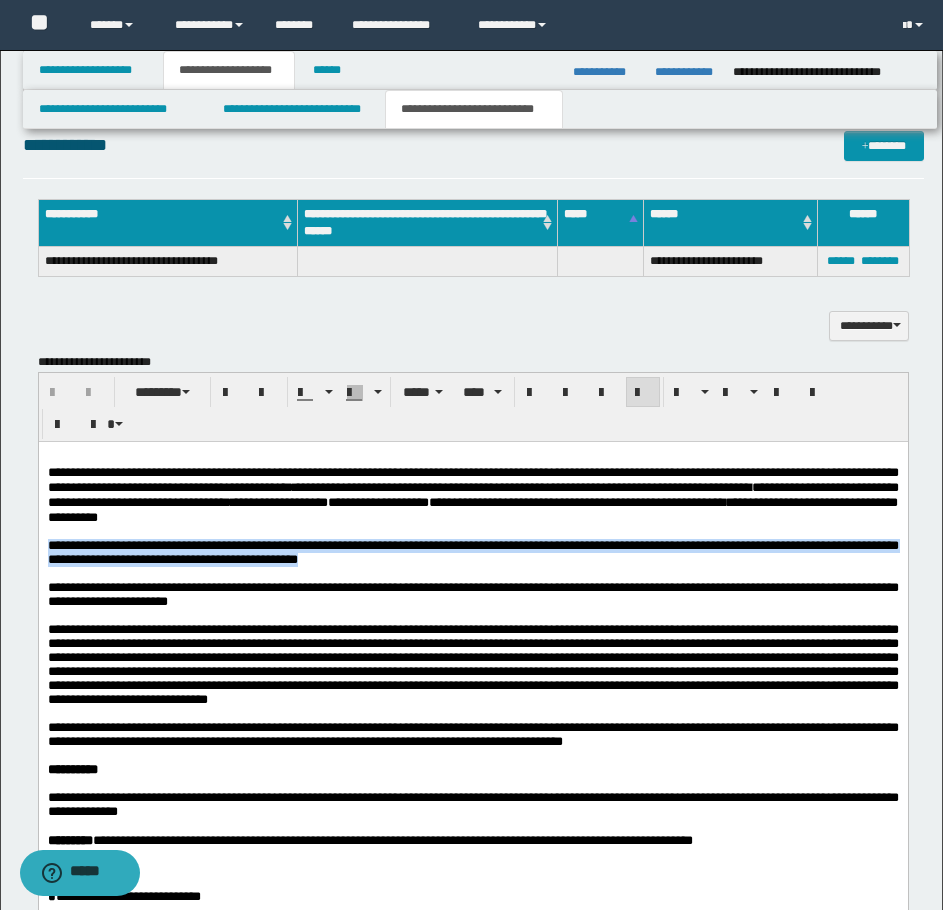 drag, startPoint x: 46, startPoint y: 554, endPoint x: 540, endPoint y: 574, distance: 494.4047 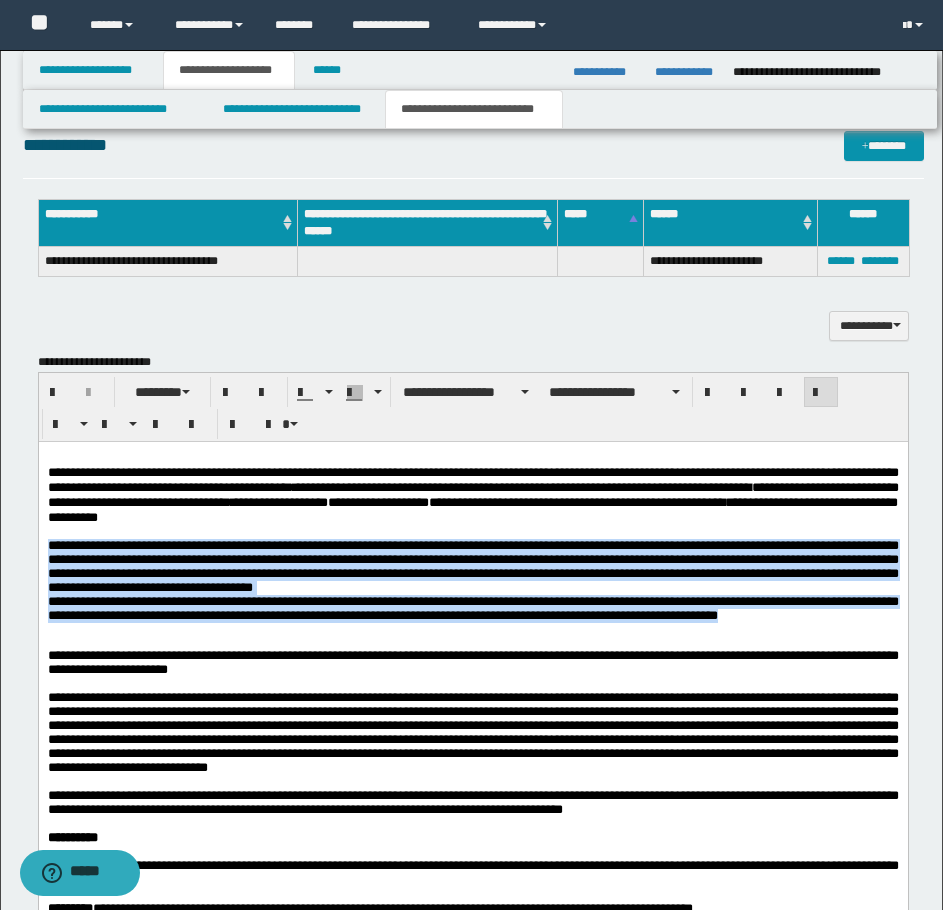 drag, startPoint x: 48, startPoint y: 552, endPoint x: 854, endPoint y: 632, distance: 809.9605 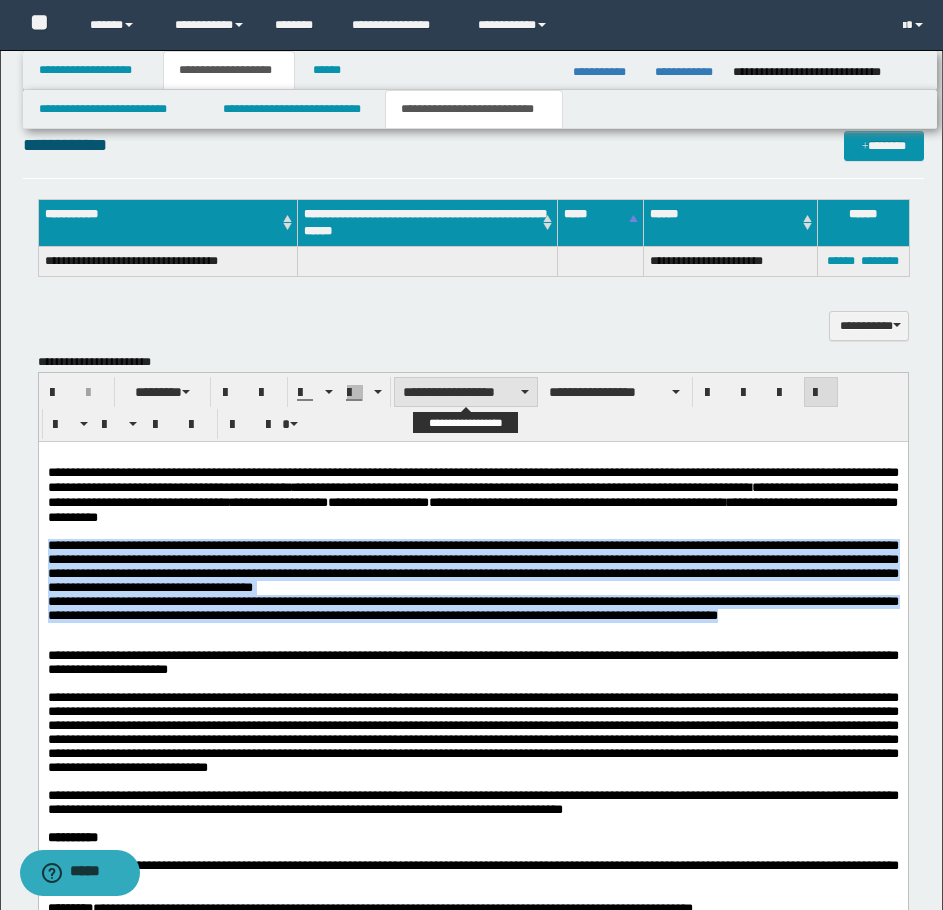 click on "**********" at bounding box center (466, 392) 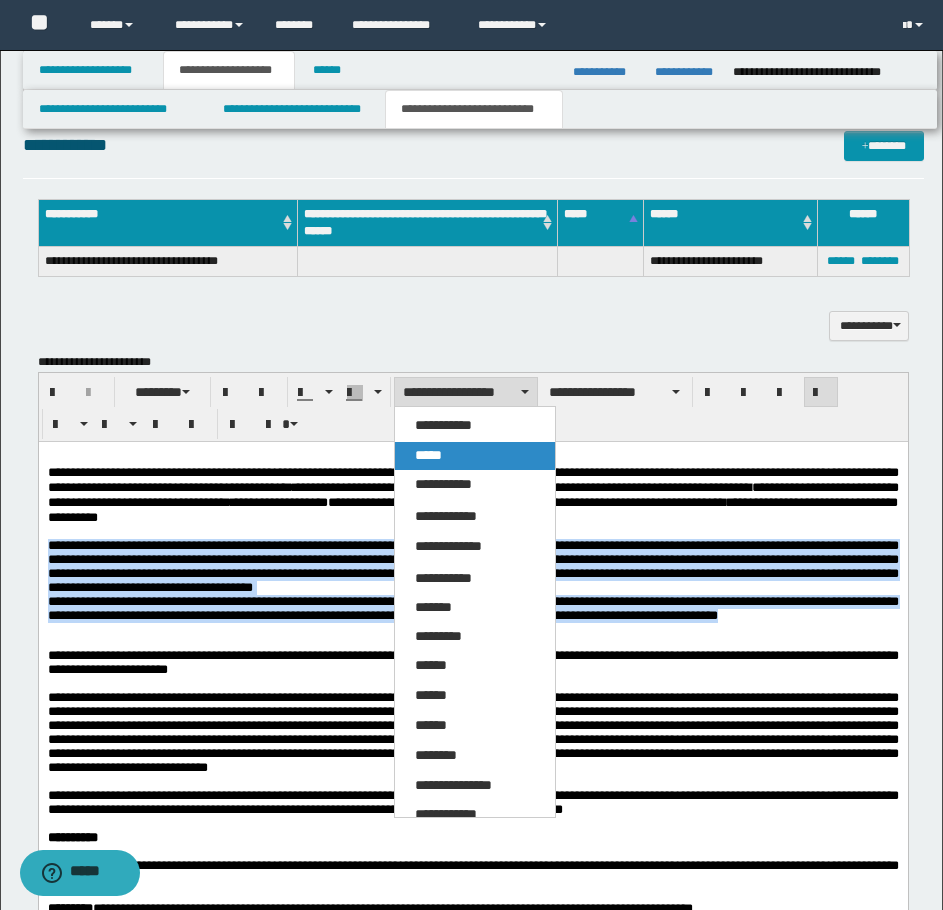 click on "*****" at bounding box center (428, 455) 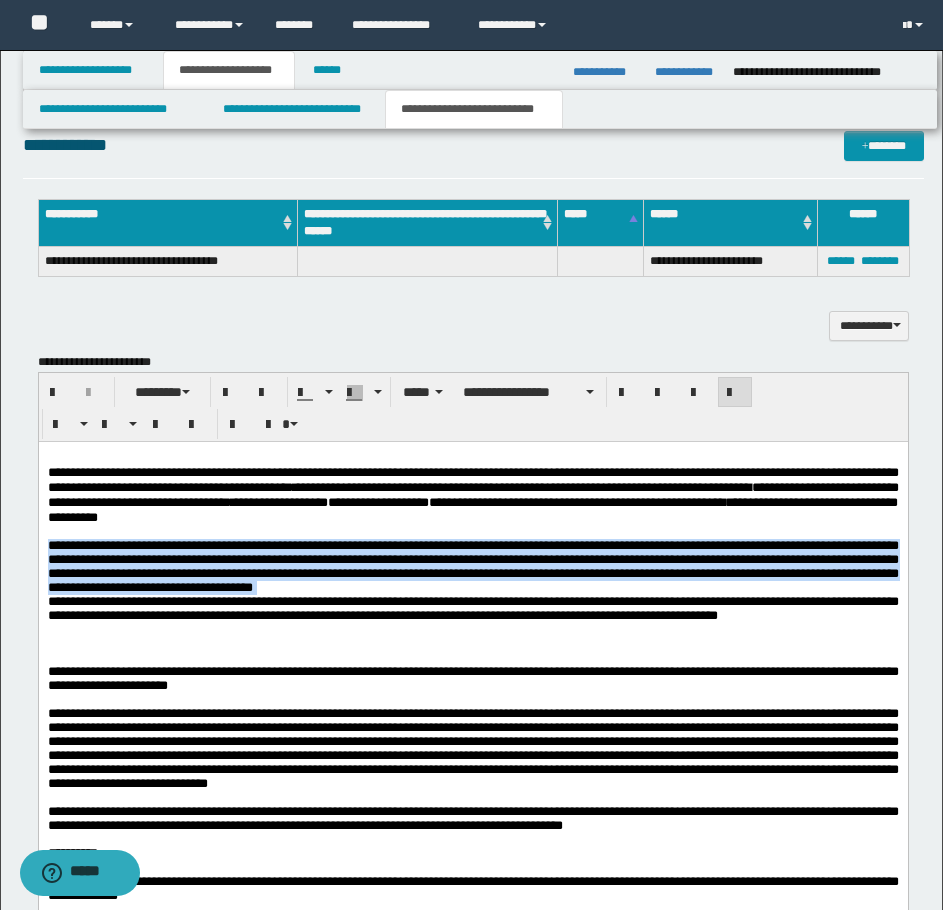 click on "**********" at bounding box center (472, 565) 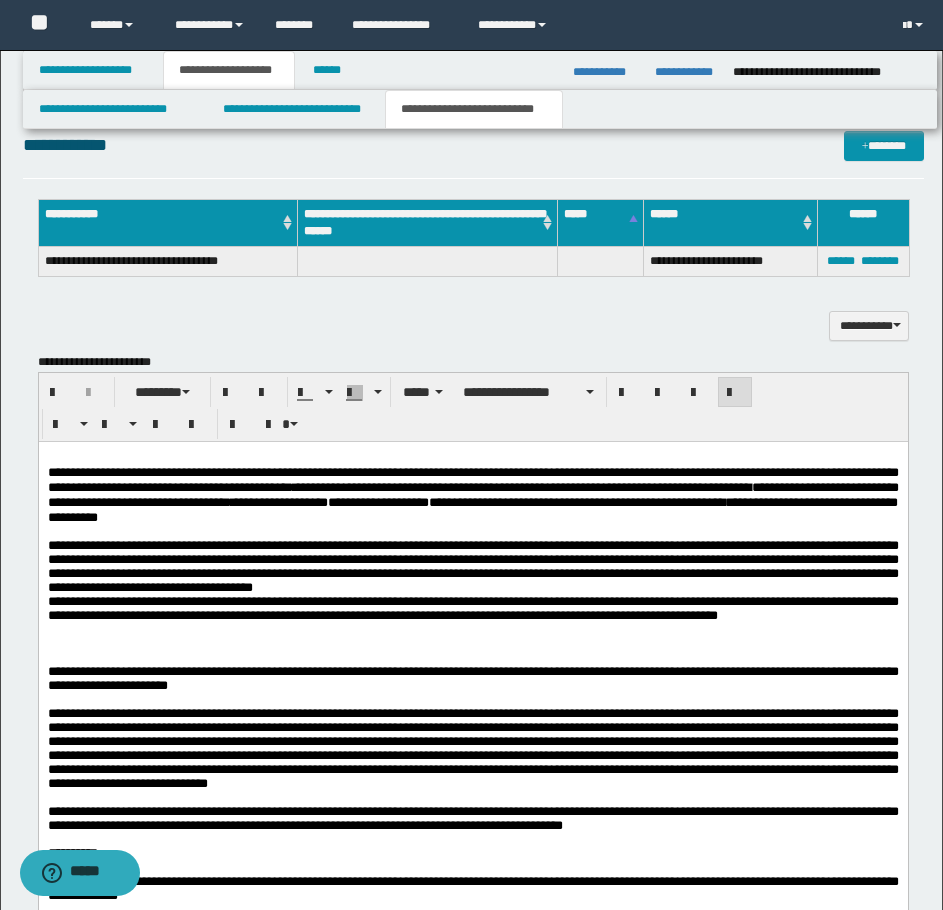 click on "**********" at bounding box center [472, 771] 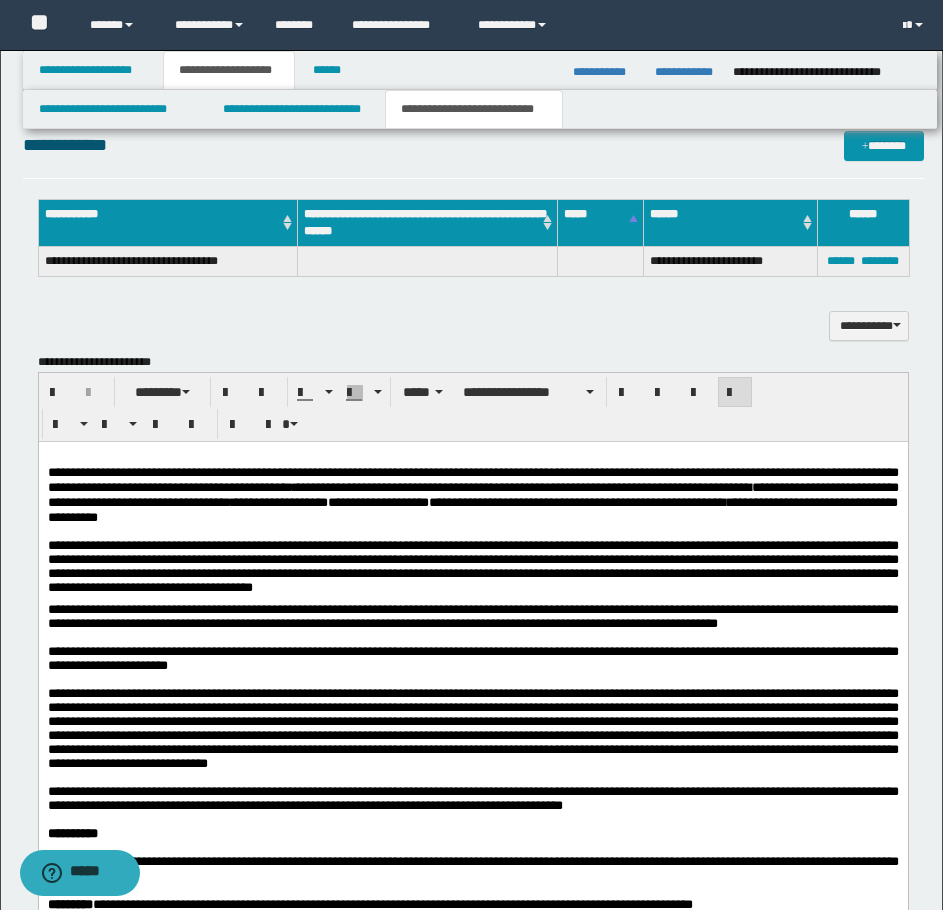 click on "**********" at bounding box center [472, 615] 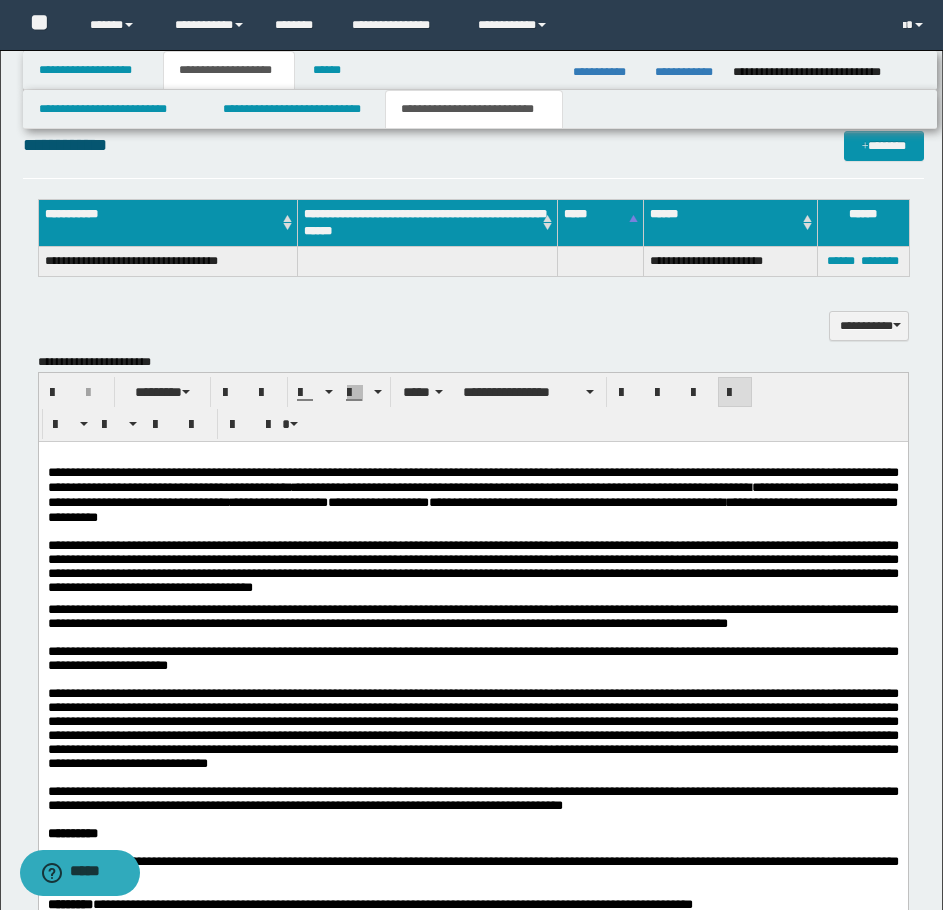 click on "**********" at bounding box center (472, 615) 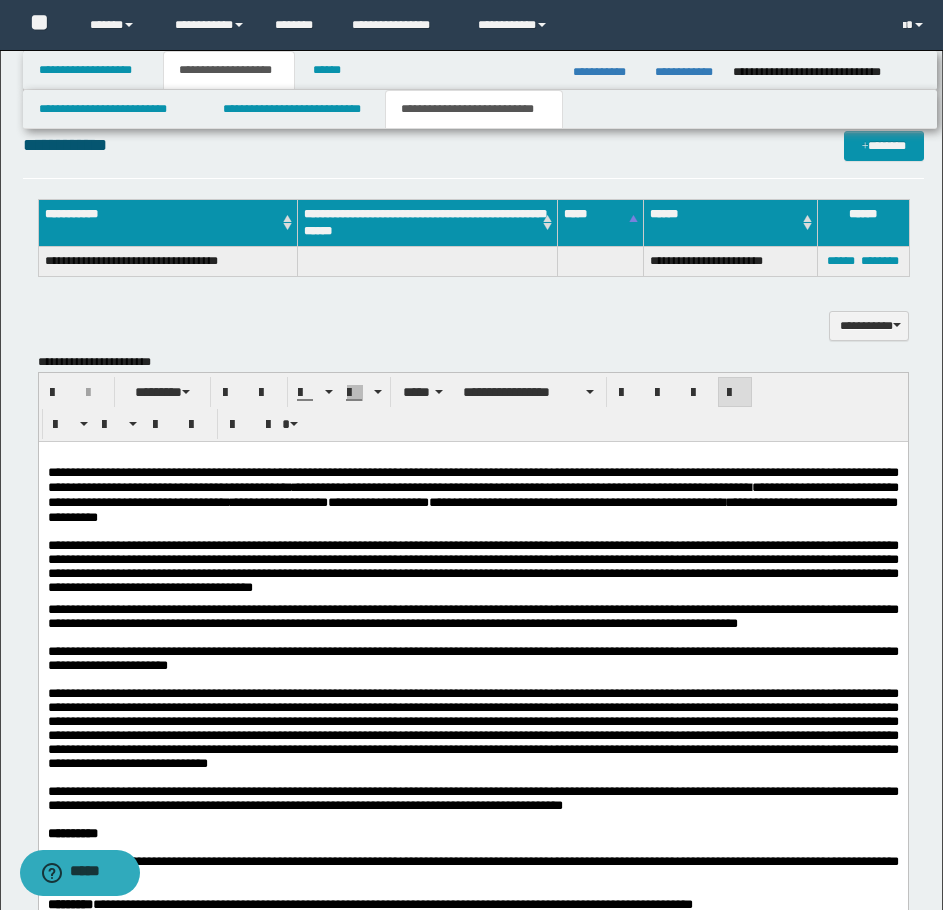click on "**********" at bounding box center (472, 615) 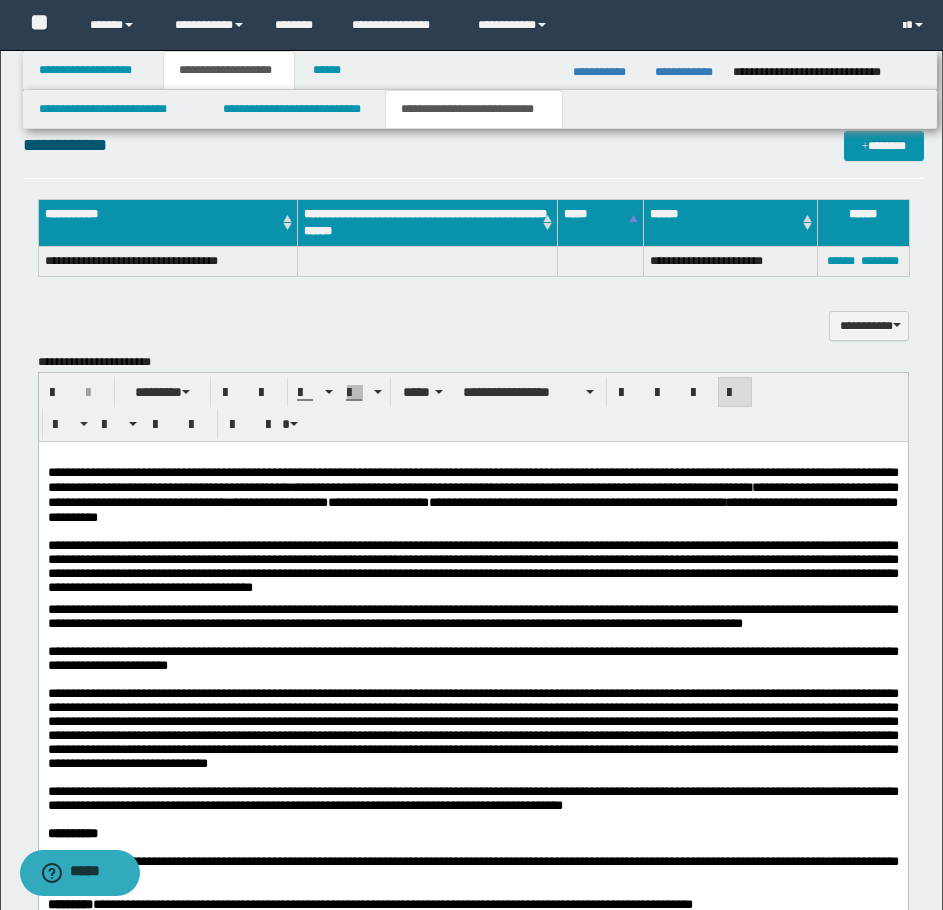 click on "**********" at bounding box center [472, 615] 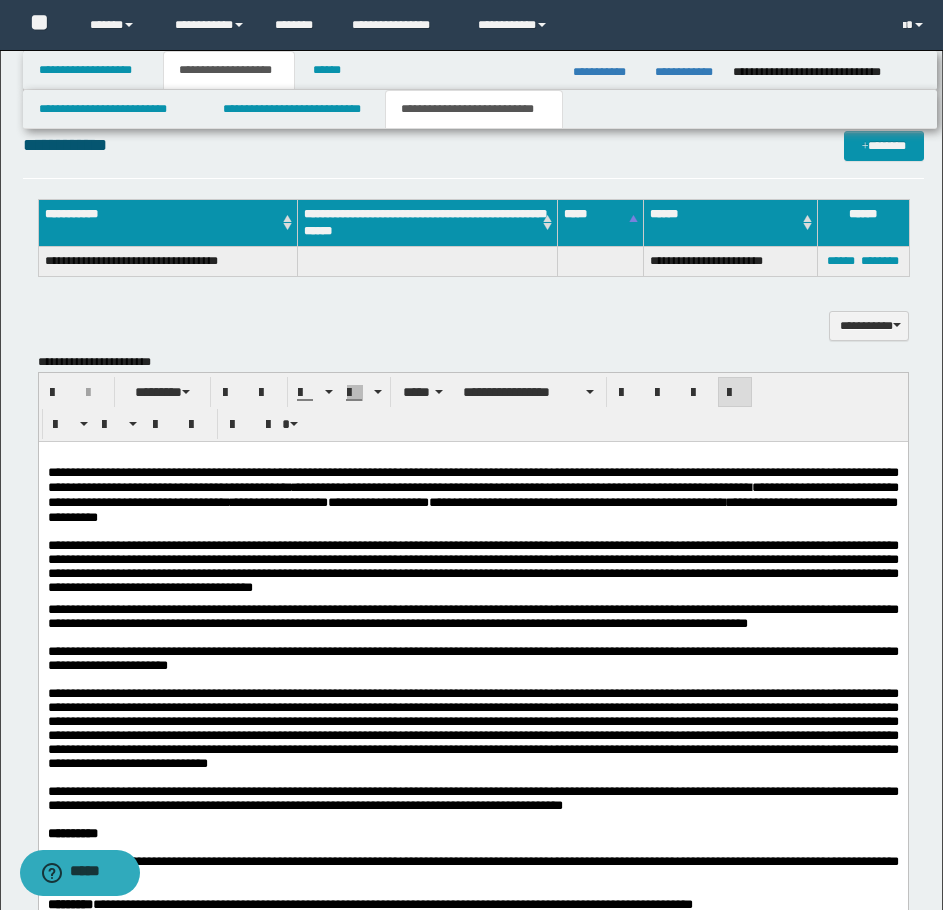 click on "**********" at bounding box center [472, 761] 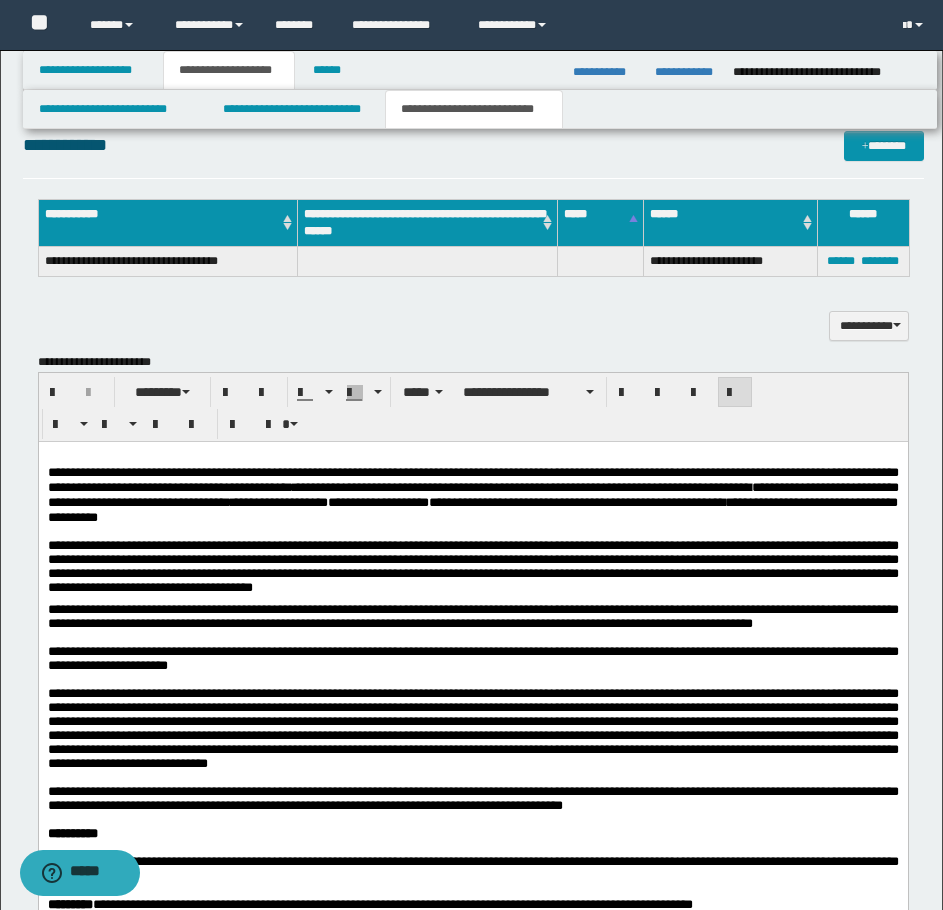 click on "**********" at bounding box center [472, 615] 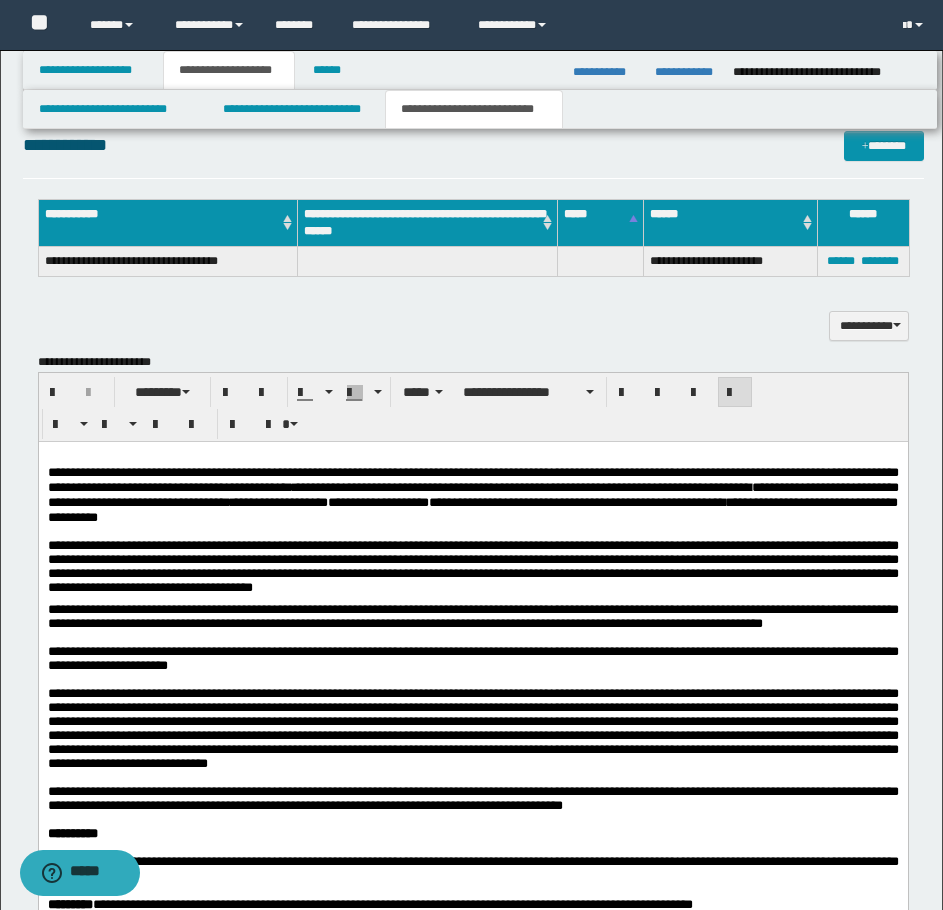 click on "**********" at bounding box center (472, 615) 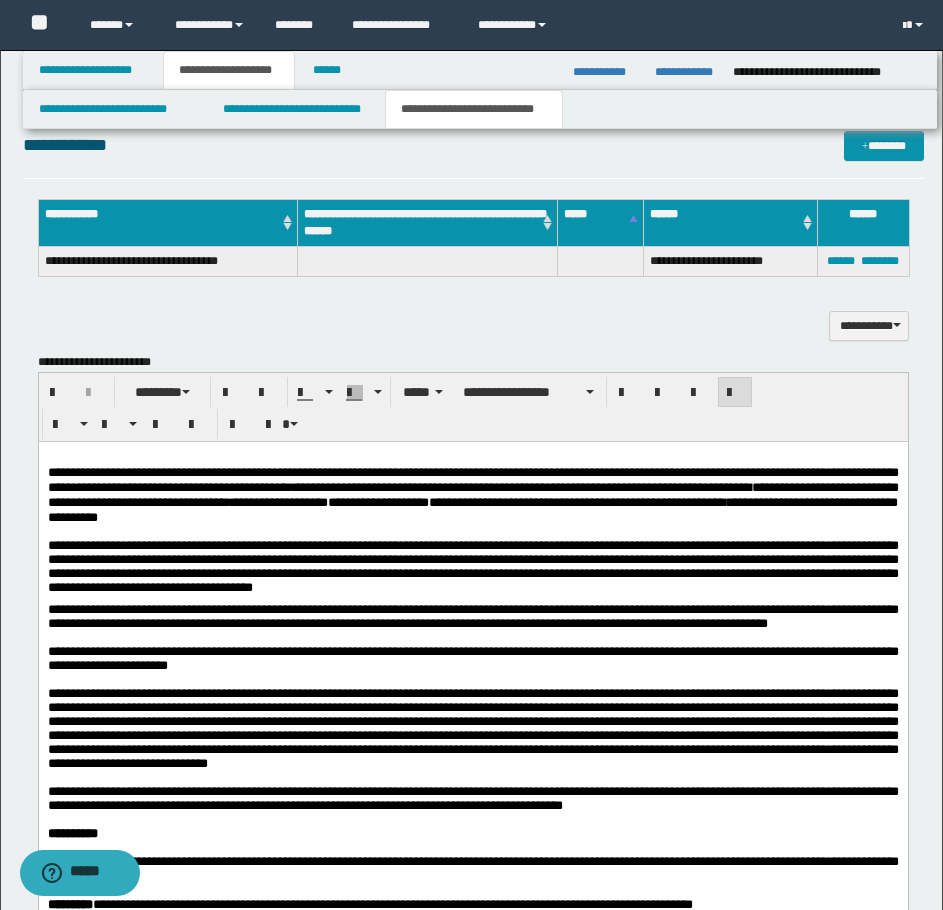 click on "**********" at bounding box center (472, 615) 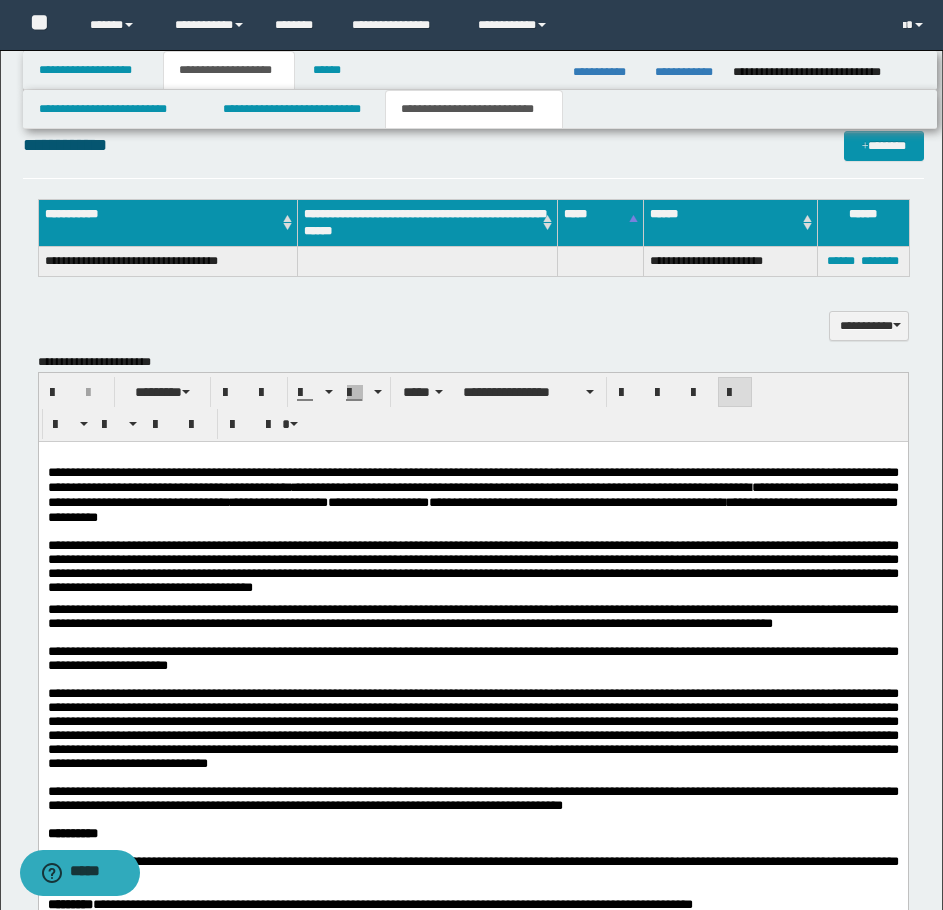 click on "**********" at bounding box center (472, 615) 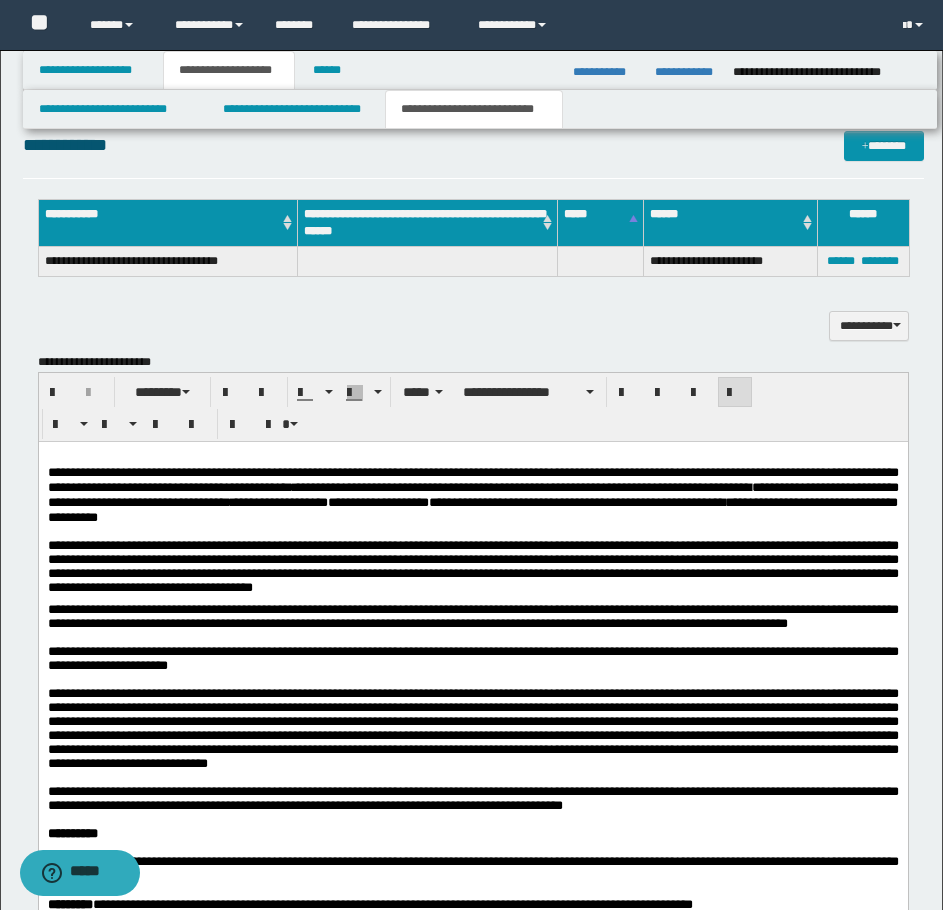 click on "**********" at bounding box center (472, 615) 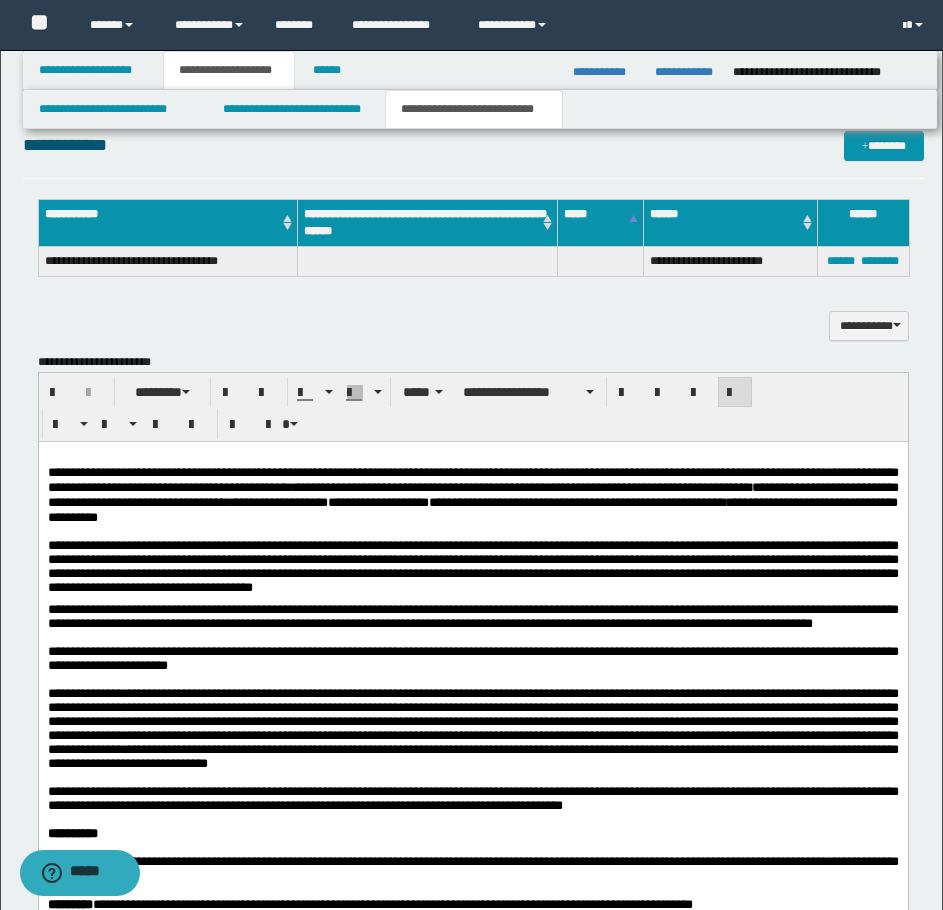 click on "**********" at bounding box center [472, 615] 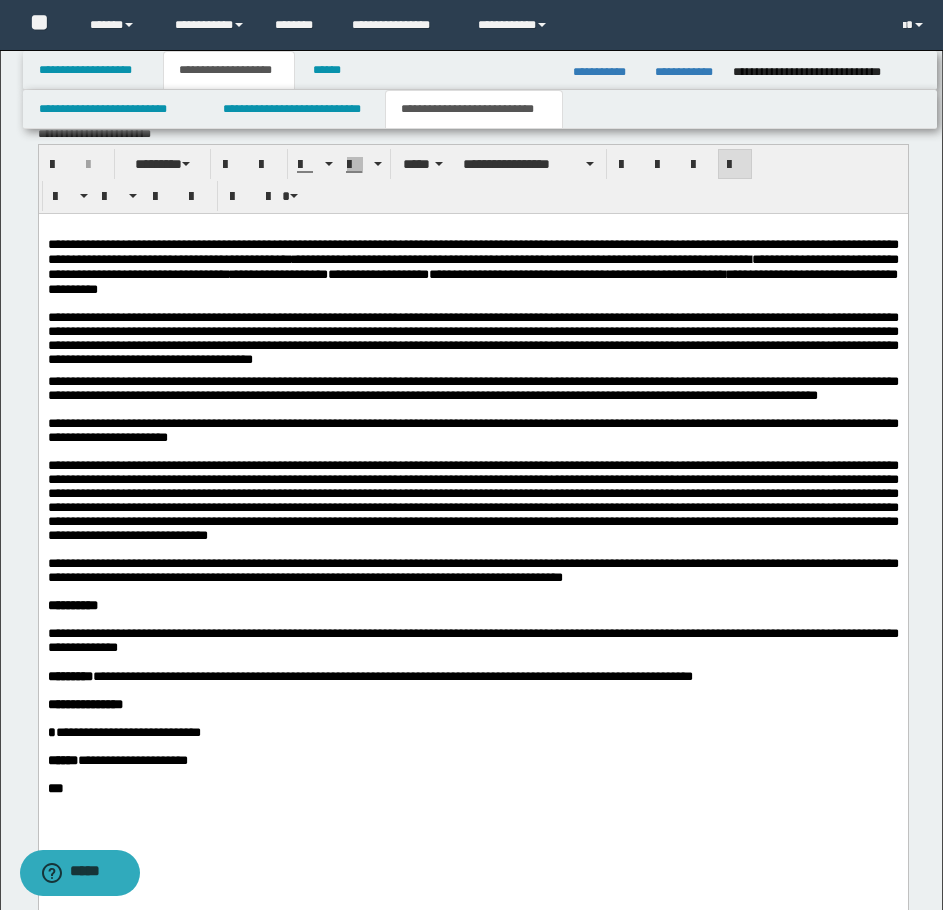 scroll, scrollTop: 1500, scrollLeft: 0, axis: vertical 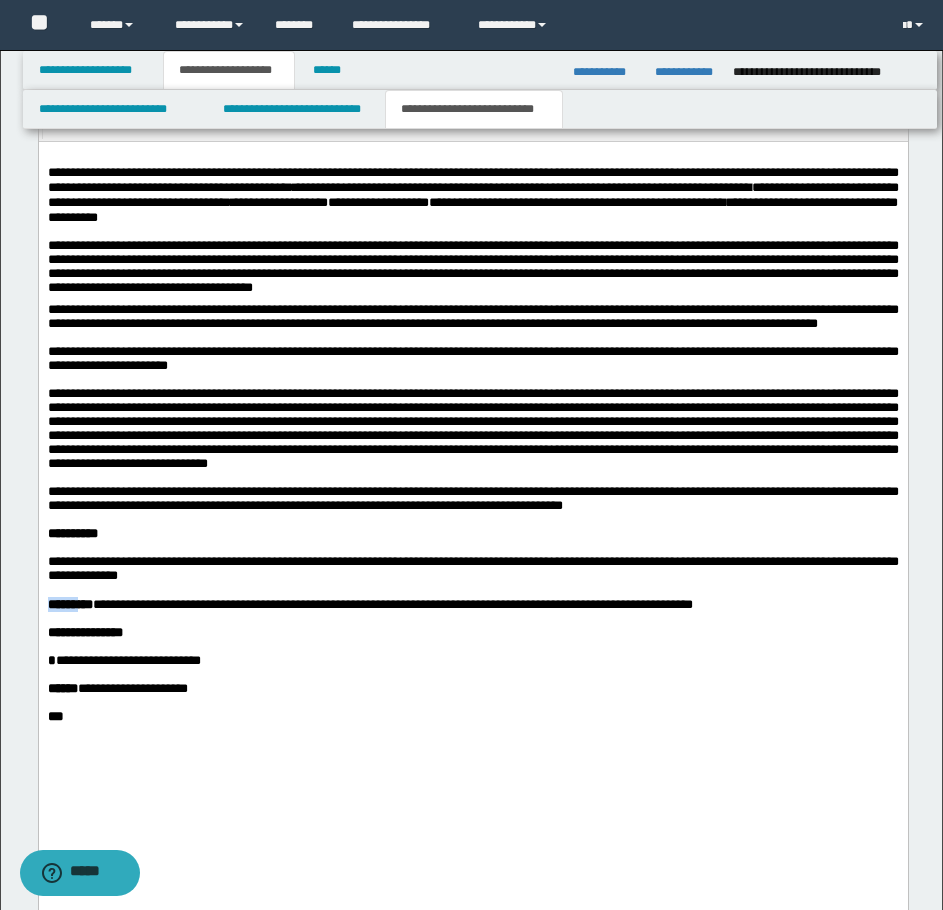drag, startPoint x: 96, startPoint y: 686, endPoint x: 43, endPoint y: 682, distance: 53.15073 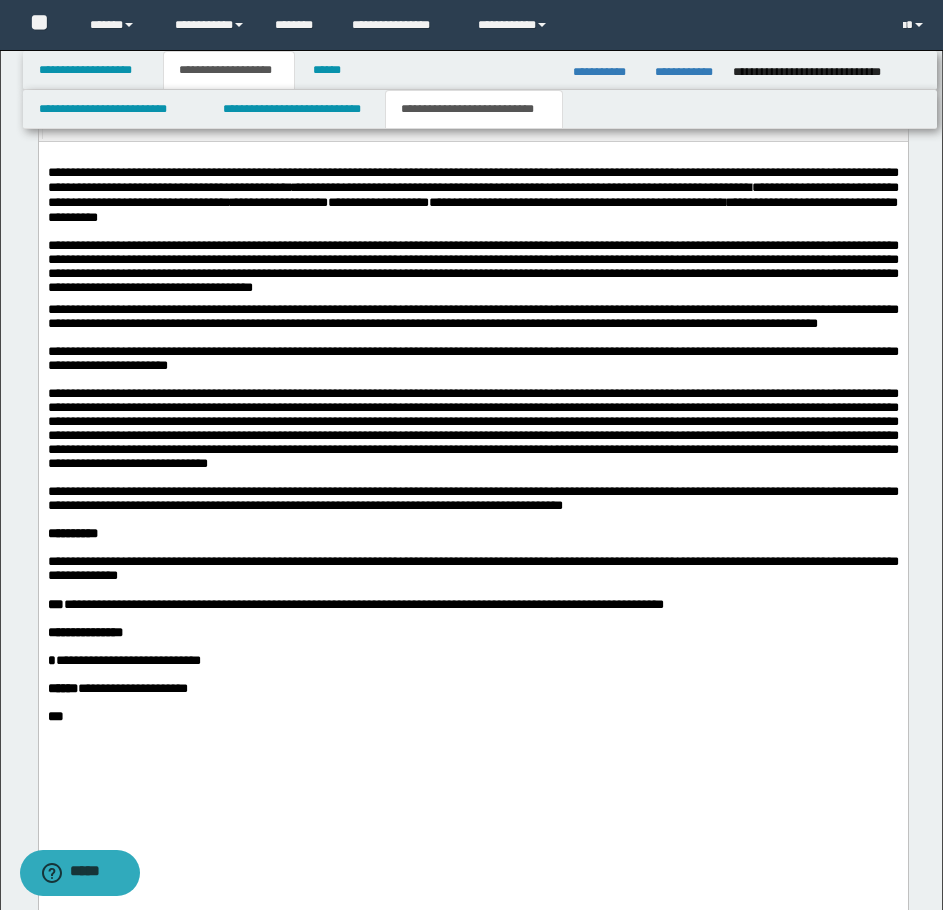 click on "***" at bounding box center (55, 603) 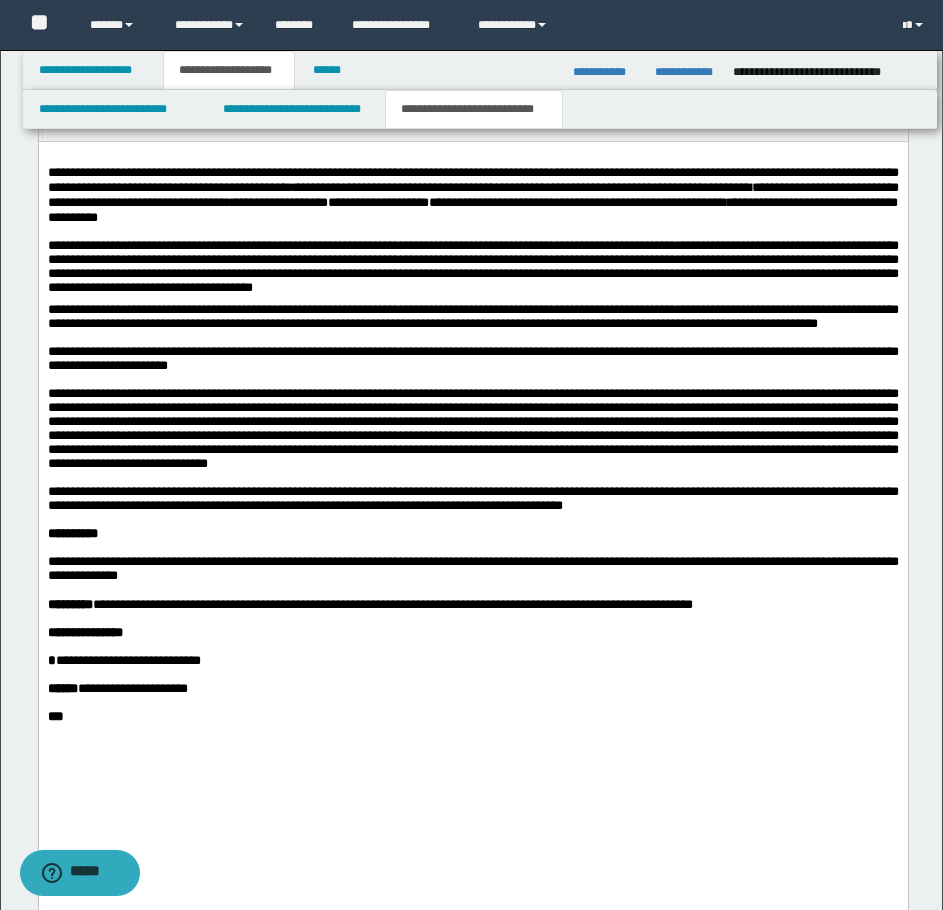 click on "**********" at bounding box center [472, 660] 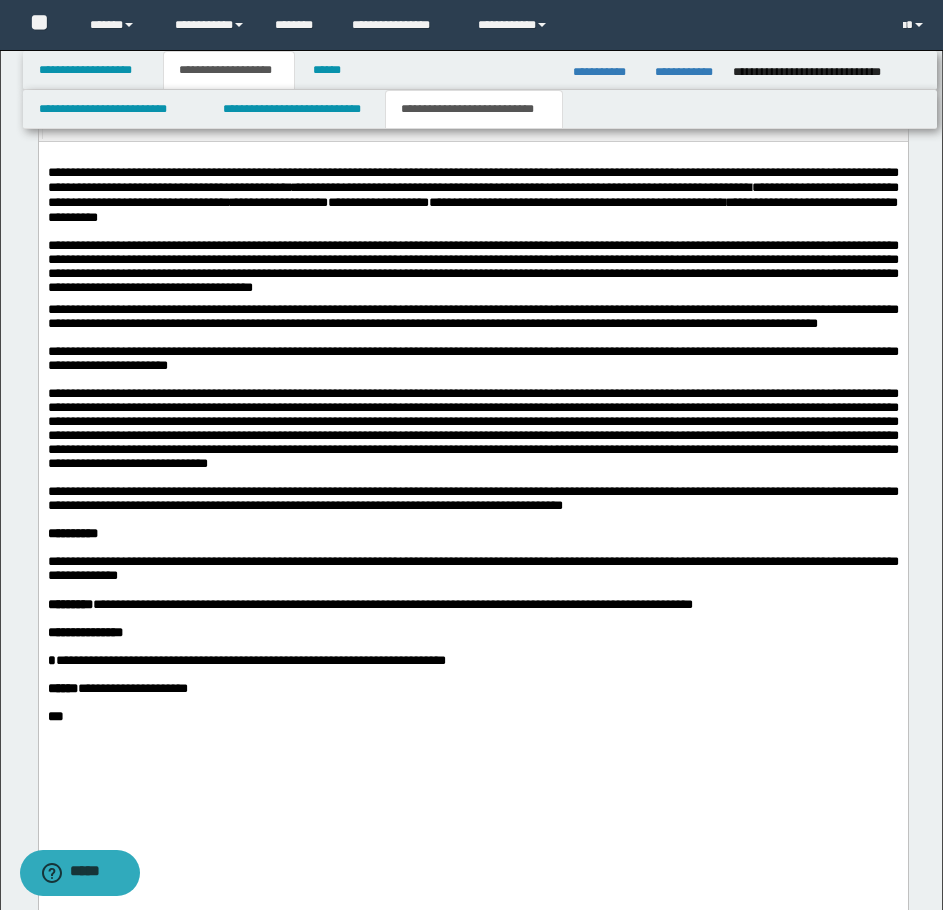 click on "**********" at bounding box center (132, 687) 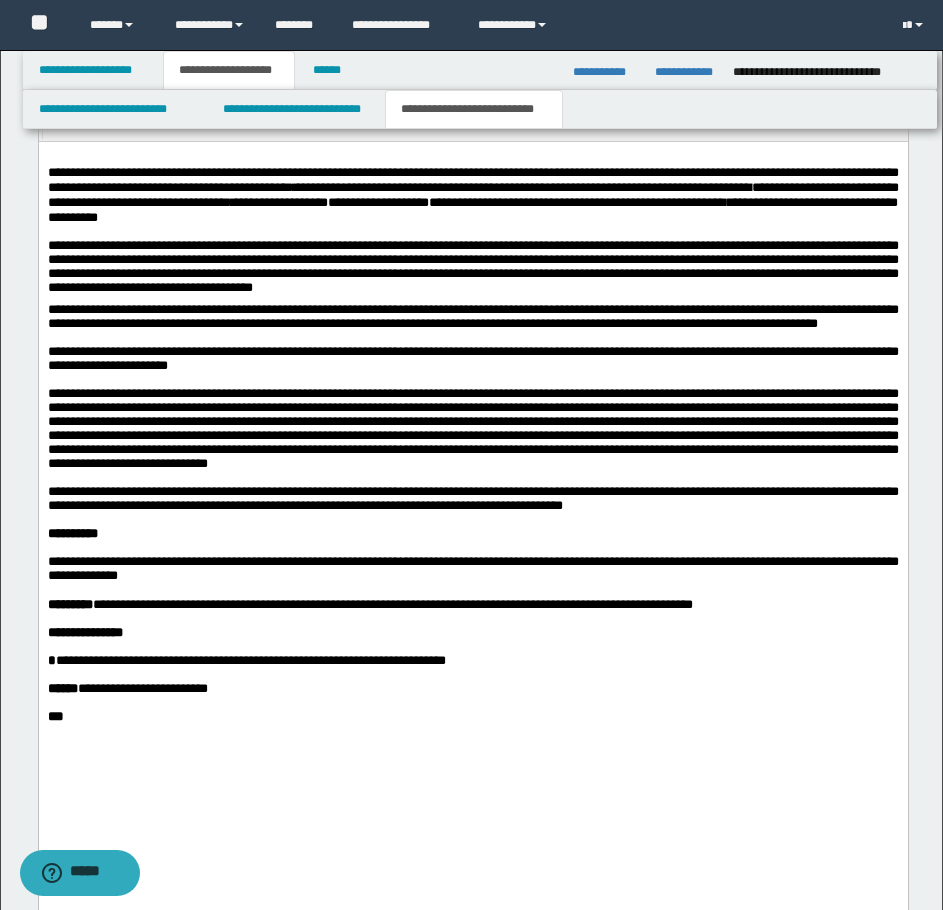 click on "**********" at bounding box center (472, 461) 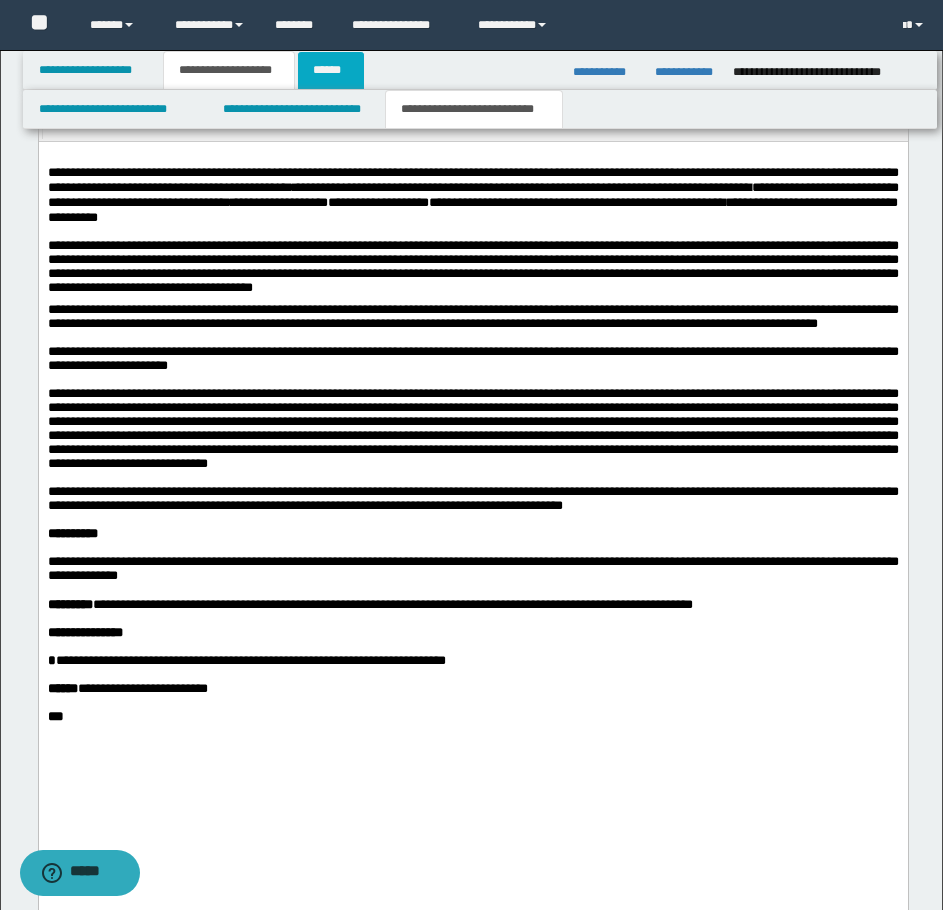 click on "******" at bounding box center (331, 70) 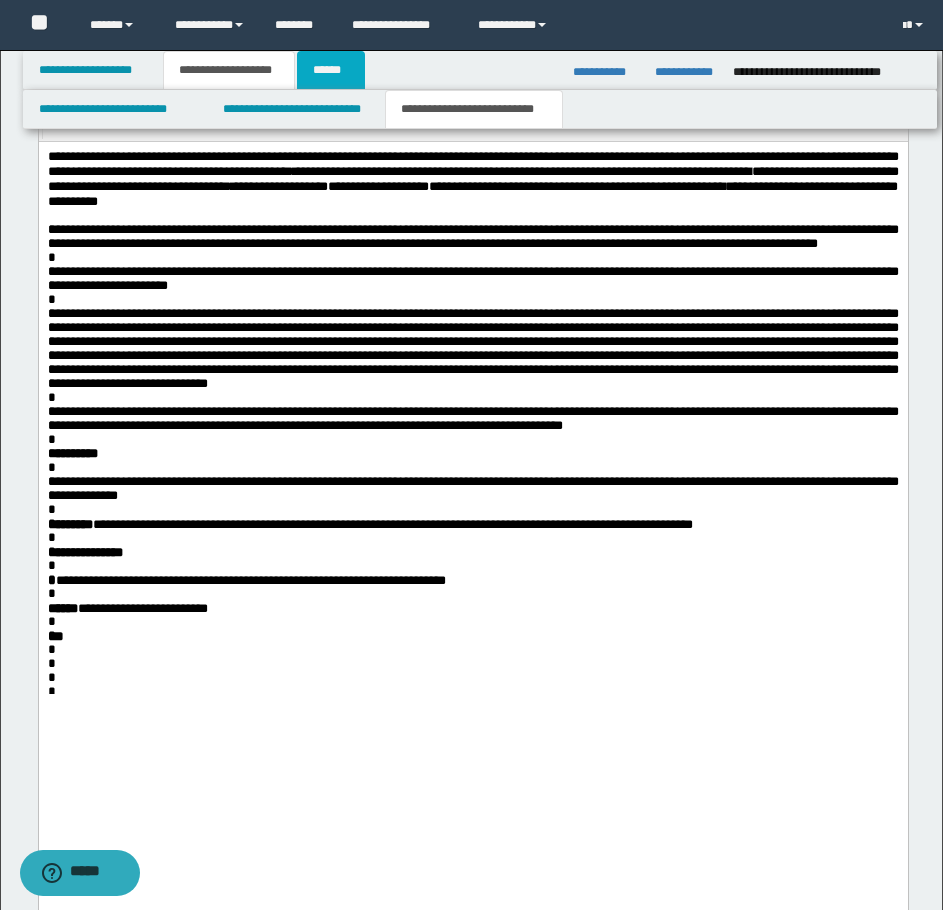 scroll, scrollTop: 212, scrollLeft: 0, axis: vertical 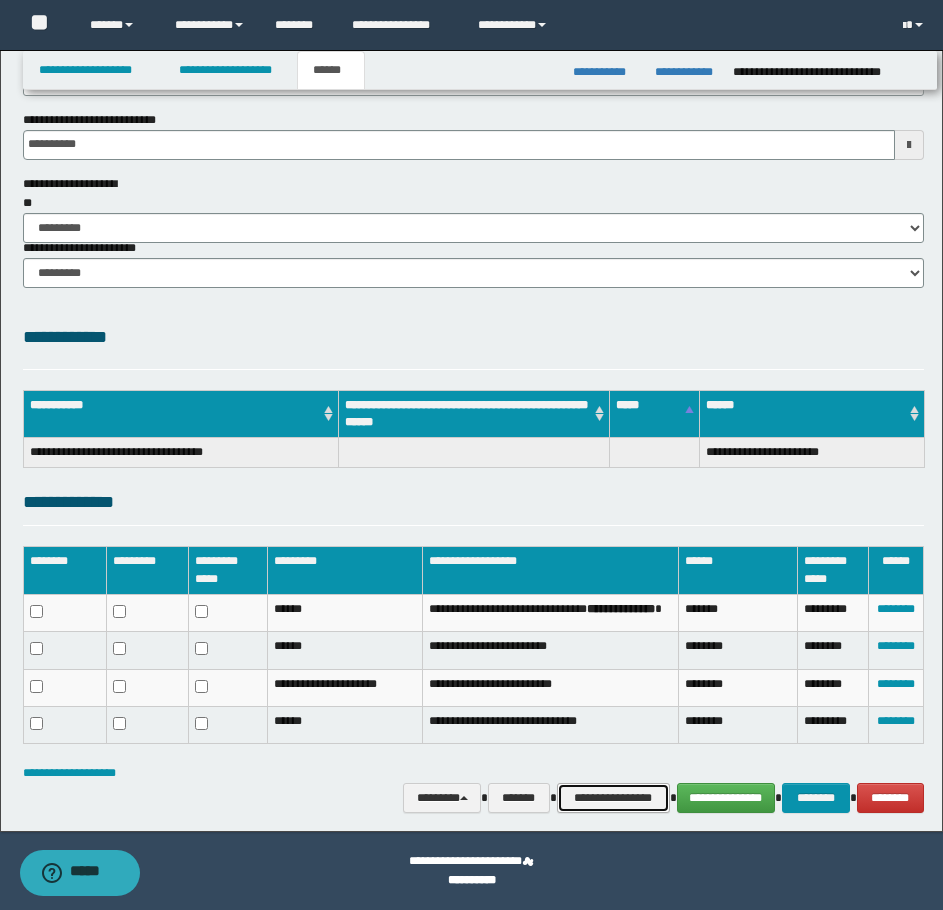 click on "**********" at bounding box center [613, 798] 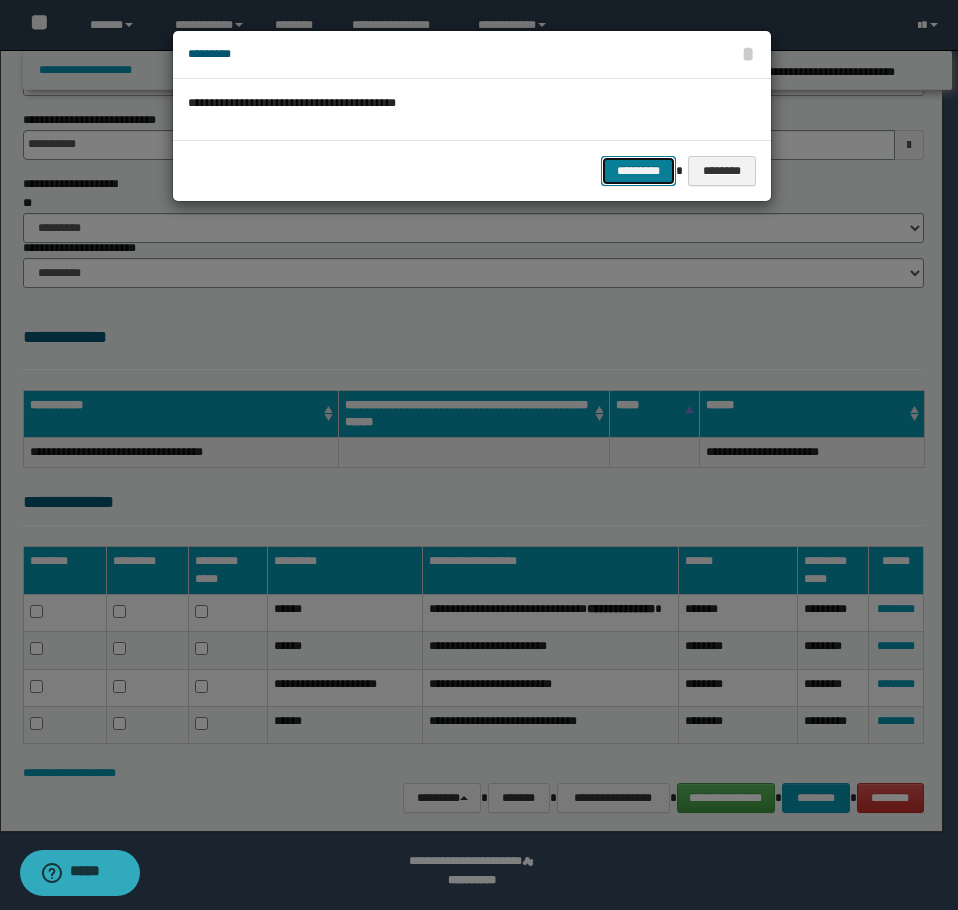 click on "*********" at bounding box center [638, 171] 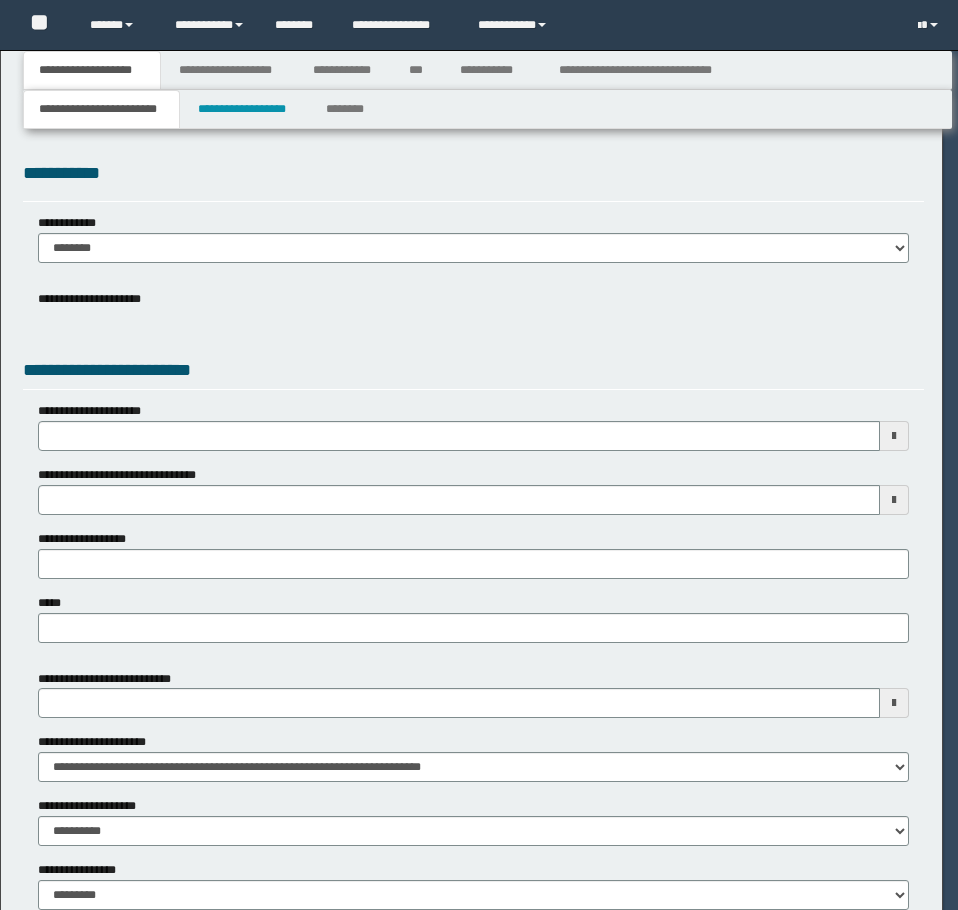 scroll, scrollTop: 0, scrollLeft: 0, axis: both 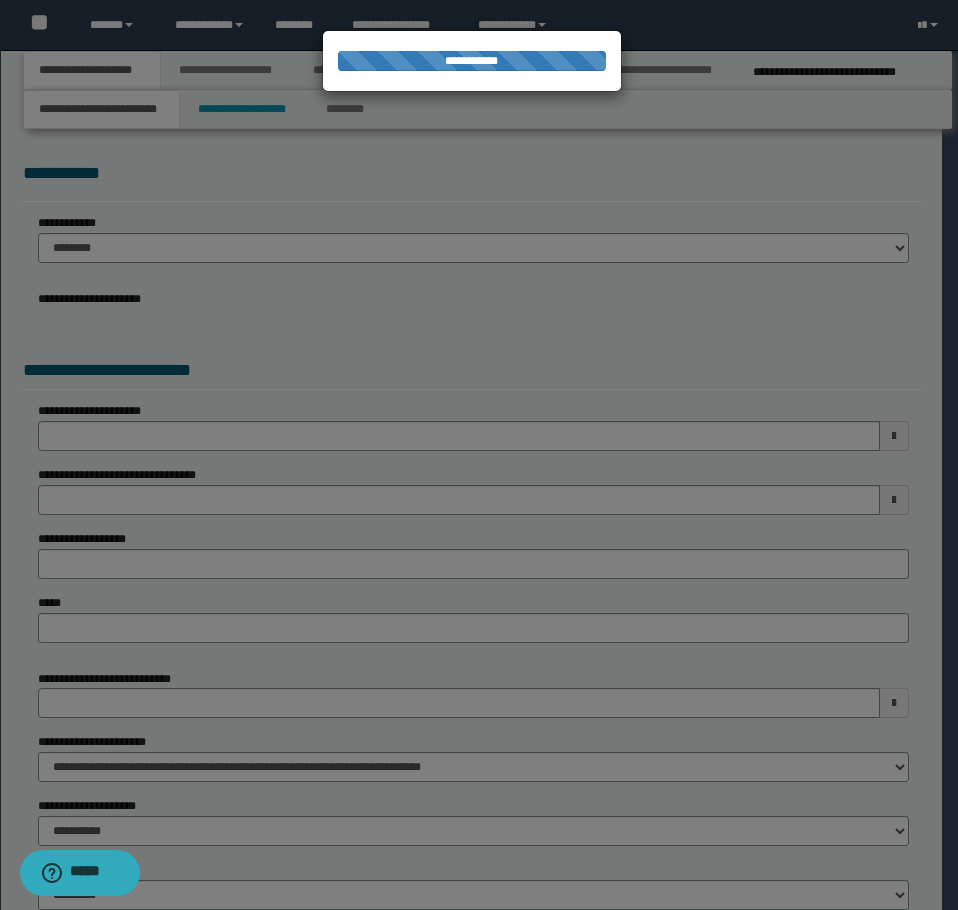 select on "*" 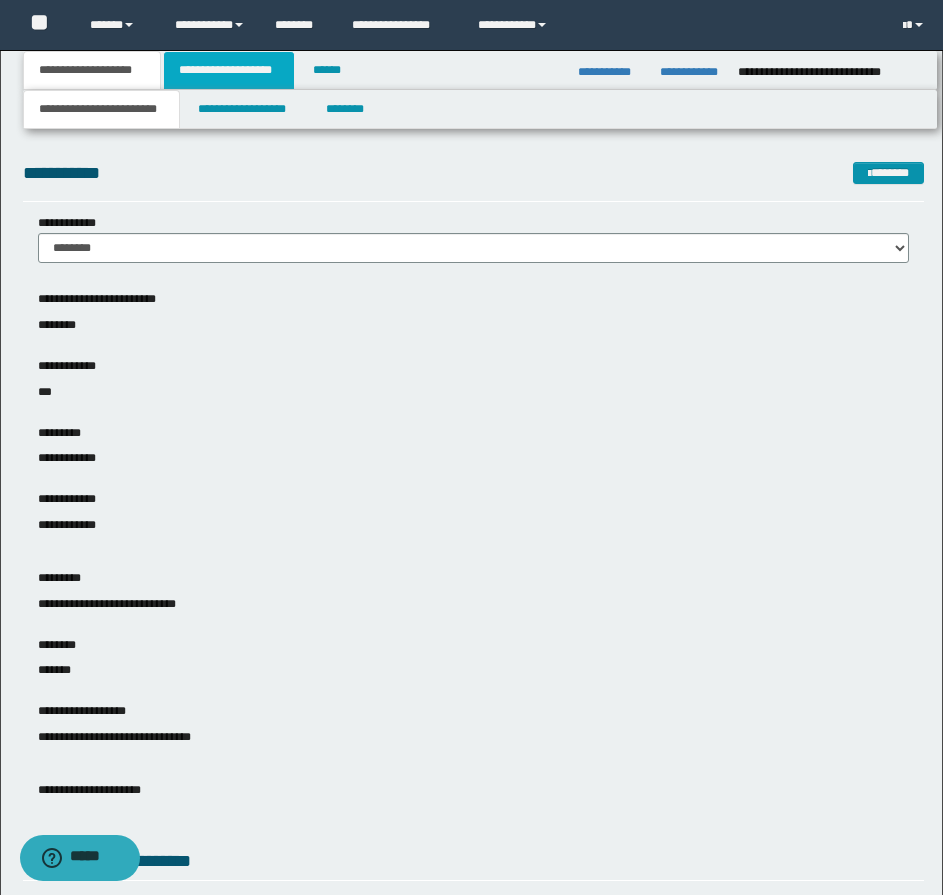 click on "**********" at bounding box center [229, 70] 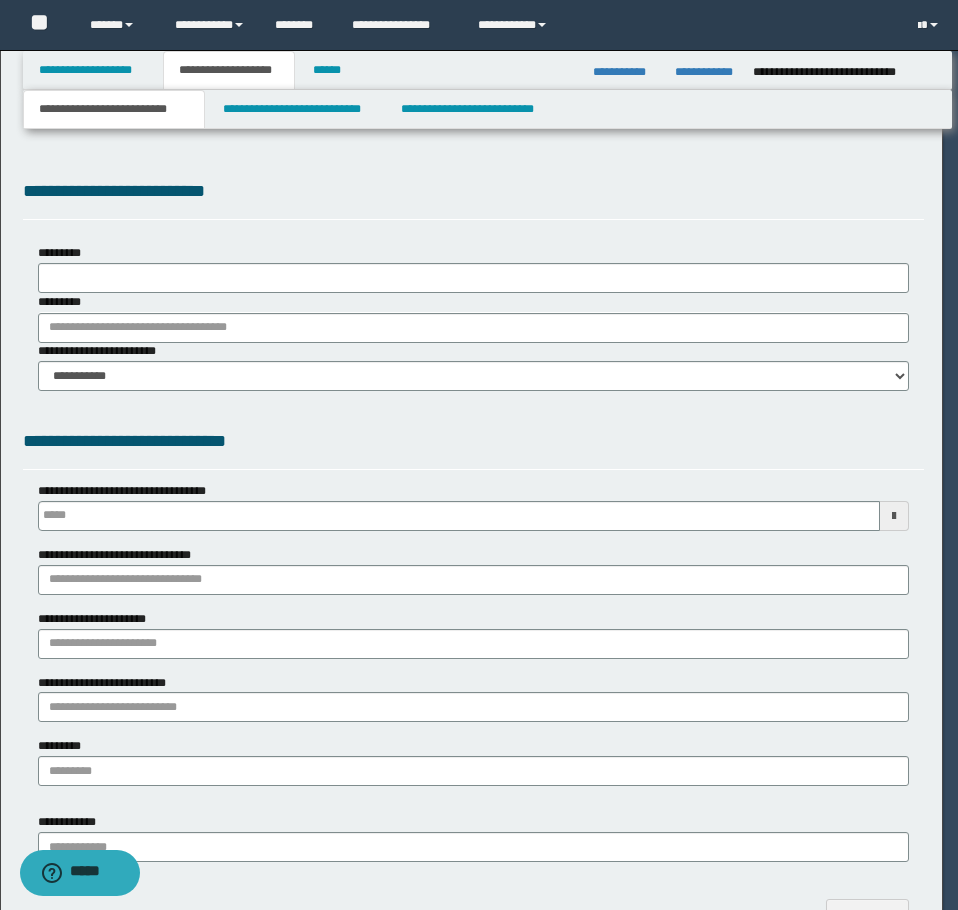 type on "**********" 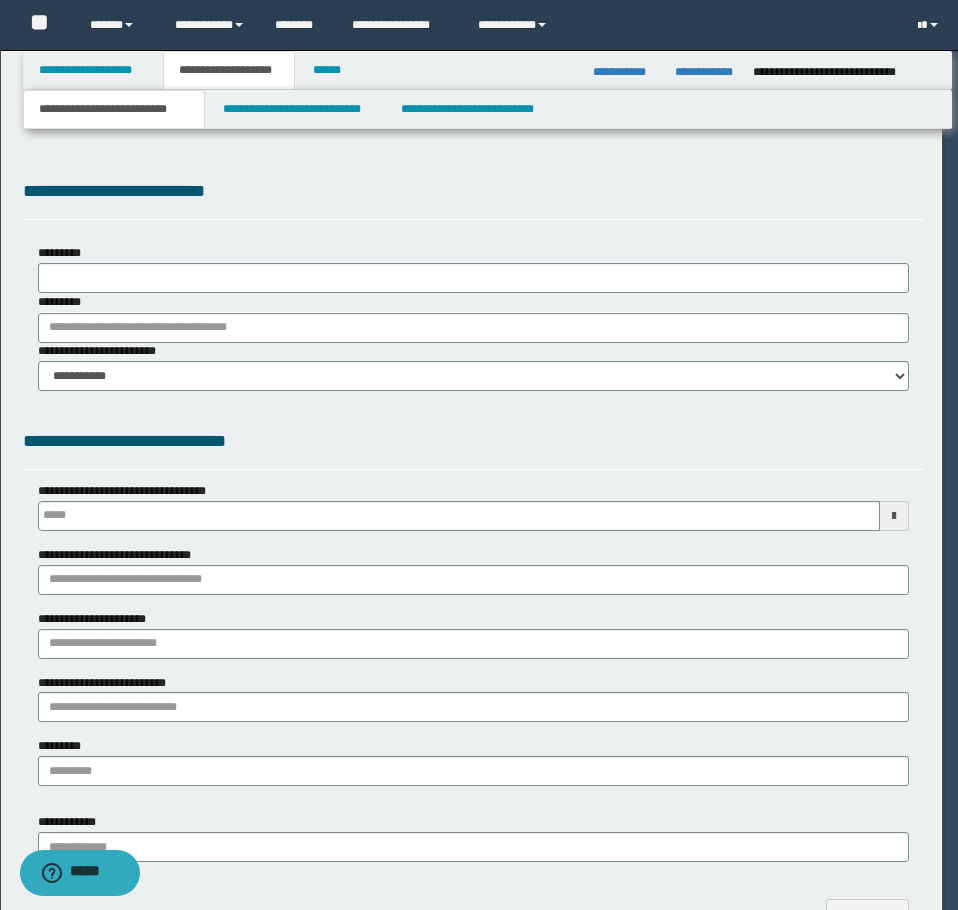 type on "**********" 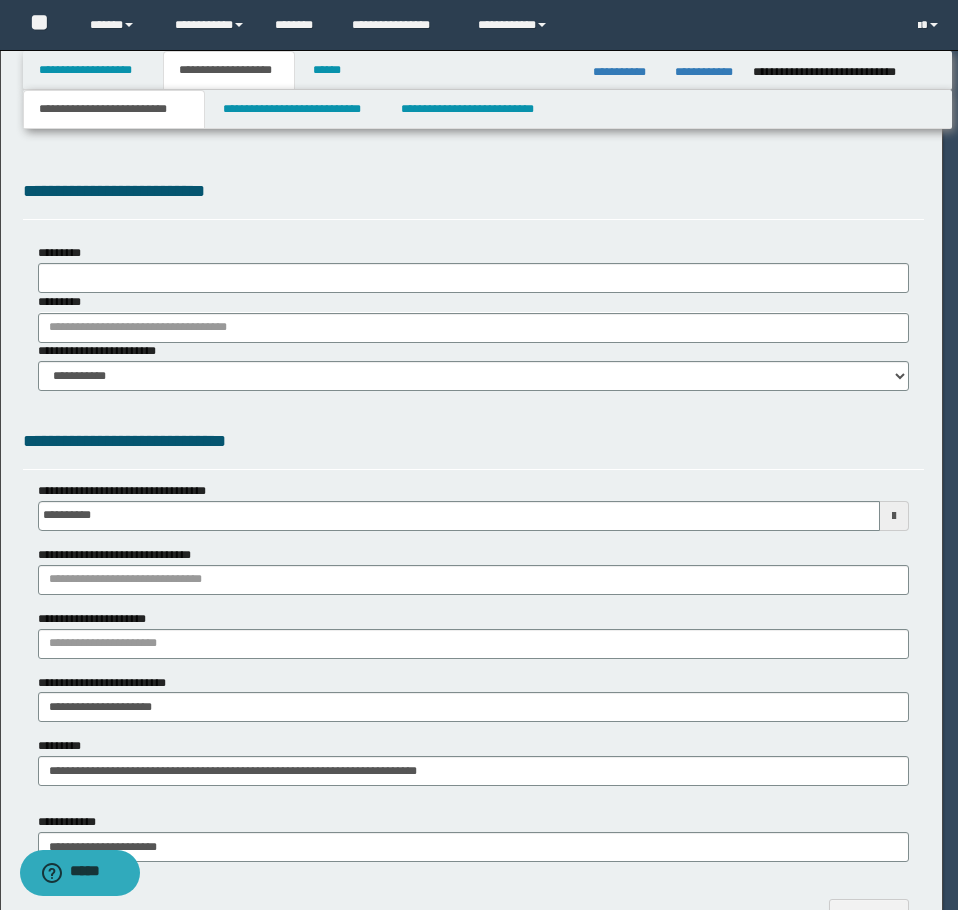 scroll, scrollTop: 0, scrollLeft: 0, axis: both 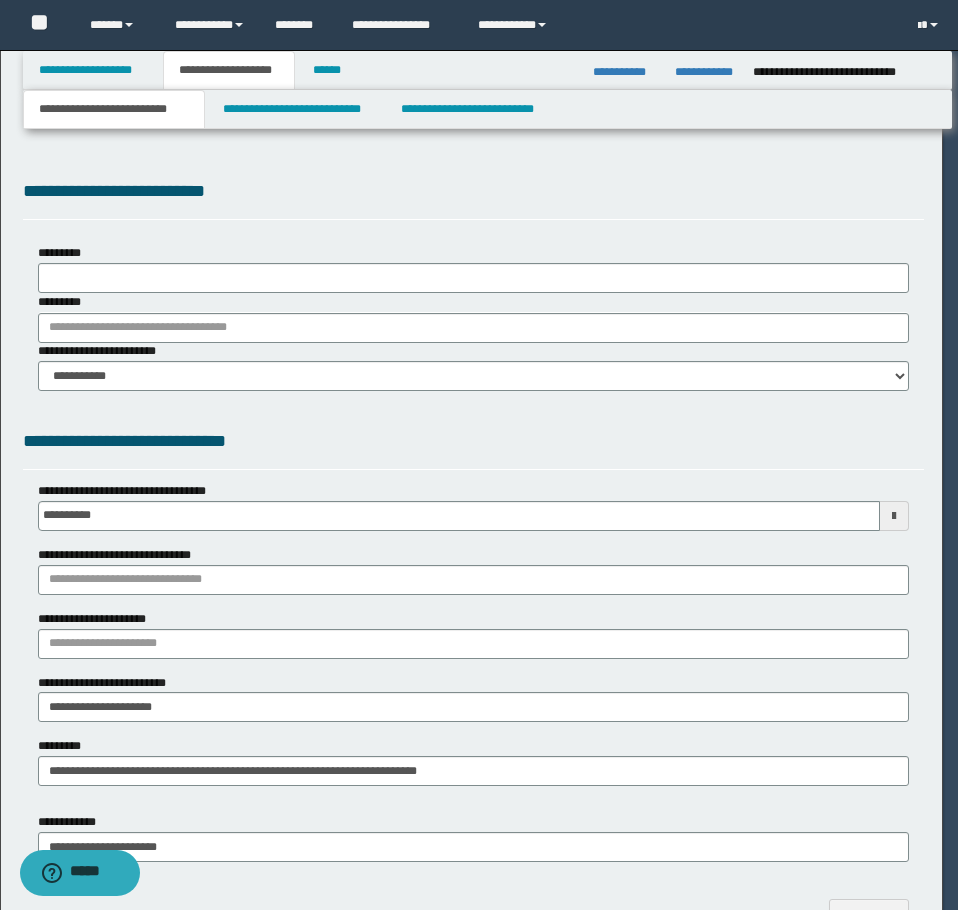 type on "**********" 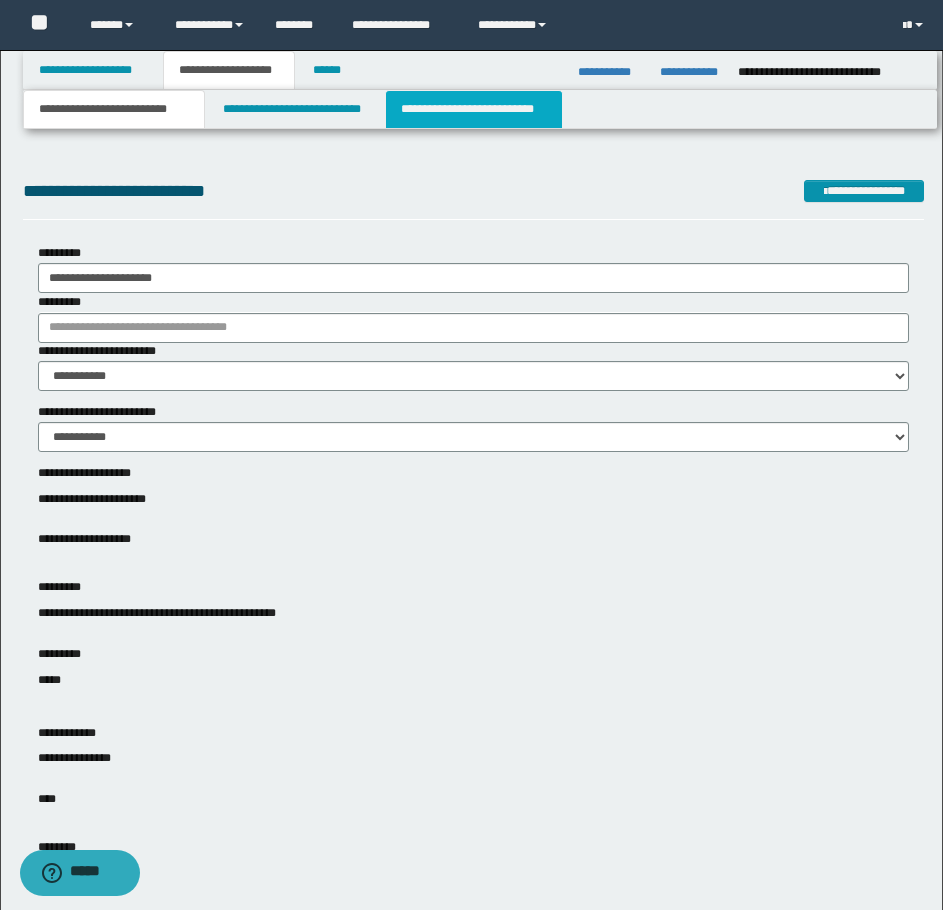 click on "**********" at bounding box center [474, 109] 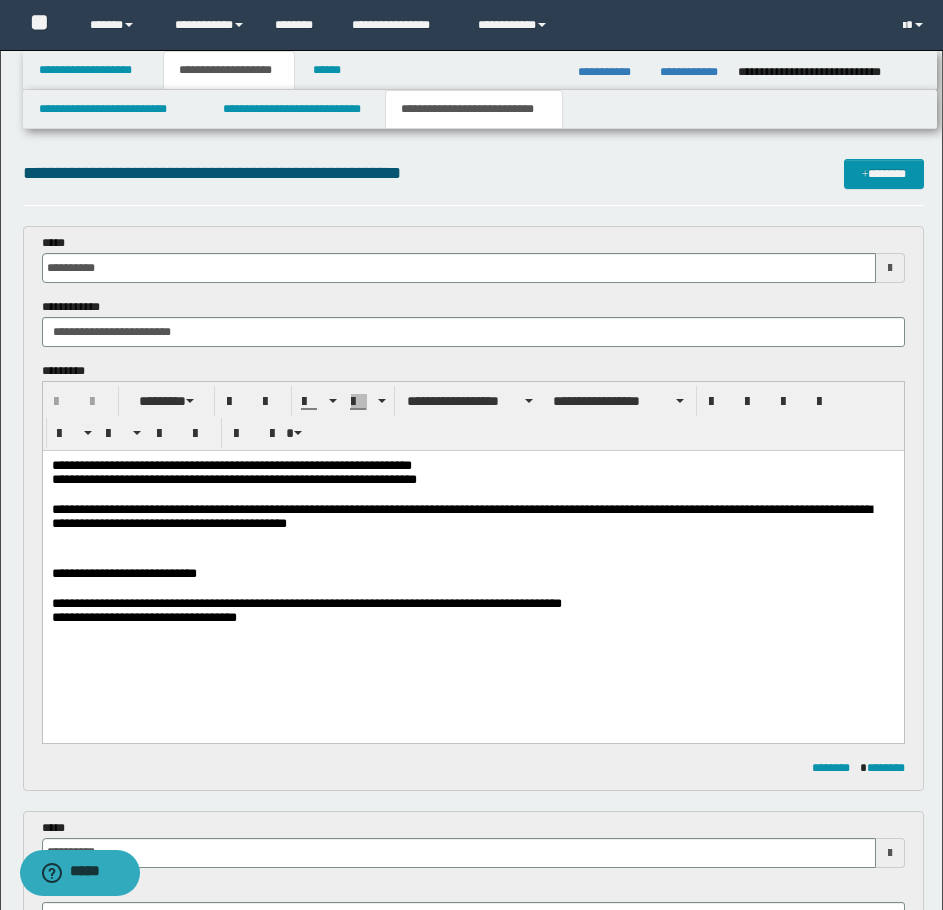 scroll, scrollTop: 0, scrollLeft: 0, axis: both 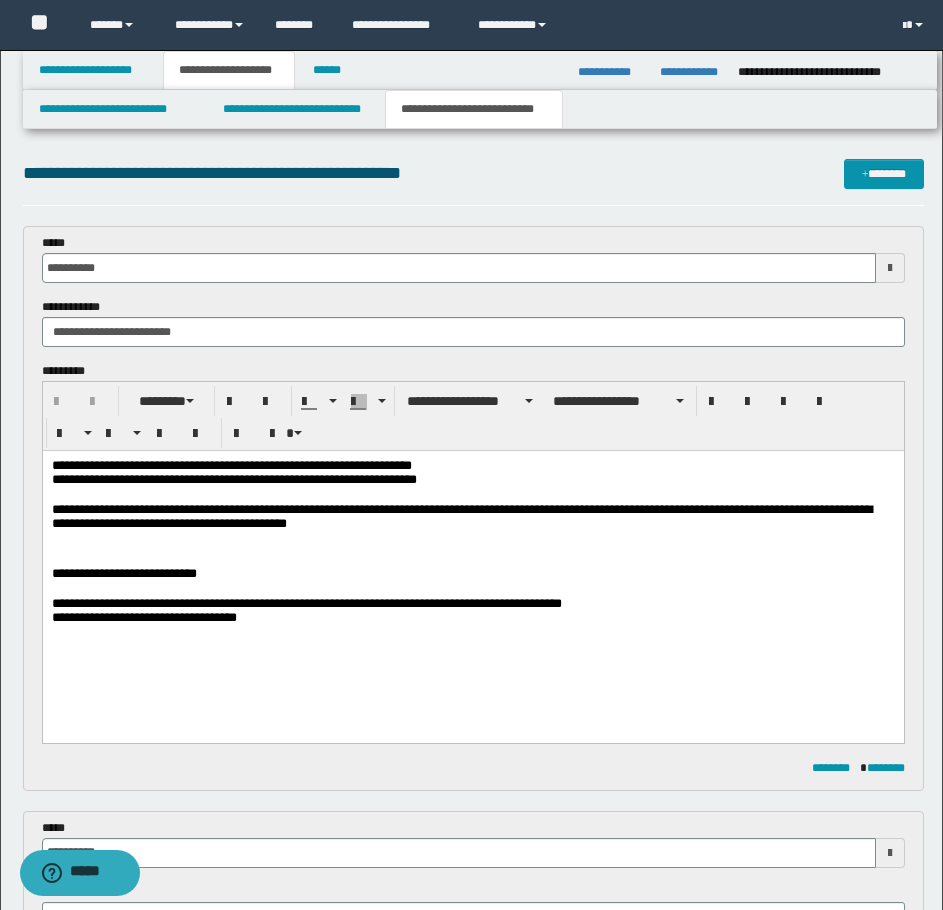 type 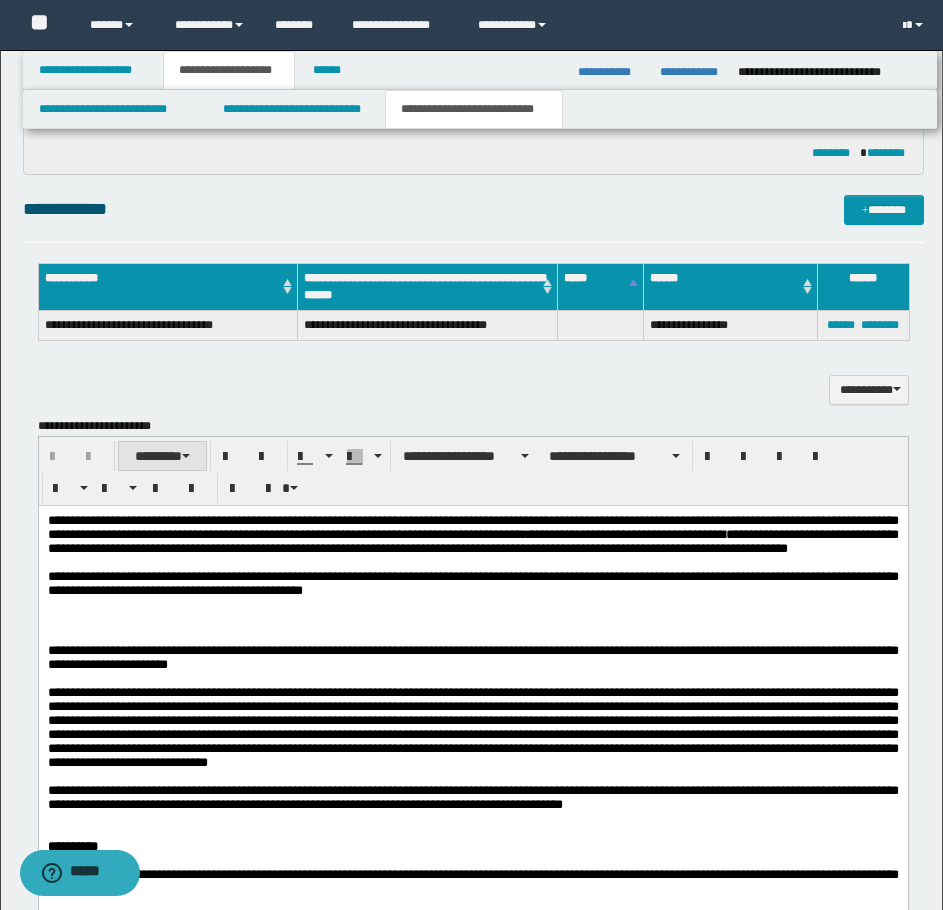scroll, scrollTop: 1200, scrollLeft: 0, axis: vertical 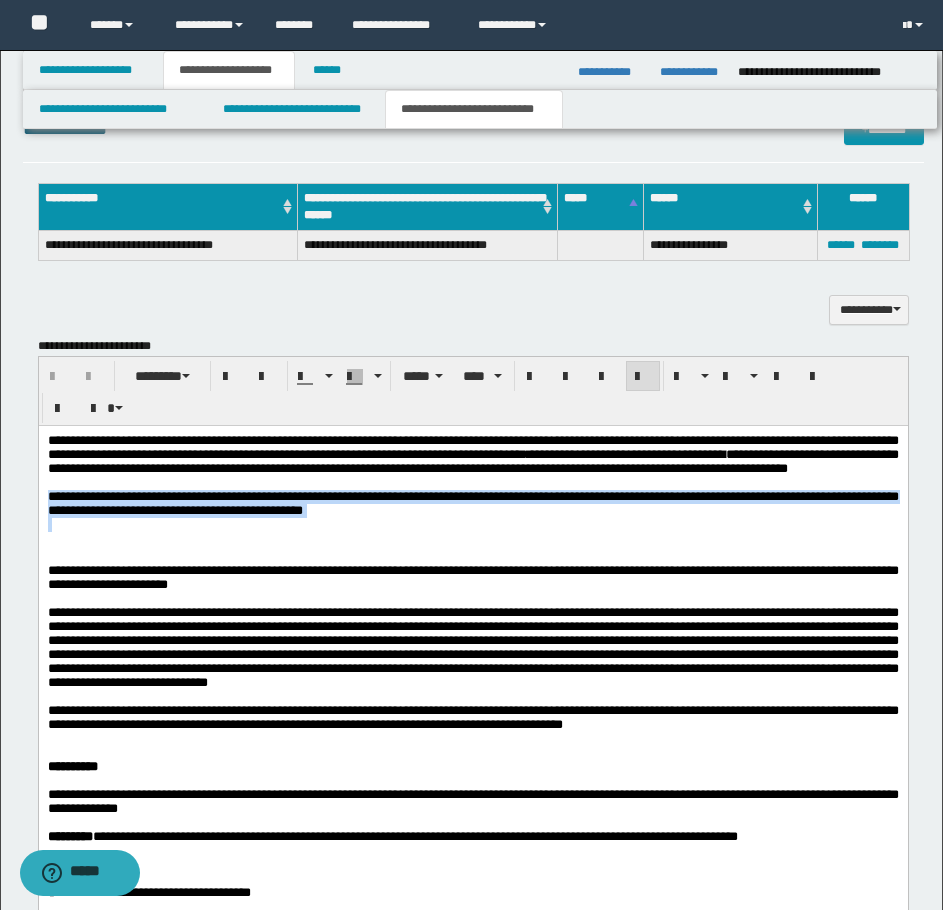 drag, startPoint x: 47, startPoint y: 522, endPoint x: 66, endPoint y: 559, distance: 41.59327 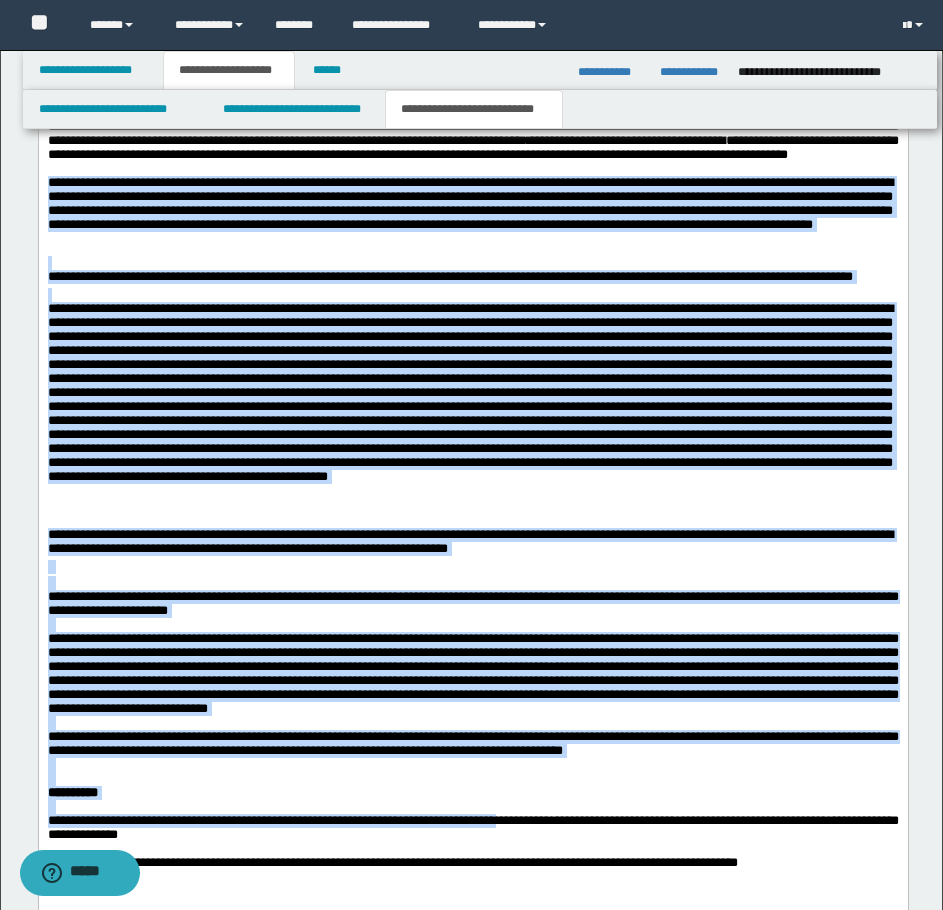 scroll, scrollTop: 1524, scrollLeft: 0, axis: vertical 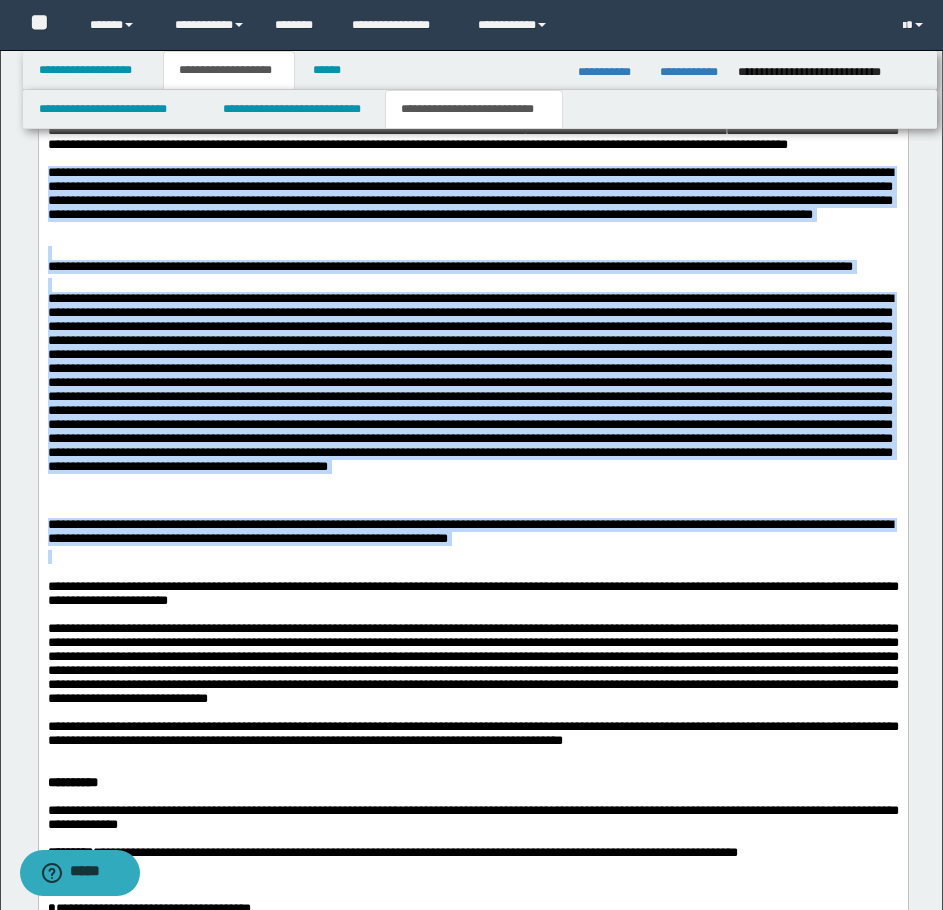 drag, startPoint x: 46, startPoint y: 196, endPoint x: 635, endPoint y: 581, distance: 703.66614 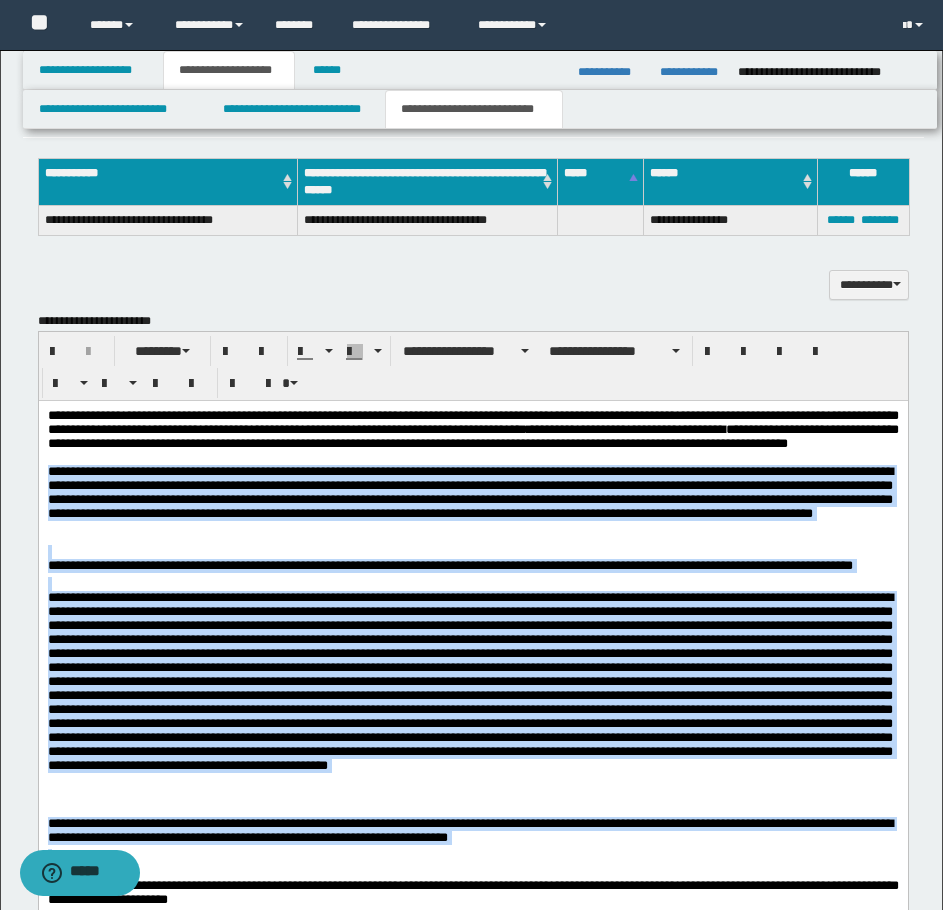 scroll, scrollTop: 1224, scrollLeft: 0, axis: vertical 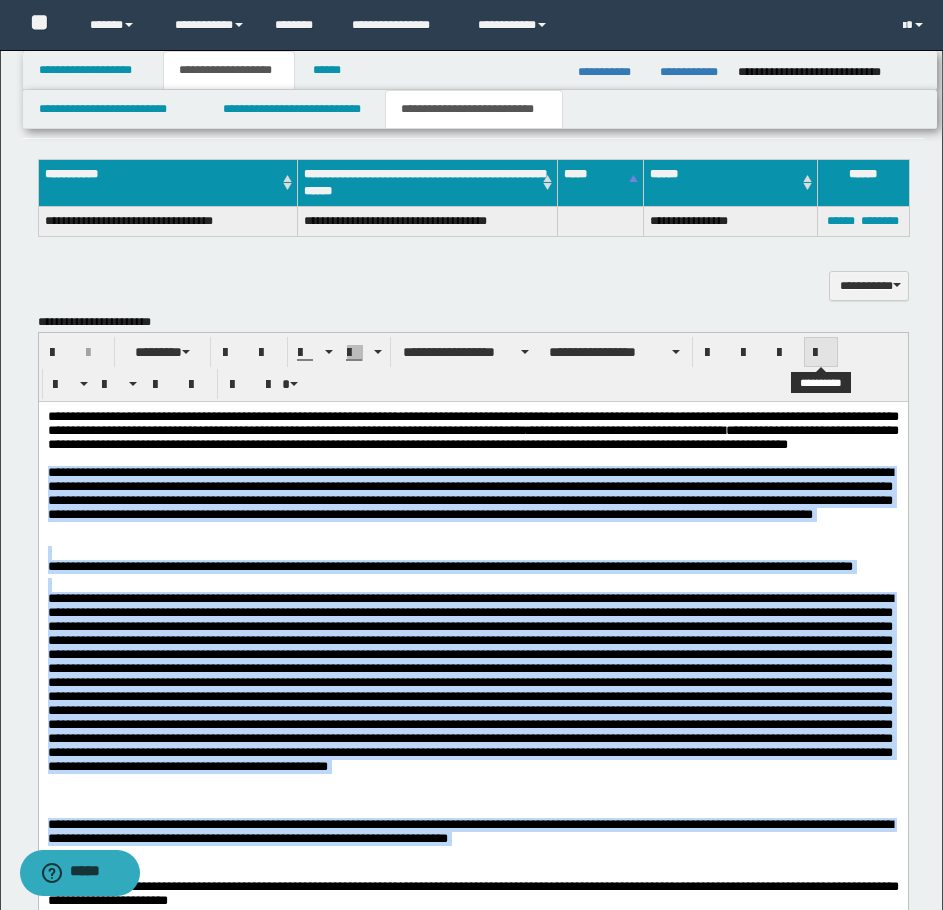 click at bounding box center [821, 353] 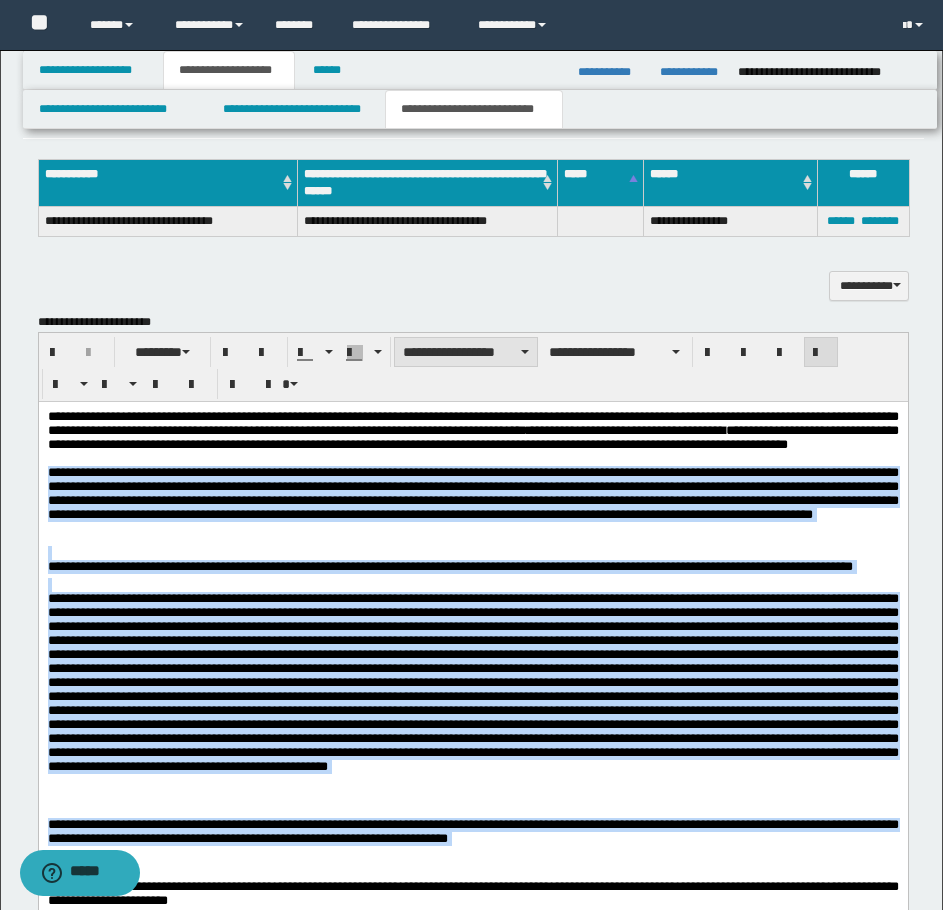 click on "**********" at bounding box center [466, 352] 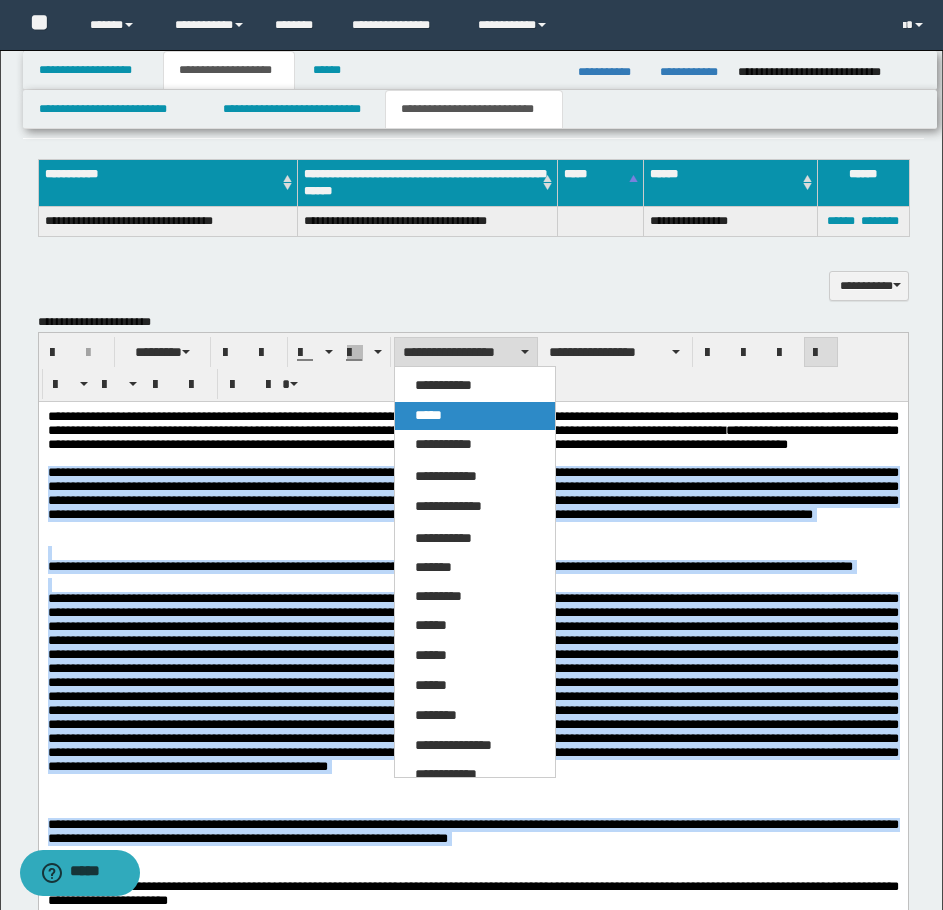 click on "*****" at bounding box center (428, 415) 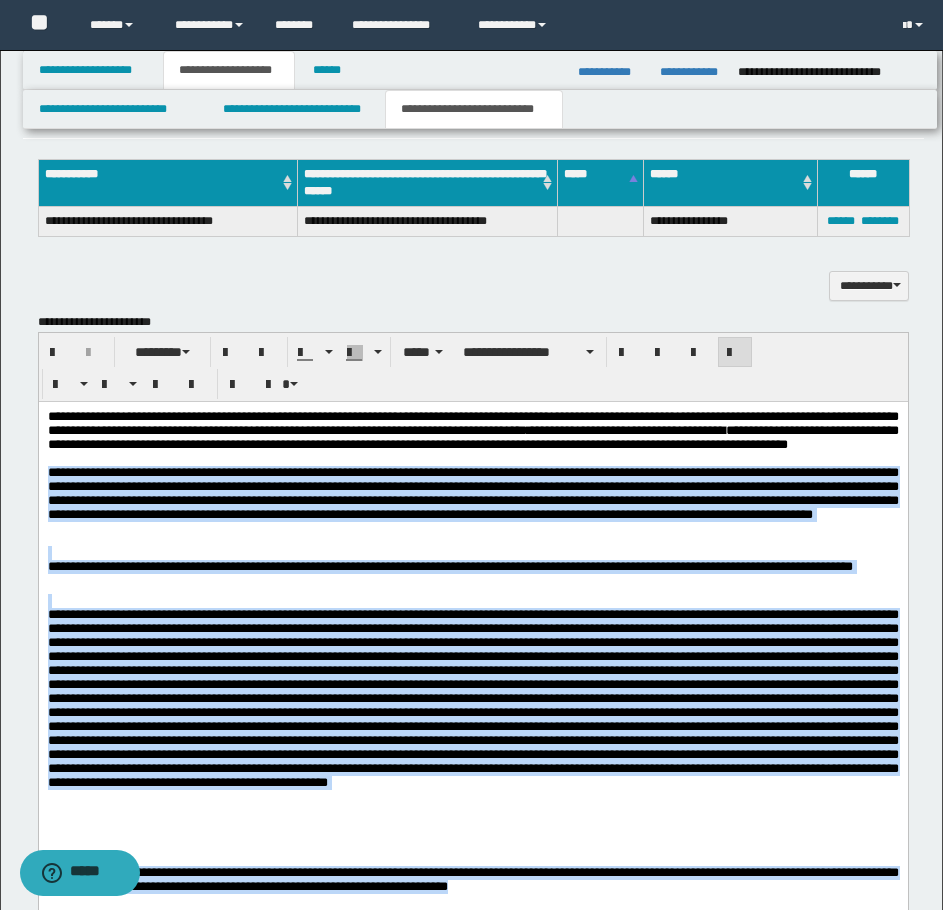 click on "**********" at bounding box center (472, 569) 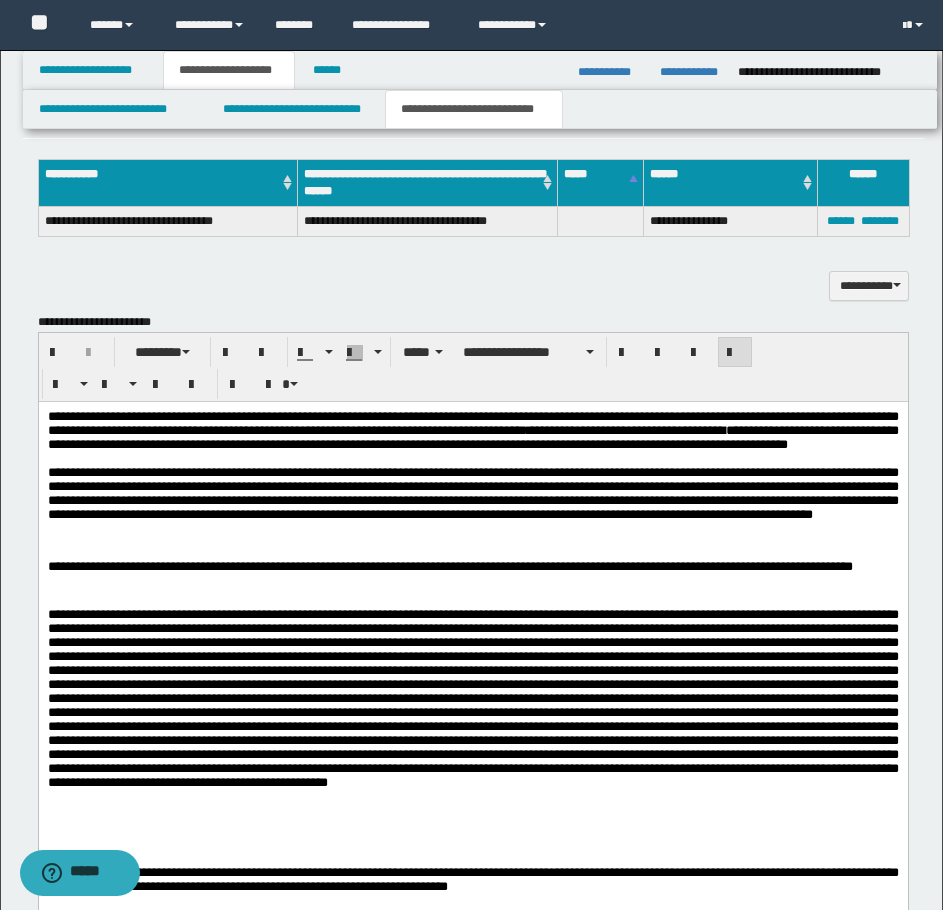 click on "**********" at bounding box center [472, 569] 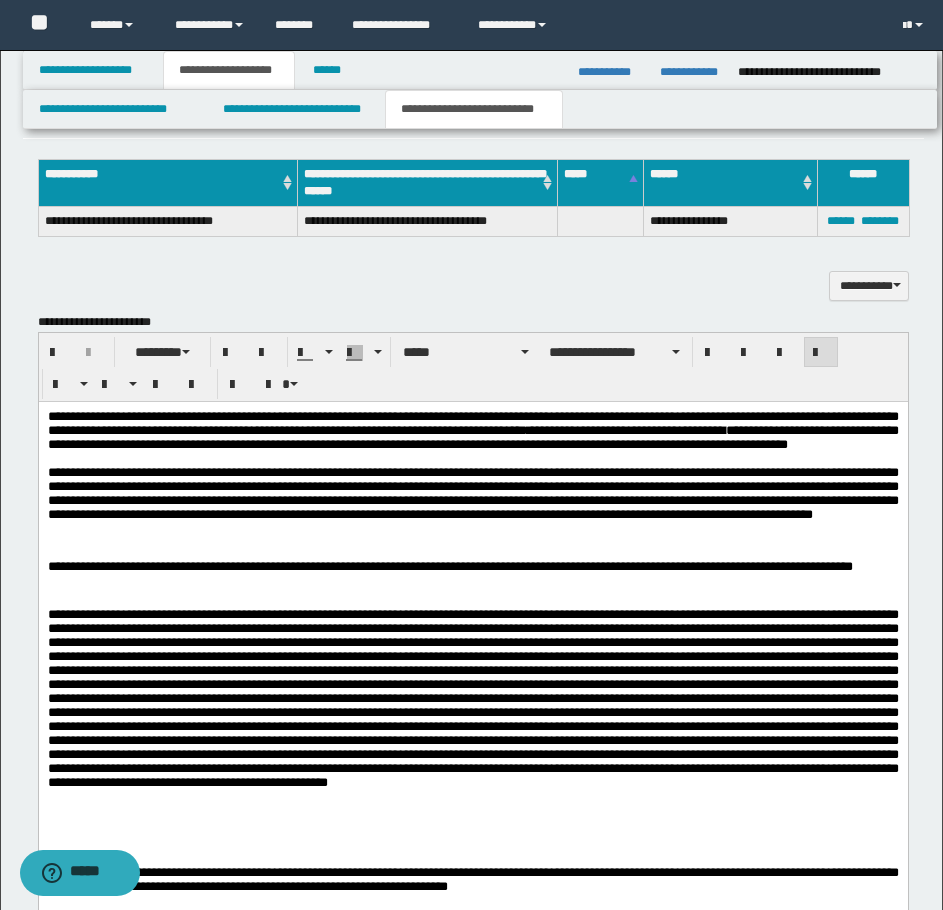 drag, startPoint x: 90, startPoint y: 570, endPoint x: 121, endPoint y: 588, distance: 35.846897 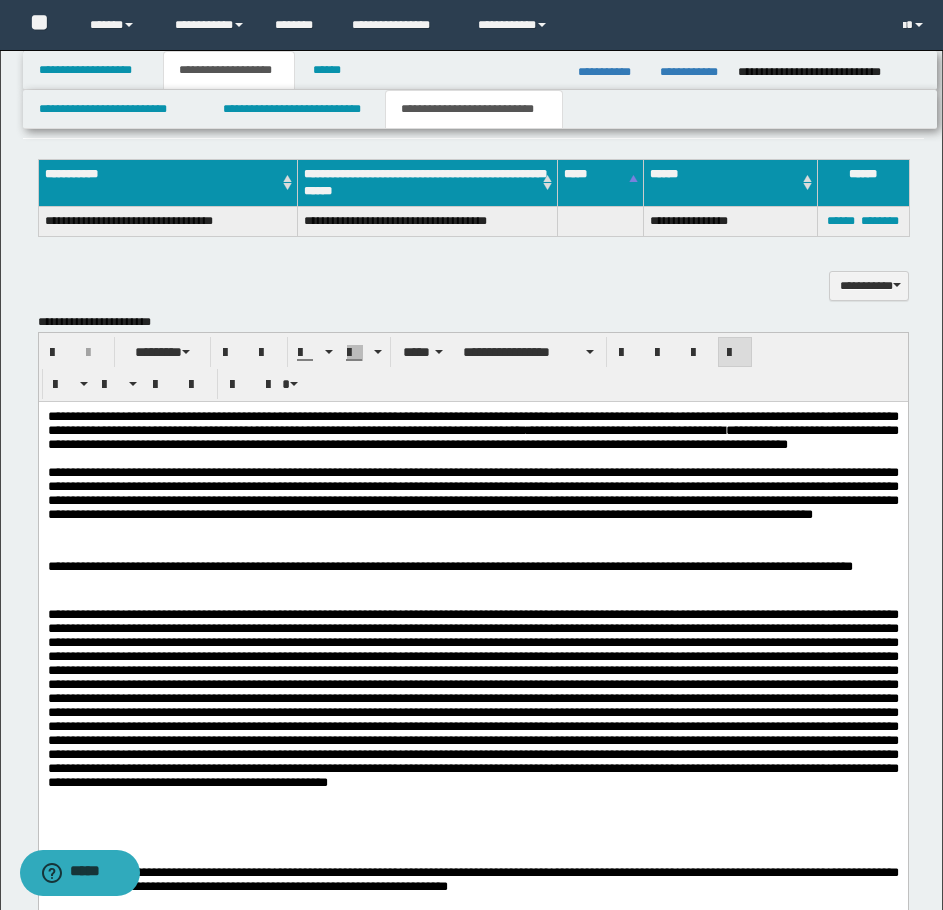 click on "**********" at bounding box center [472, 492] 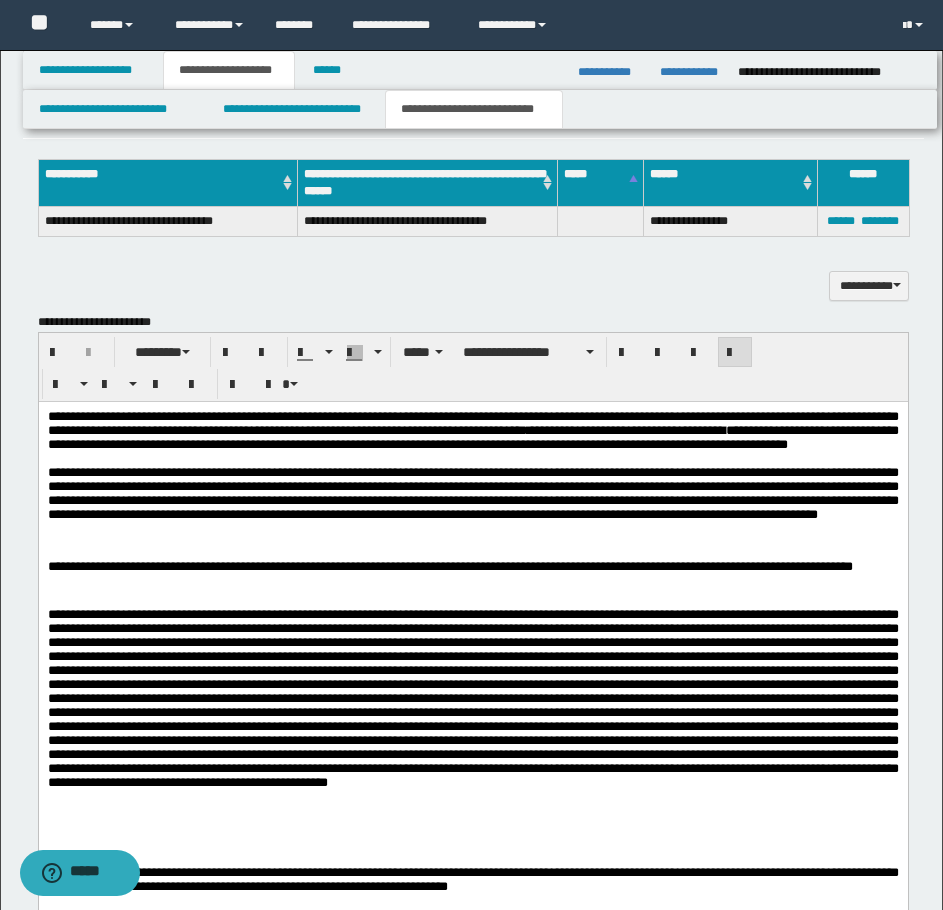 click on "**********" at bounding box center [472, 492] 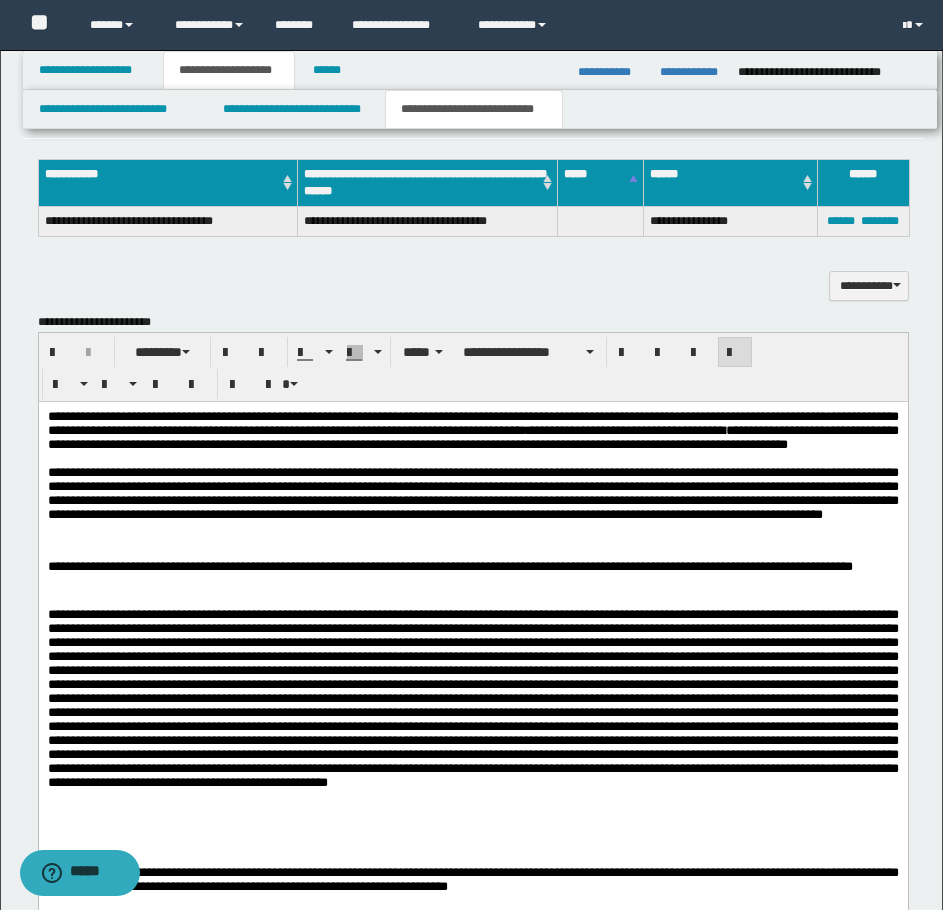 click on "**********" at bounding box center [472, 492] 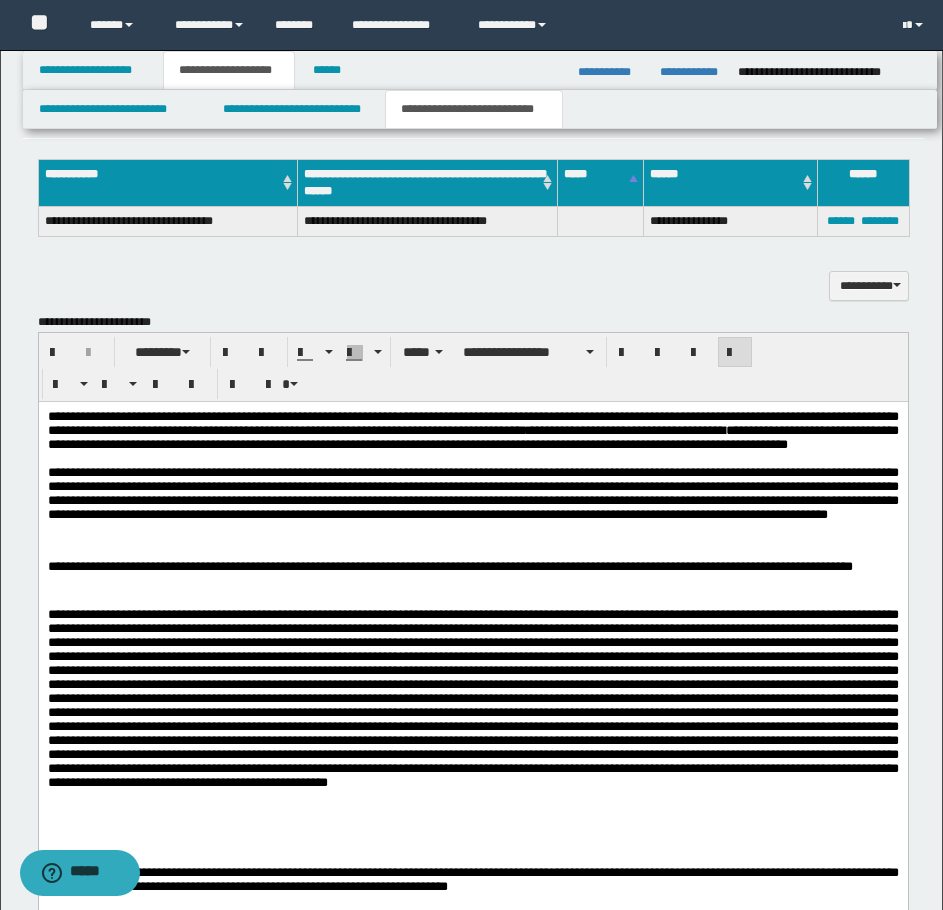 click on "**********" at bounding box center [472, 492] 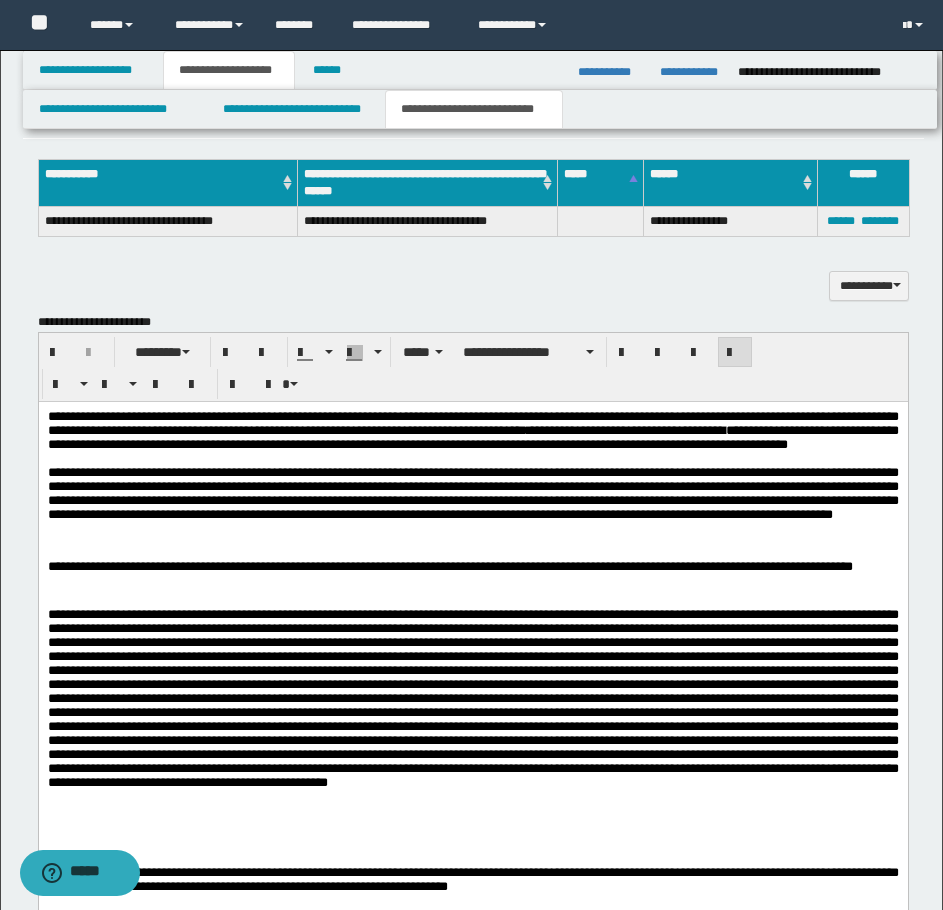 click on "**********" at bounding box center [472, 569] 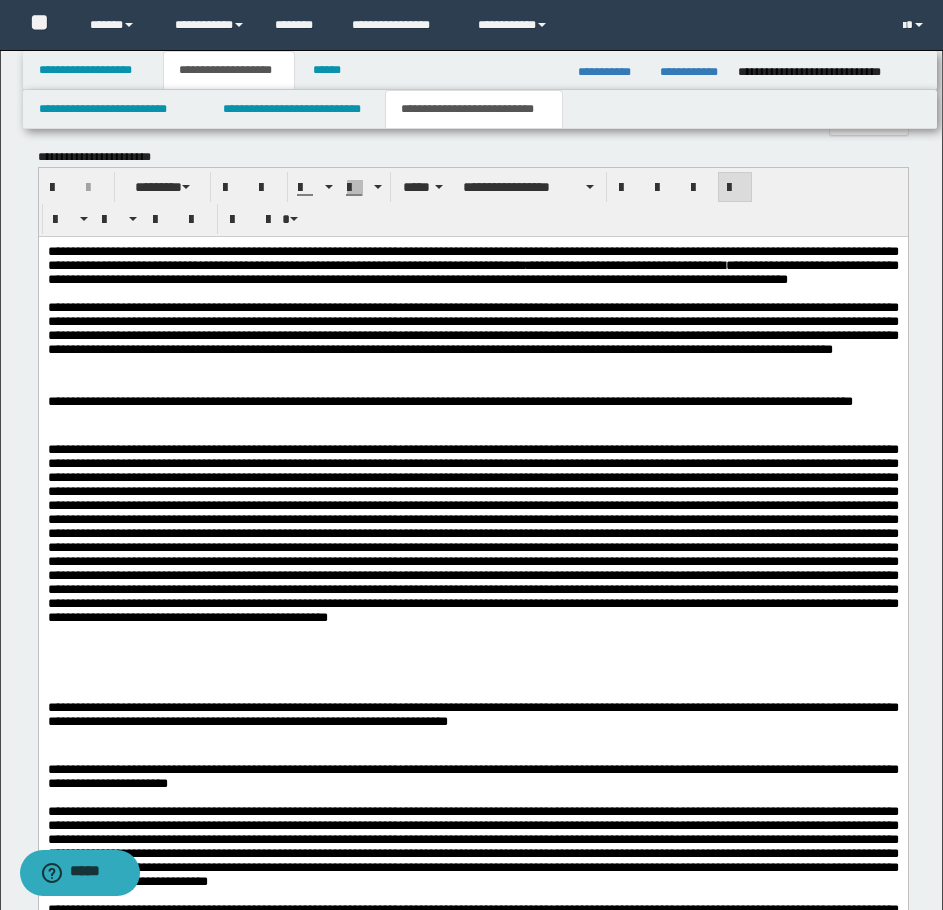 scroll, scrollTop: 1424, scrollLeft: 0, axis: vertical 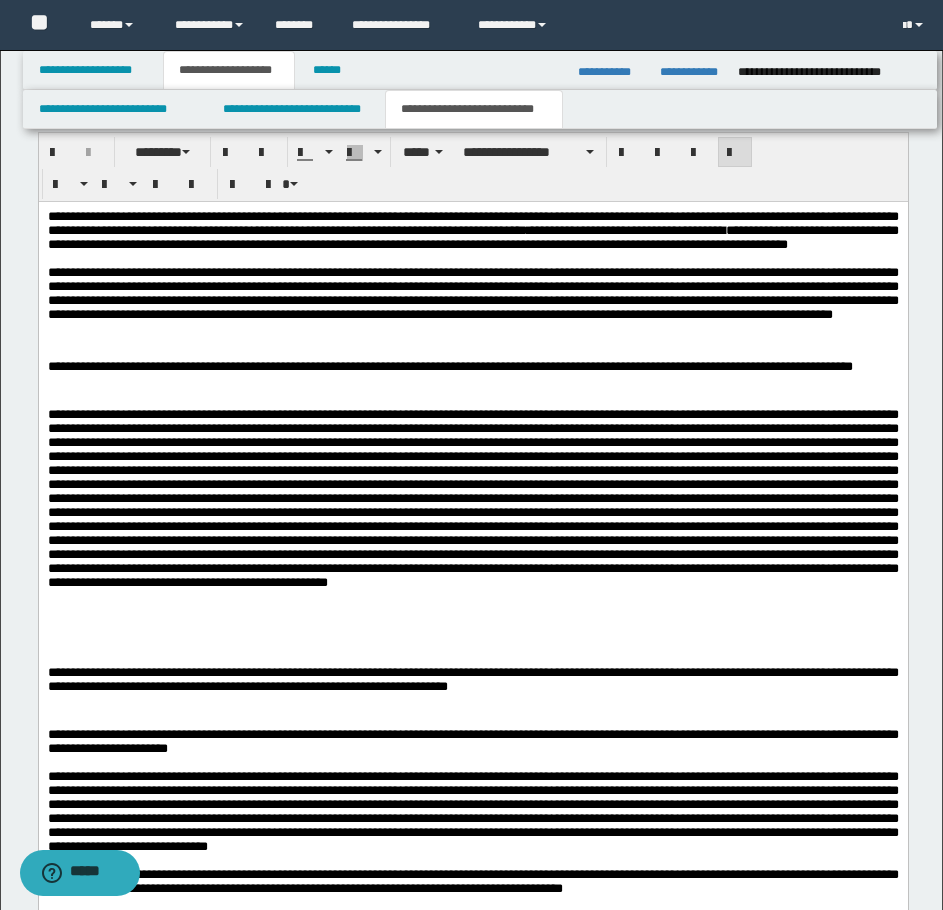 click at bounding box center (472, 529) 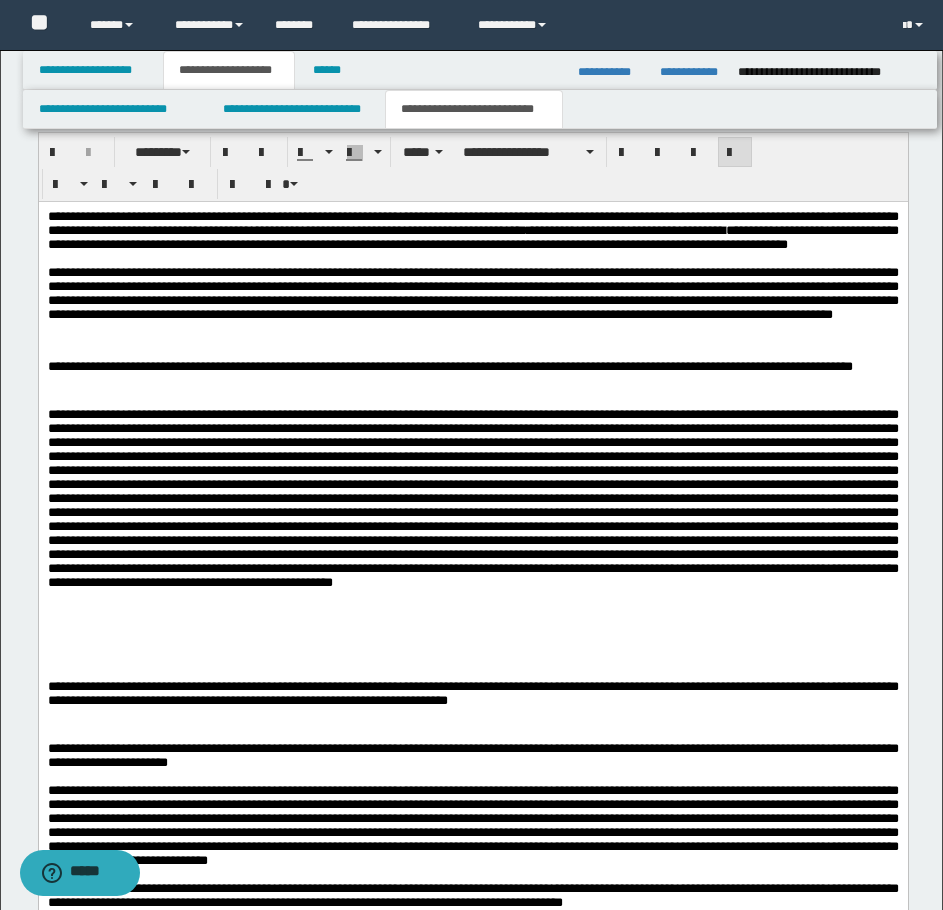 click on "**********" at bounding box center [472, 692] 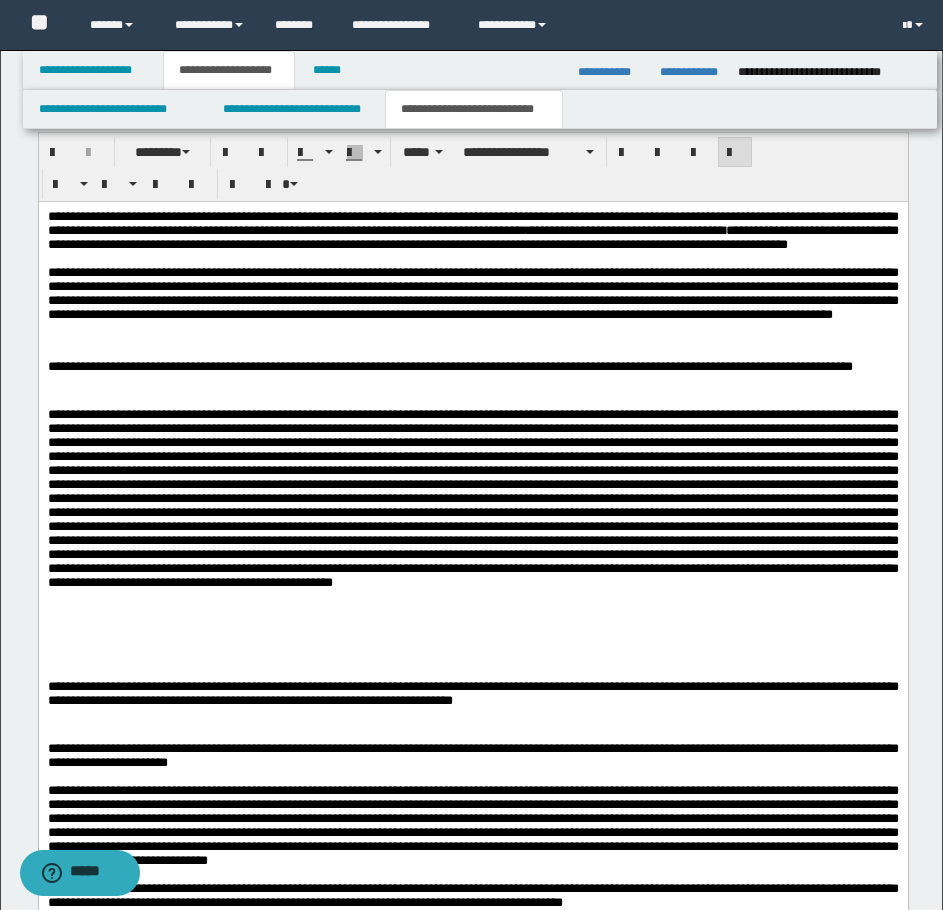 click on "**********" at bounding box center [472, 692] 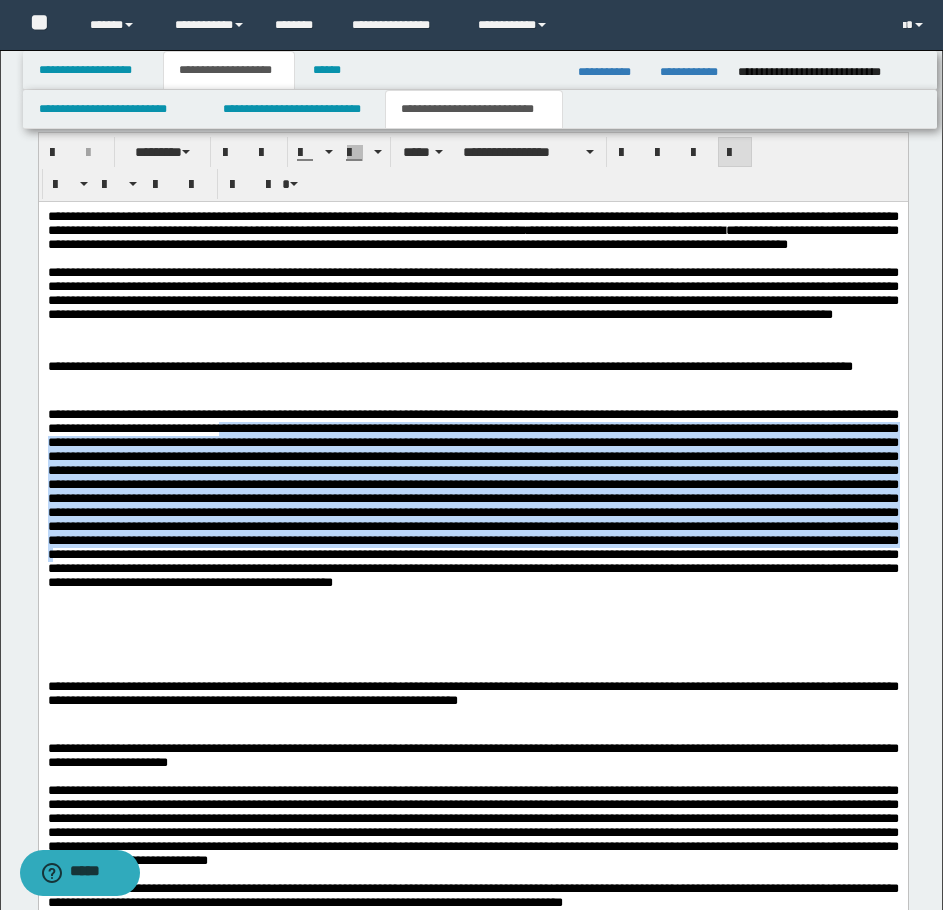 drag, startPoint x: 426, startPoint y: 456, endPoint x: 371, endPoint y: 630, distance: 182.48561 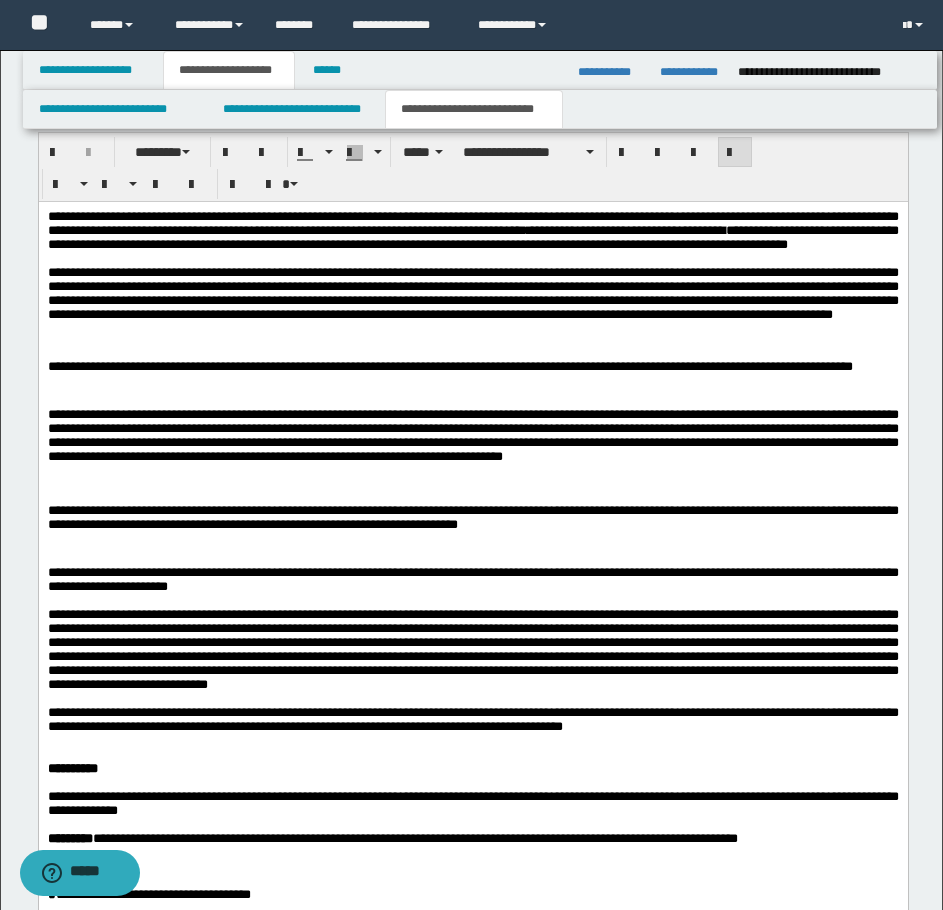 click on "**********" at bounding box center [472, 369] 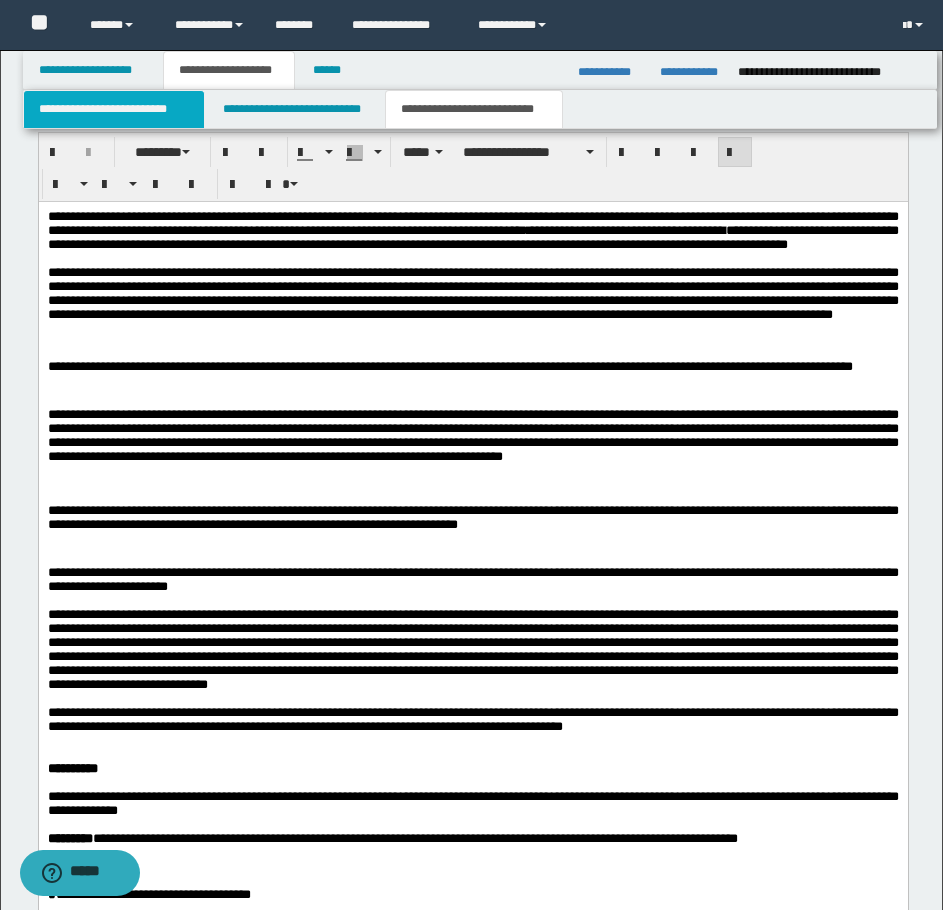 click on "**********" at bounding box center [114, 109] 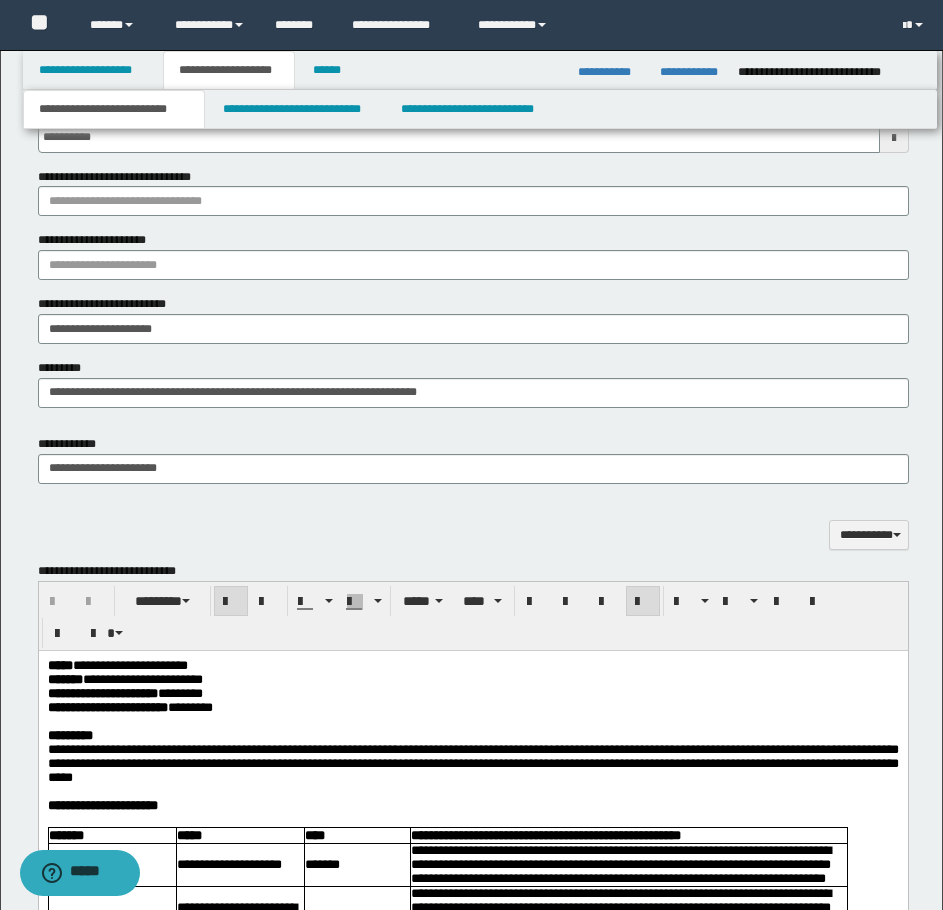 click on "**********" at bounding box center [102, 693] 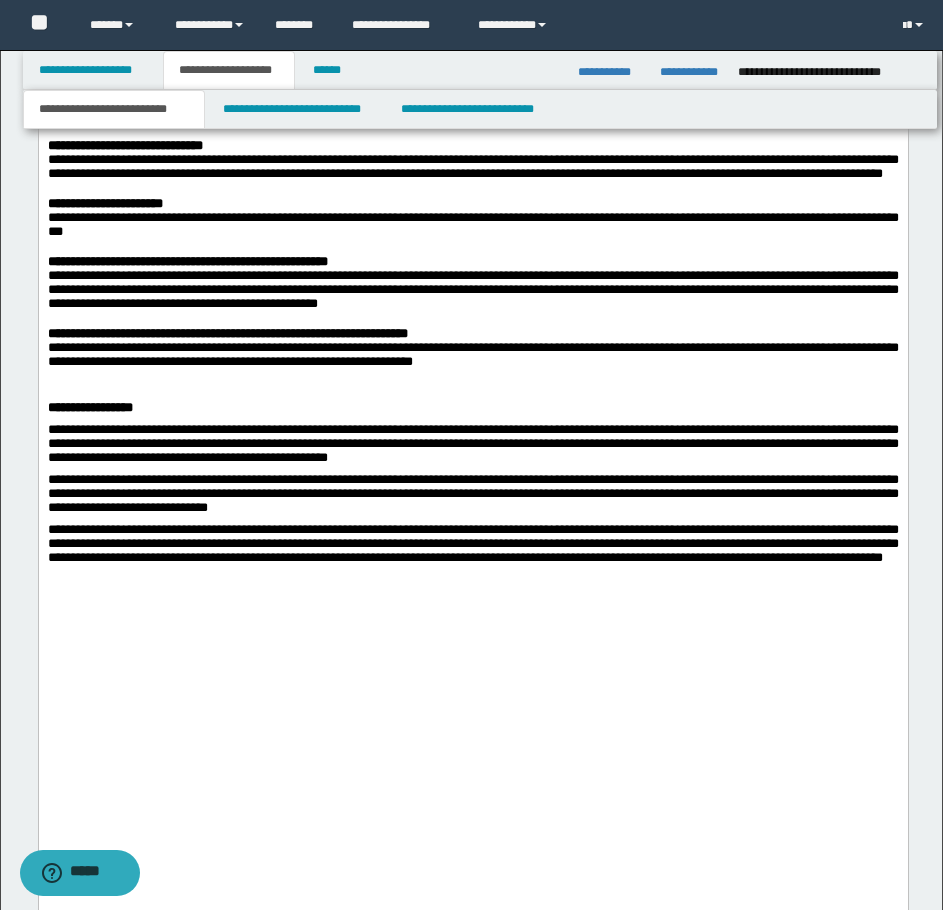 scroll, scrollTop: 3858, scrollLeft: 0, axis: vertical 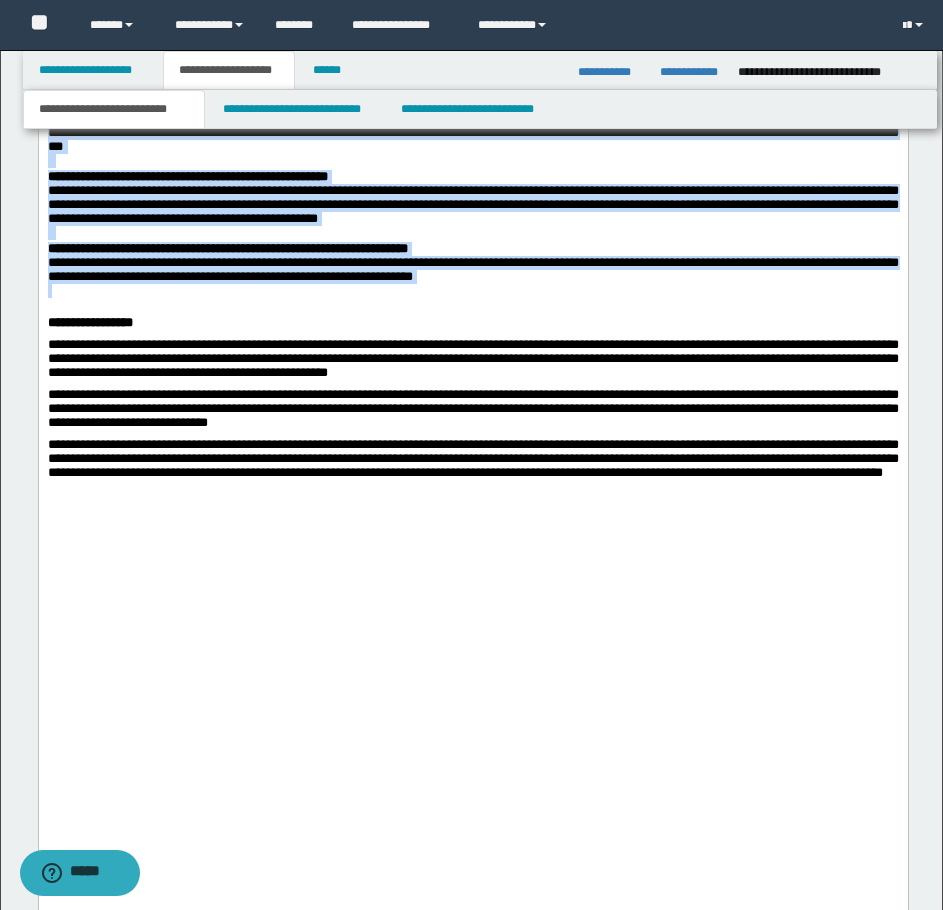 drag, startPoint x: 47, startPoint y: 39, endPoint x: 663, endPoint y: 634, distance: 856.43506 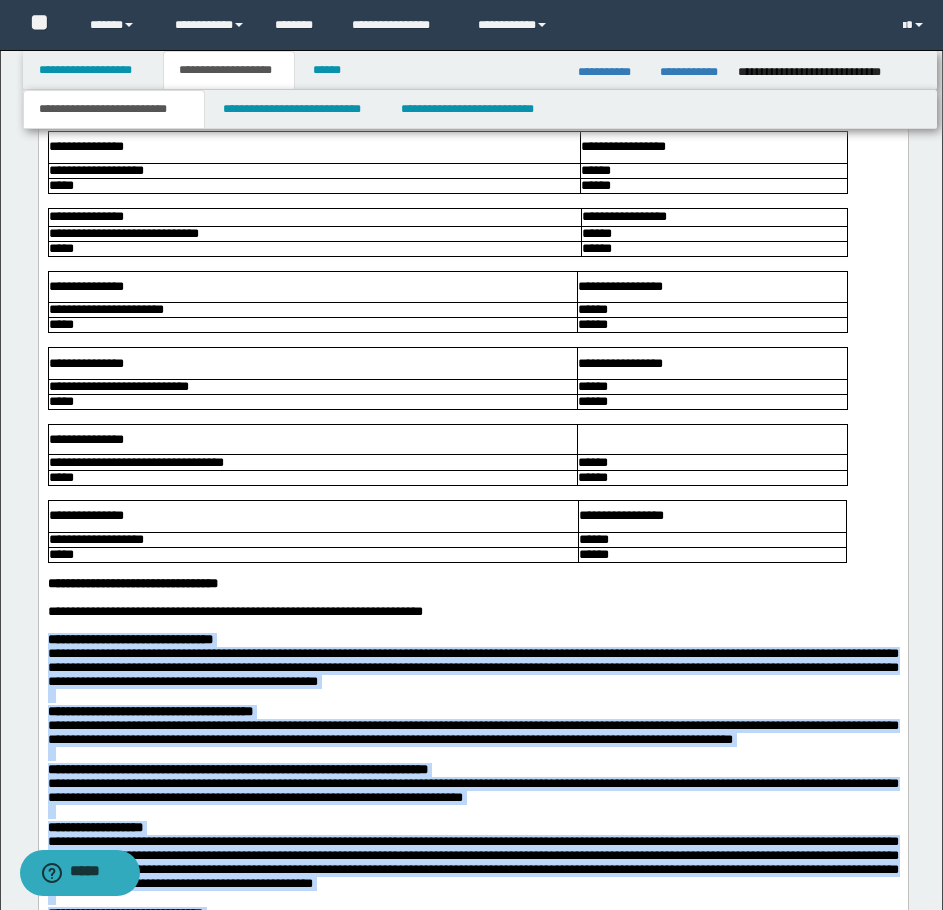 scroll, scrollTop: 2987, scrollLeft: 0, axis: vertical 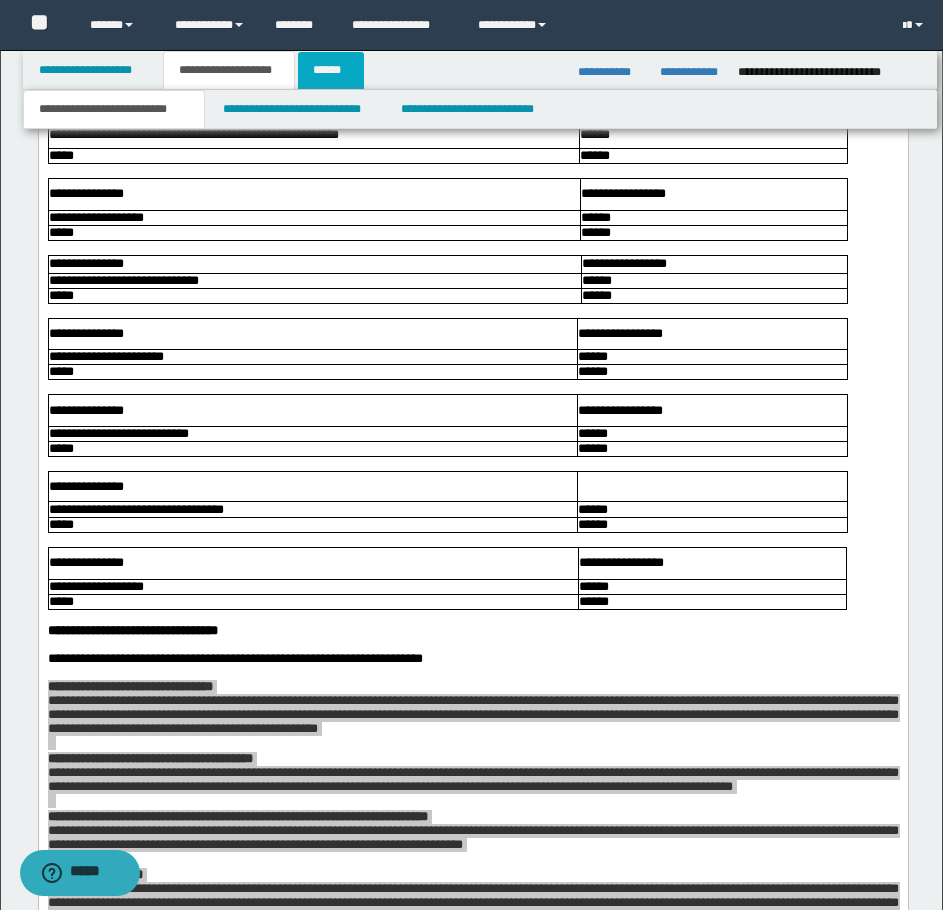 click on "******" at bounding box center (331, 70) 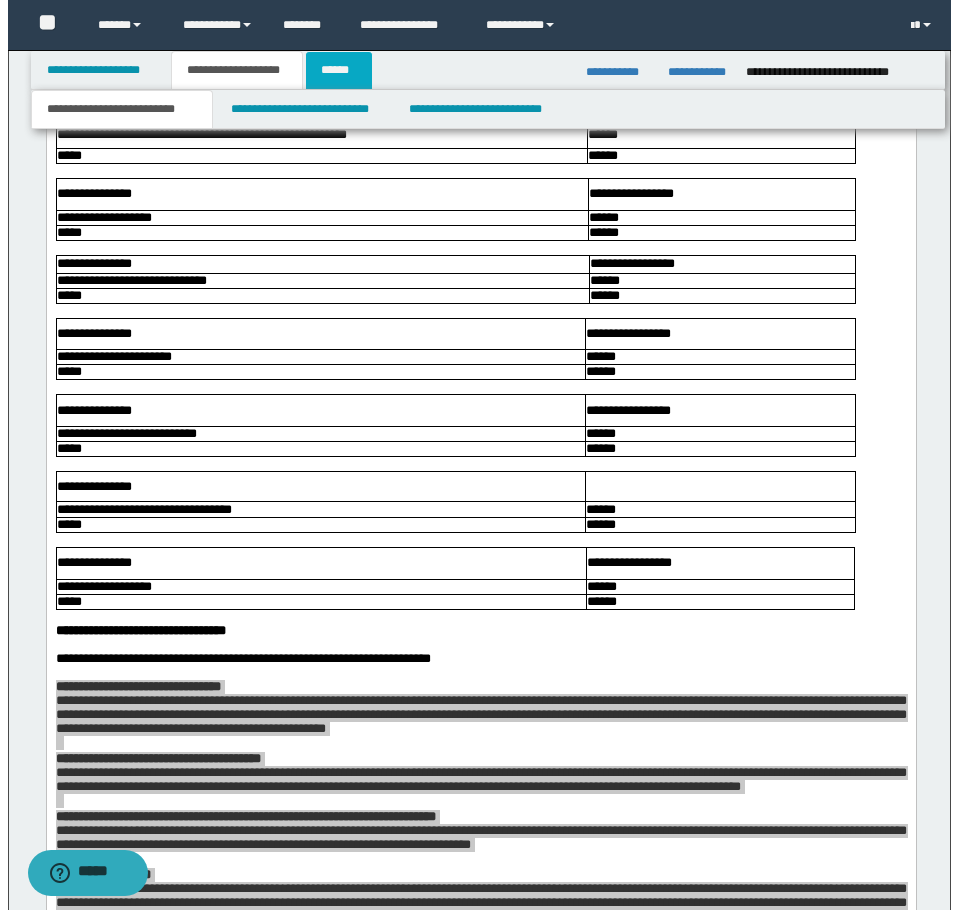 scroll, scrollTop: 0, scrollLeft: 0, axis: both 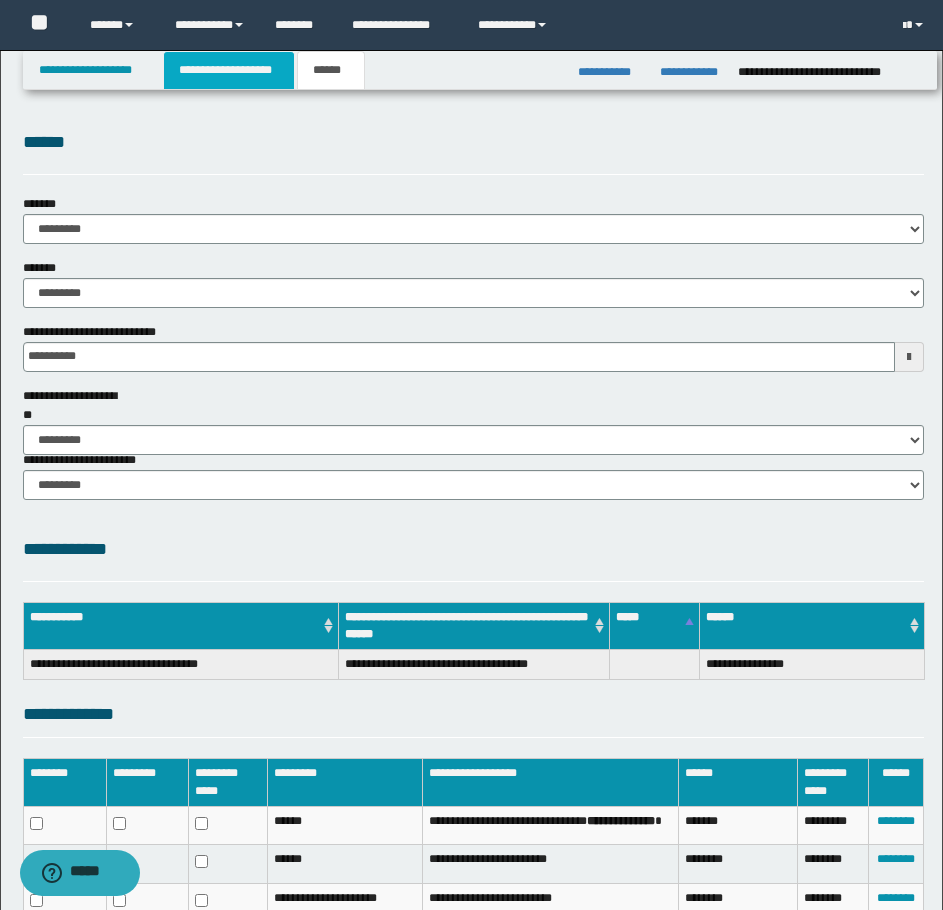 click on "**********" at bounding box center (229, 70) 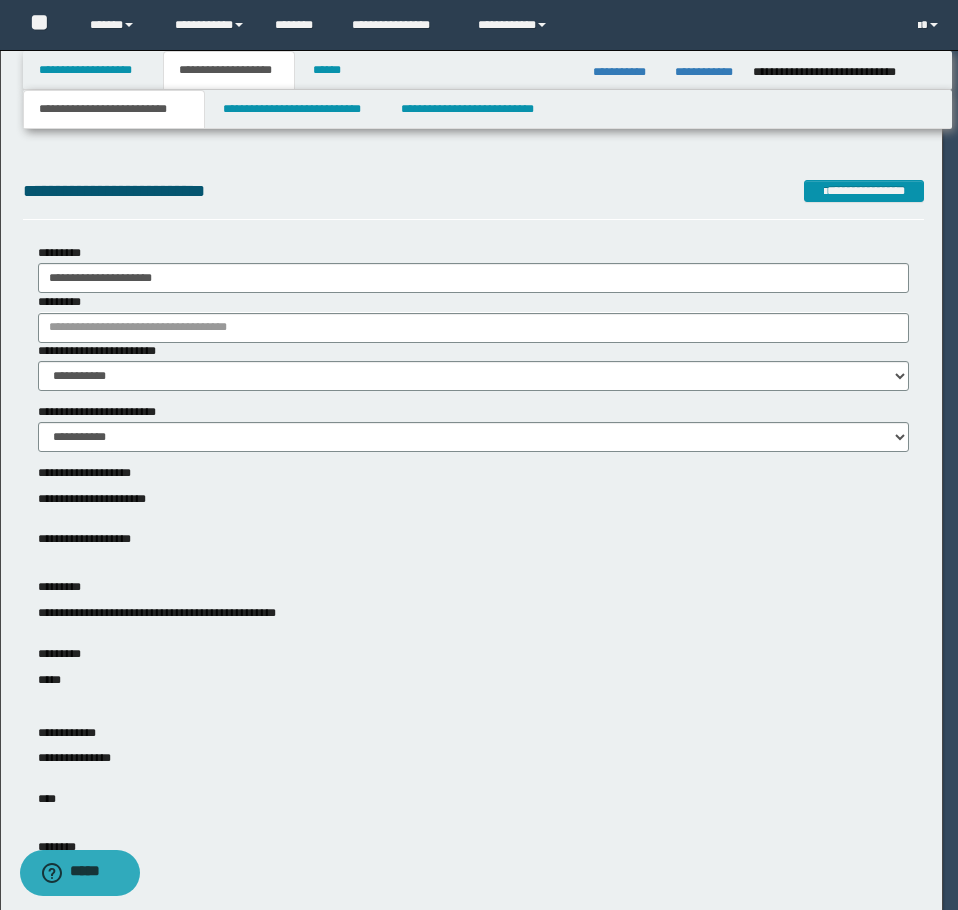 type 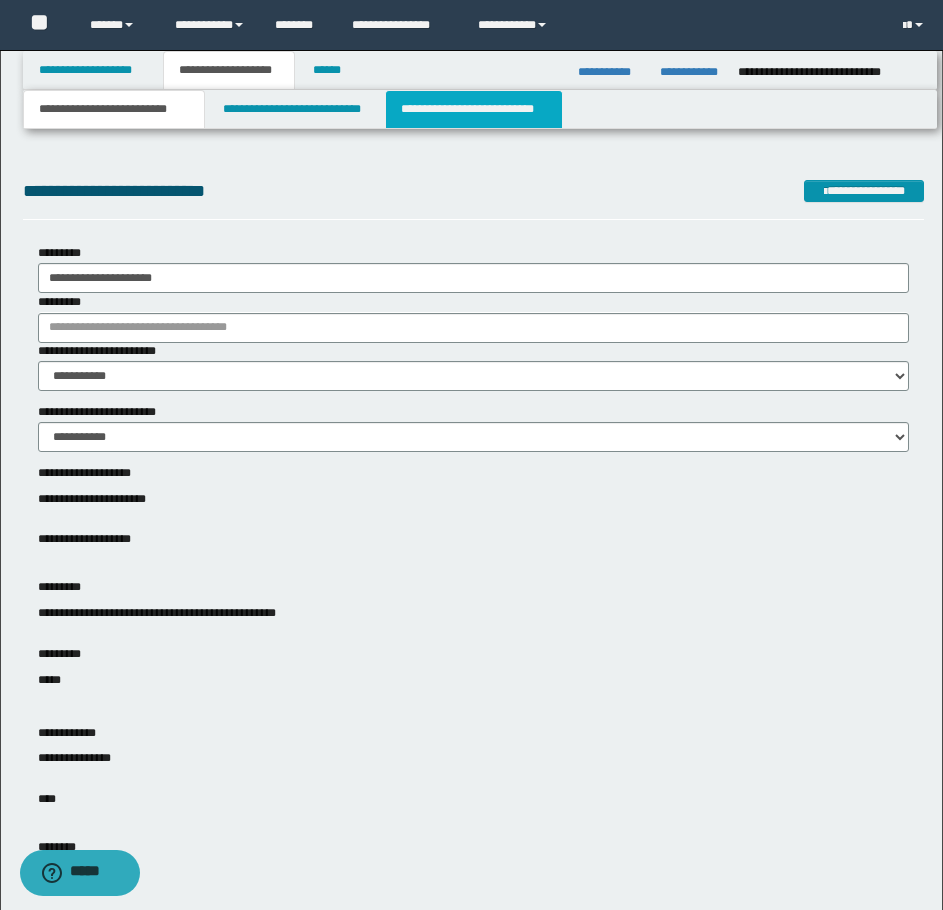click on "**********" at bounding box center [474, 109] 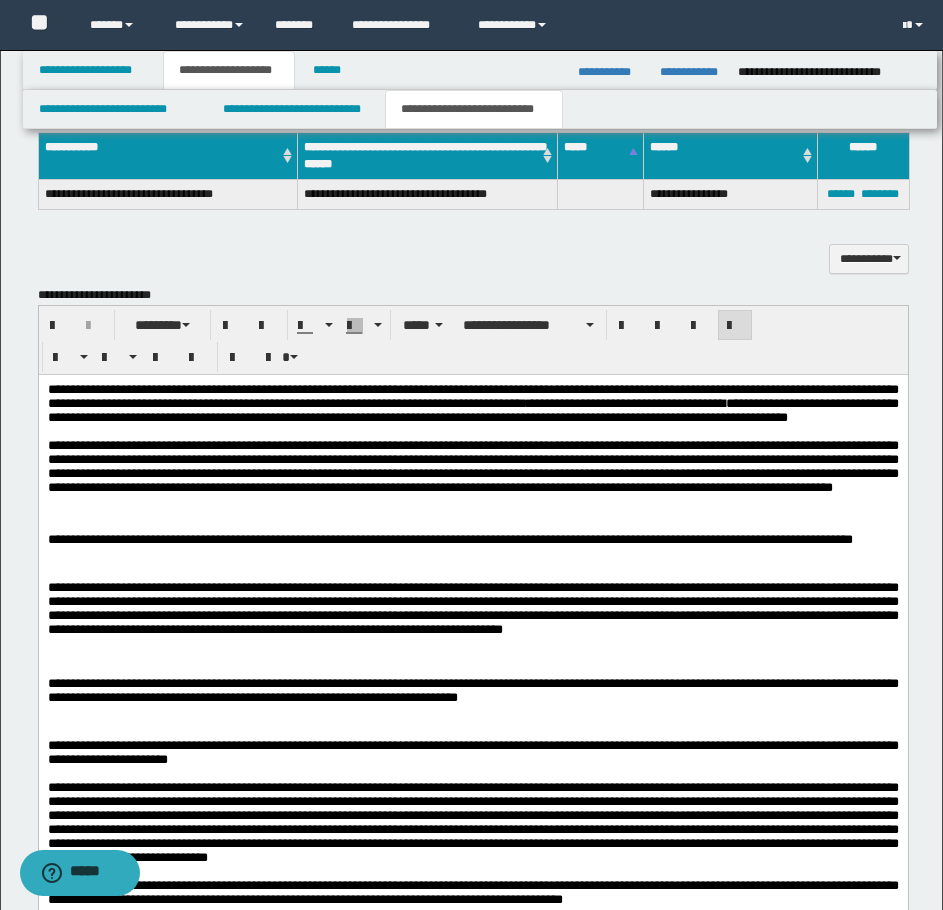 scroll, scrollTop: 1300, scrollLeft: 0, axis: vertical 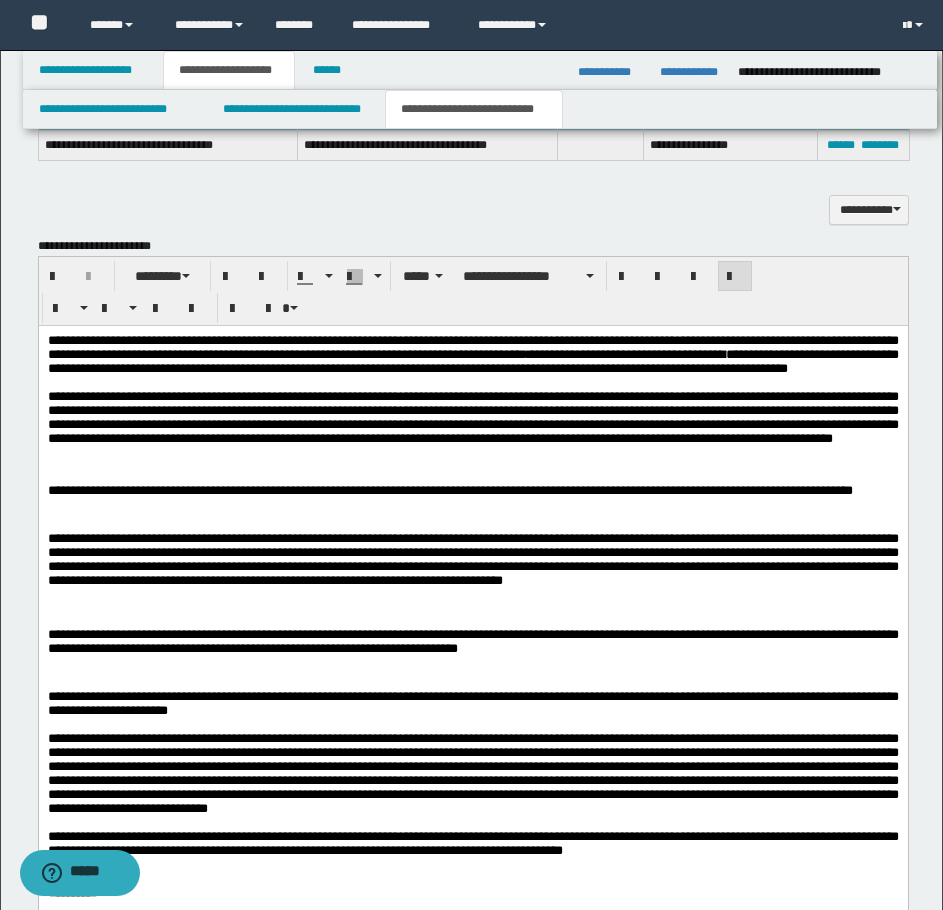 click on "**********" at bounding box center [472, 493] 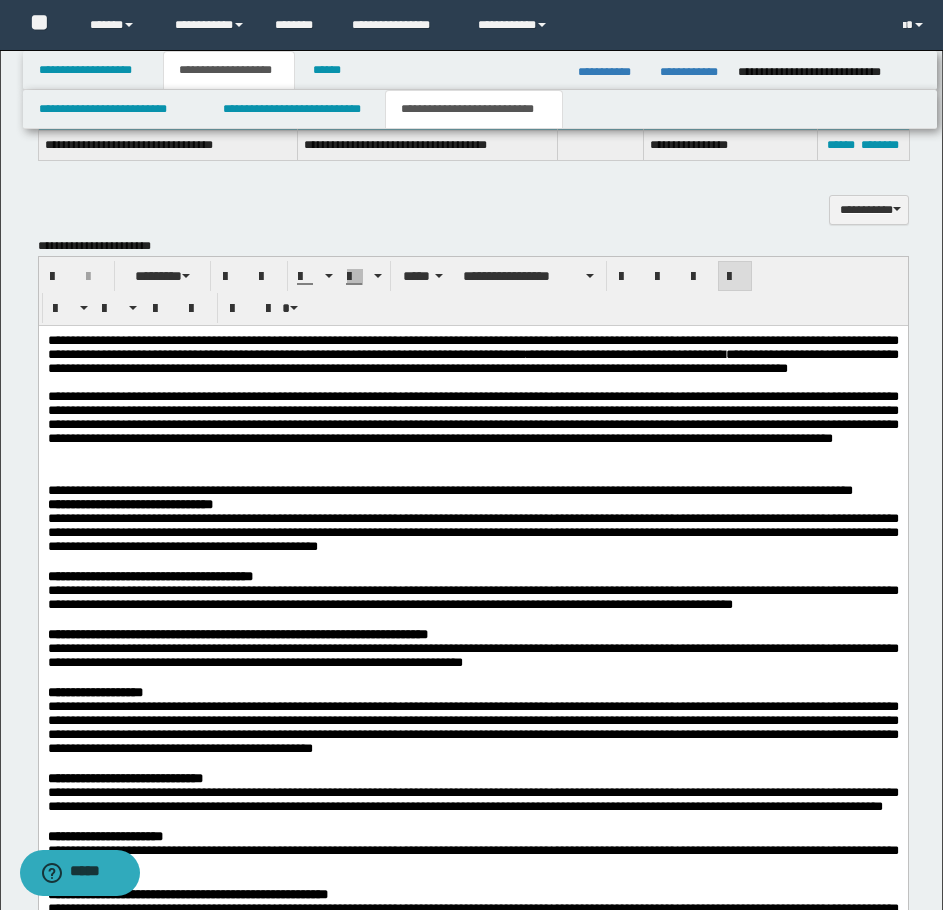 click on "**********" at bounding box center (472, 483) 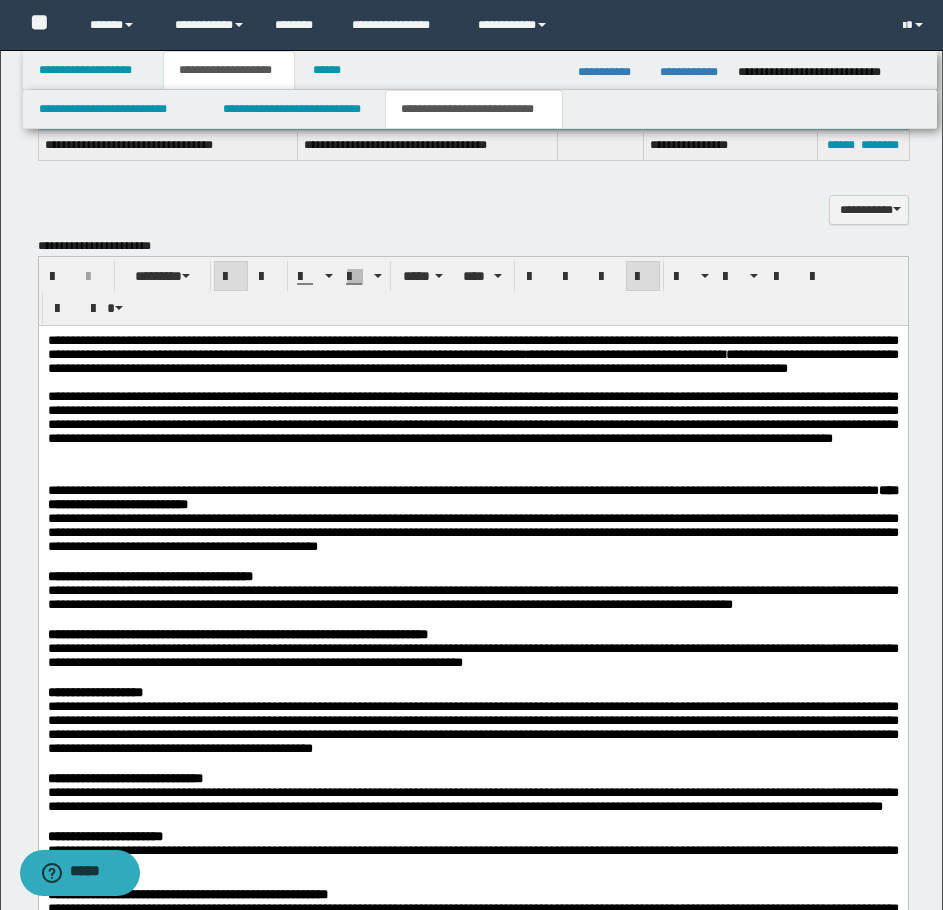 click on "**********" at bounding box center [472, 490] 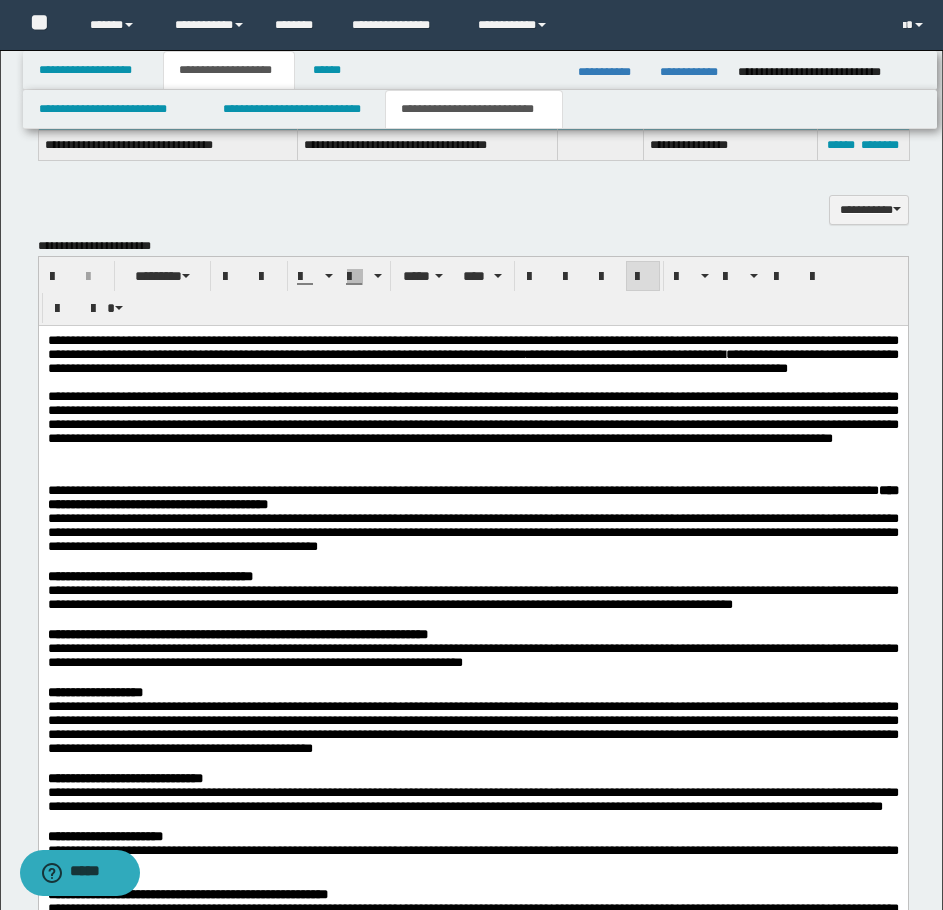 click on "**********" at bounding box center (472, 531) 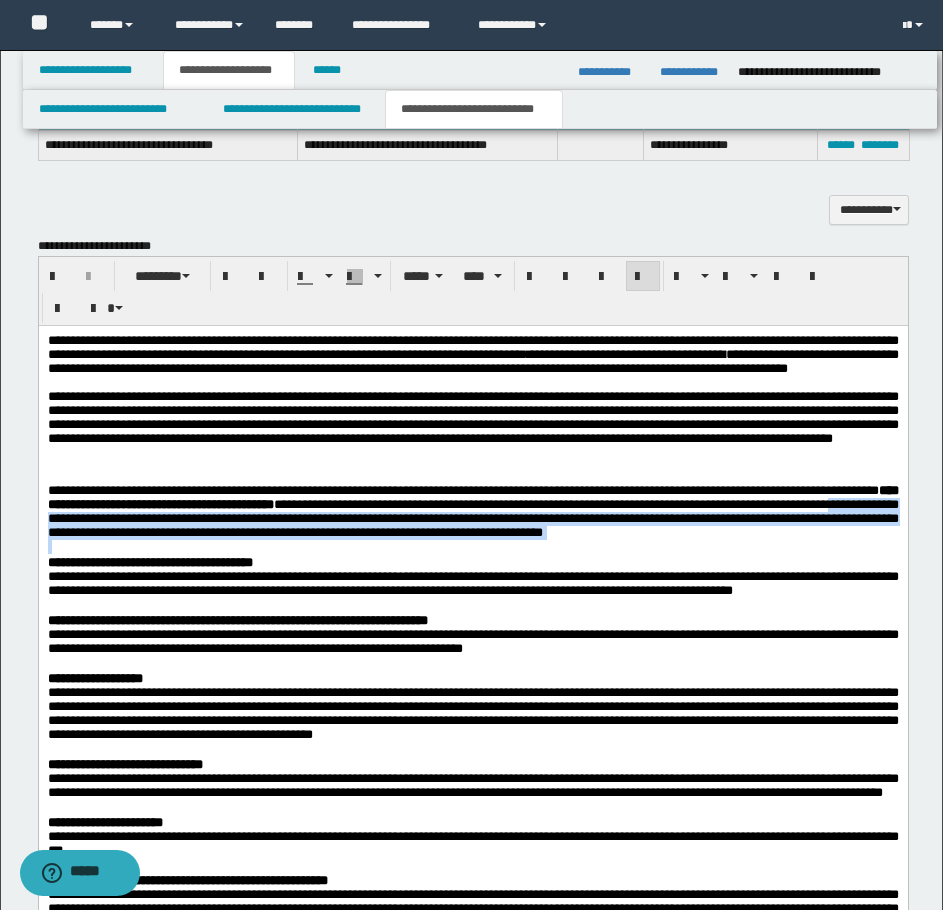 drag, startPoint x: 337, startPoint y: 547, endPoint x: 354, endPoint y: 596, distance: 51.86521 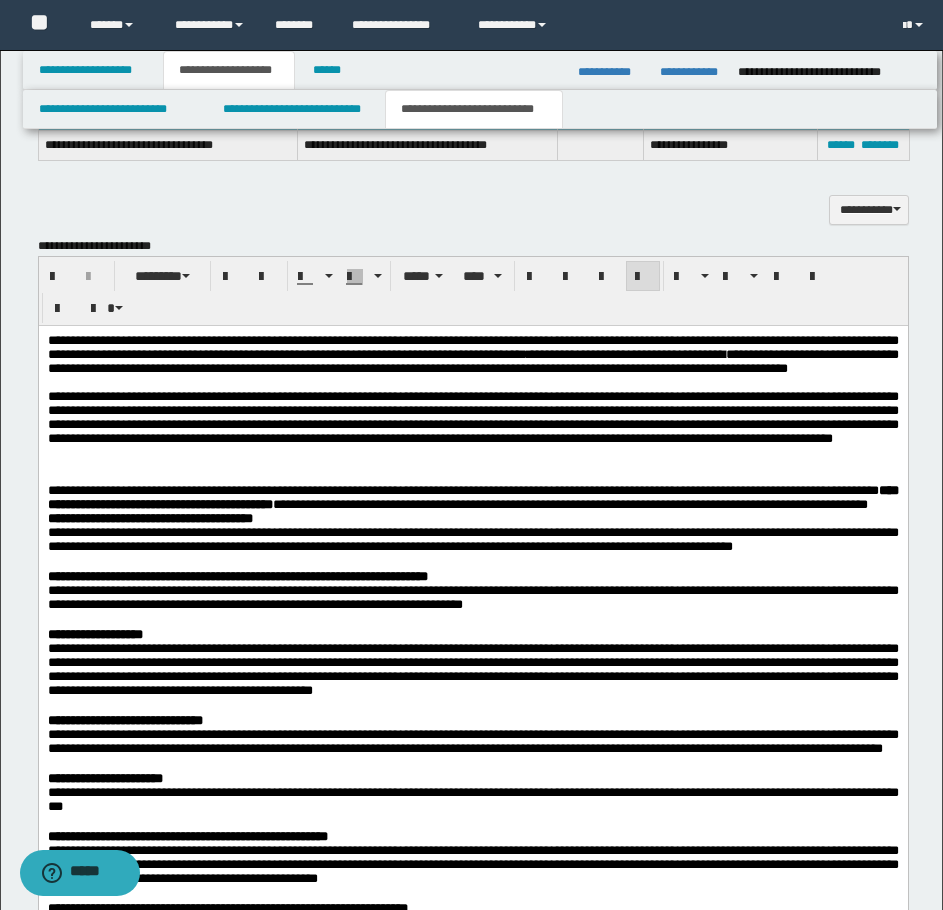 click on "**********" at bounding box center (569, 503) 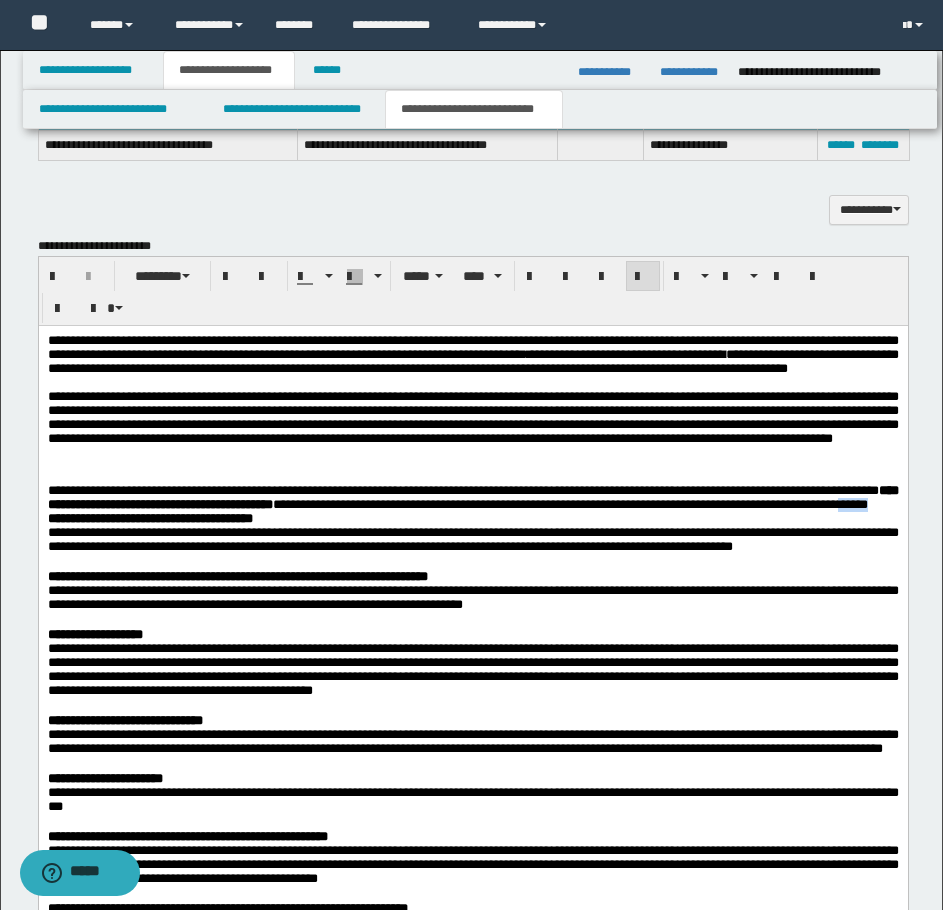 drag, startPoint x: 356, startPoint y: 550, endPoint x: 408, endPoint y: 555, distance: 52.23983 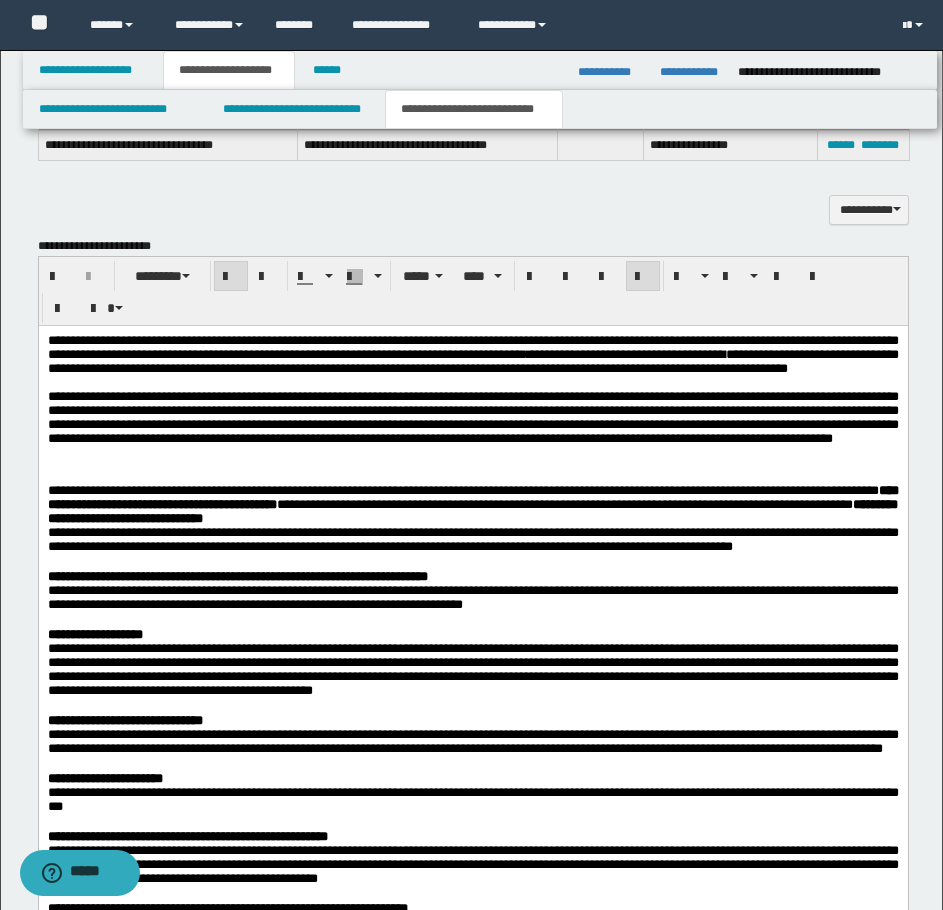 click on "**********" at bounding box center (472, 497) 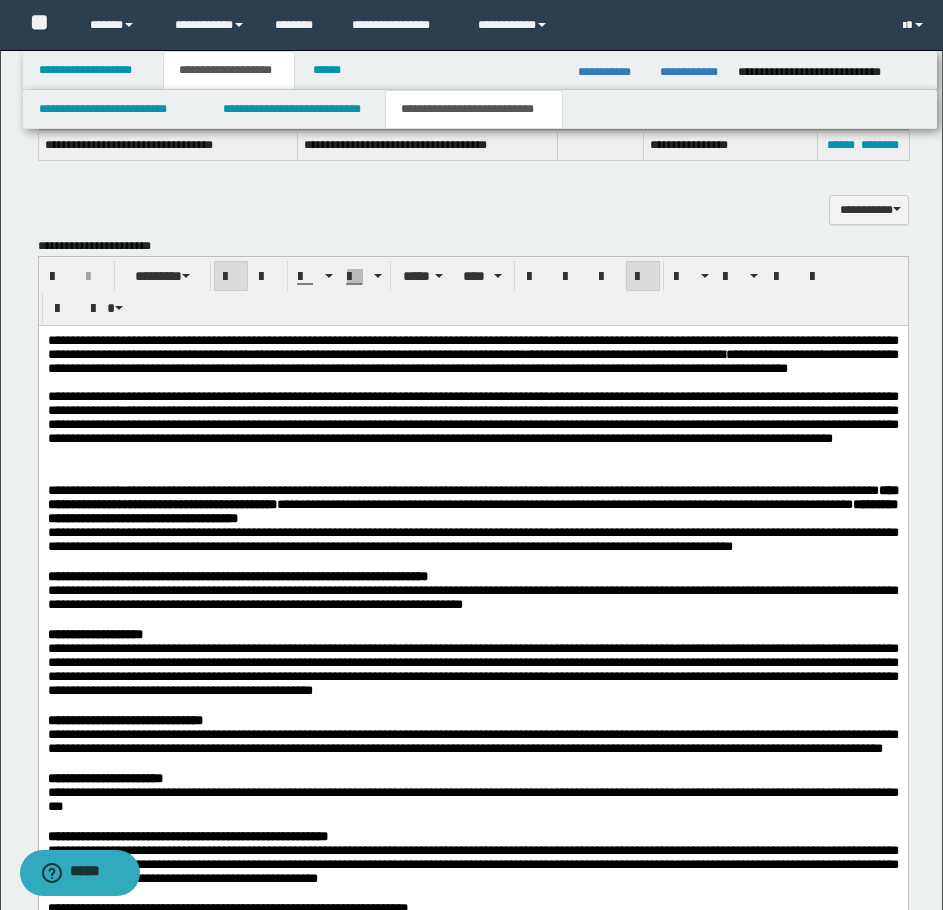 click on "**********" at bounding box center [472, 510] 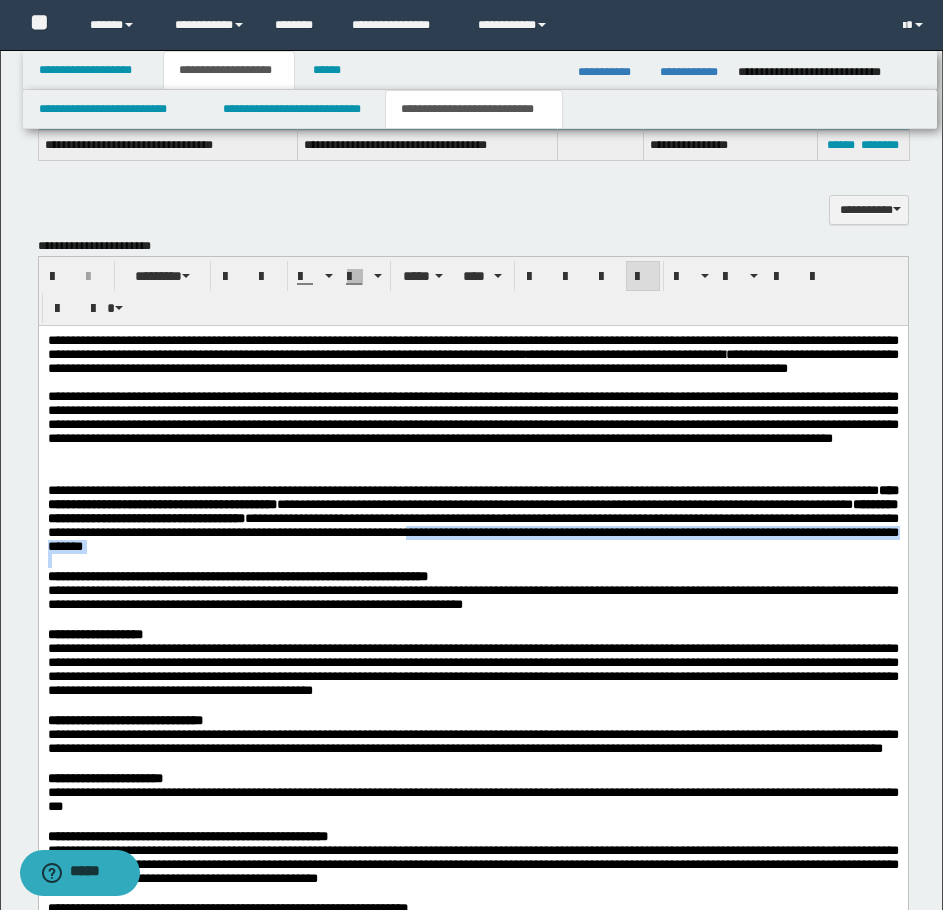 drag, startPoint x: 197, startPoint y: 579, endPoint x: 233, endPoint y: 591, distance: 37.94733 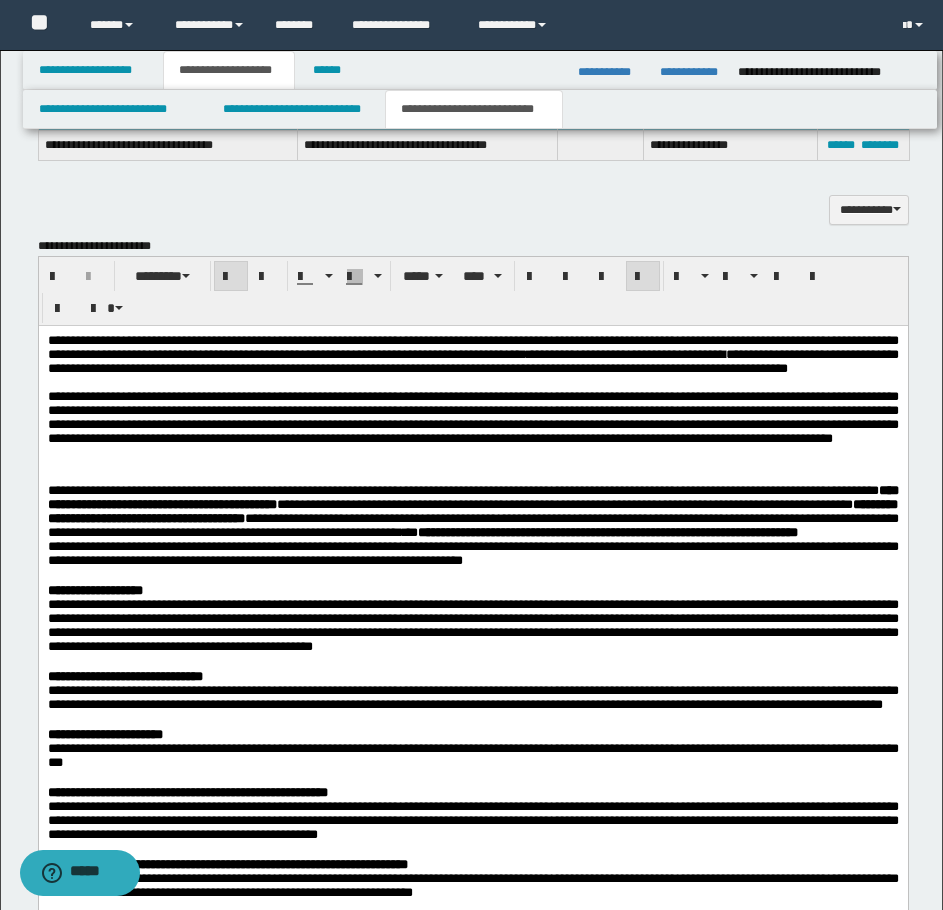 click on "**********" at bounding box center [472, 504] 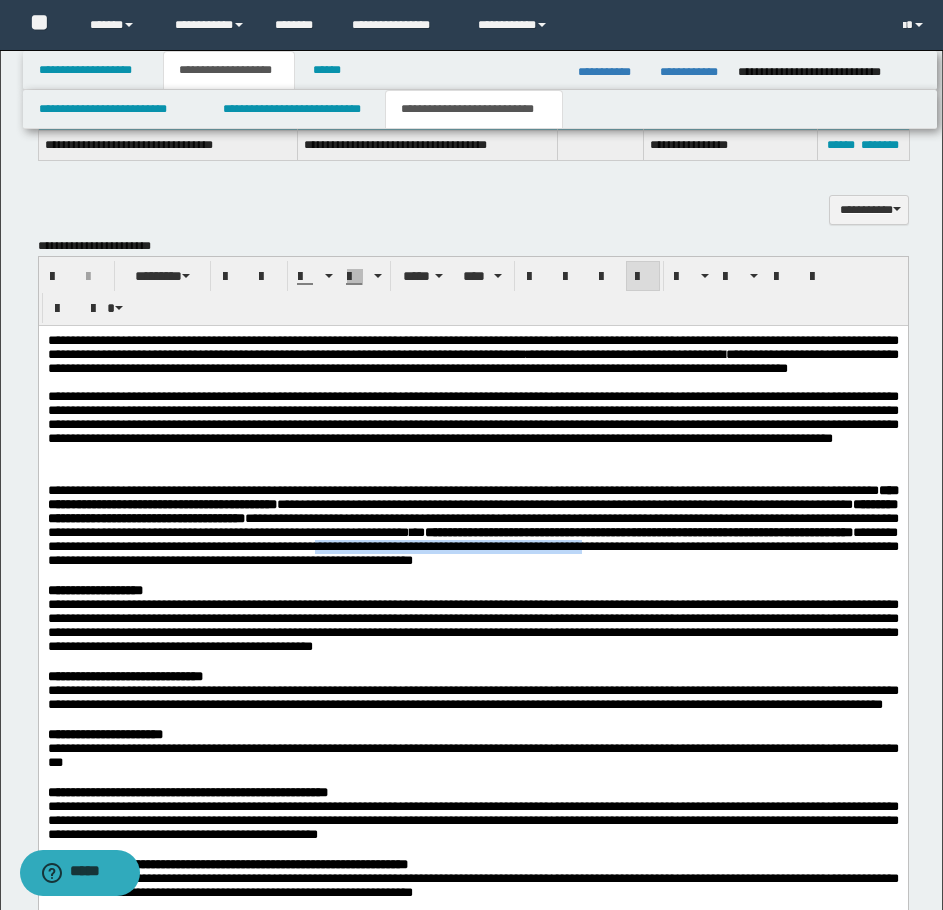 drag, startPoint x: 273, startPoint y: 598, endPoint x: 580, endPoint y: 600, distance: 307.0065 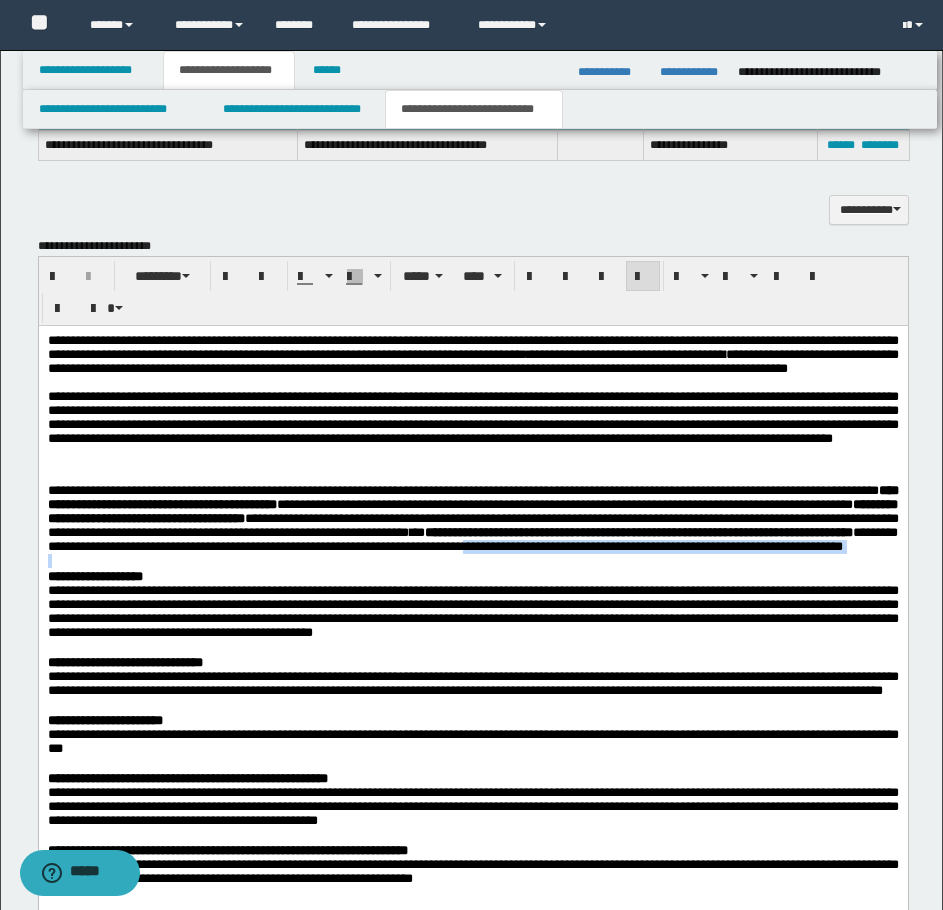 drag, startPoint x: 448, startPoint y: 598, endPoint x: 448, endPoint y: 612, distance: 14 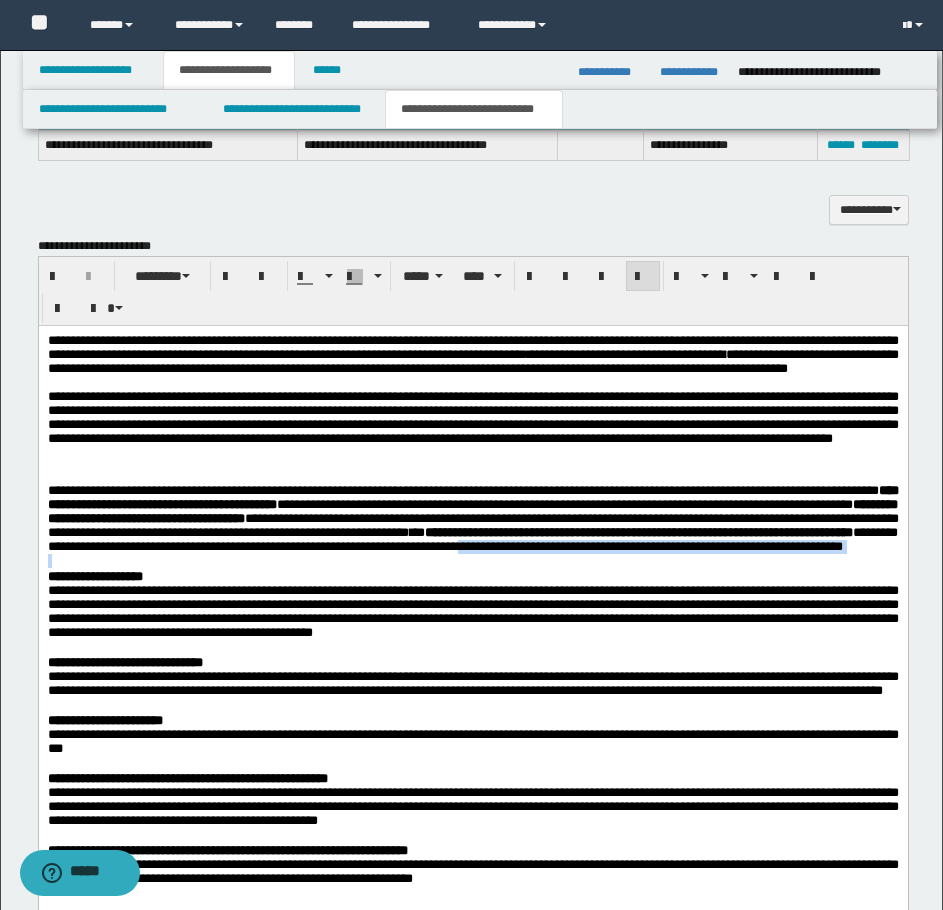 drag, startPoint x: 443, startPoint y: 599, endPoint x: 450, endPoint y: 608, distance: 11.401754 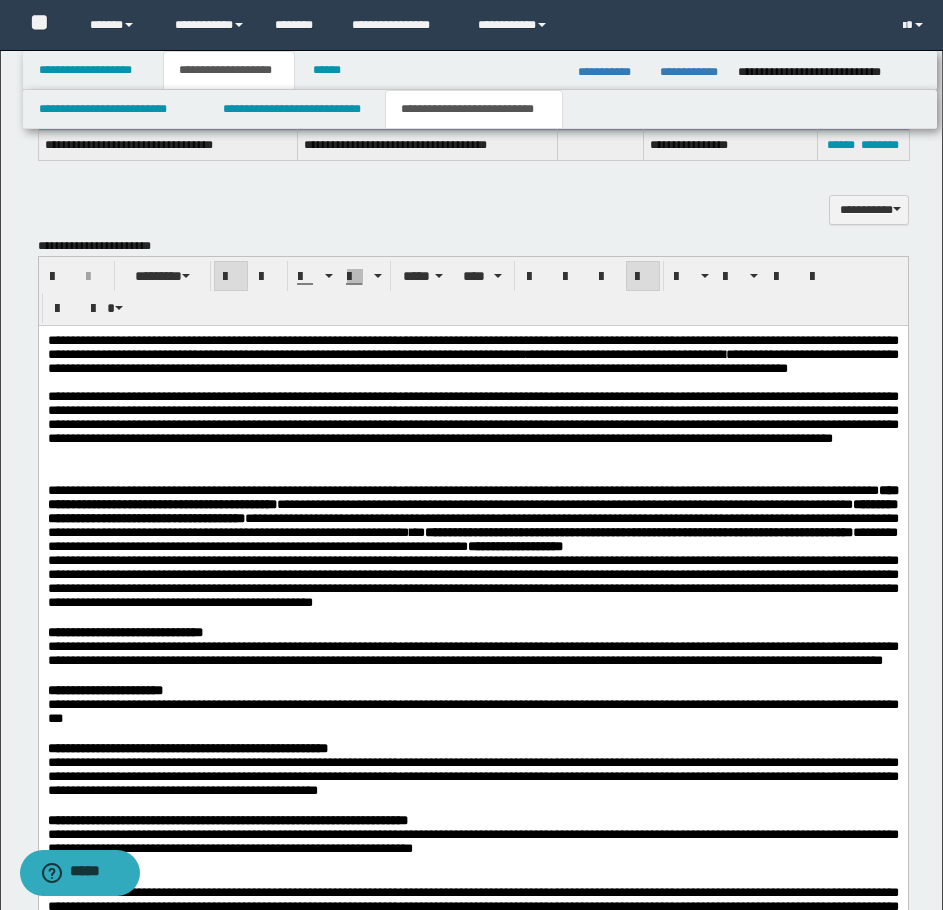 click on "**********" at bounding box center (472, 511) 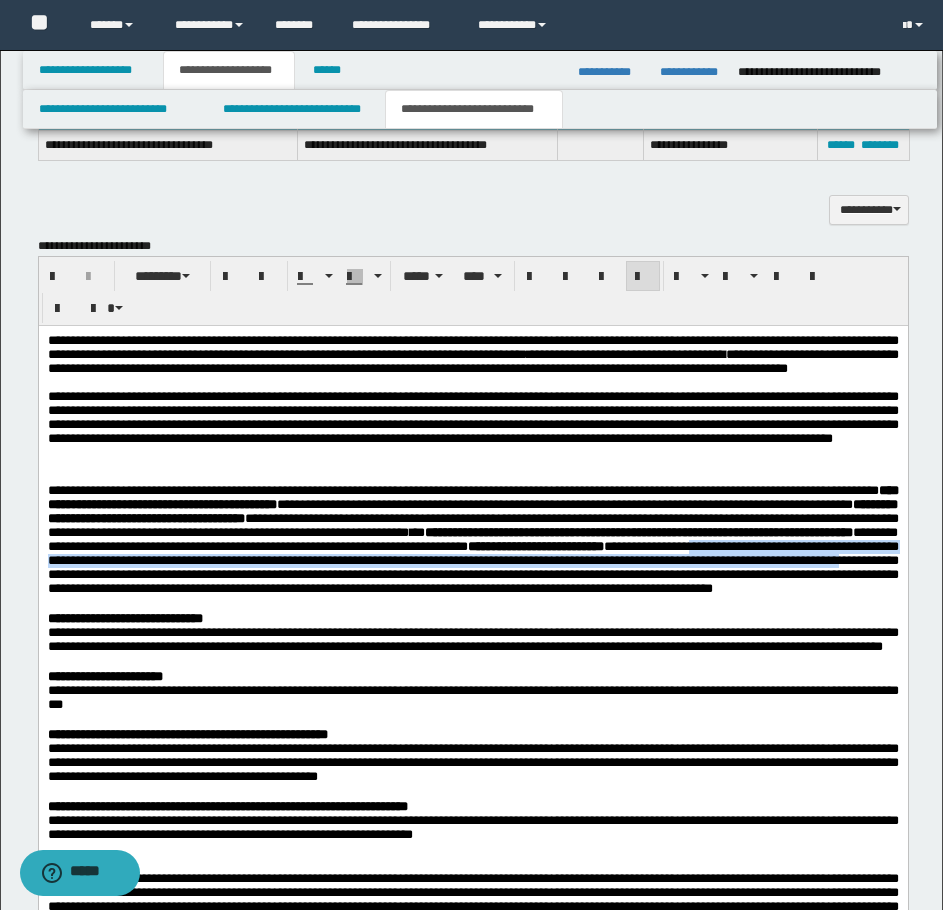 drag, startPoint x: 756, startPoint y: 600, endPoint x: 242, endPoint y: 622, distance: 514.4706 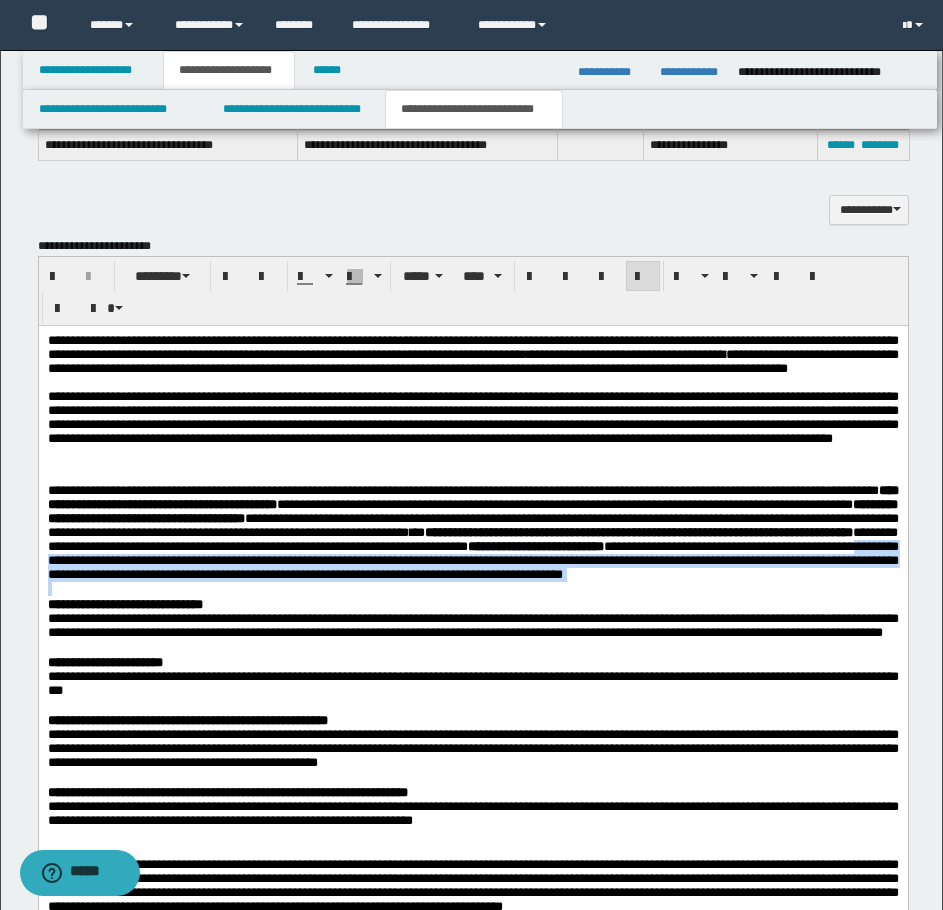 drag, startPoint x: 74, startPoint y: 615, endPoint x: 67, endPoint y: 657, distance: 42.579338 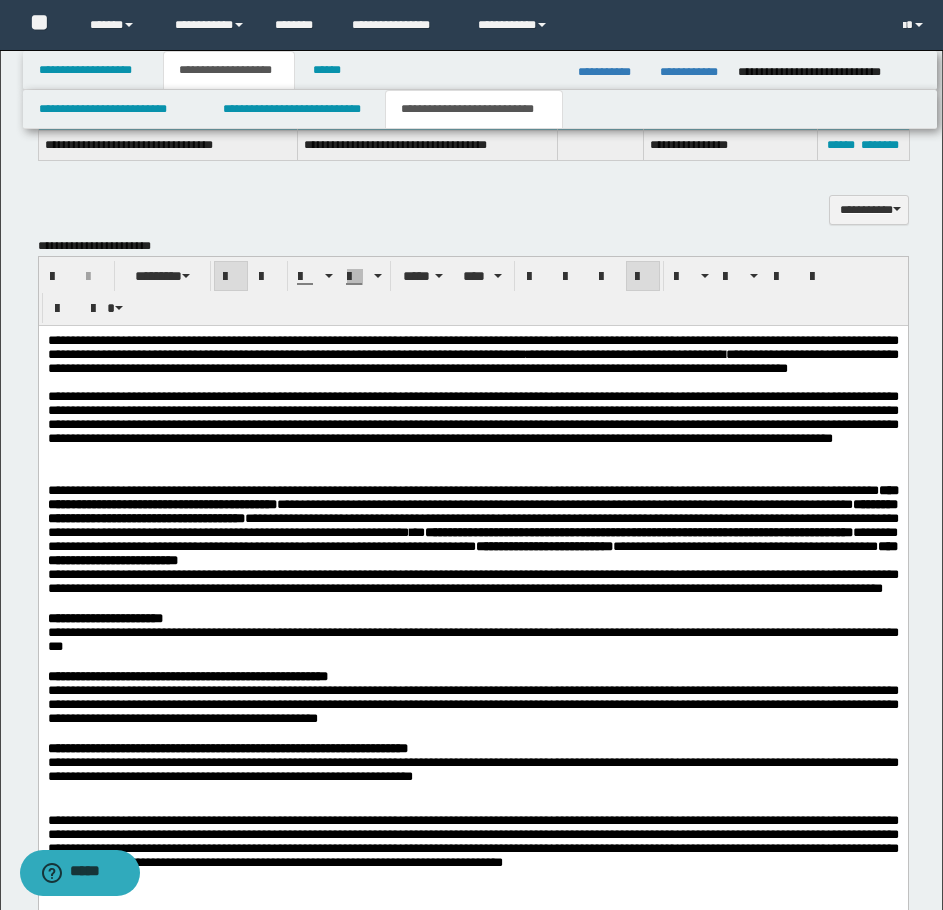 click on "**********" at bounding box center (472, 518) 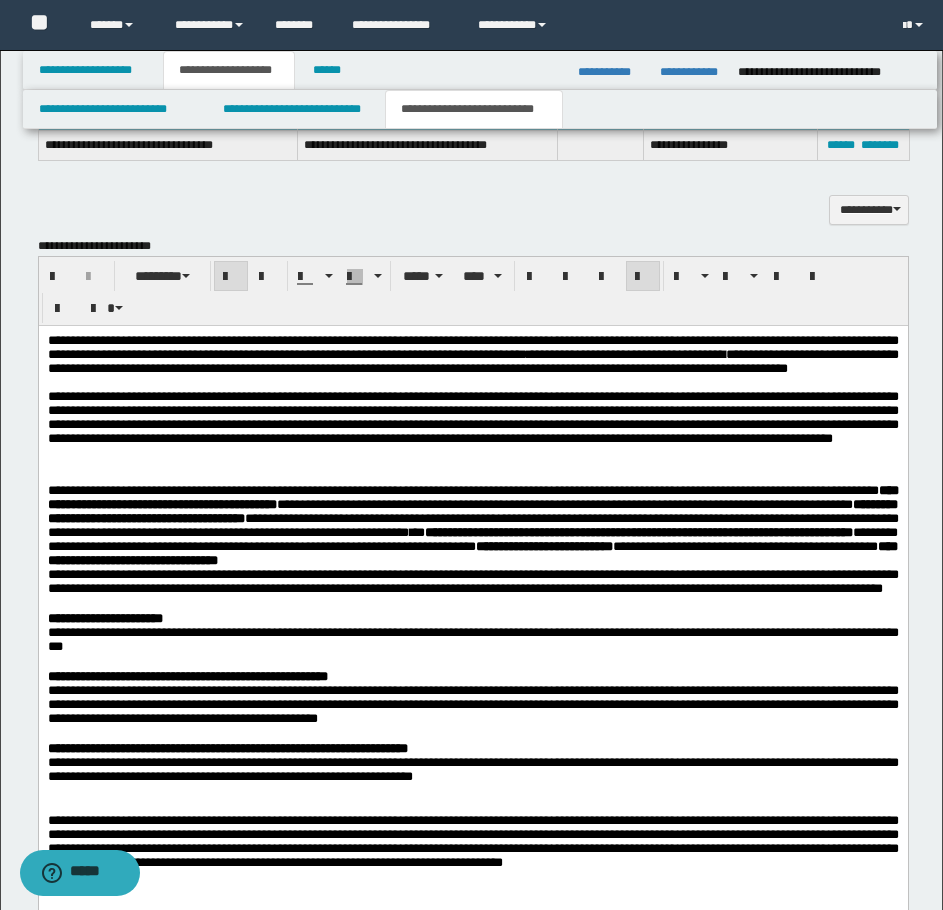 click on "**********" at bounding box center (472, 552) 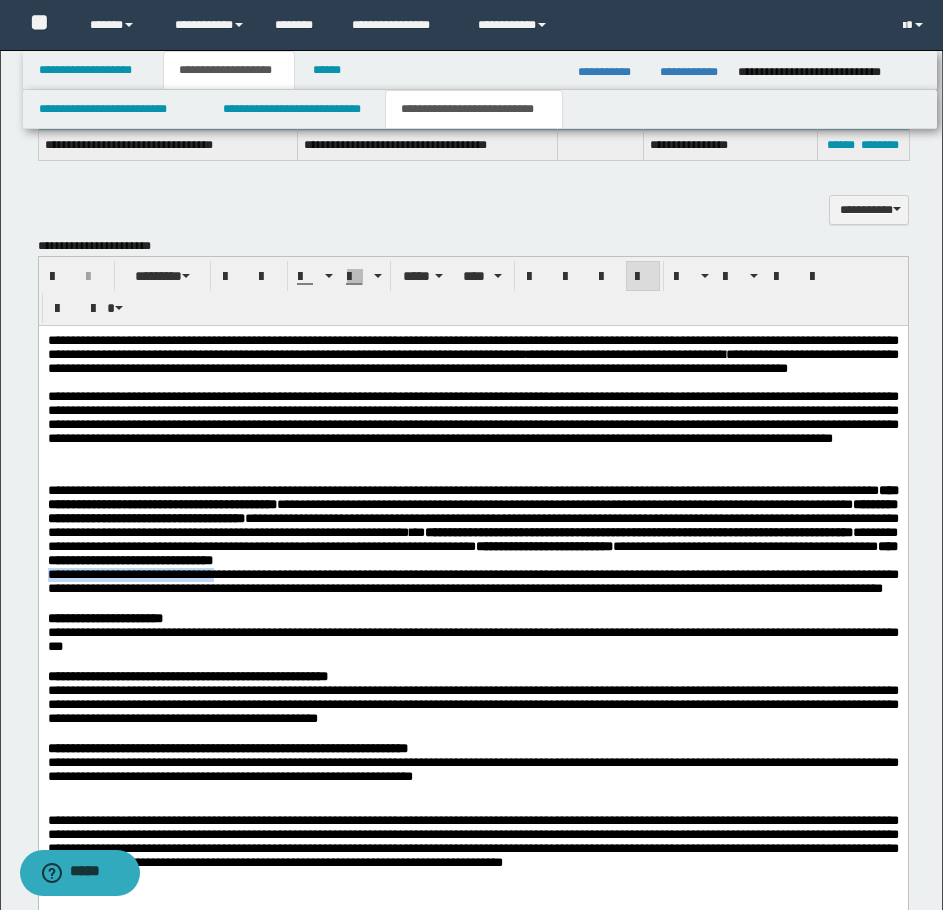 drag, startPoint x: 48, startPoint y: 626, endPoint x: 264, endPoint y: 630, distance: 216.03703 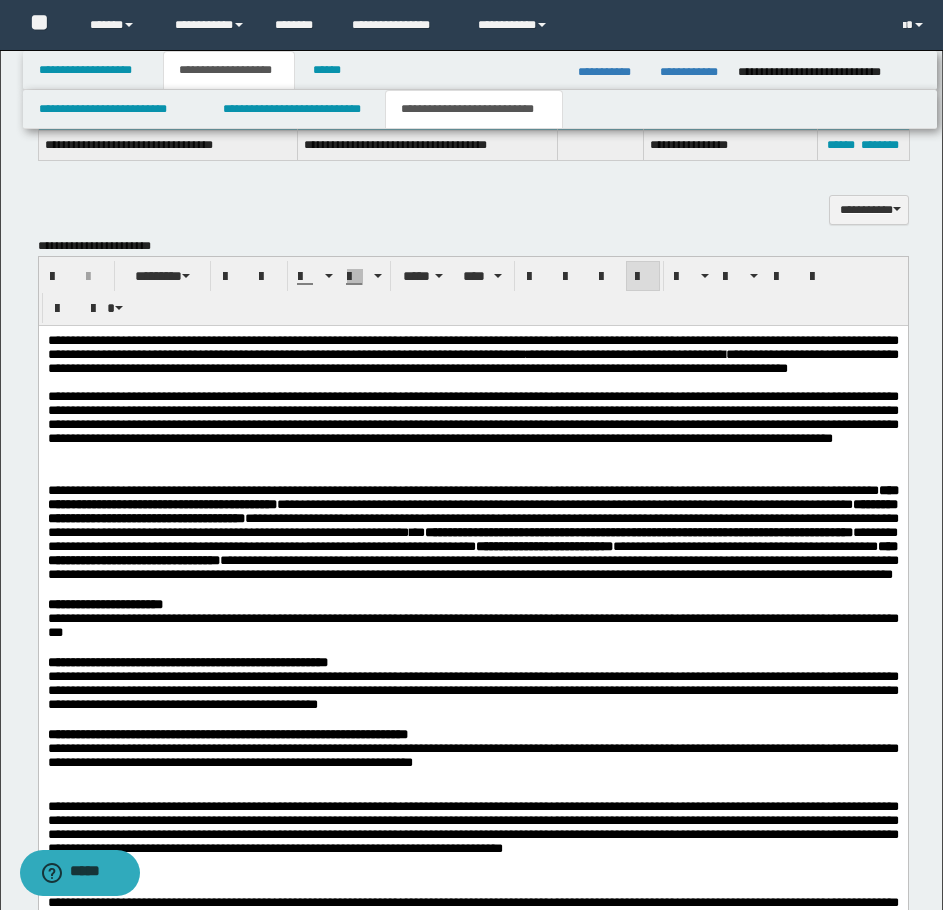 click on "**********" at bounding box center (472, 525) 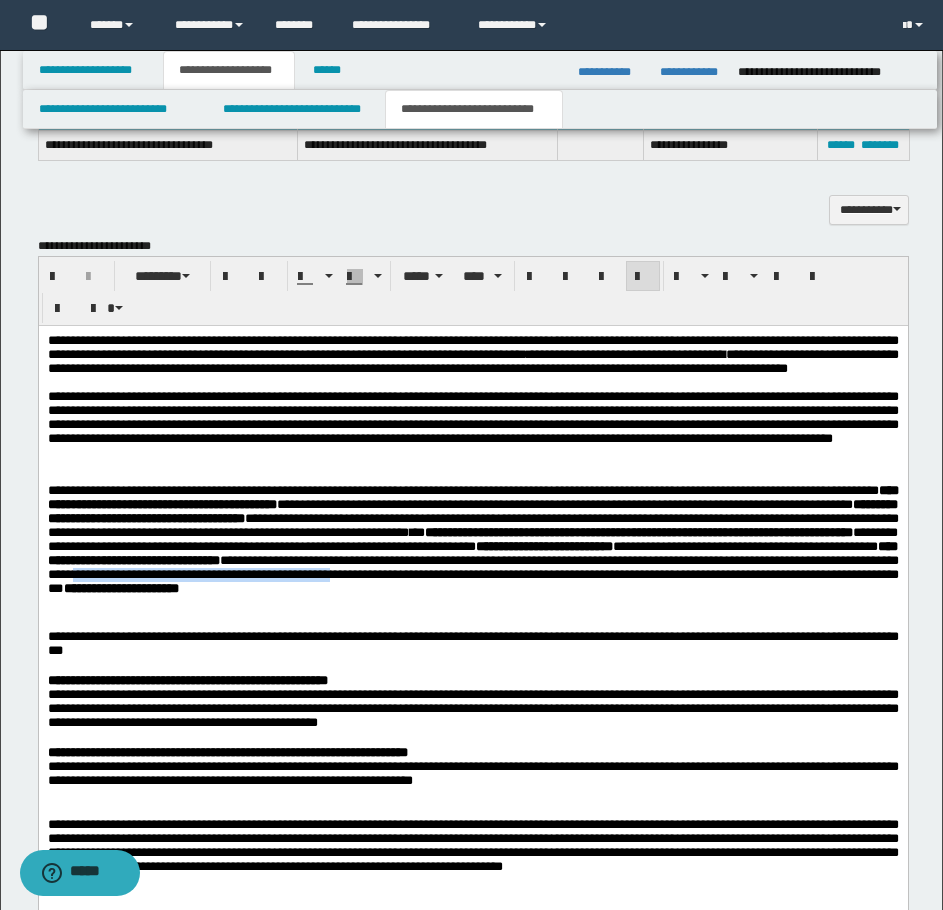 drag, startPoint x: 325, startPoint y: 626, endPoint x: 632, endPoint y: 622, distance: 307.02606 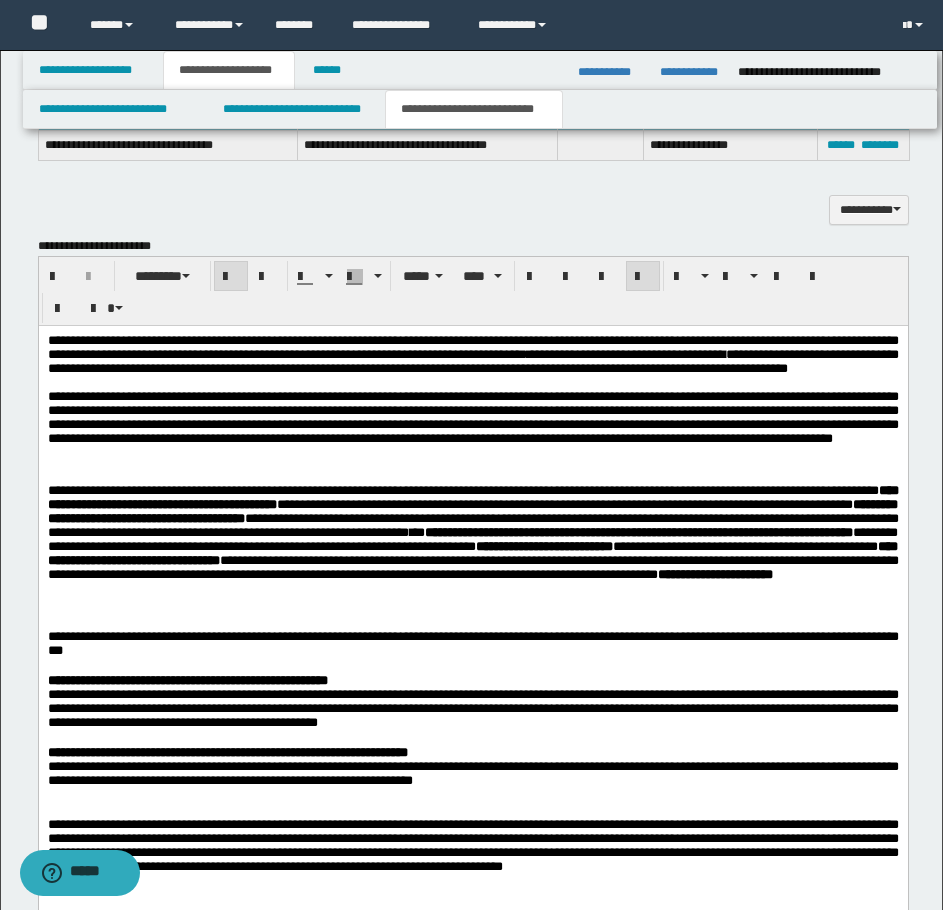 click on "**********" at bounding box center (472, 549) 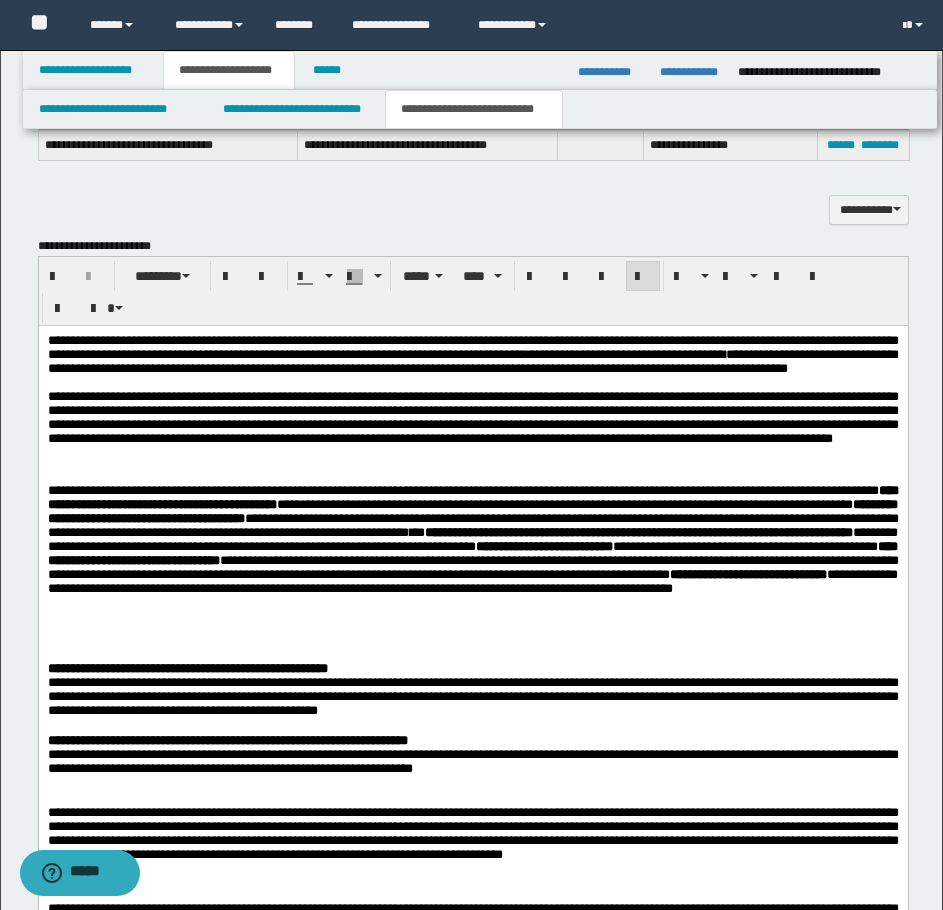 click on "**********" at bounding box center [472, 557] 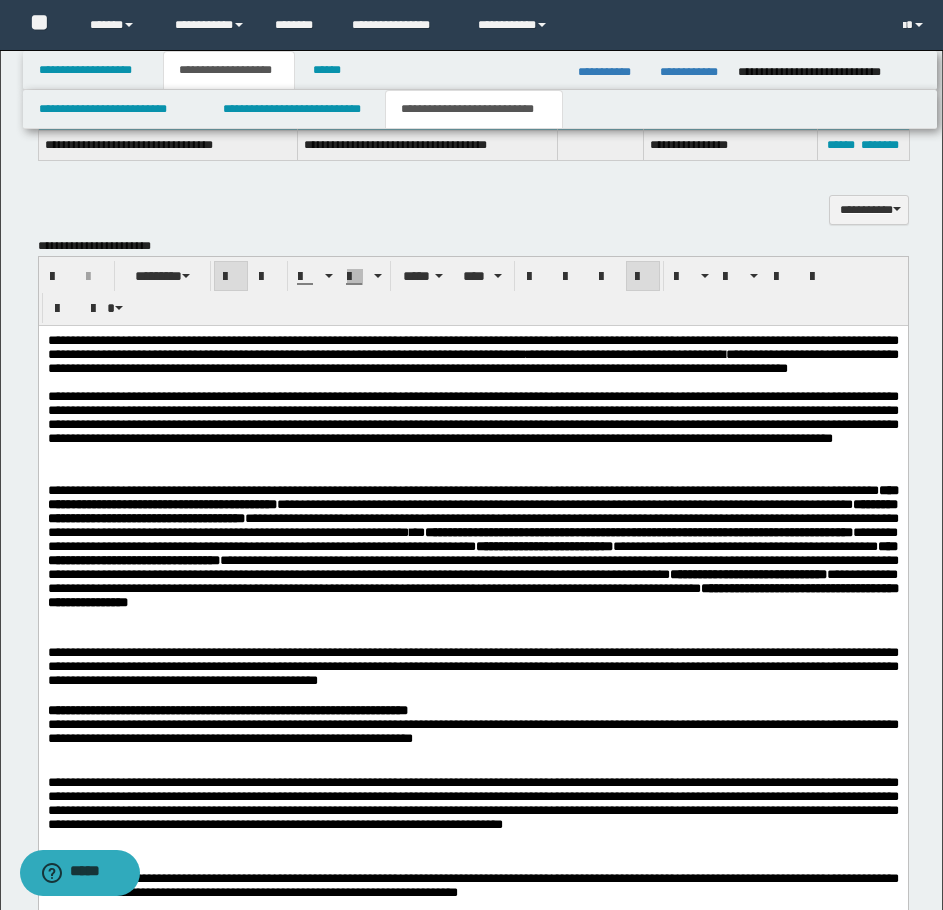 click on "**********" at bounding box center [472, 557] 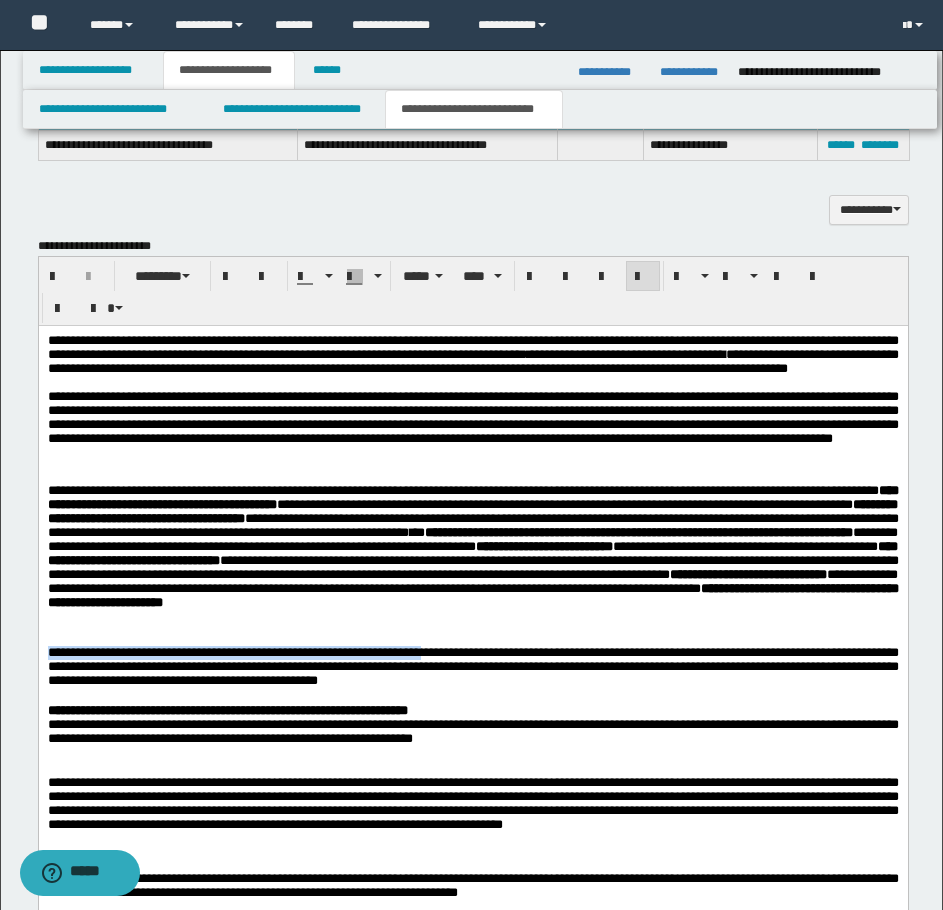 drag, startPoint x: 518, startPoint y: 679, endPoint x: 63, endPoint y: 1001, distance: 557.4128 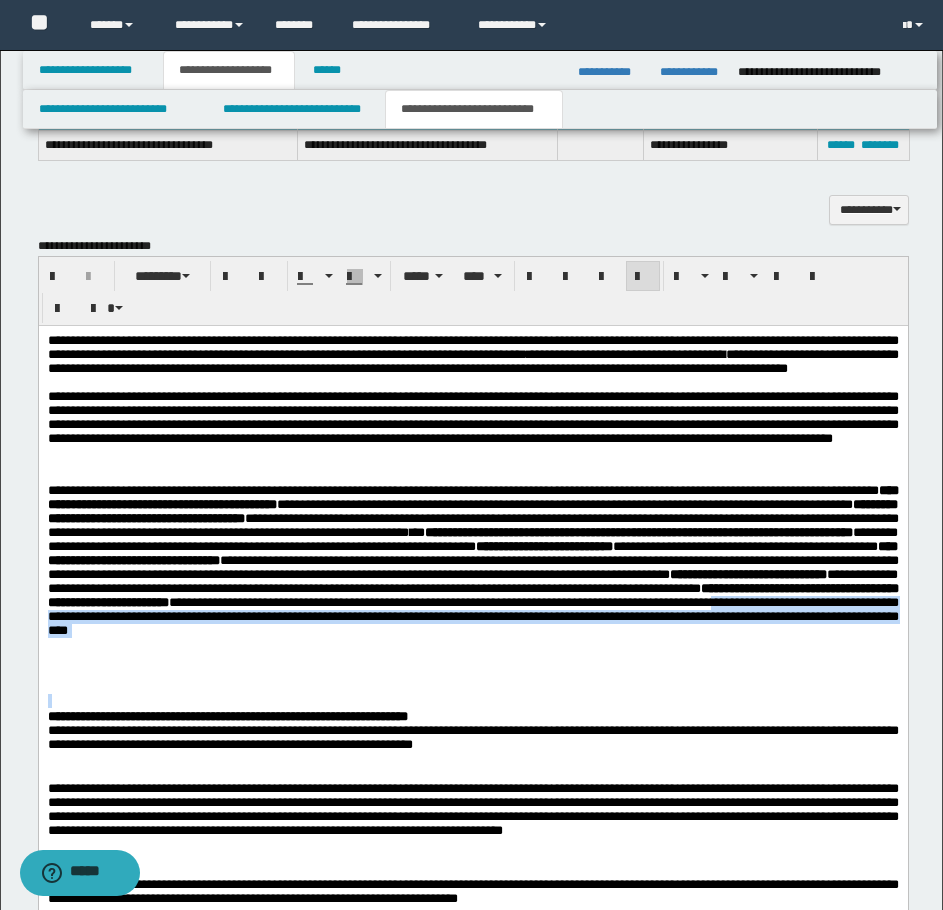 drag, startPoint x: 638, startPoint y: 680, endPoint x: 653, endPoint y: 718, distance: 40.853397 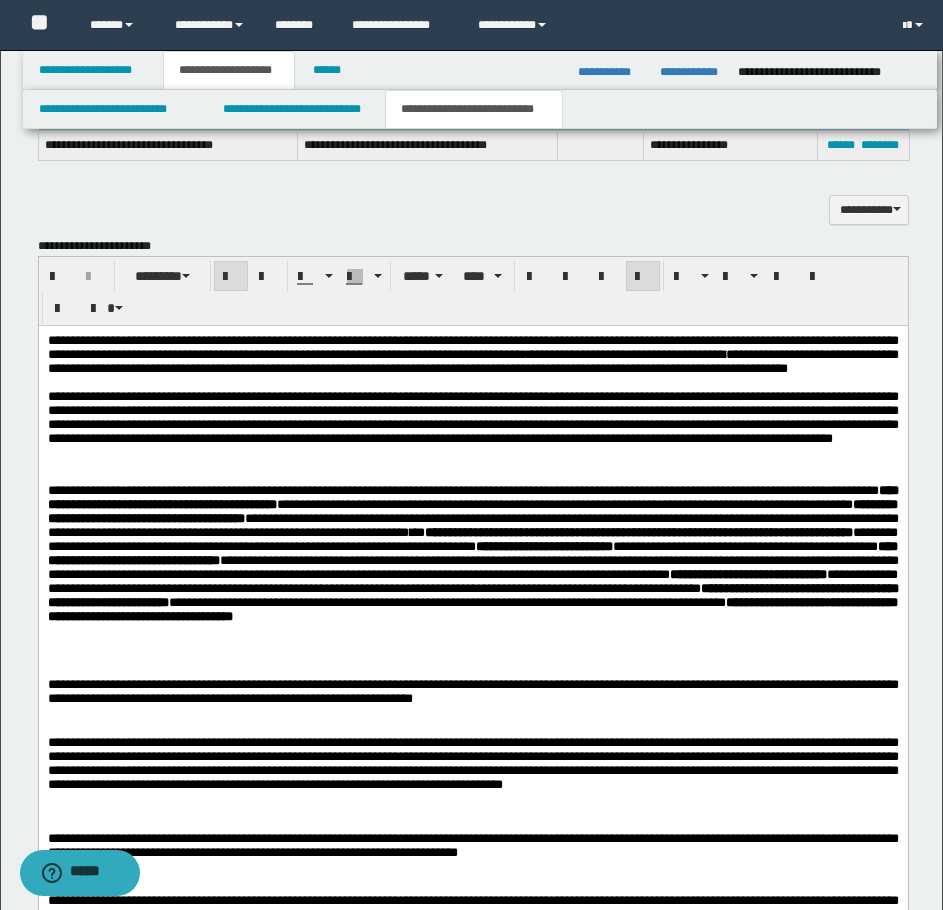click on "**********" at bounding box center (472, 573) 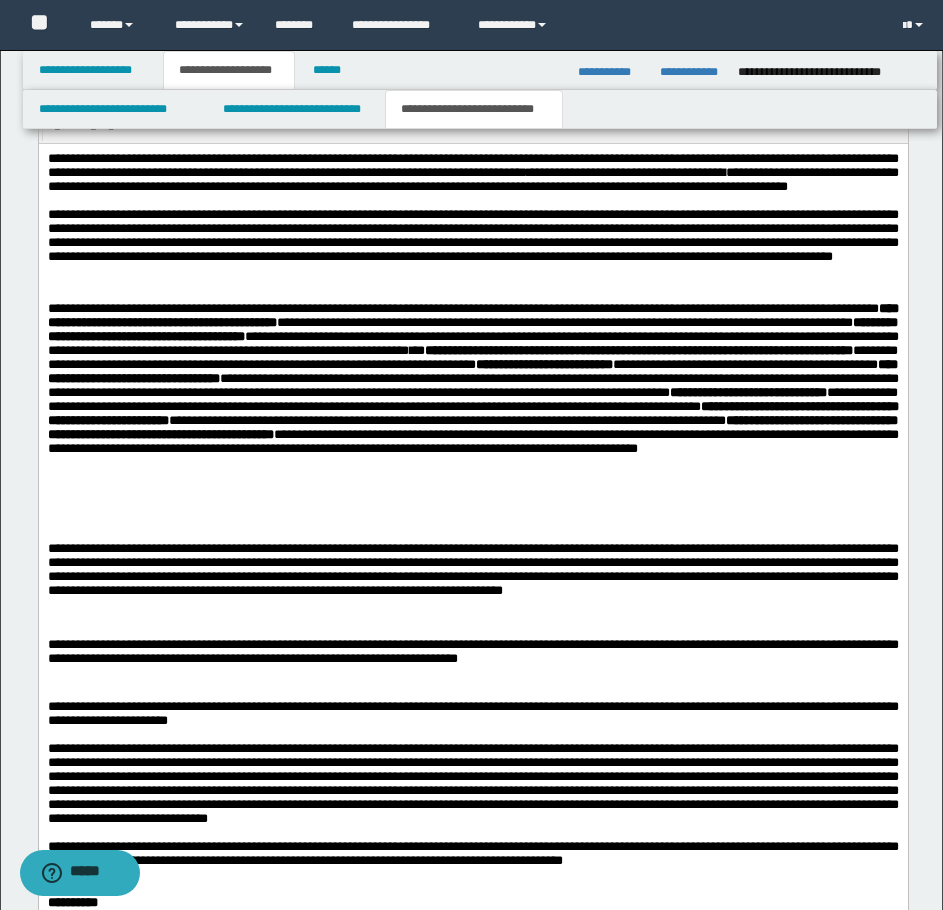 scroll, scrollTop: 1500, scrollLeft: 0, axis: vertical 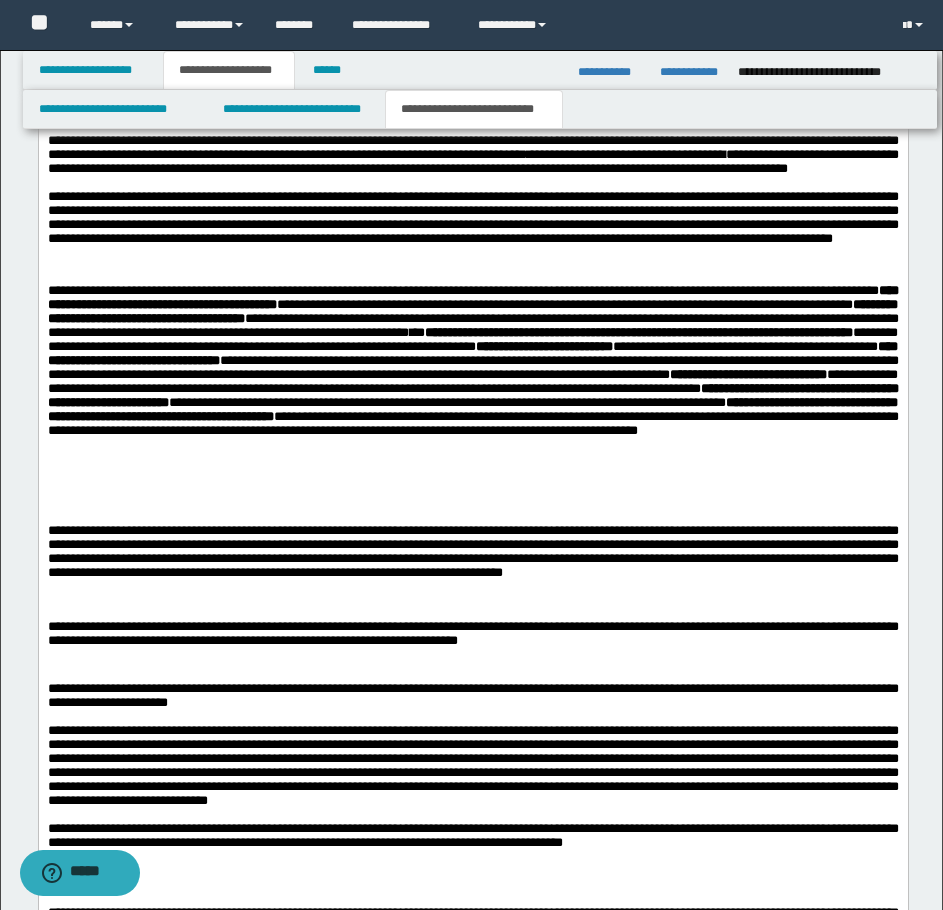 click at bounding box center [472, 674] 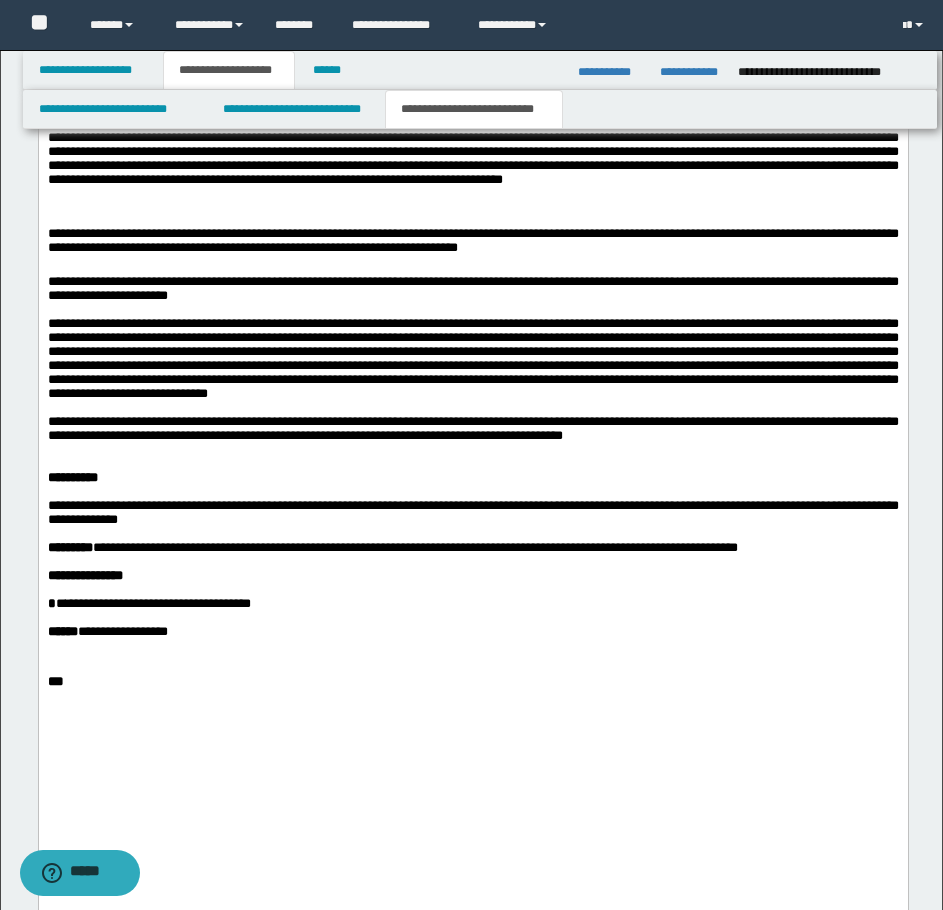 scroll, scrollTop: 1900, scrollLeft: 0, axis: vertical 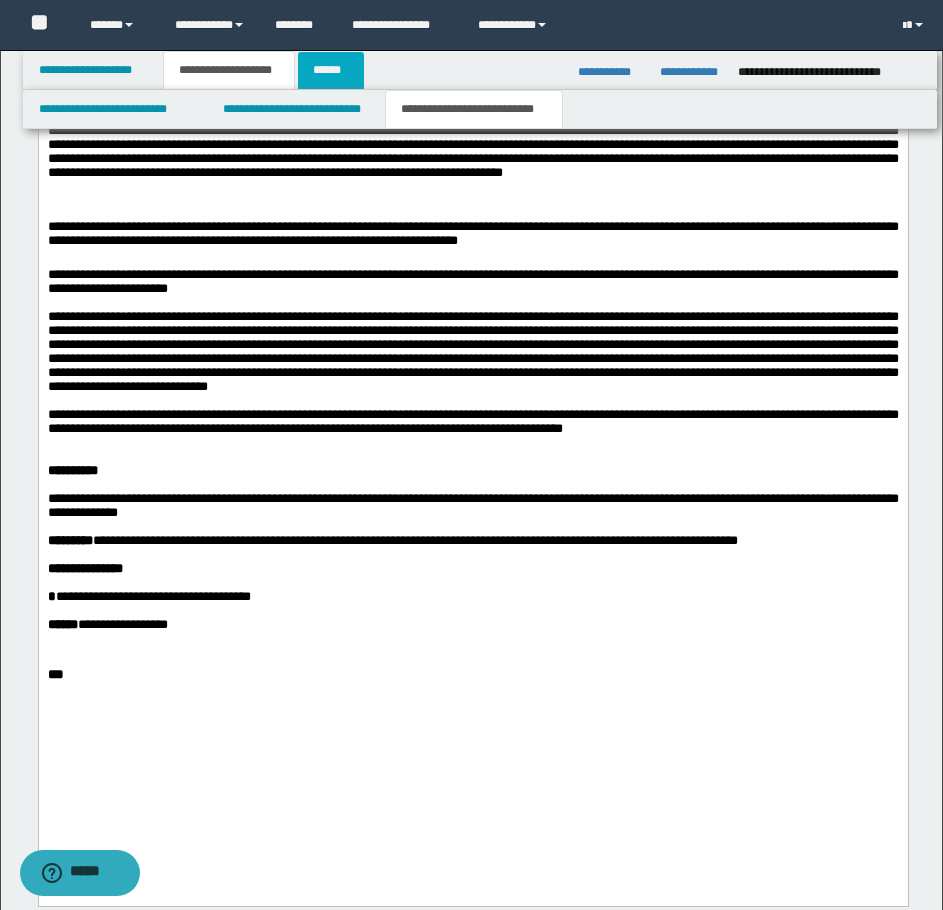 click on "******" at bounding box center (331, 70) 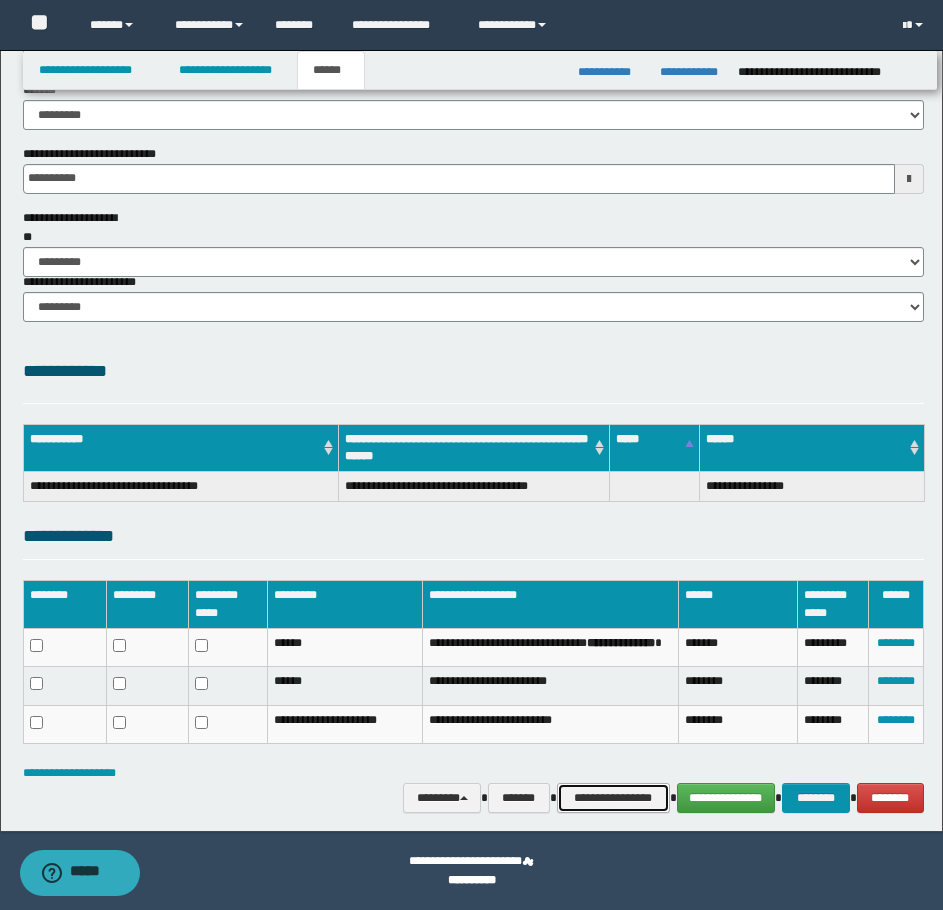 click on "**********" at bounding box center (613, 798) 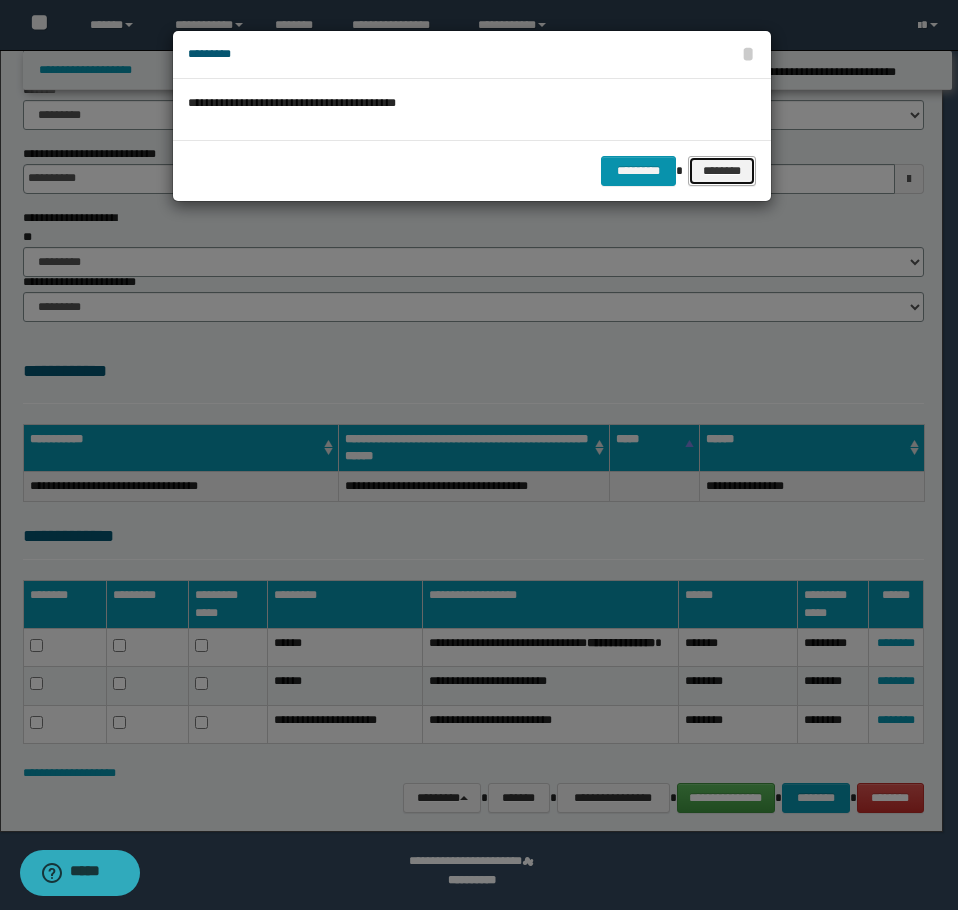 click on "********" at bounding box center (721, 171) 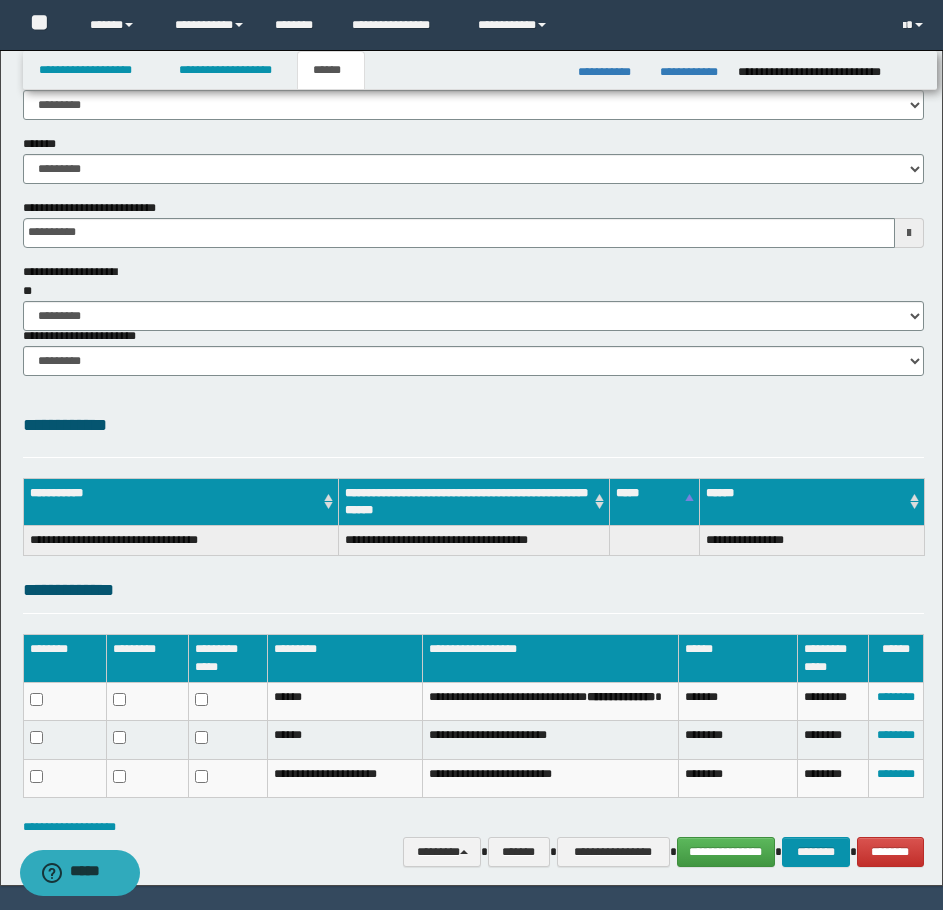 scroll, scrollTop: 78, scrollLeft: 0, axis: vertical 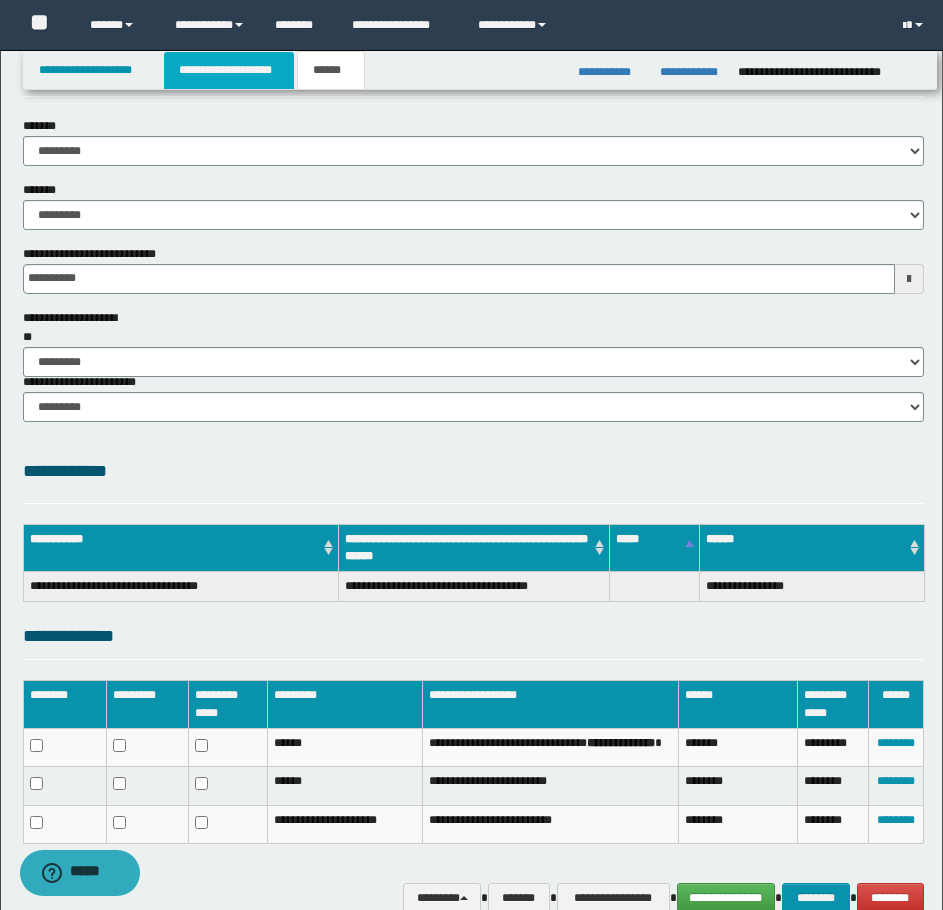 click on "**********" at bounding box center (229, 70) 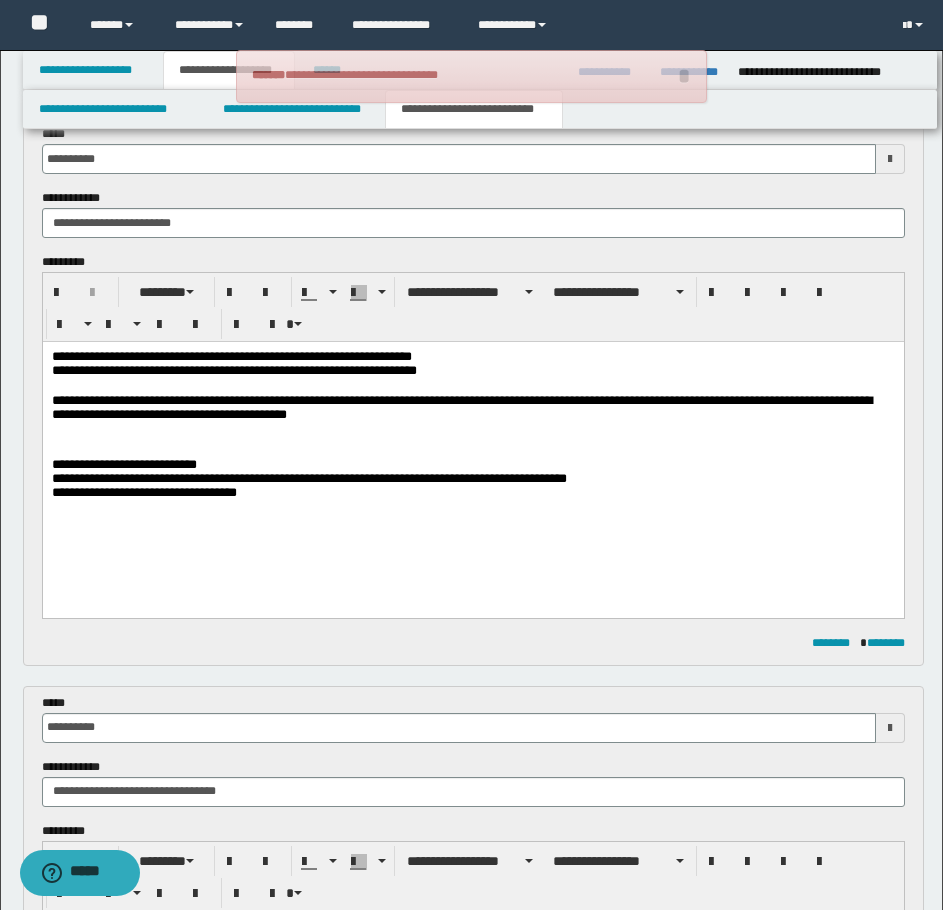 click on "**********" at bounding box center [472, 465] 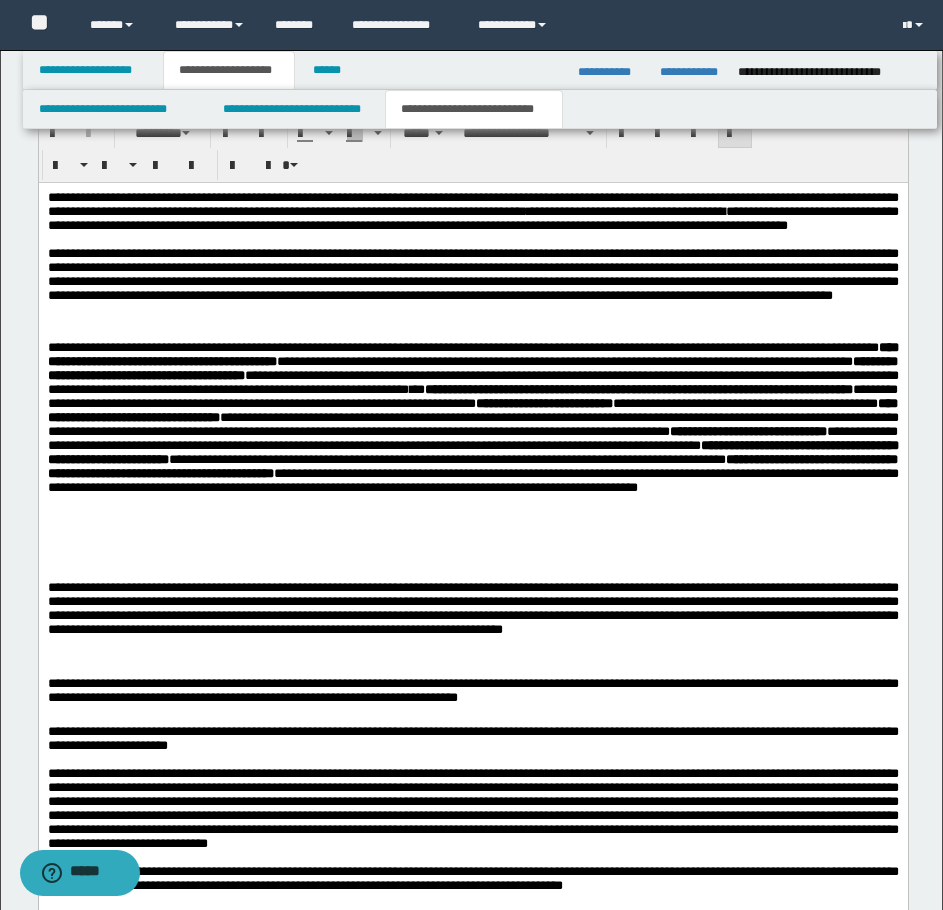 scroll, scrollTop: 1450, scrollLeft: 0, axis: vertical 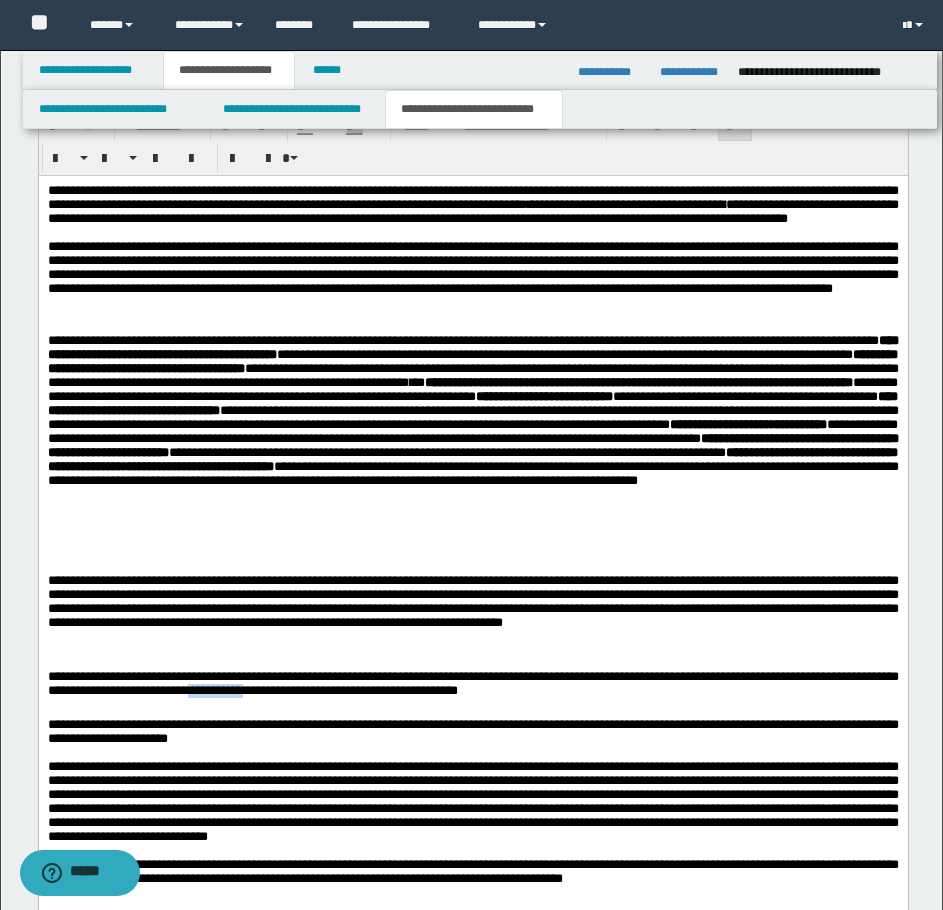 drag, startPoint x: 430, startPoint y: 720, endPoint x: 498, endPoint y: 720, distance: 68 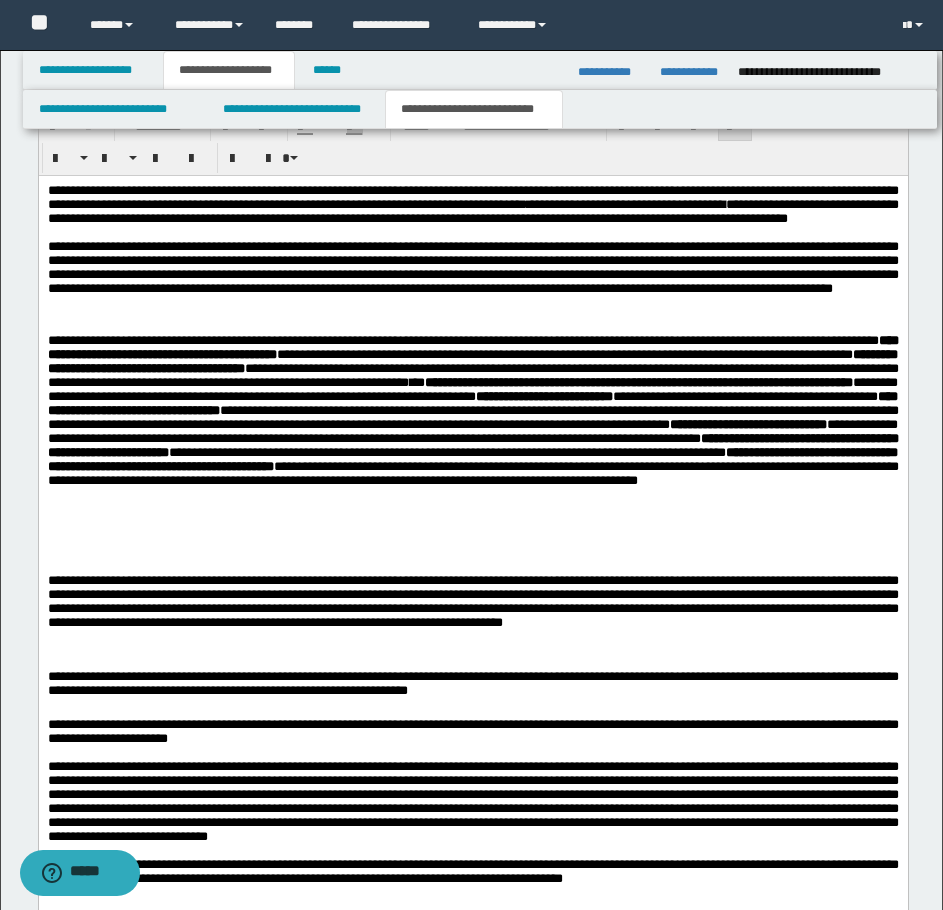 click on "**********" at bounding box center [472, 685] 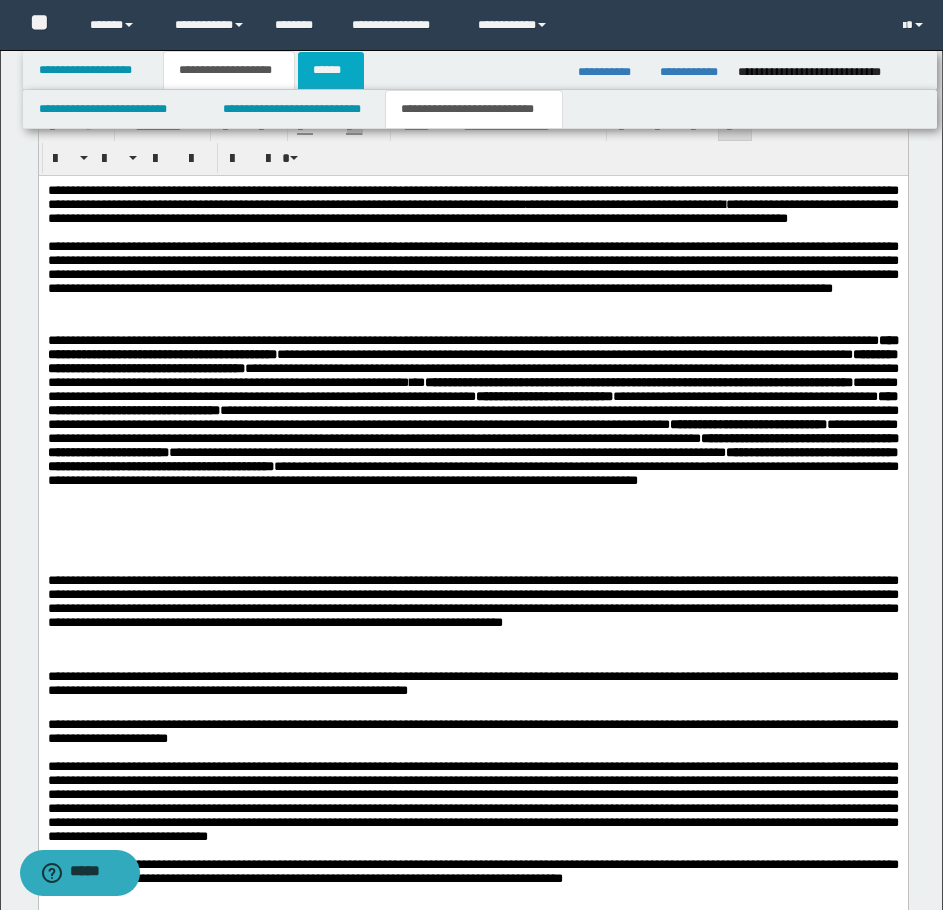 click on "******" at bounding box center [331, 70] 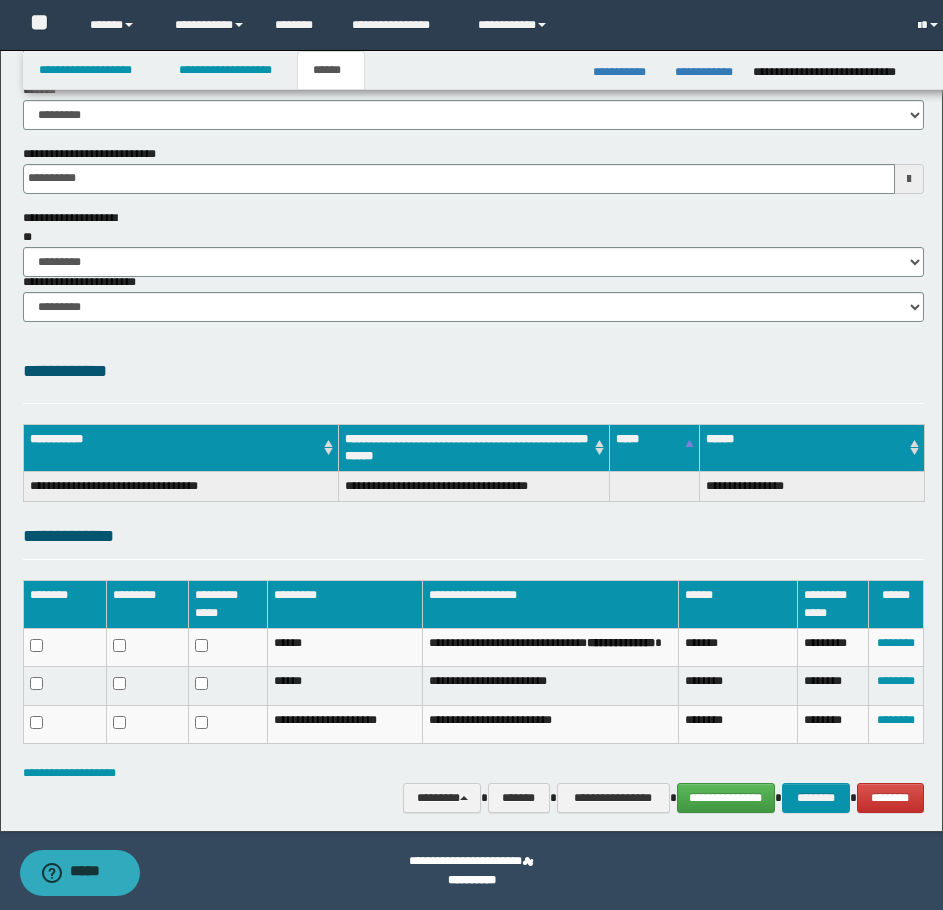 scroll, scrollTop: 178, scrollLeft: 0, axis: vertical 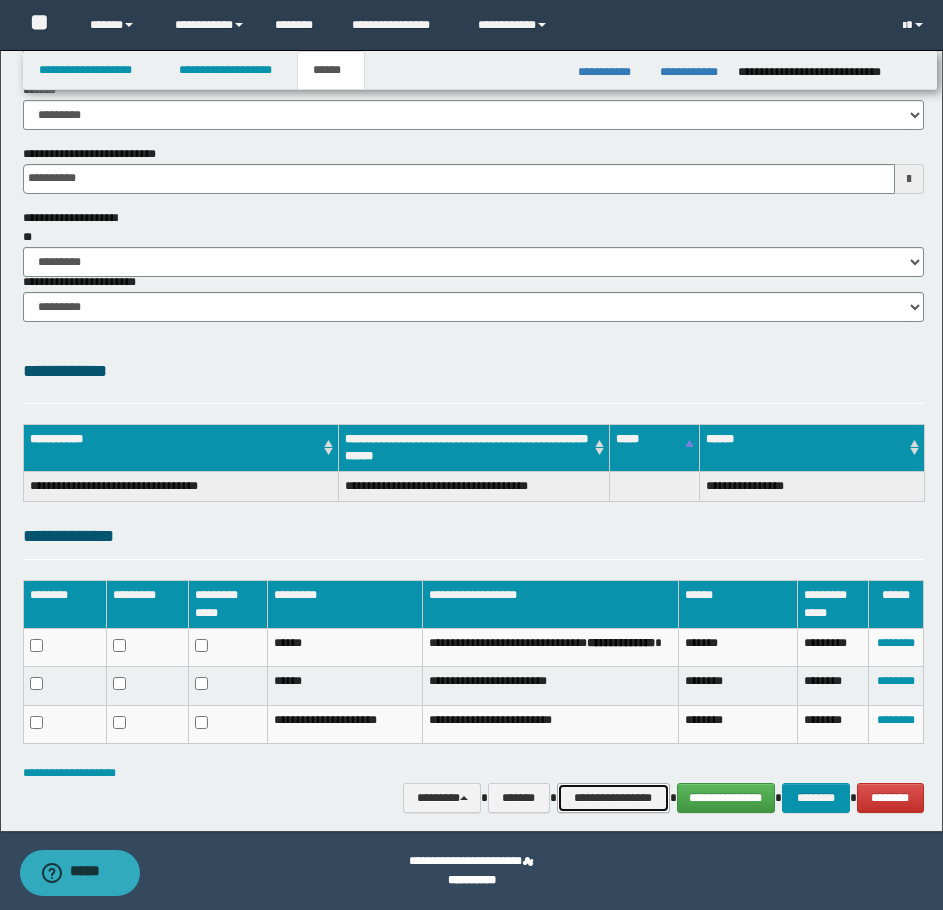 click on "**********" at bounding box center (613, 798) 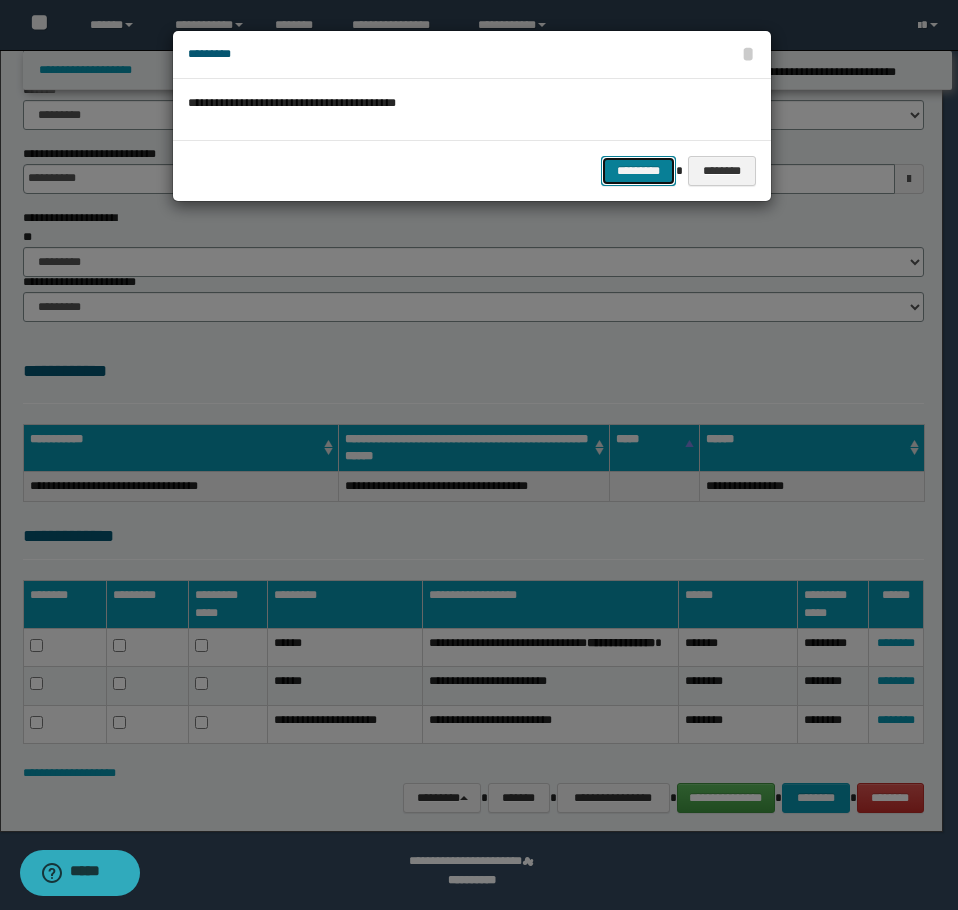 click on "*********" at bounding box center (638, 171) 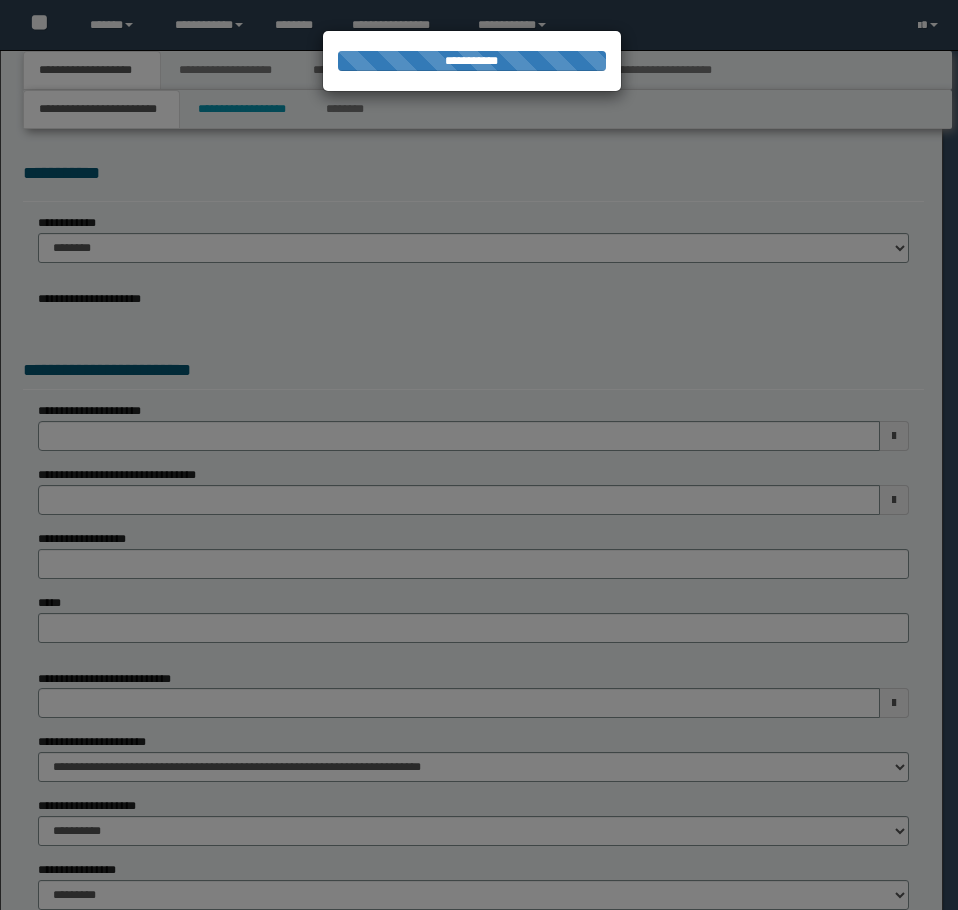scroll, scrollTop: 0, scrollLeft: 0, axis: both 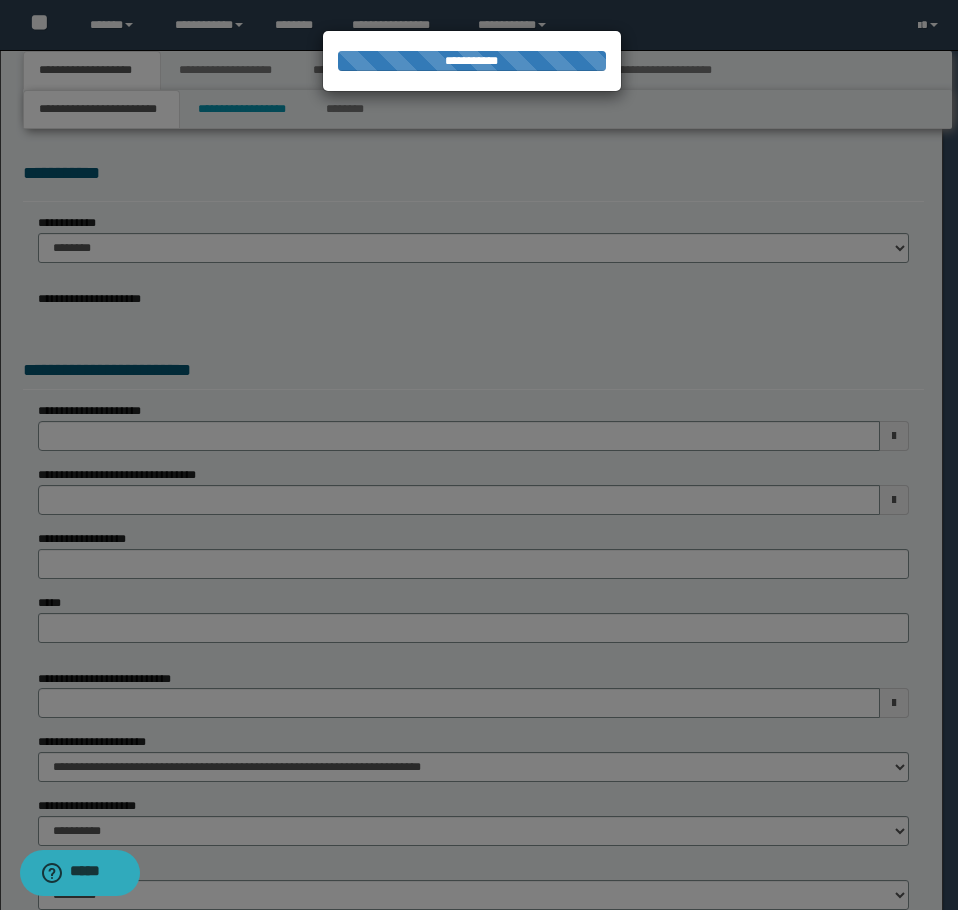 select on "*" 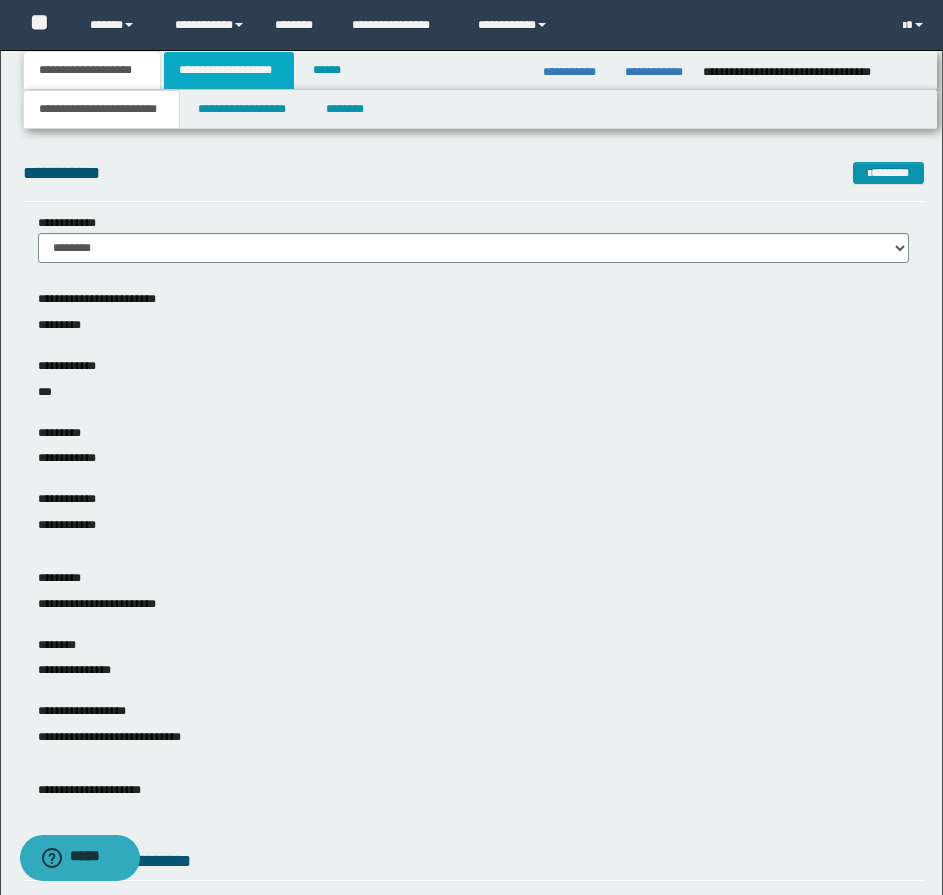 click on "**********" at bounding box center [229, 70] 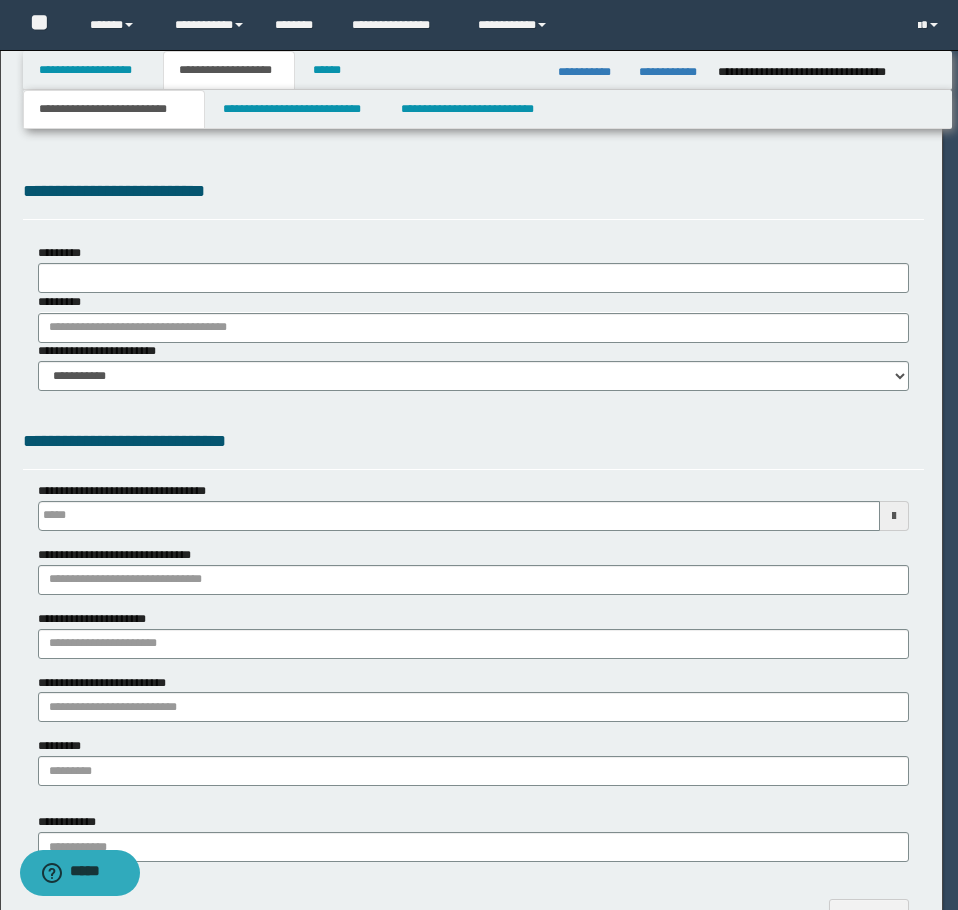scroll, scrollTop: 0, scrollLeft: 0, axis: both 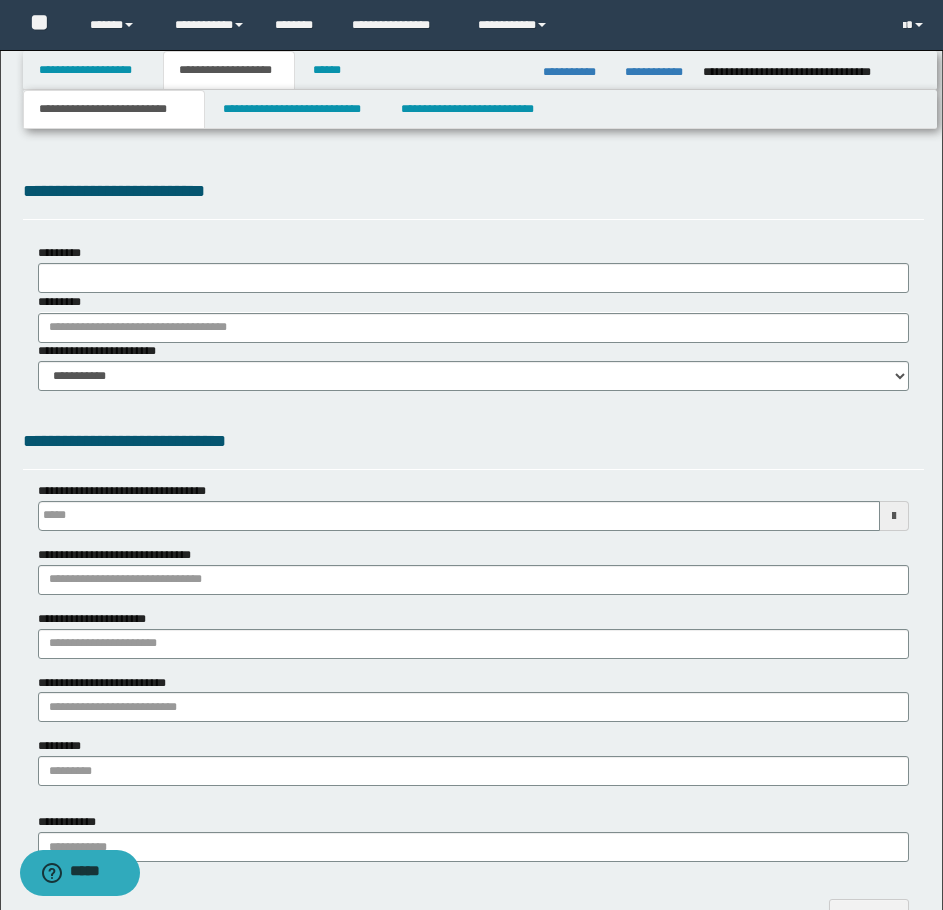 type on "**********" 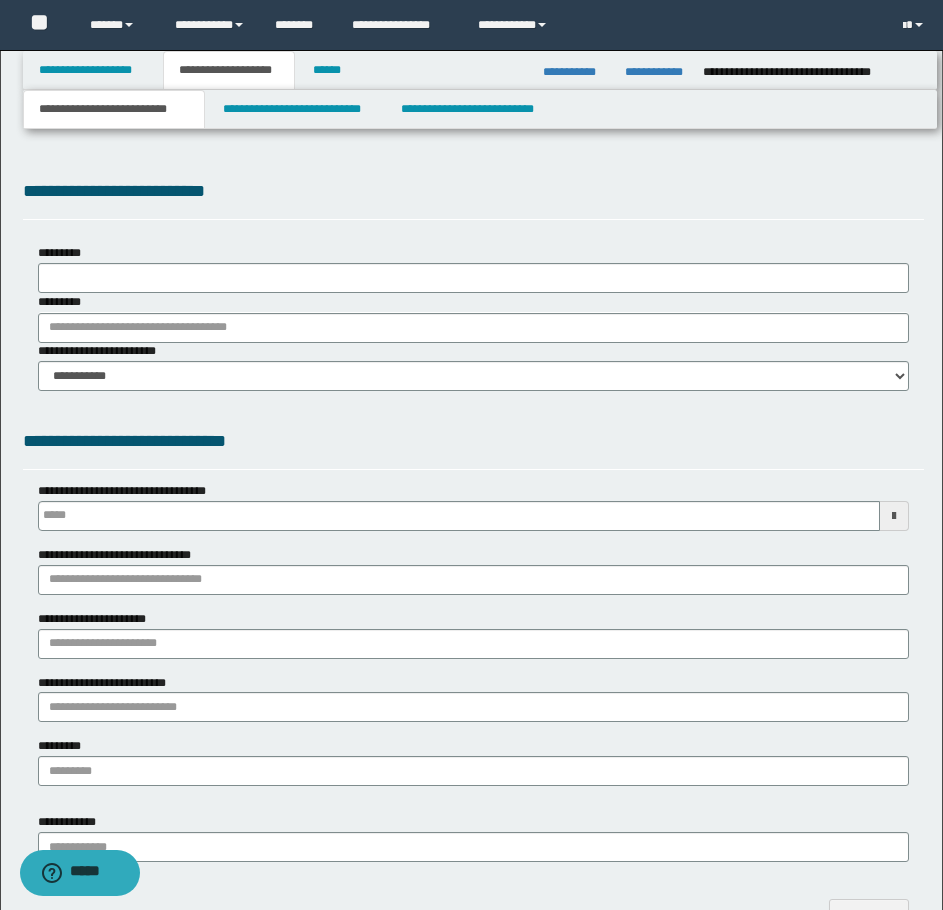 type on "**********" 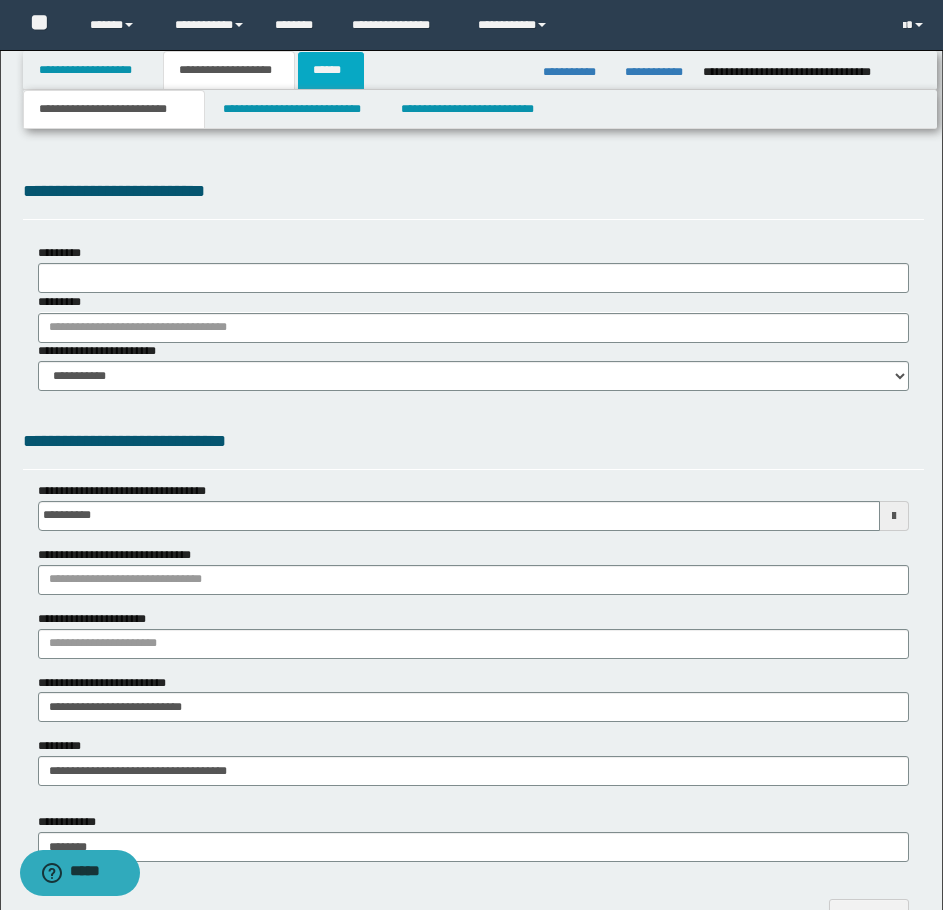 type on "**********" 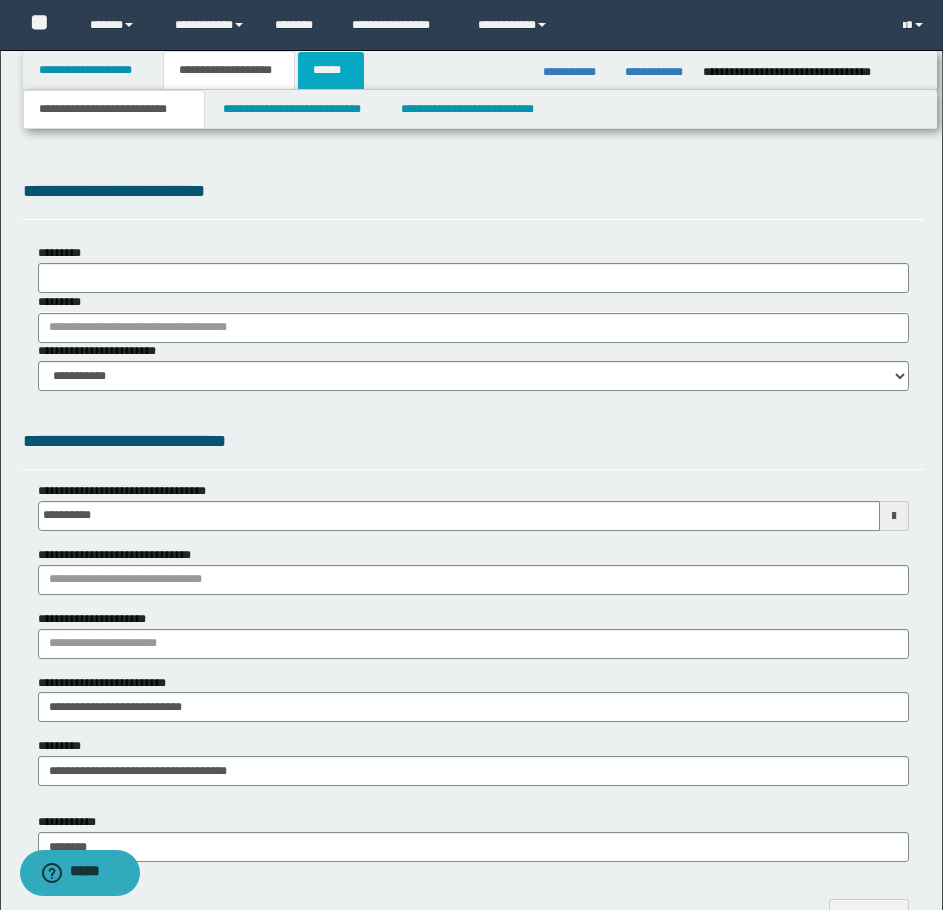 select on "*" 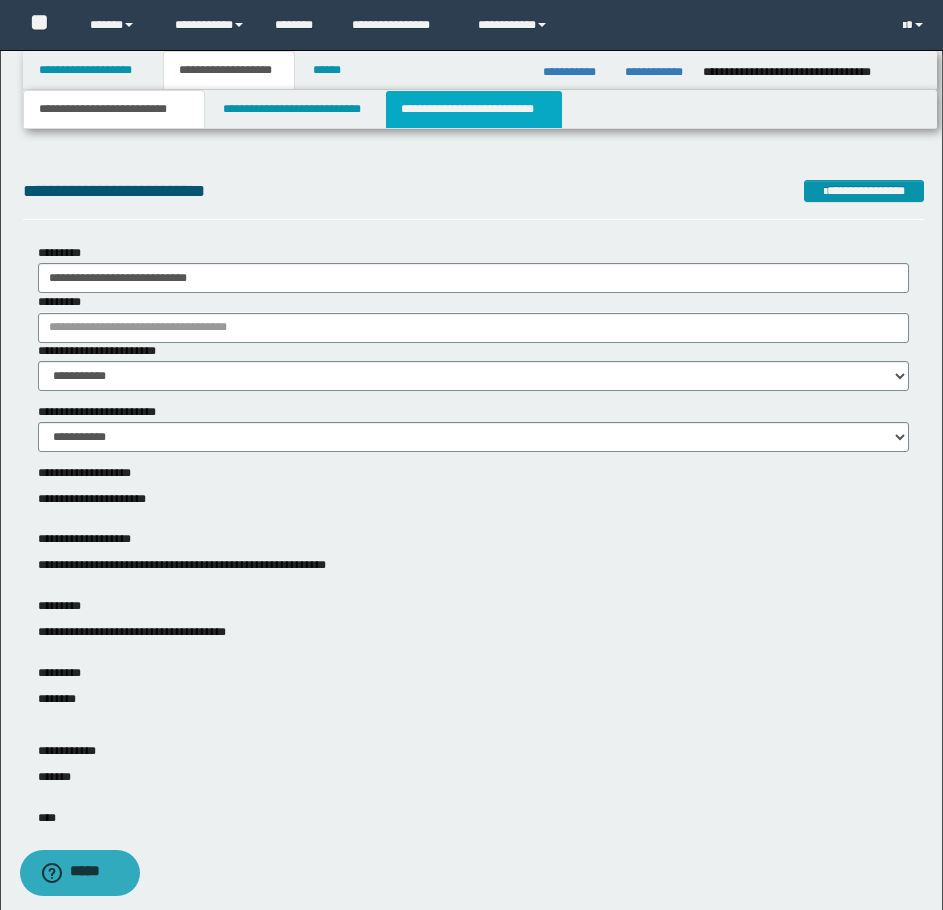 click on "**********" at bounding box center [474, 109] 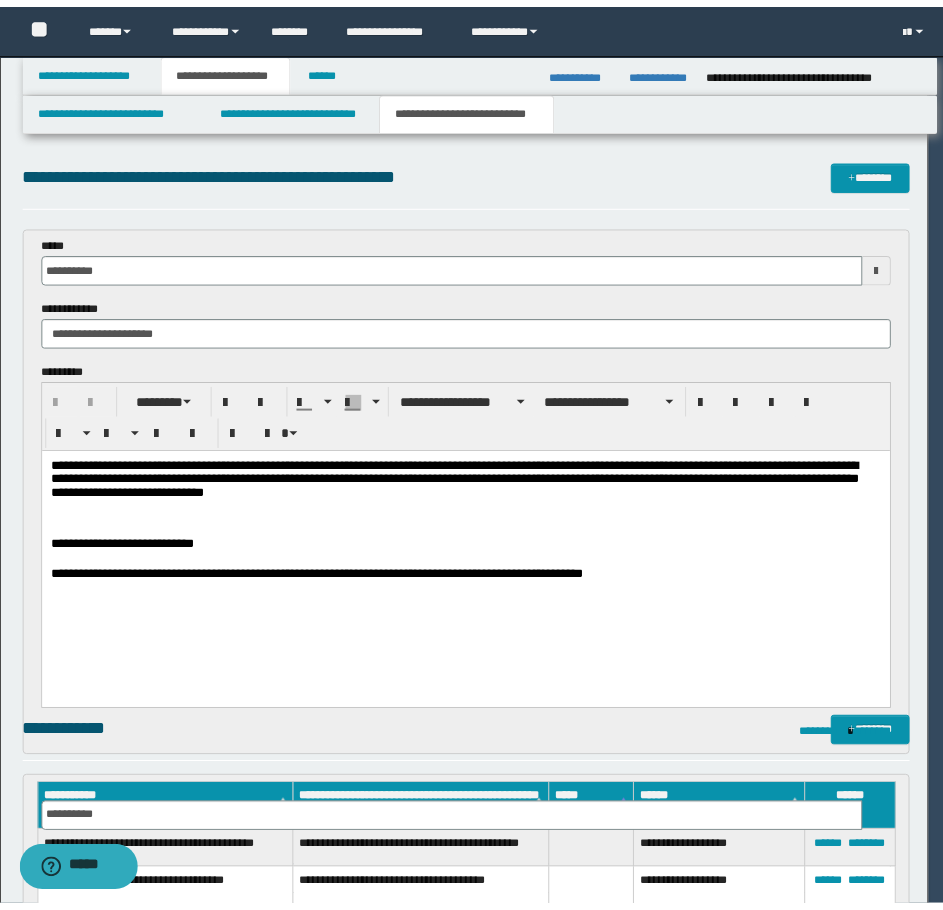 scroll, scrollTop: 0, scrollLeft: 0, axis: both 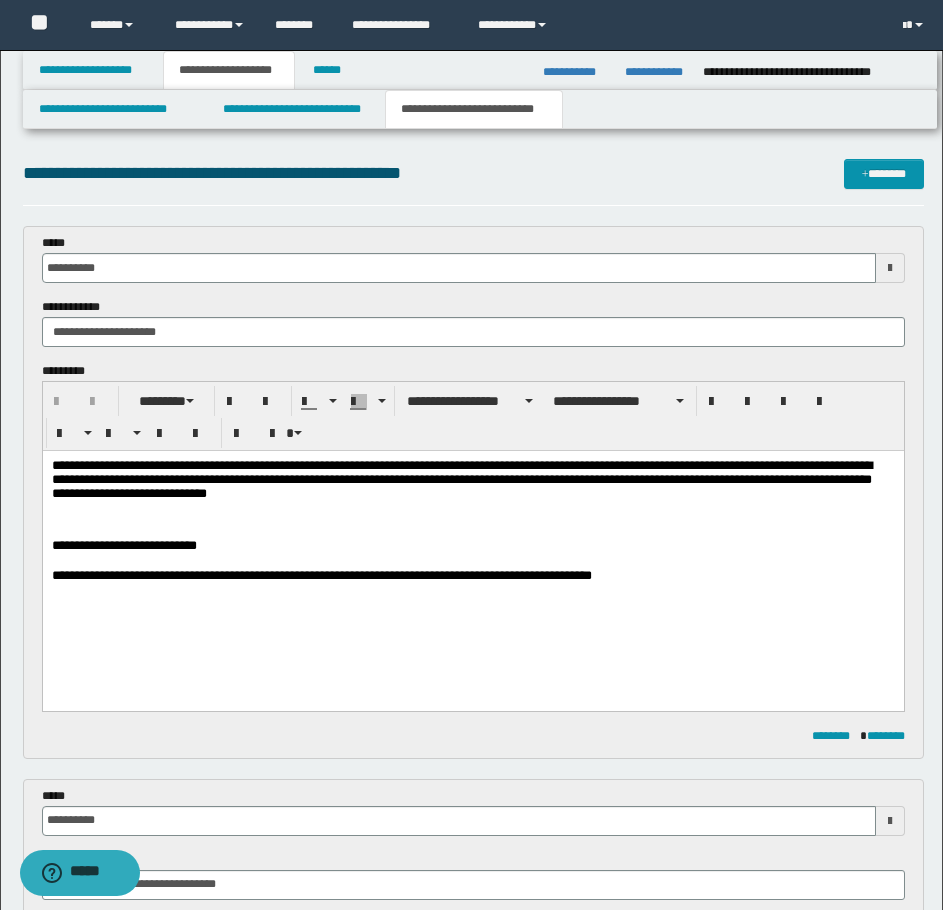 click at bounding box center (472, 561) 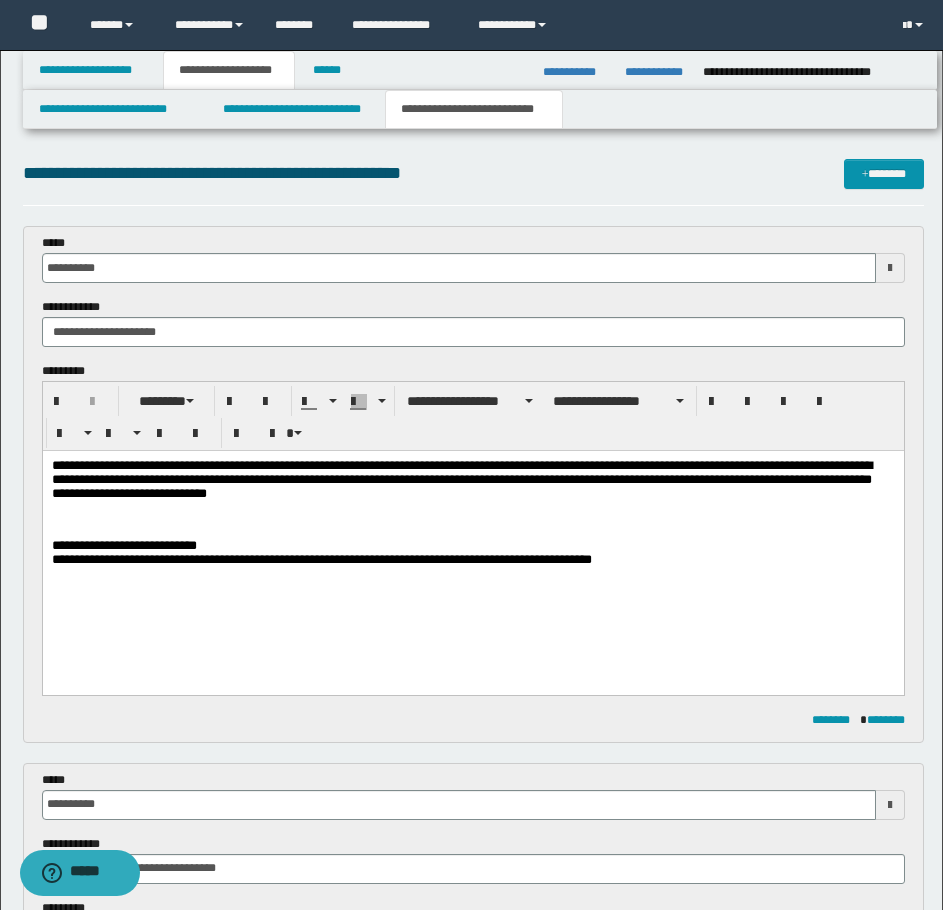 click on "**********" at bounding box center (472, 483) 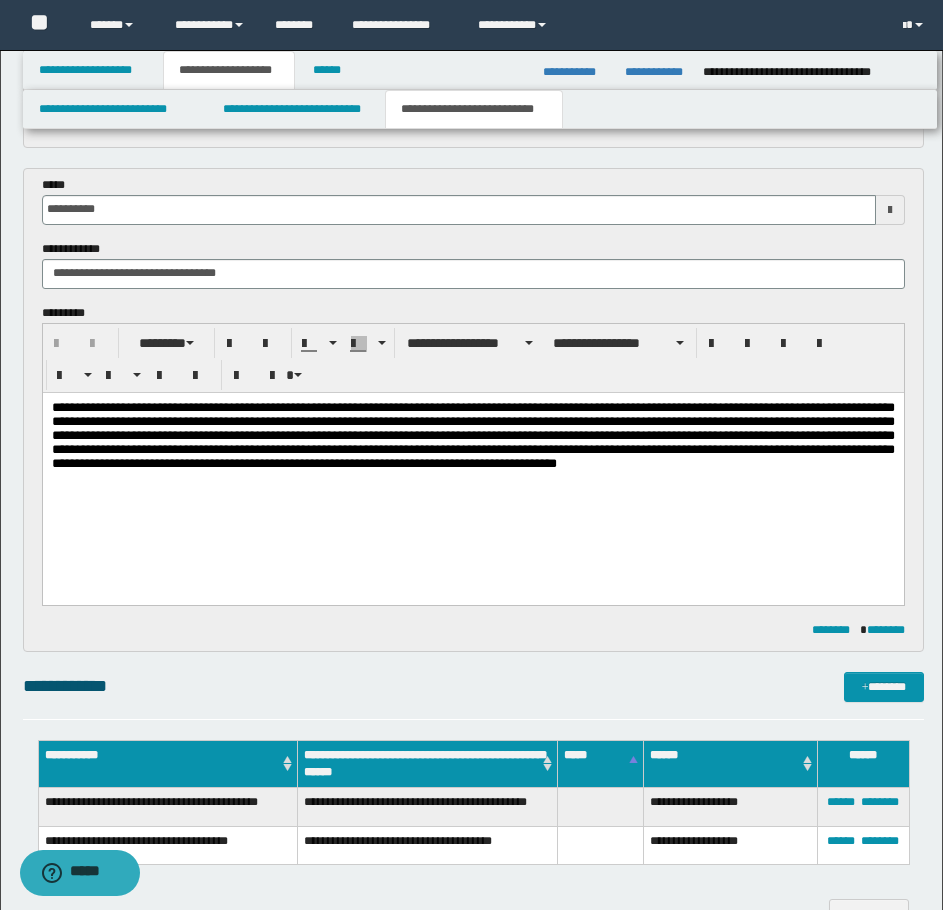 scroll, scrollTop: 600, scrollLeft: 0, axis: vertical 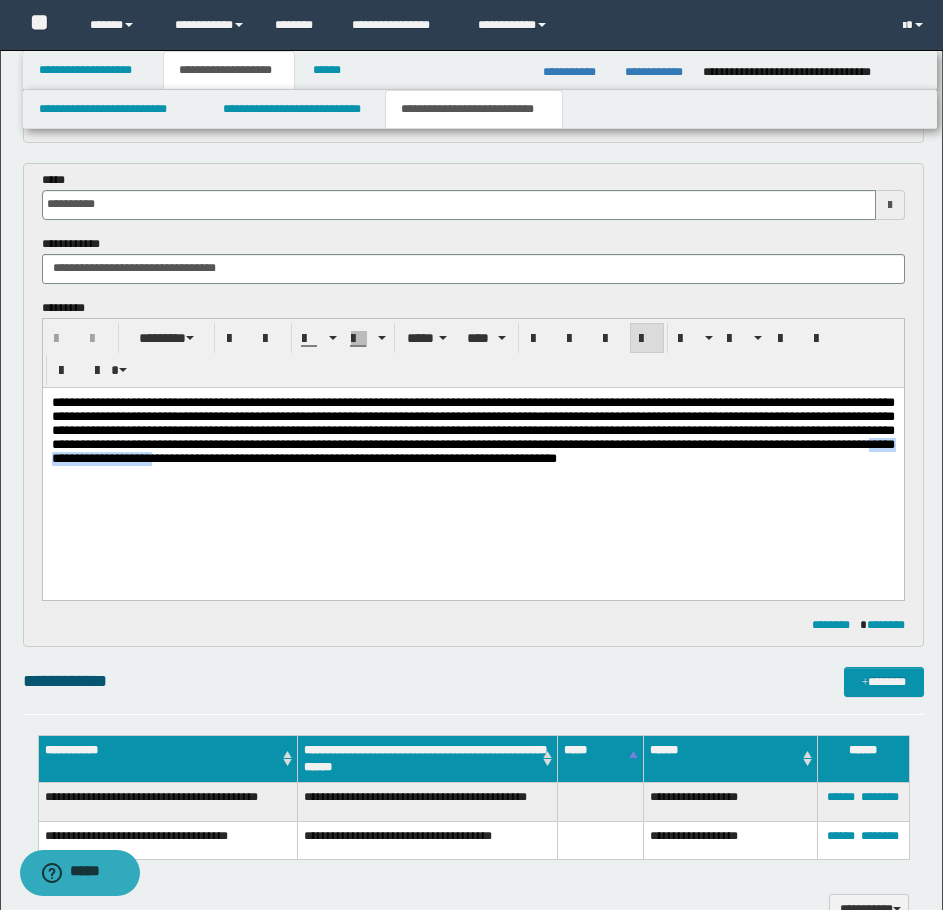 drag, startPoint x: 839, startPoint y: 465, endPoint x: 147, endPoint y: 506, distance: 693.2135 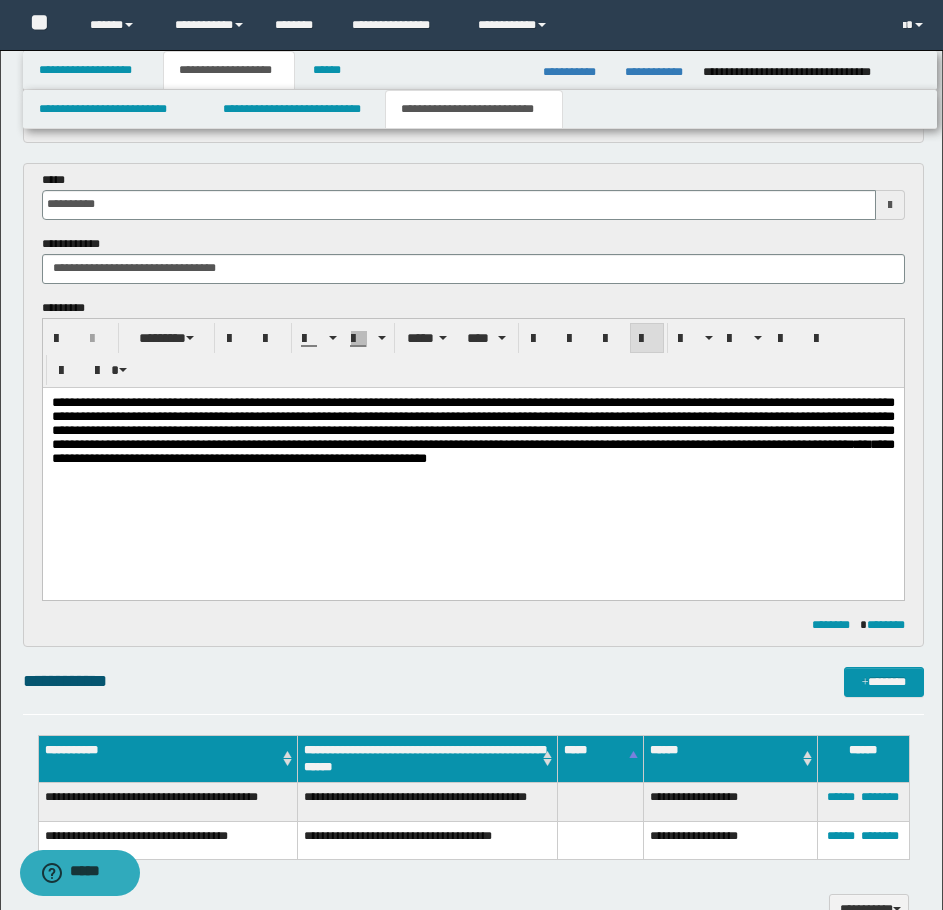 click on "**********" at bounding box center [472, 429] 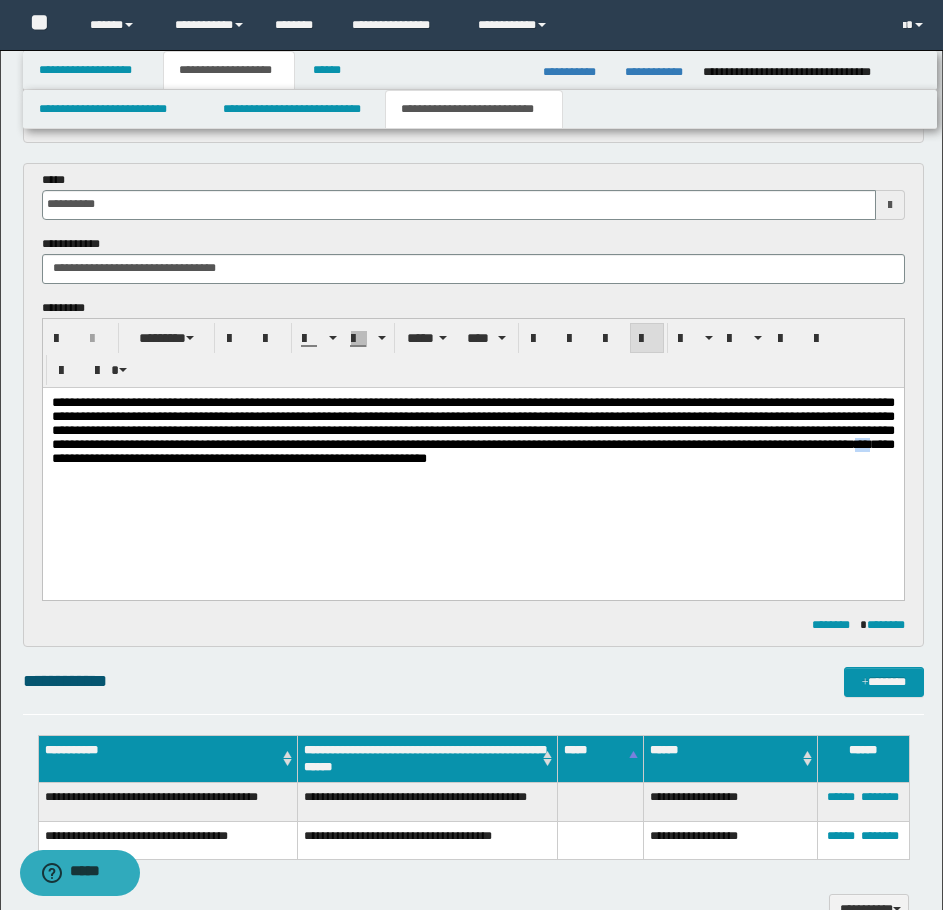 drag, startPoint x: 844, startPoint y: 466, endPoint x: 870, endPoint y: 466, distance: 26 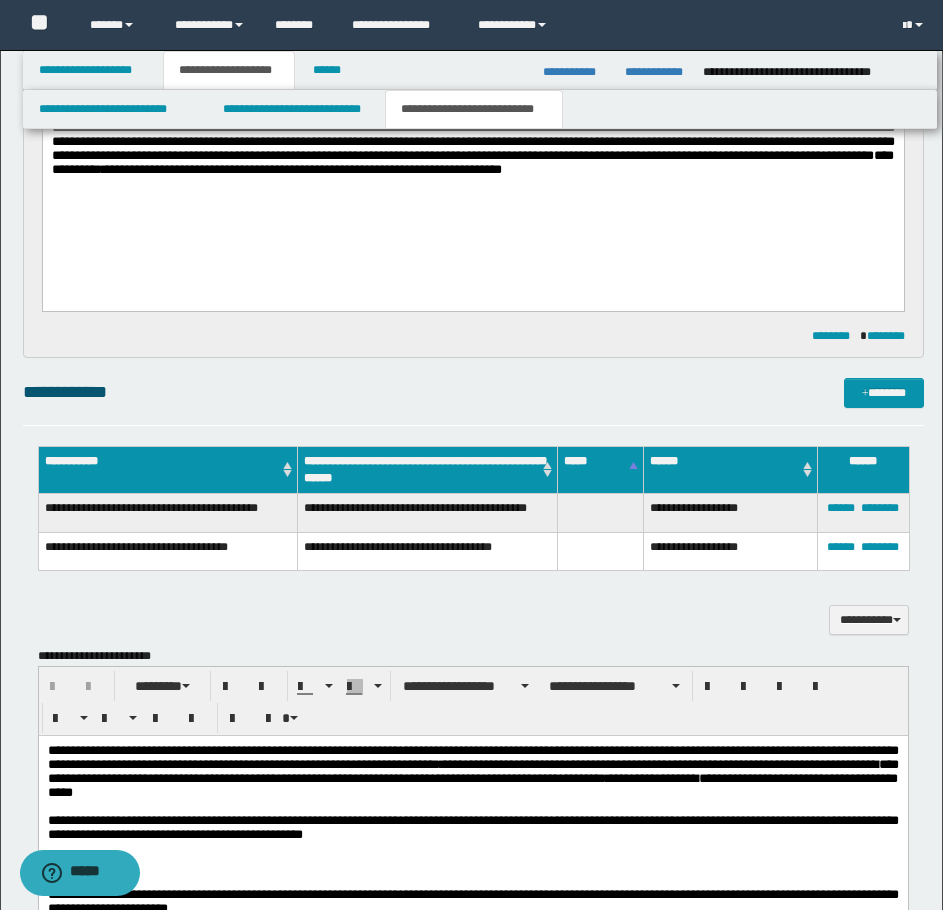 scroll, scrollTop: 900, scrollLeft: 0, axis: vertical 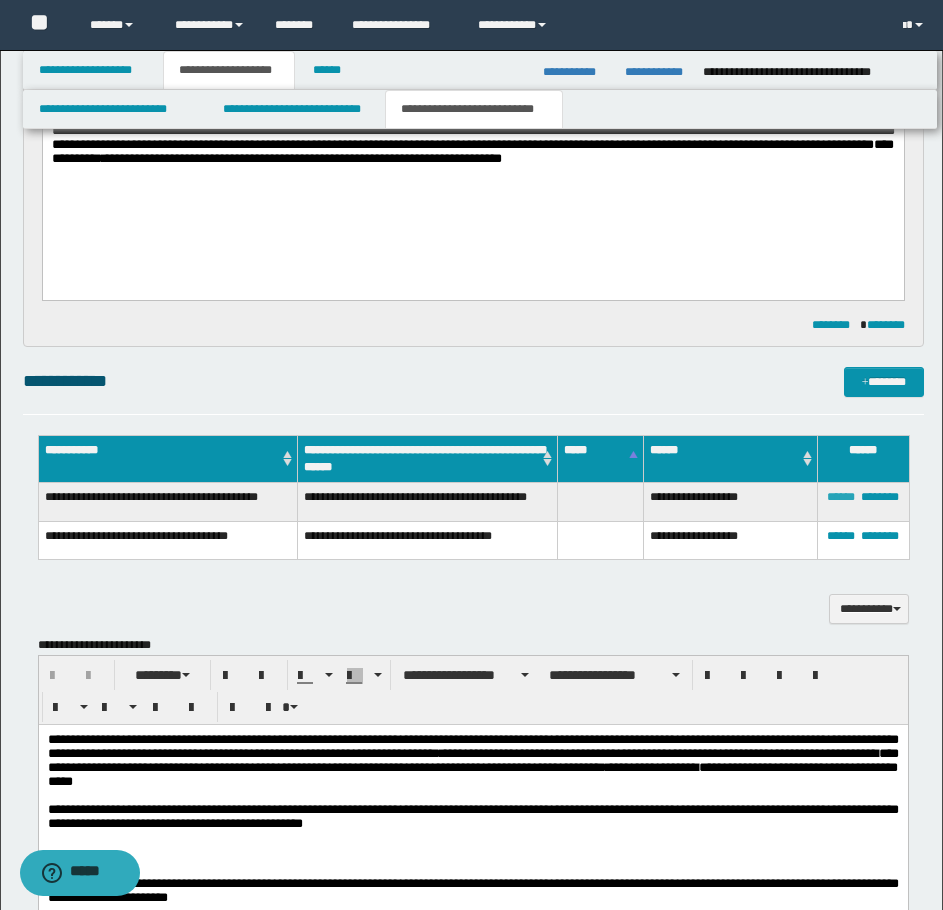 click on "******" at bounding box center (841, 497) 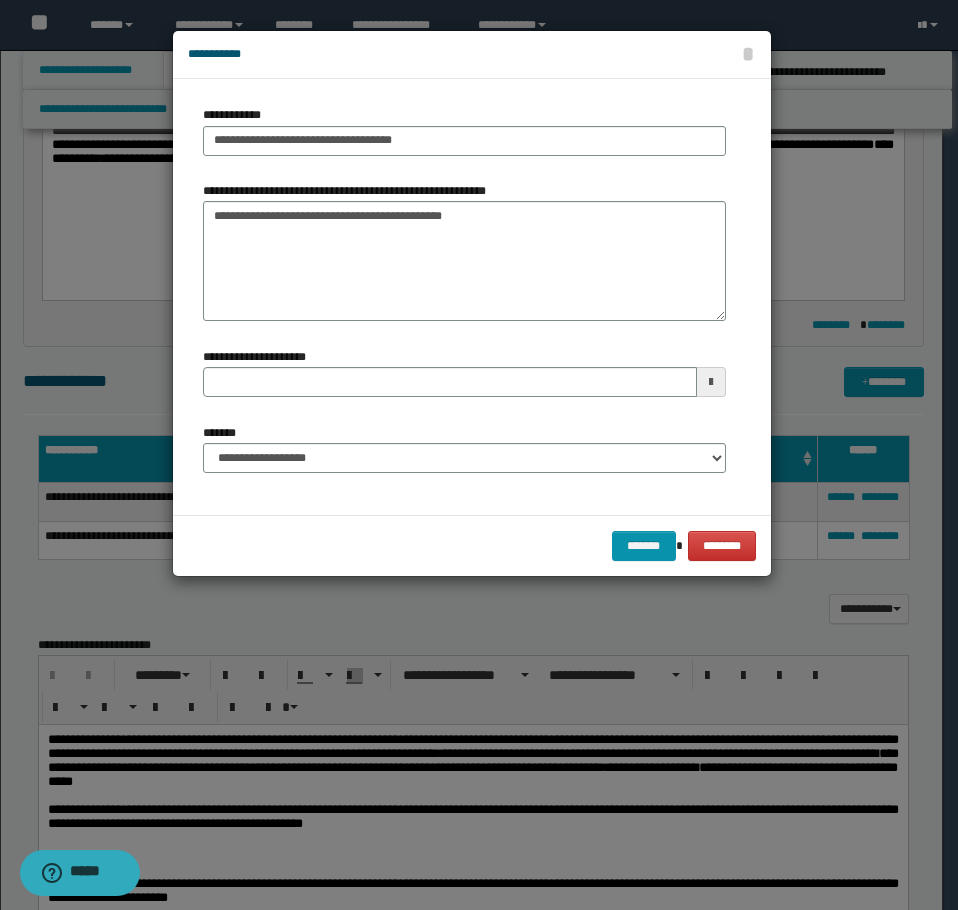 type 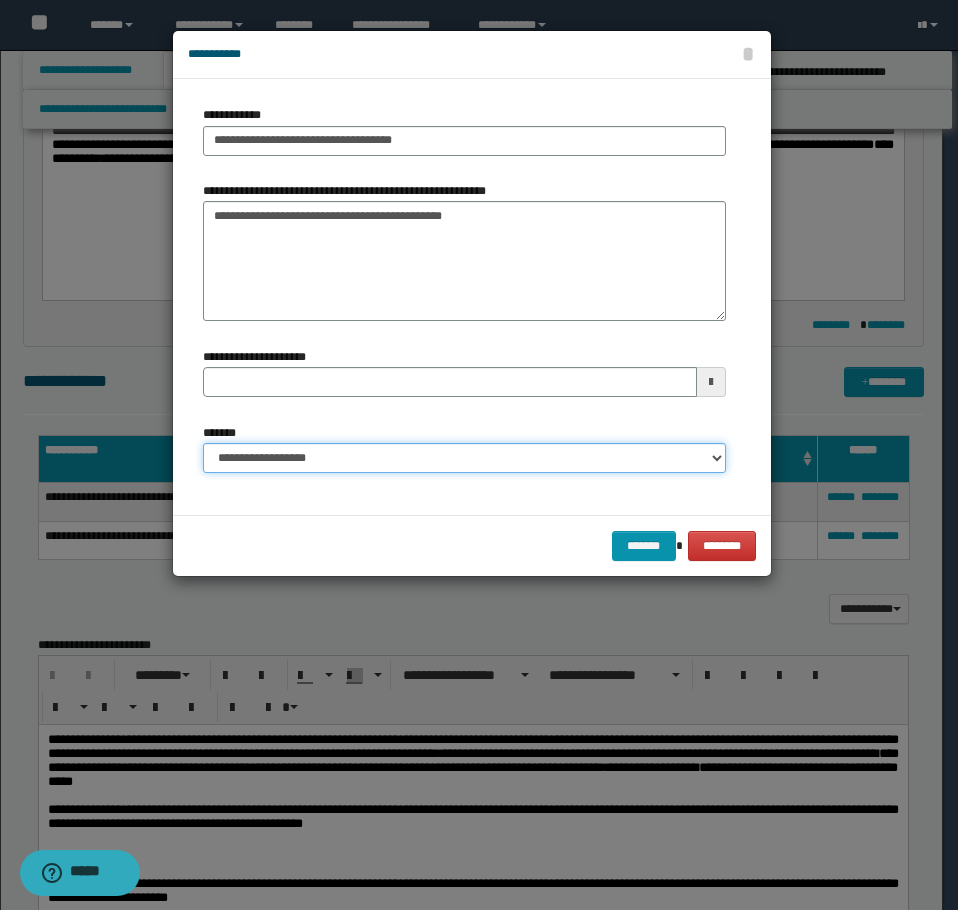 click on "**********" at bounding box center [464, 458] 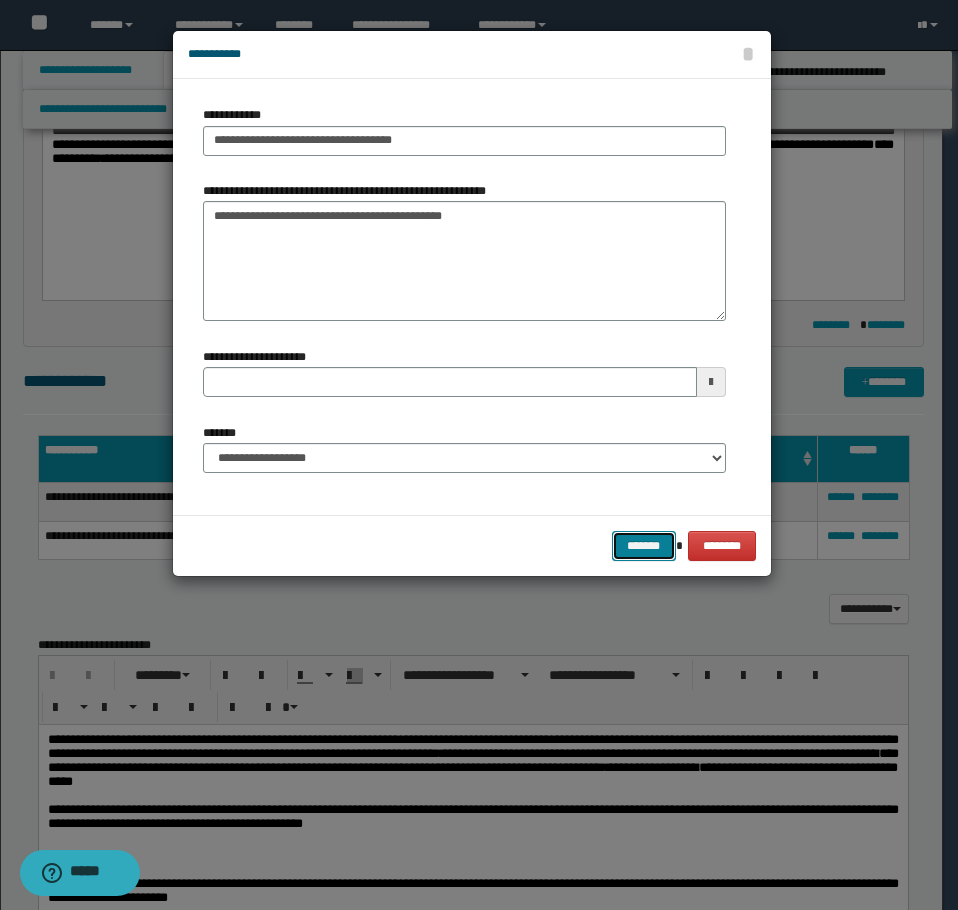 click on "*******" at bounding box center [644, 546] 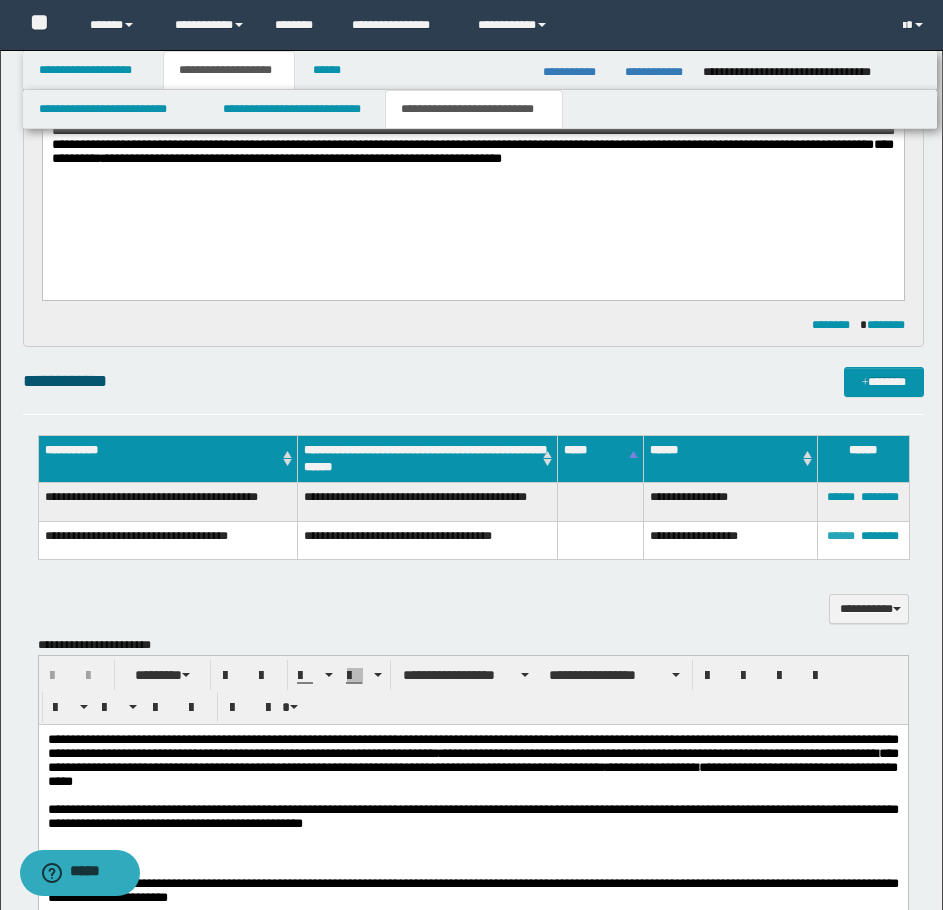 click on "******" at bounding box center (841, 536) 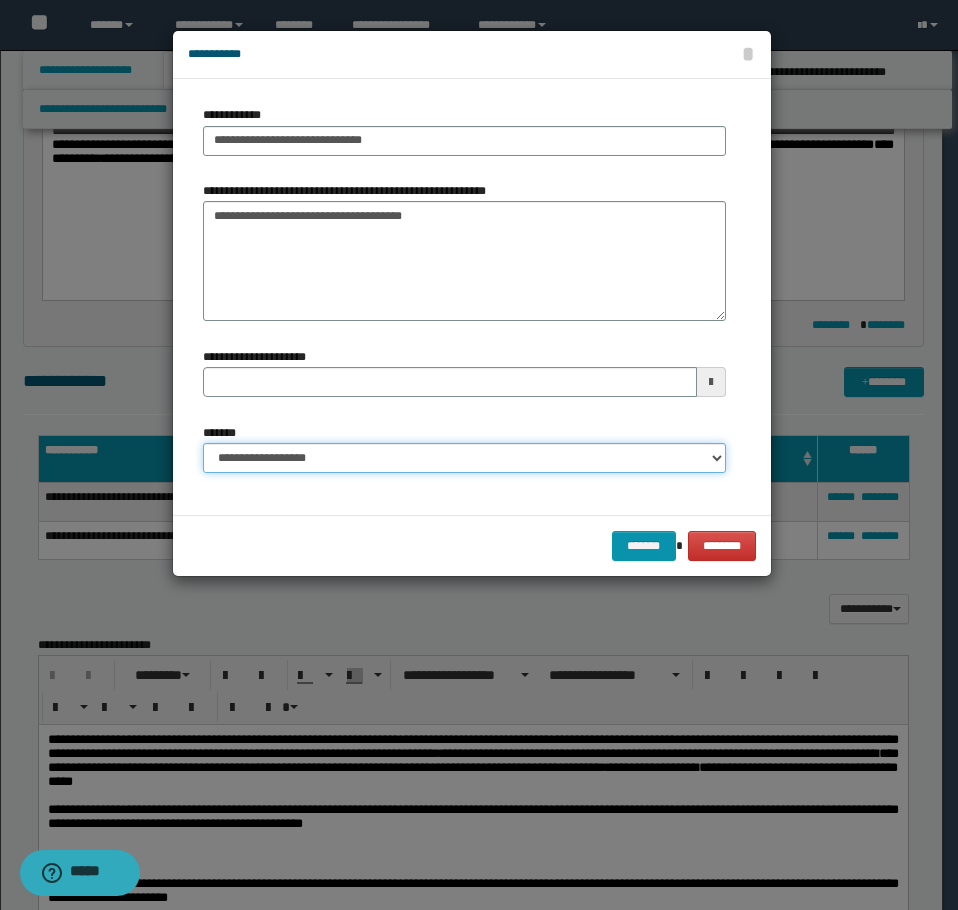 click on "**********" at bounding box center (464, 458) 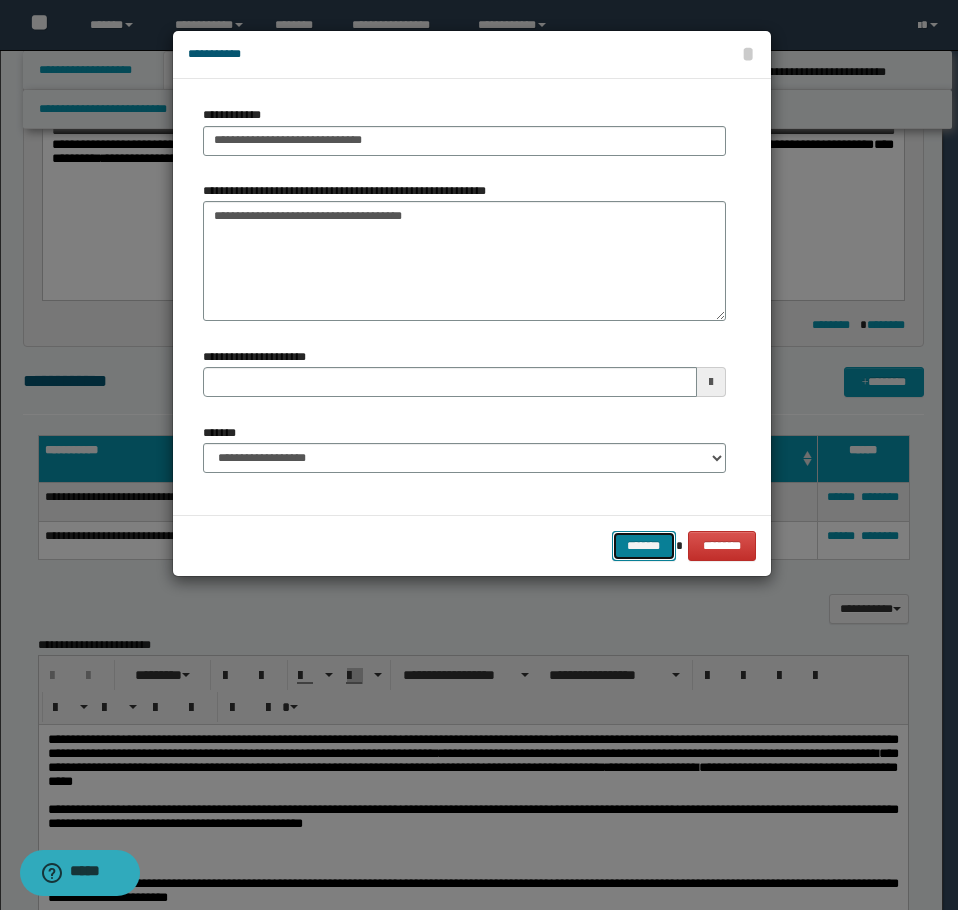 click on "*******" at bounding box center [644, 546] 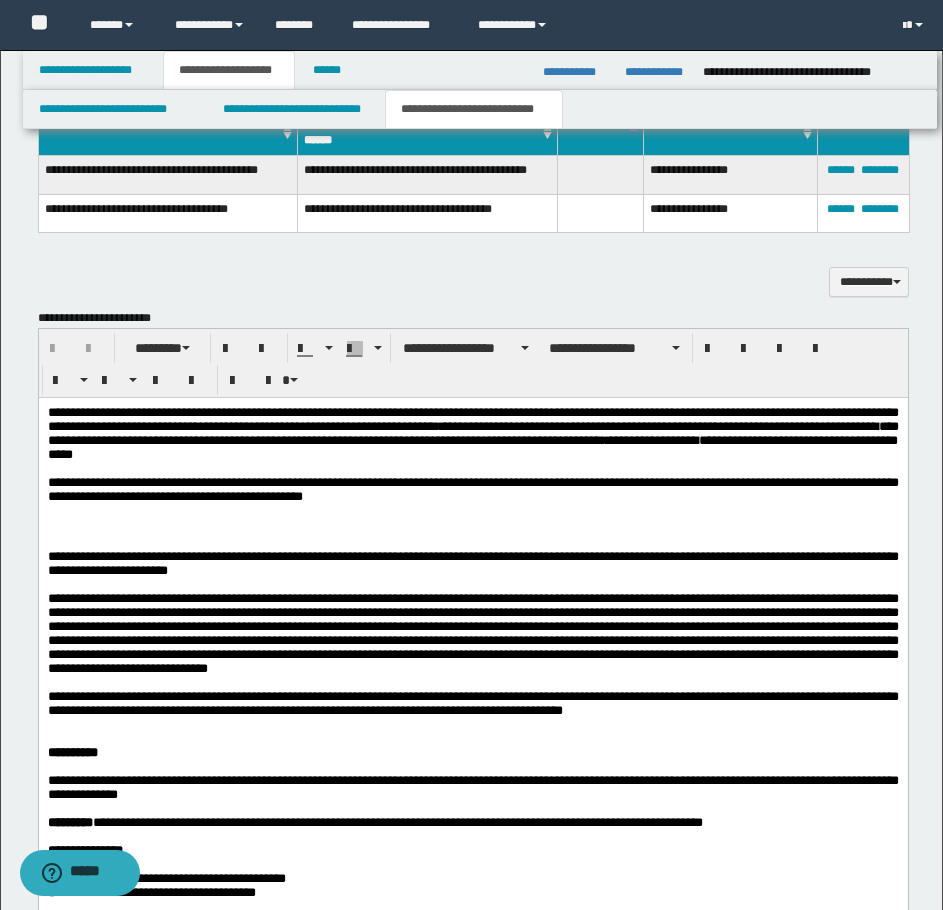 scroll, scrollTop: 1200, scrollLeft: 0, axis: vertical 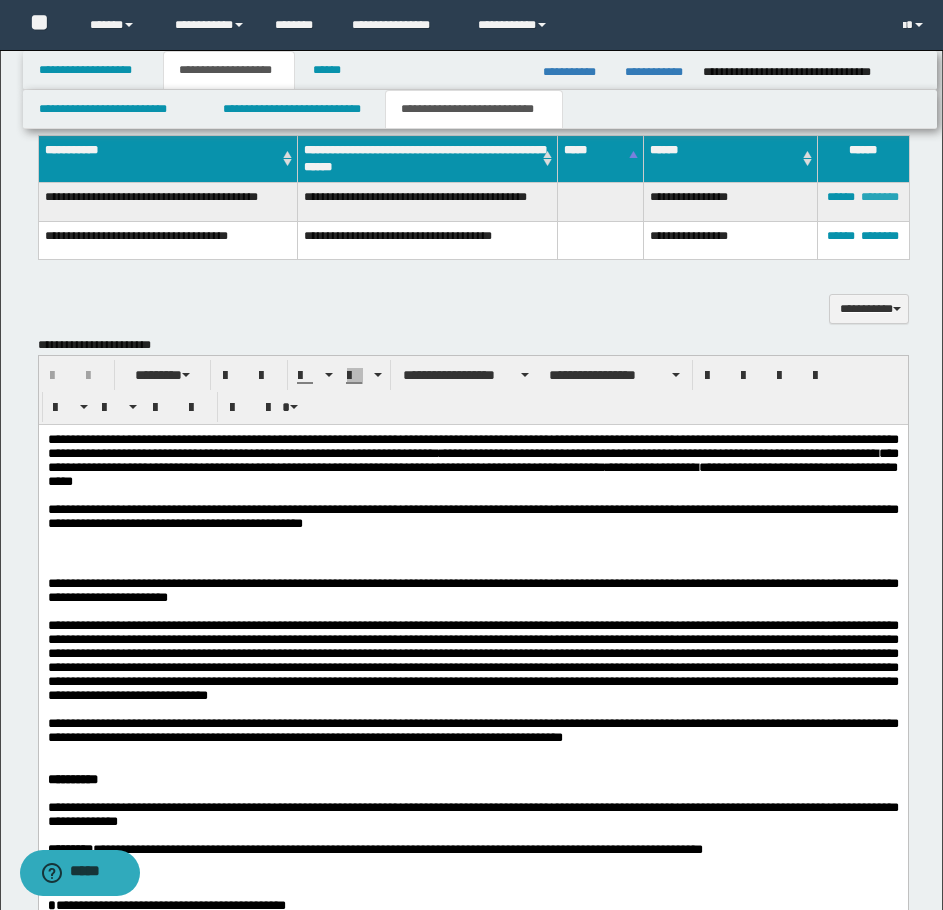 click on "********" at bounding box center [880, 197] 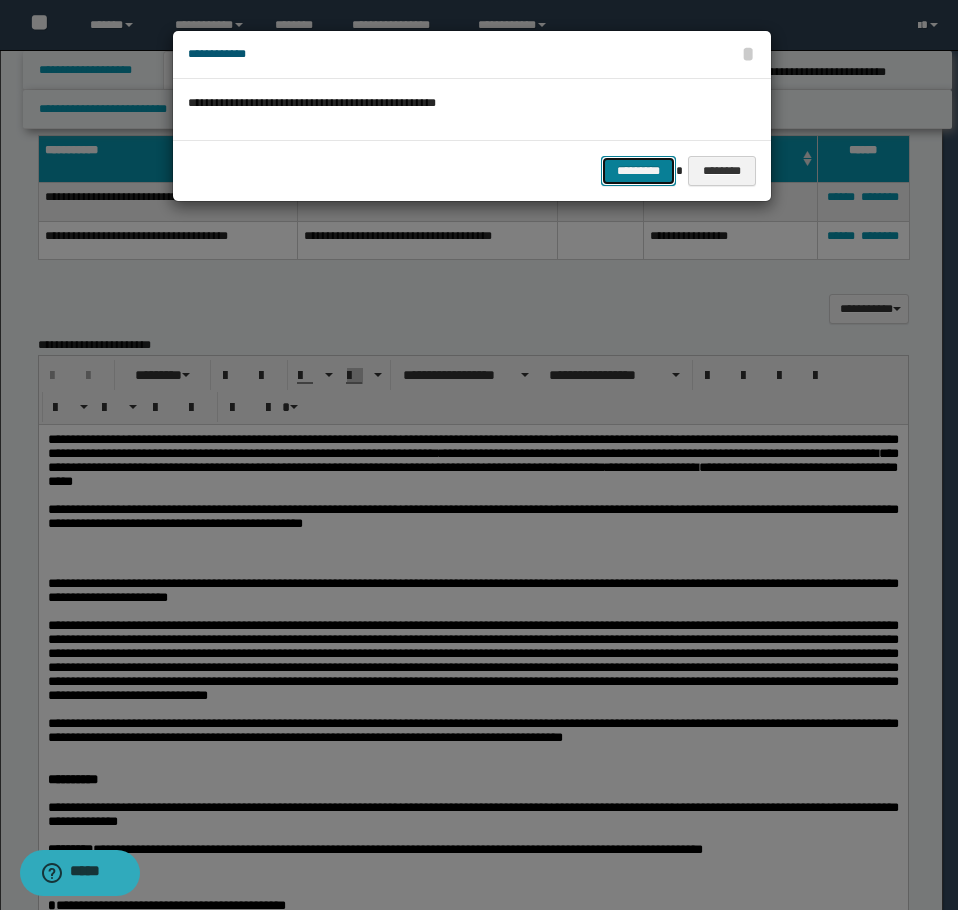 click on "*********" at bounding box center (638, 171) 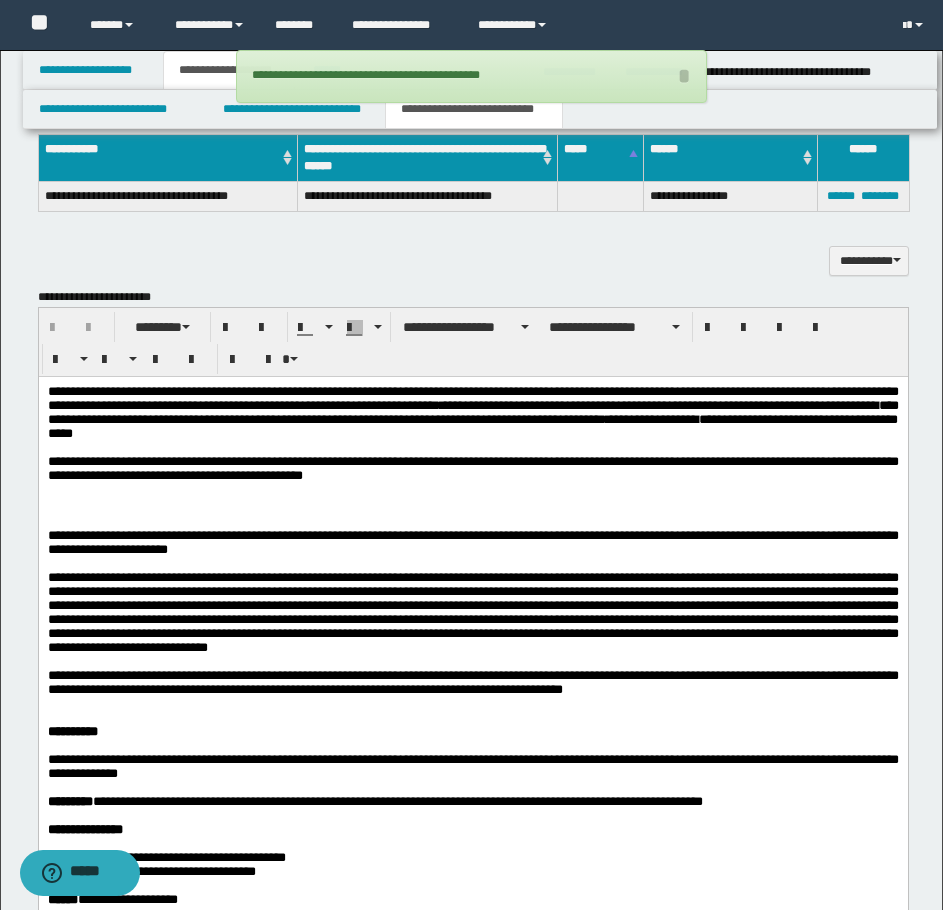 scroll, scrollTop: 1200, scrollLeft: 0, axis: vertical 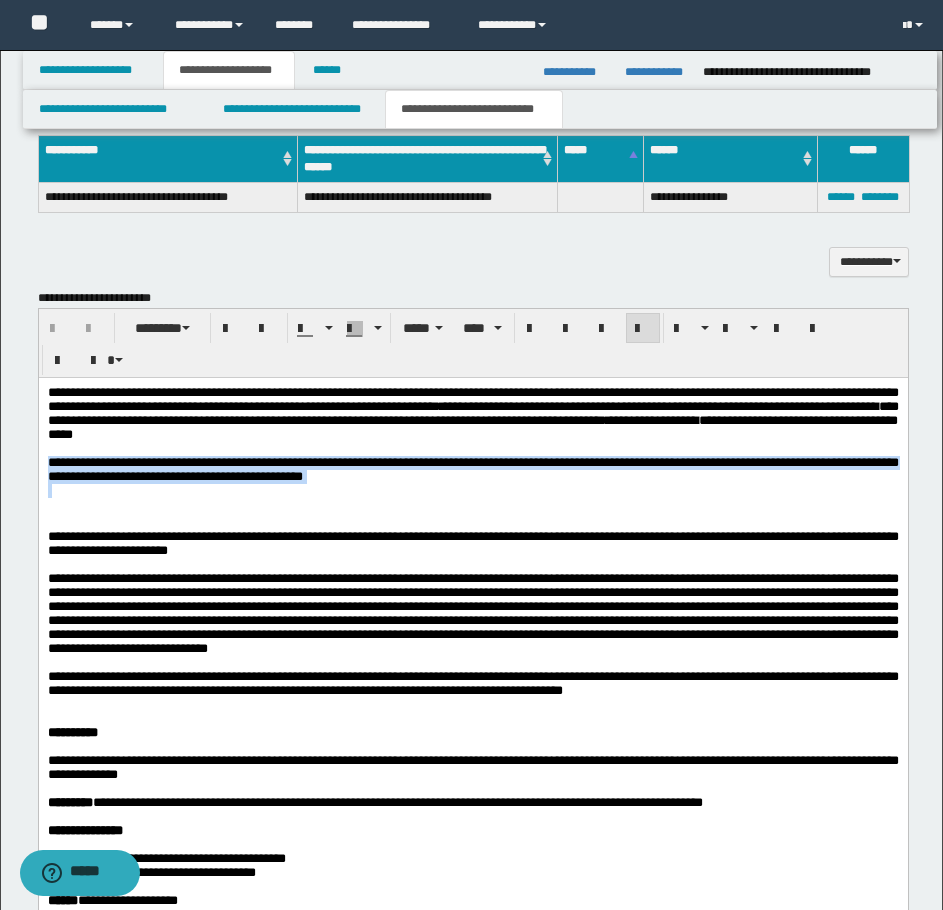 drag, startPoint x: 46, startPoint y: 470, endPoint x: 65, endPoint y: 510, distance: 44.28318 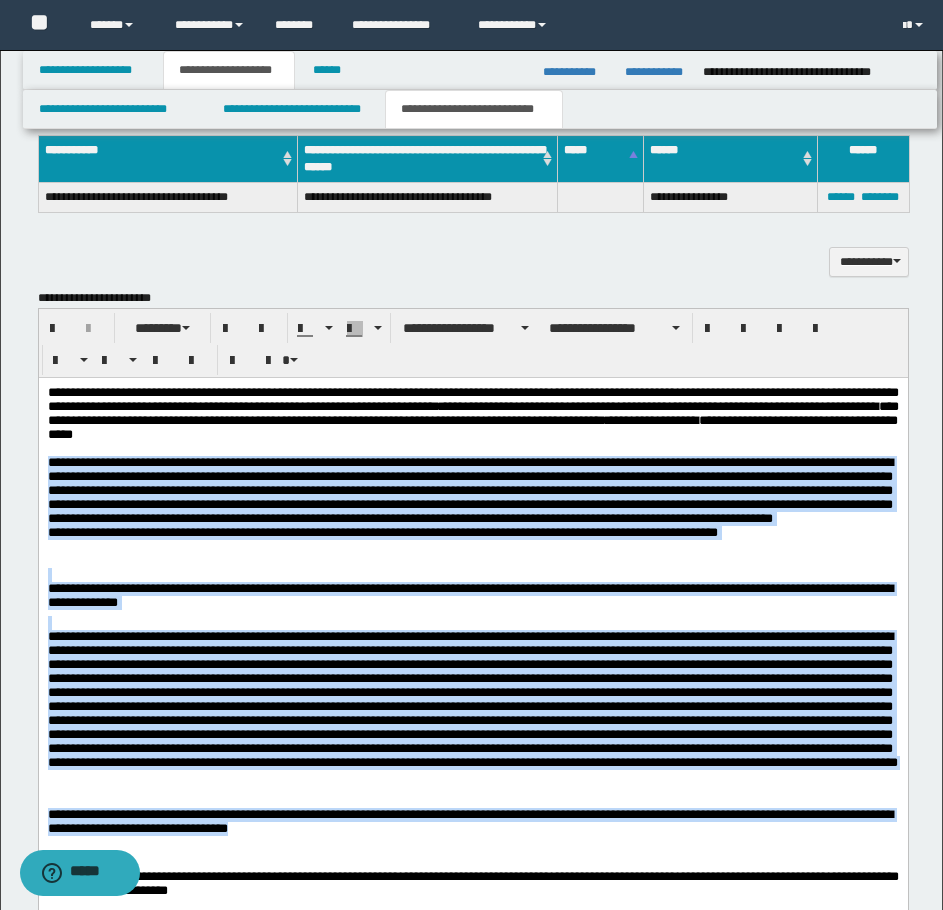 drag, startPoint x: 47, startPoint y: 472, endPoint x: 361, endPoint y: 846, distance: 488.33594 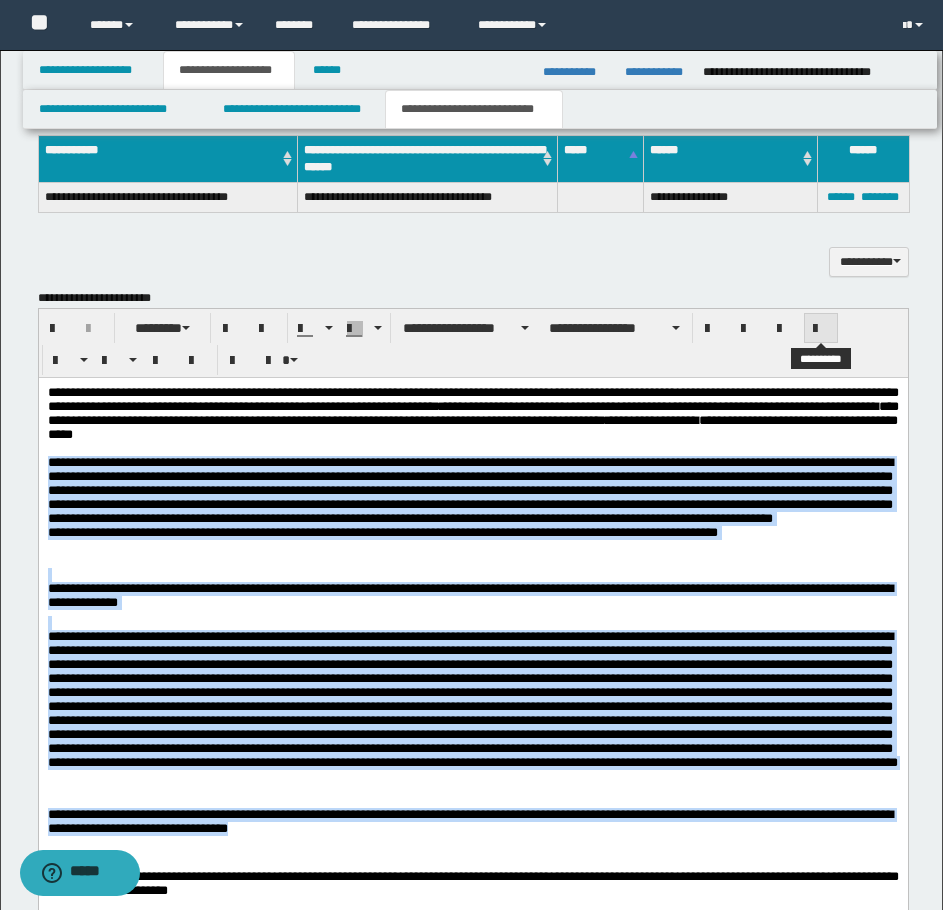 click at bounding box center (821, 329) 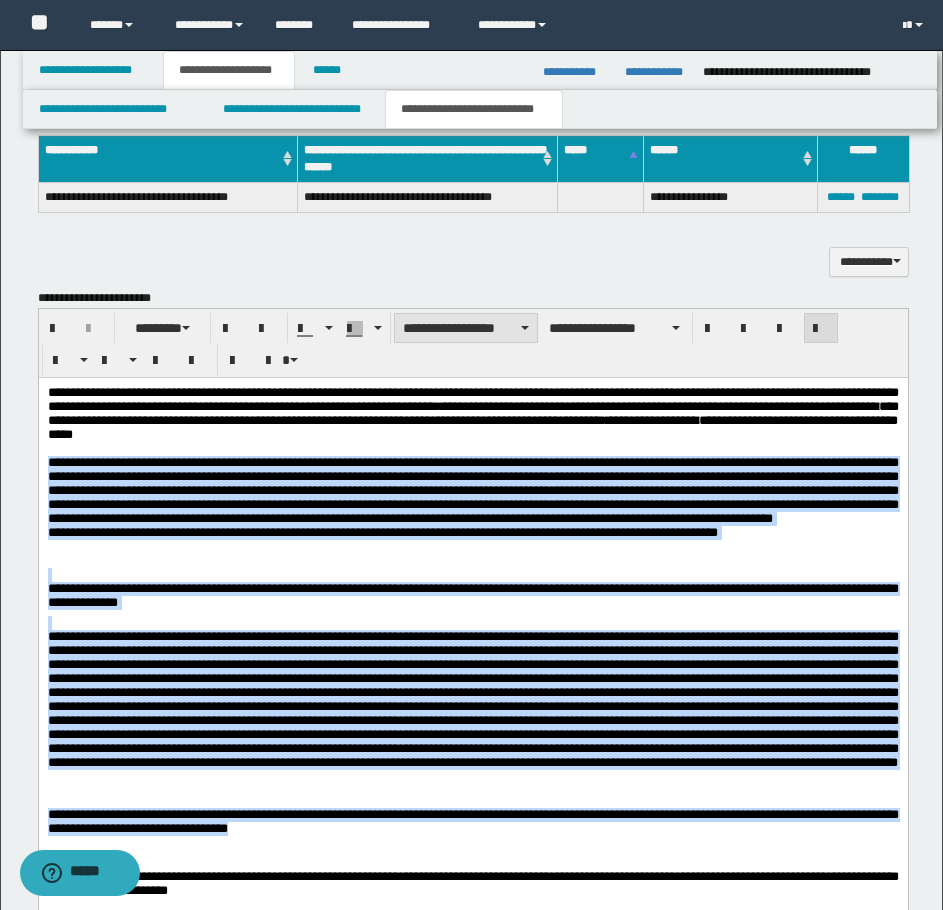 click on "**********" at bounding box center (466, 328) 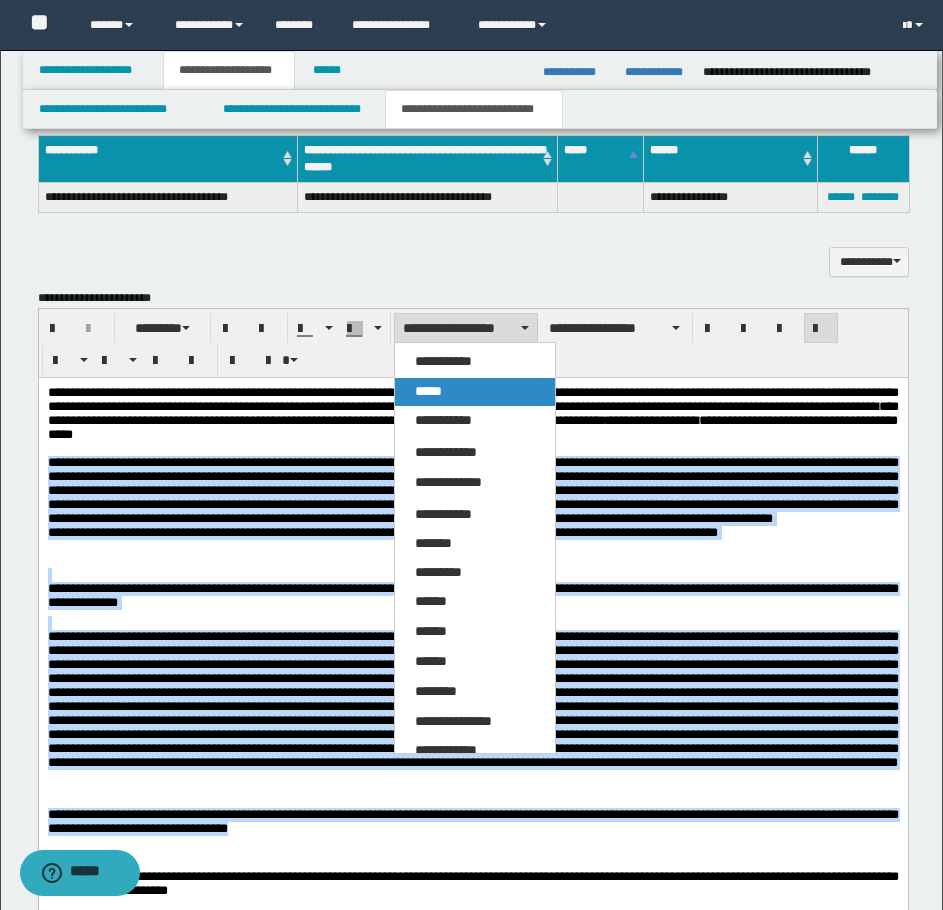 click on "*****" at bounding box center [428, 391] 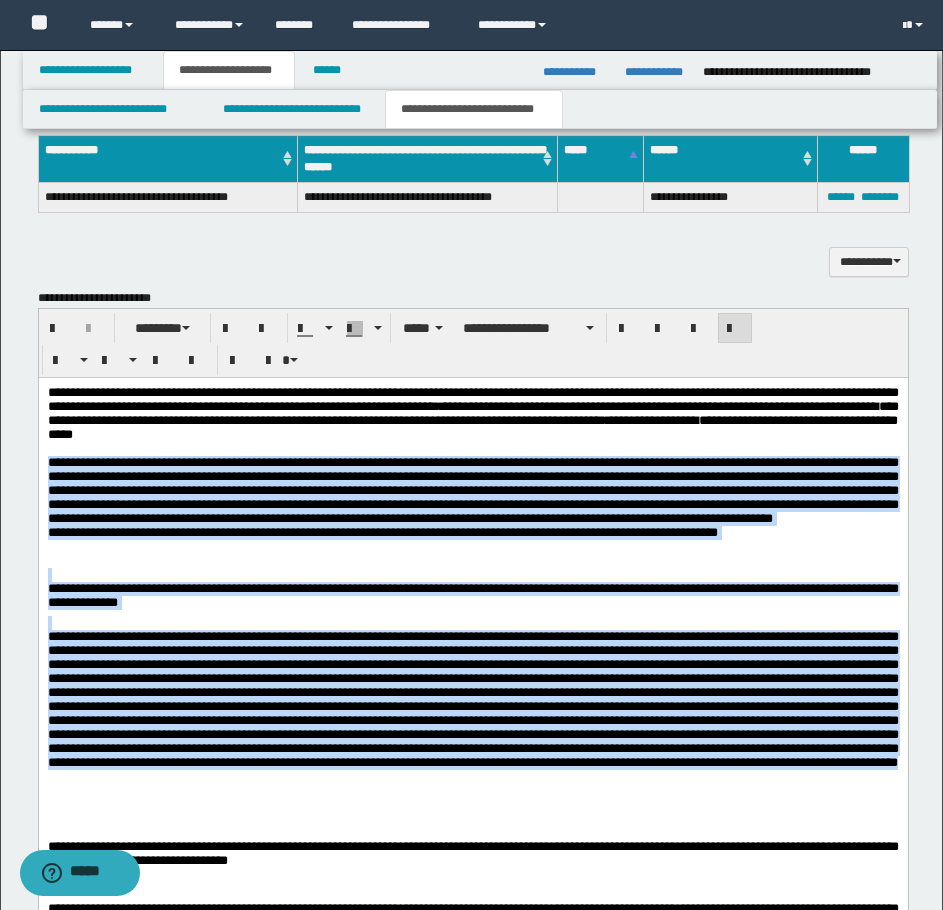 click on "**********" at bounding box center (472, 489) 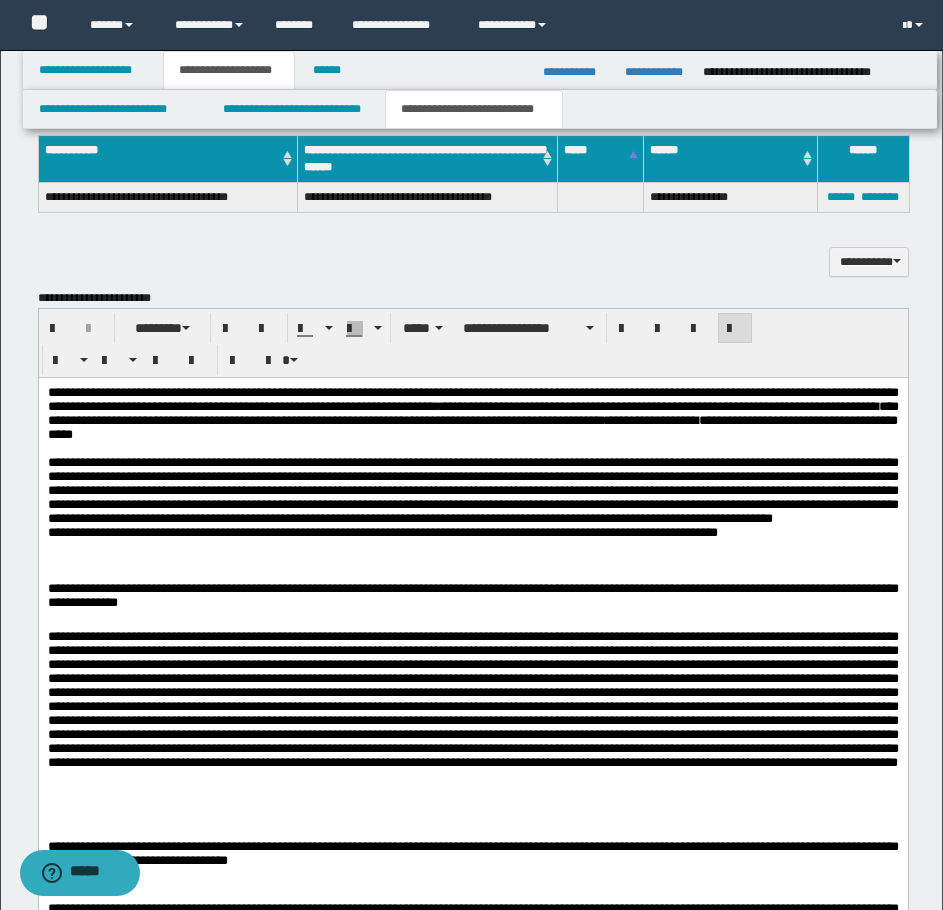 click on "**********" at bounding box center (472, 489) 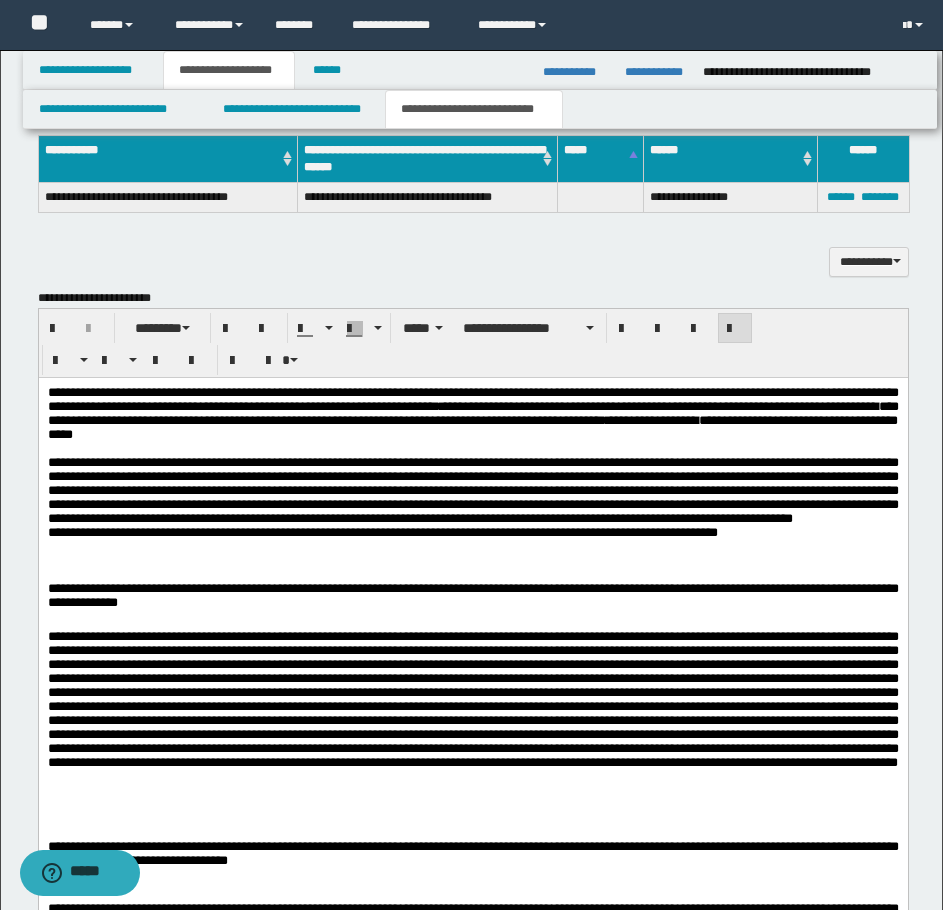 click on "**********" at bounding box center [472, 489] 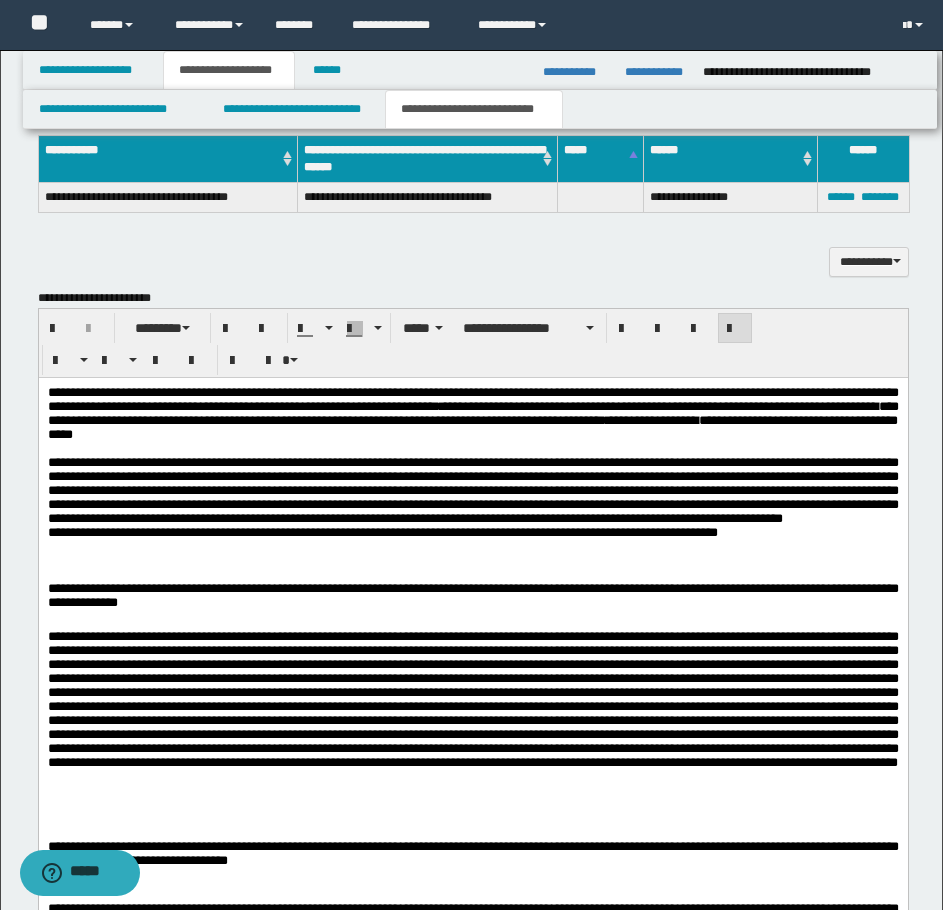 click on "**********" at bounding box center [472, 489] 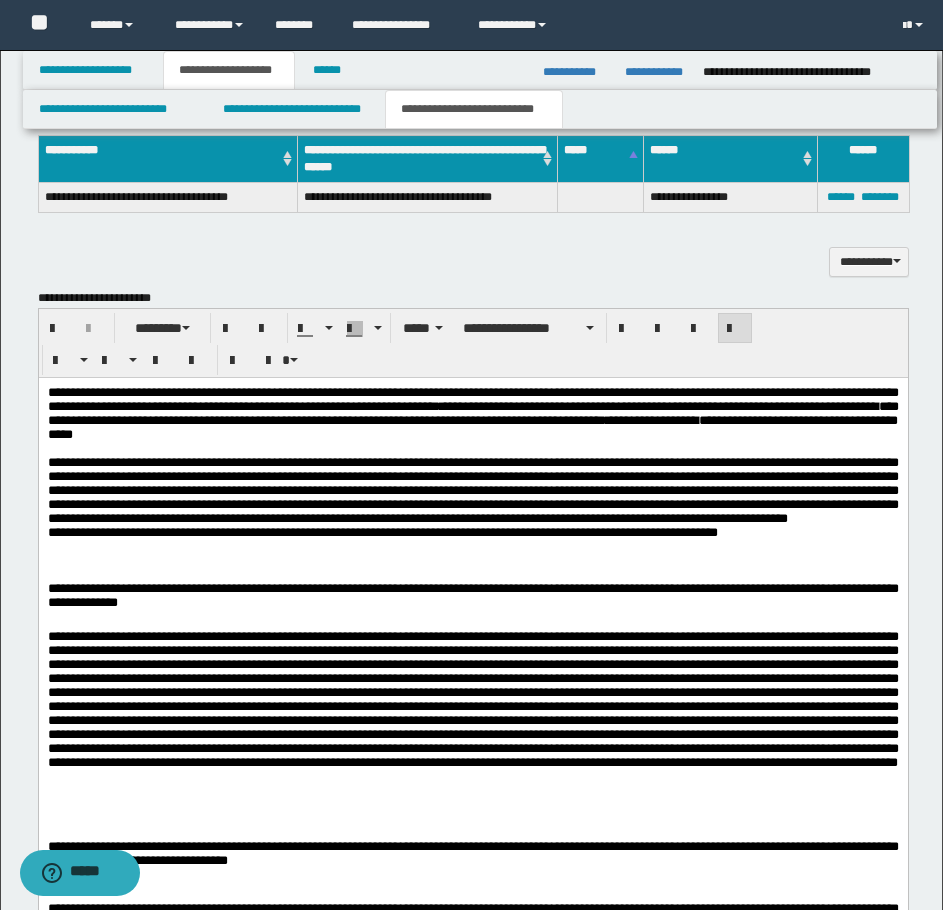 click on "**********" at bounding box center [472, 511] 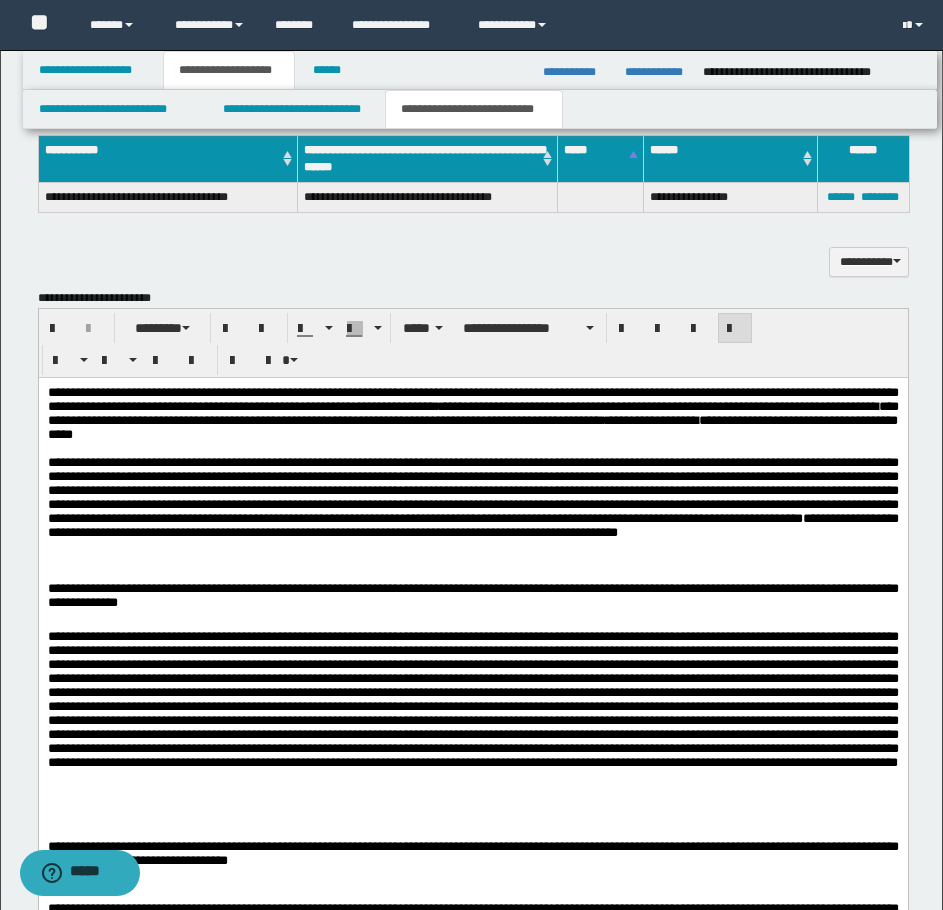 click on "**********" at bounding box center (472, 524) 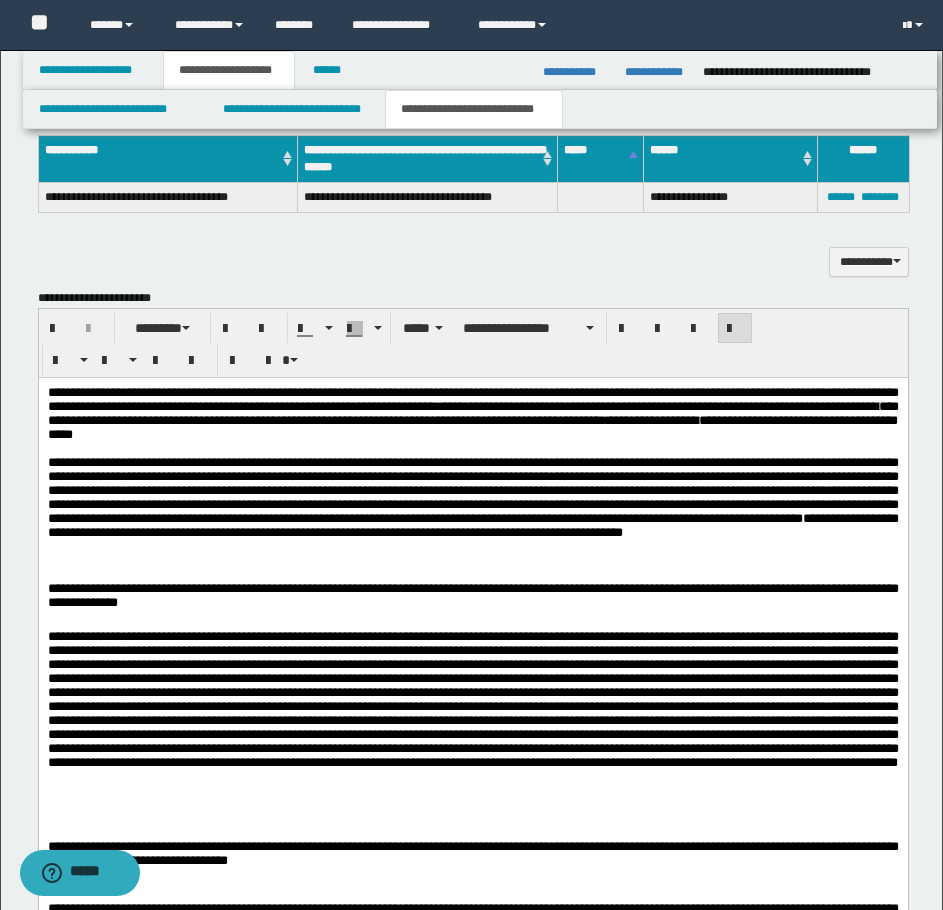 click on "**********" at bounding box center (472, 591) 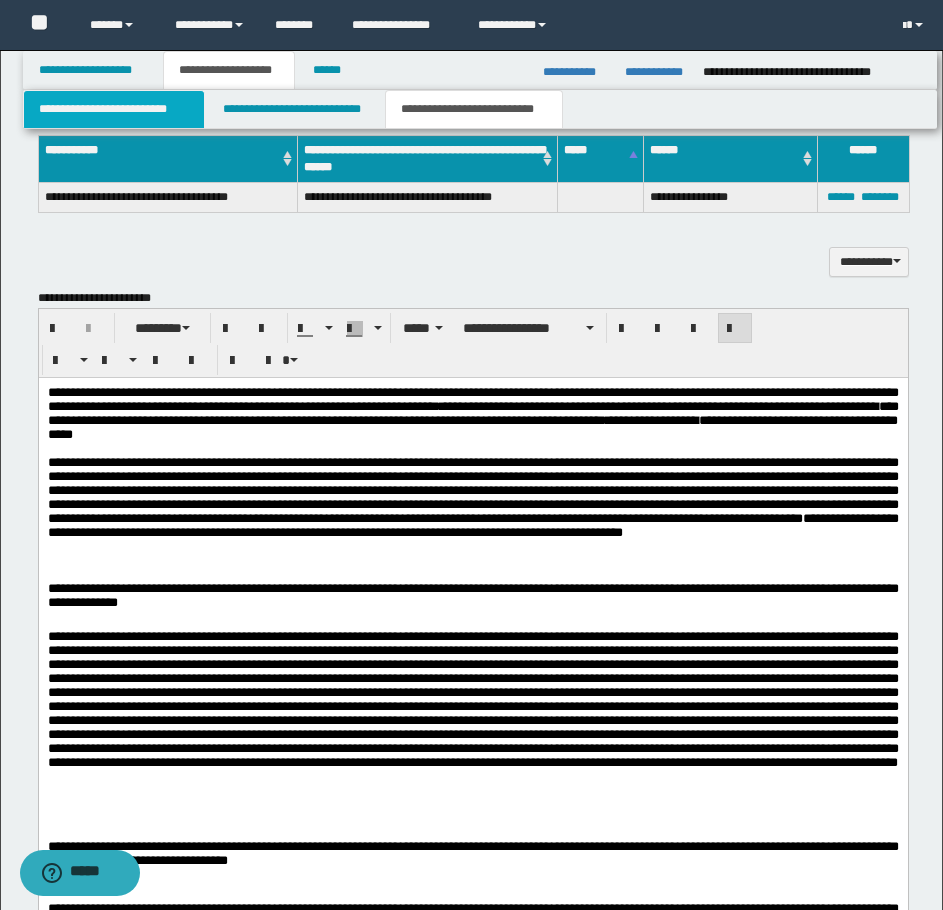 click on "**********" at bounding box center [114, 109] 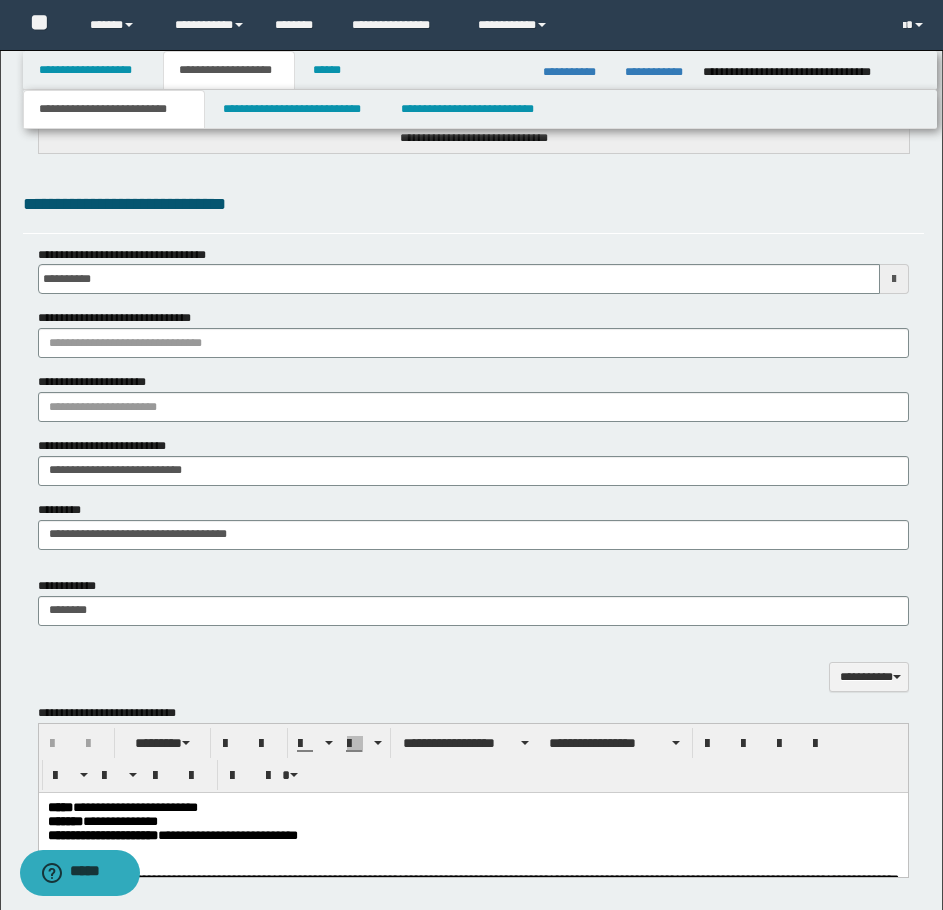scroll, scrollTop: 1300, scrollLeft: 0, axis: vertical 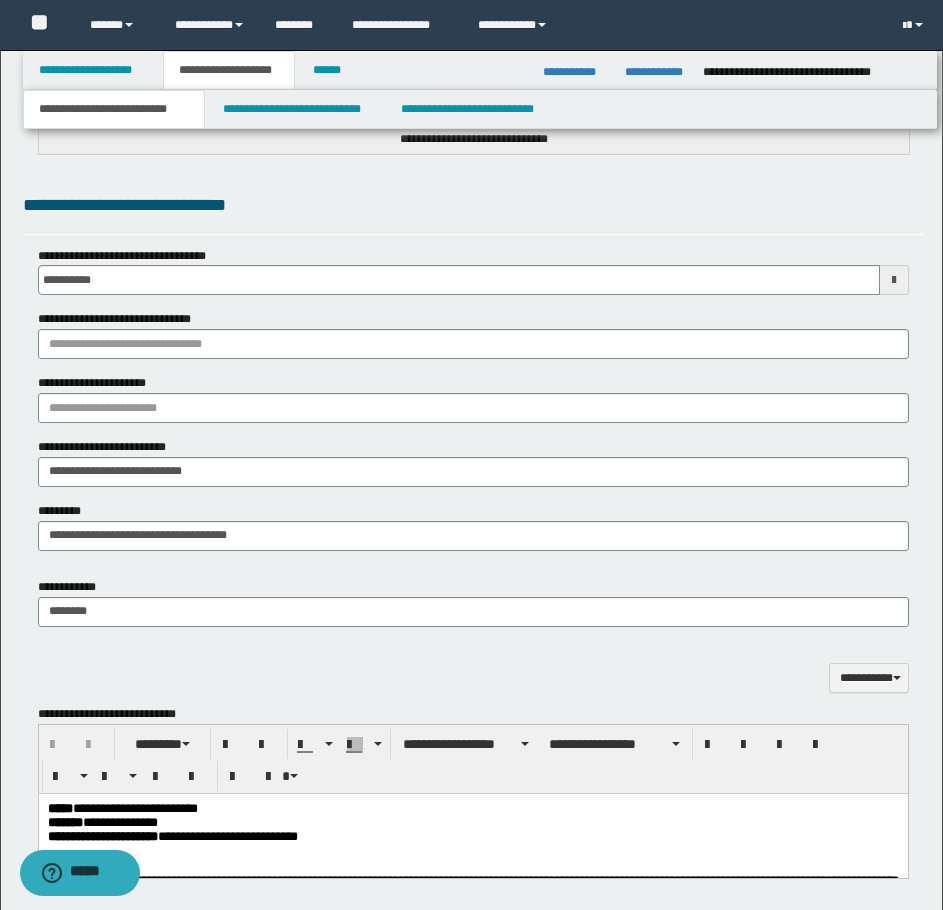 click on "**********" at bounding box center (172, 836) 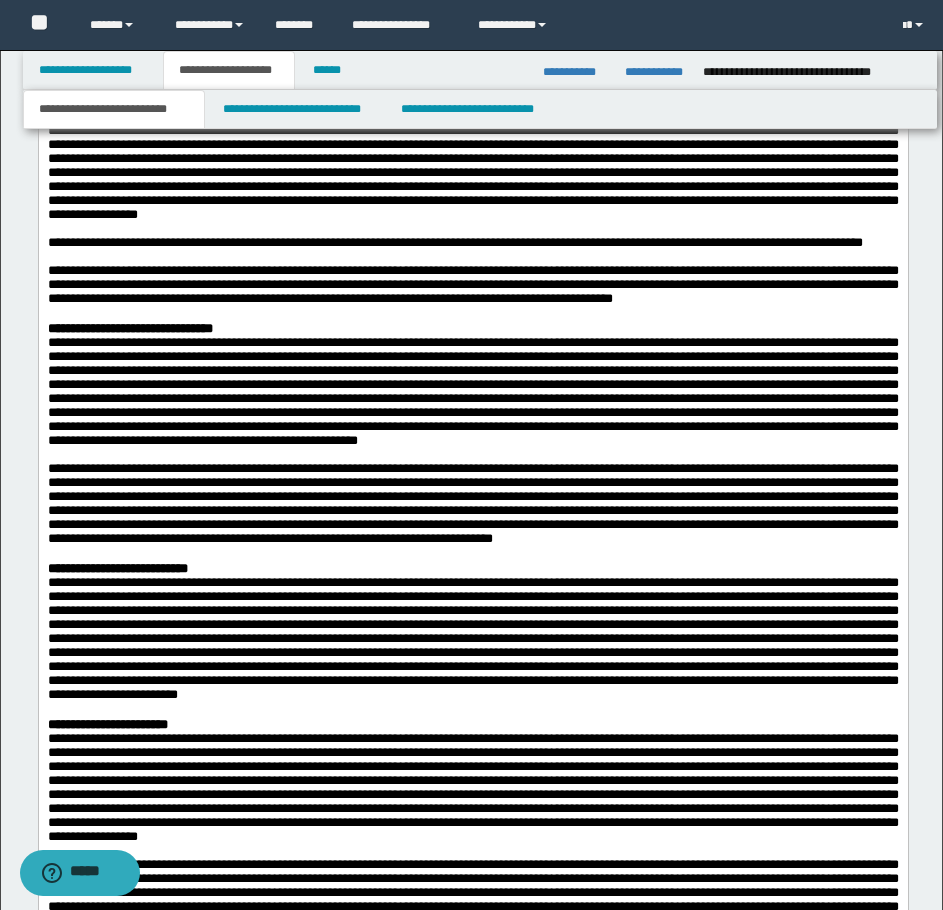 scroll, scrollTop: 3433, scrollLeft: 0, axis: vertical 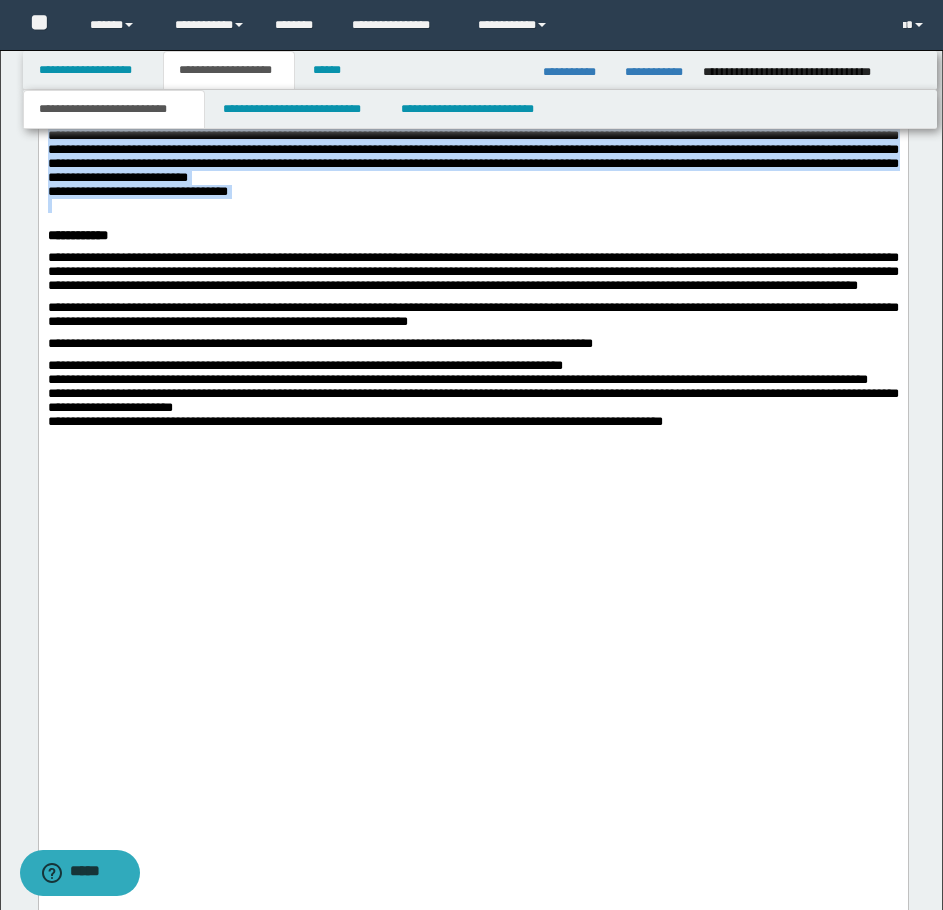 drag, startPoint x: 47, startPoint y: -431, endPoint x: 530, endPoint y: 661, distance: 1194.049 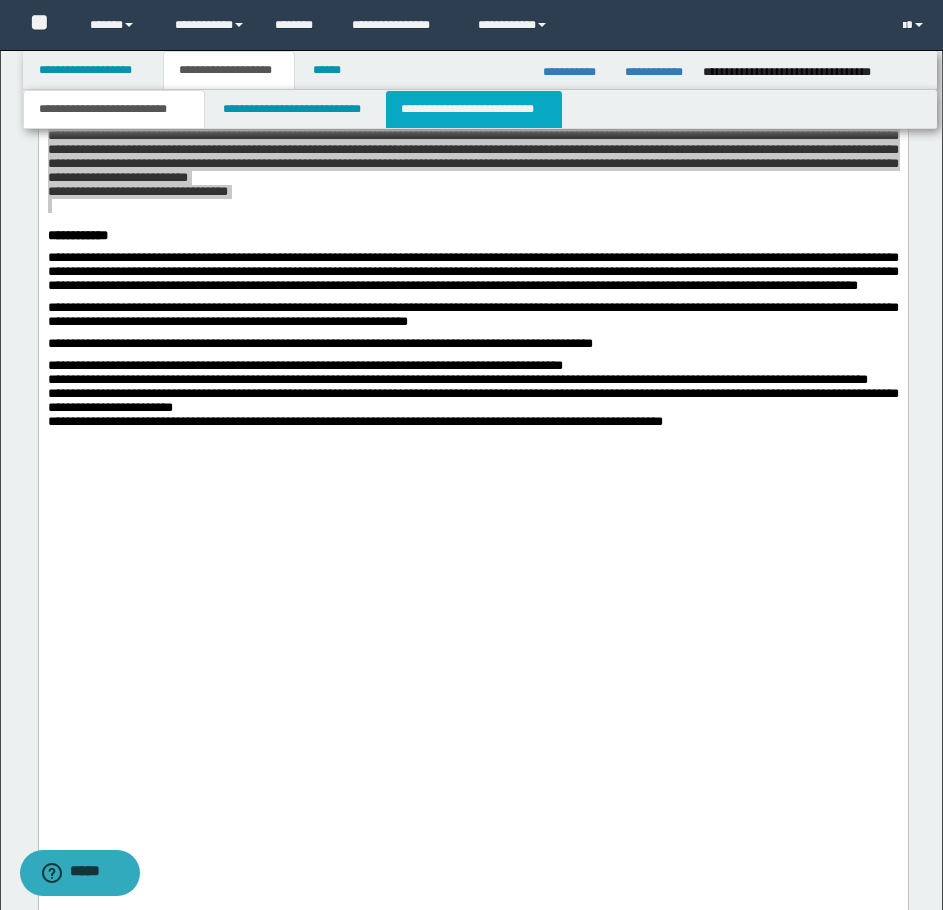 click on "**********" at bounding box center [474, 109] 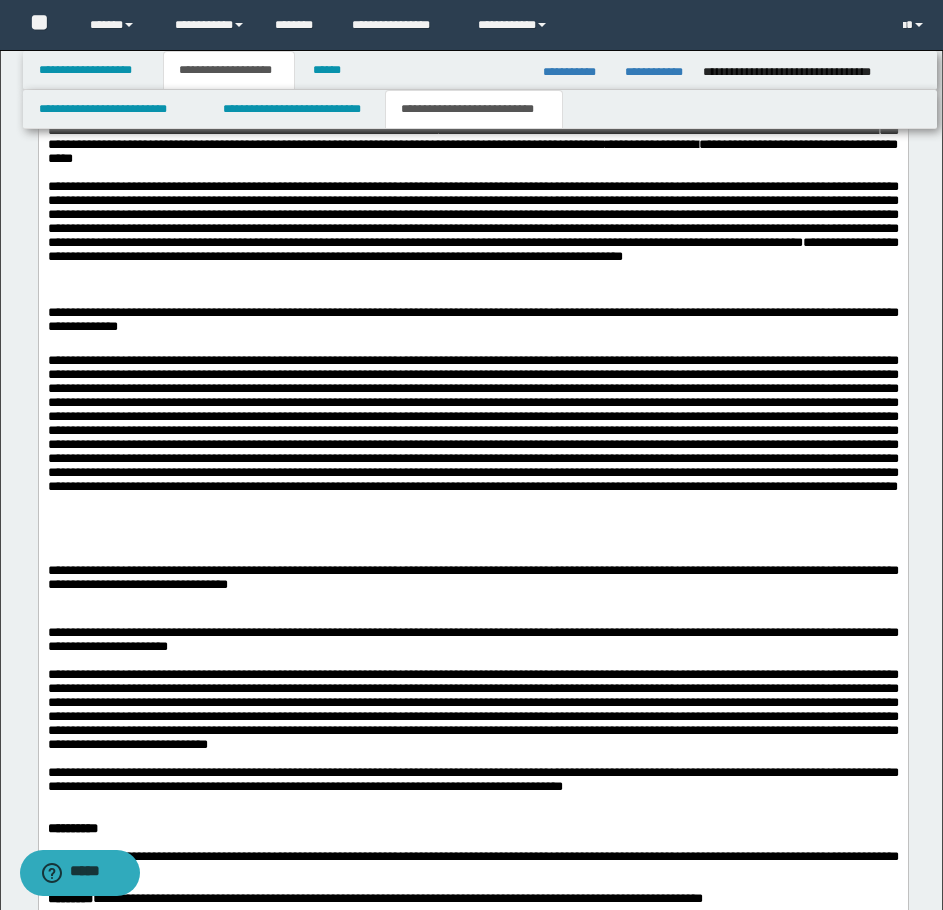 scroll, scrollTop: 1474, scrollLeft: 0, axis: vertical 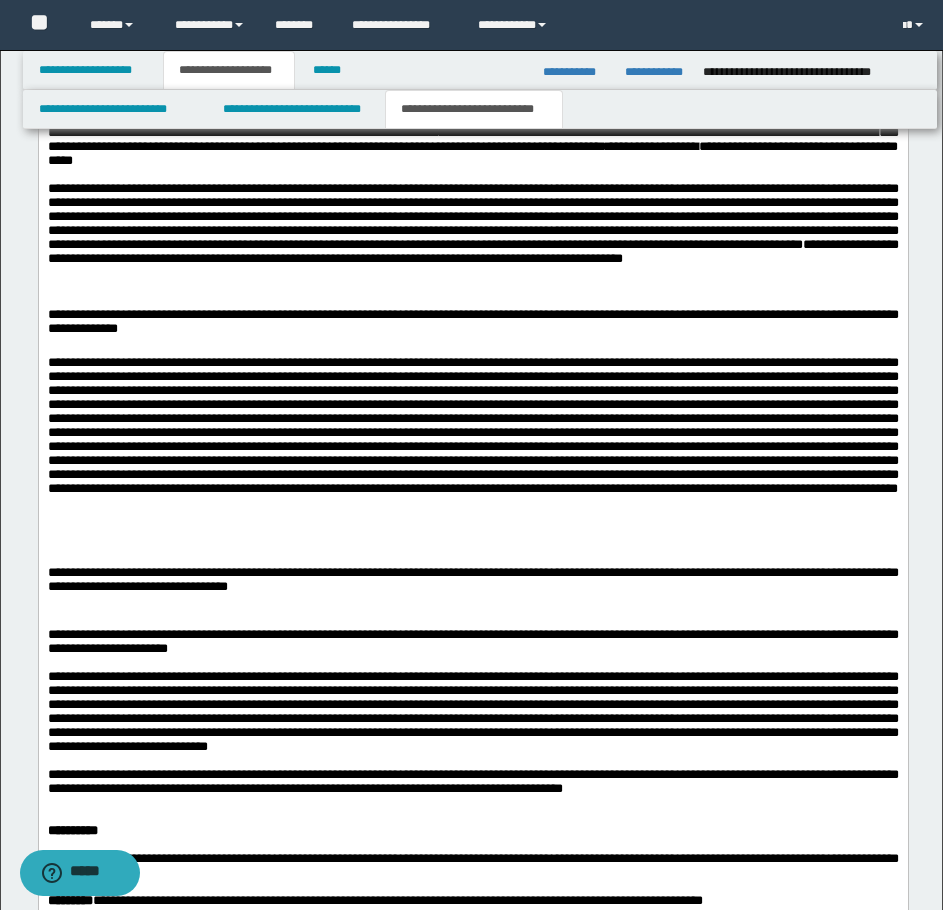 click on "**********" at bounding box center [472, 317] 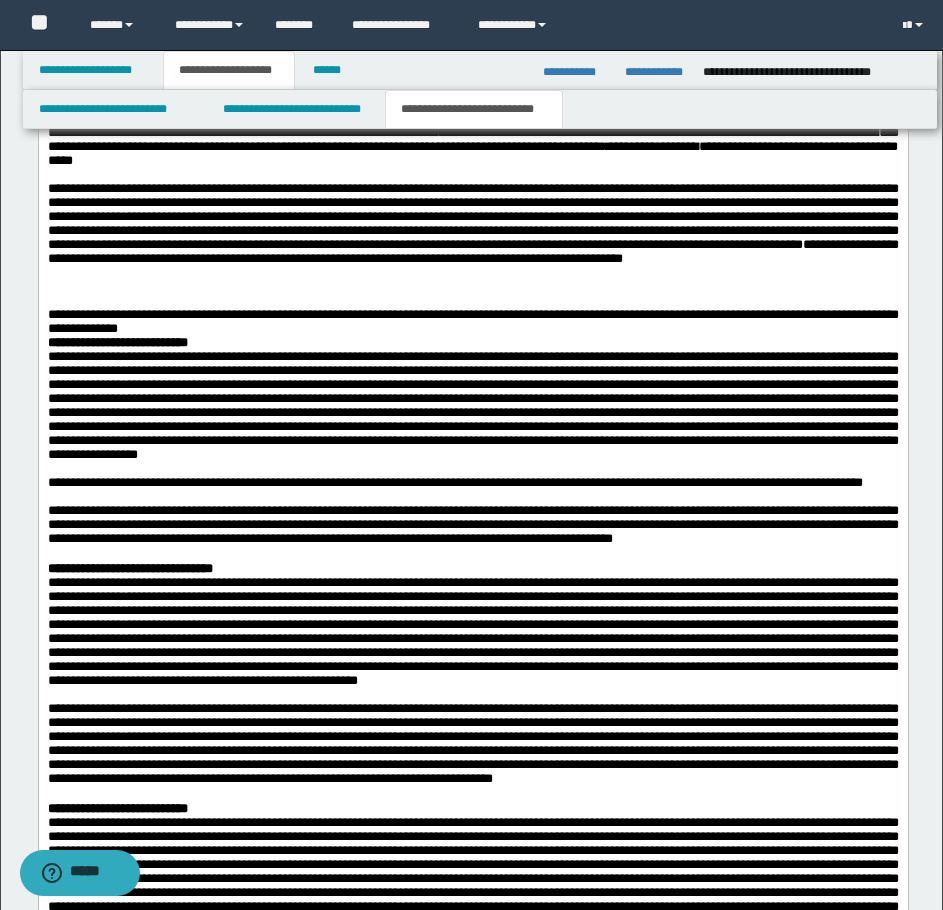 click on "**********" at bounding box center [472, 314] 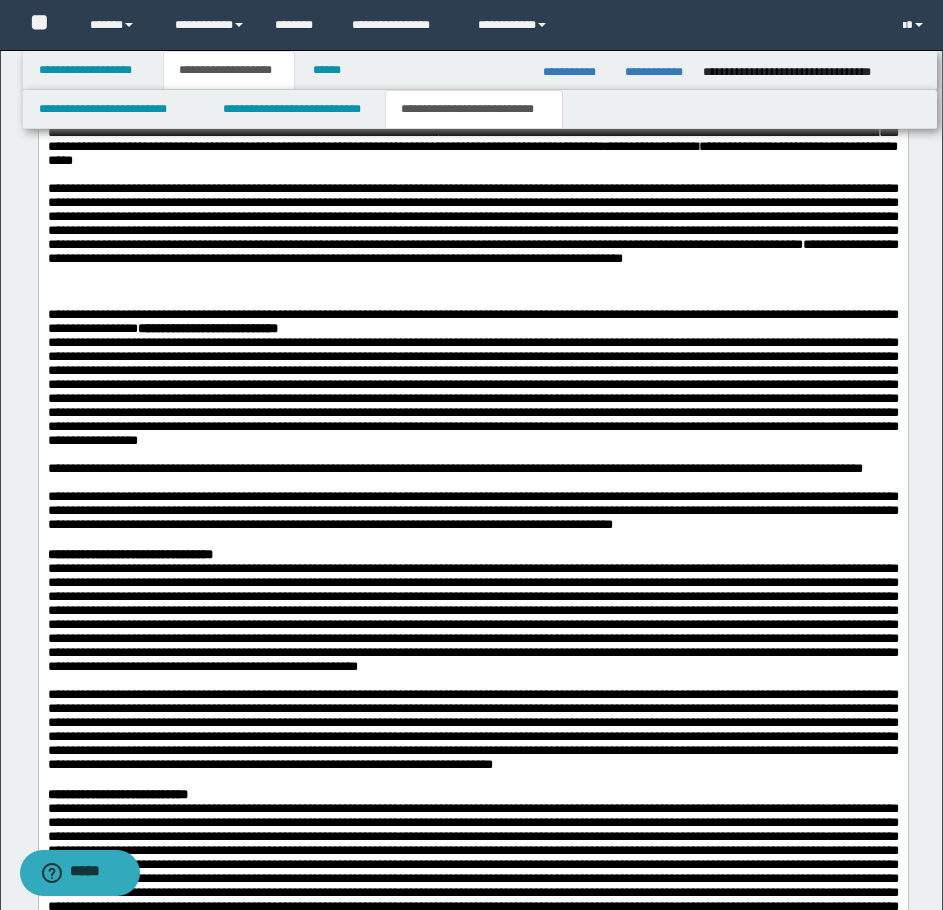 click on "**********" at bounding box center (472, 314) 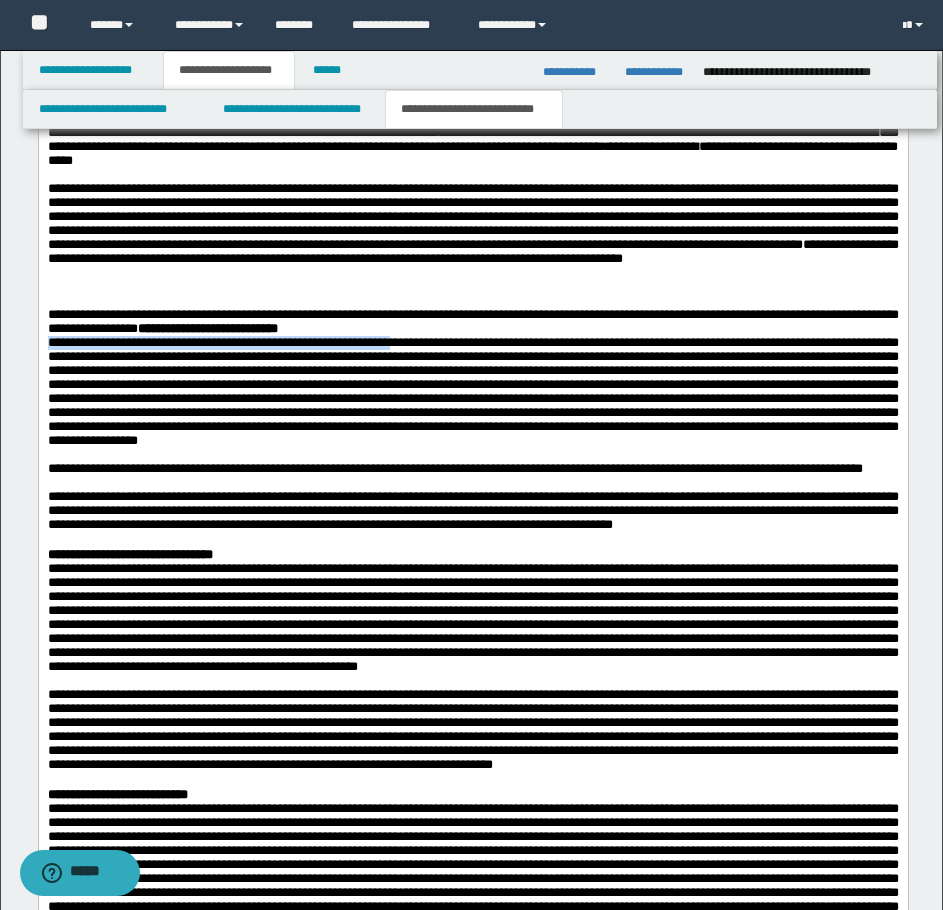 drag, startPoint x: 447, startPoint y: 360, endPoint x: 39, endPoint y: 360, distance: 408 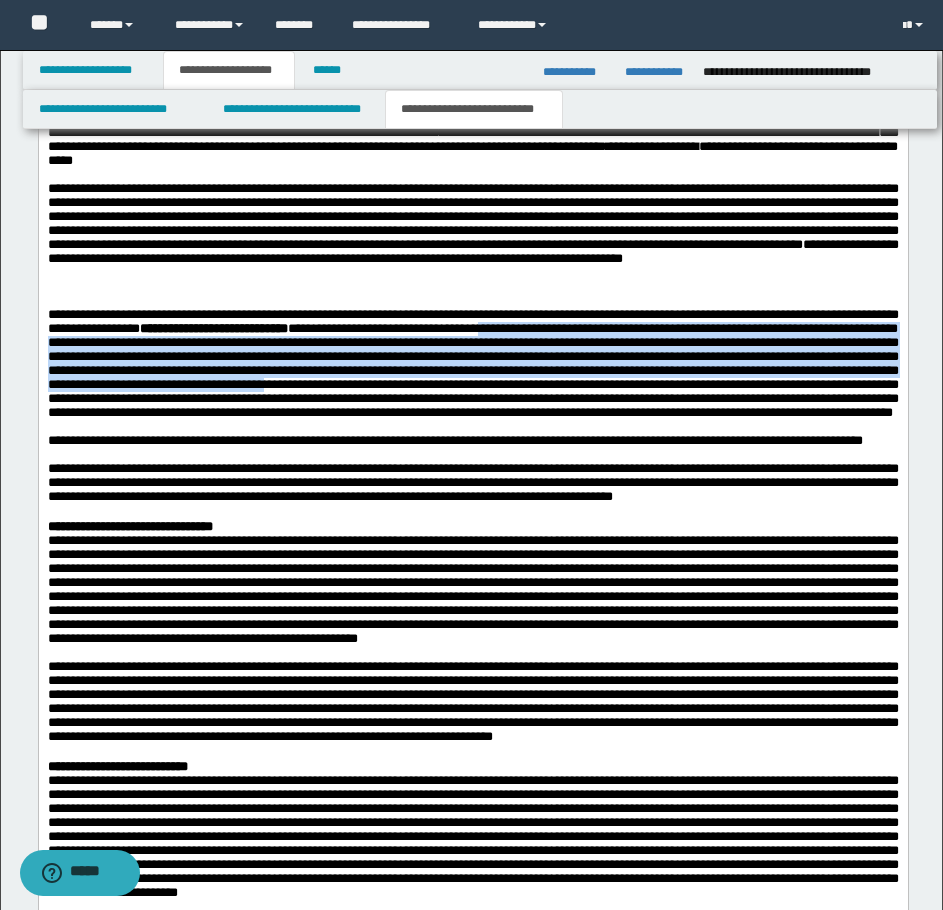 drag, startPoint x: 754, startPoint y: 342, endPoint x: 373, endPoint y: 418, distance: 388.5061 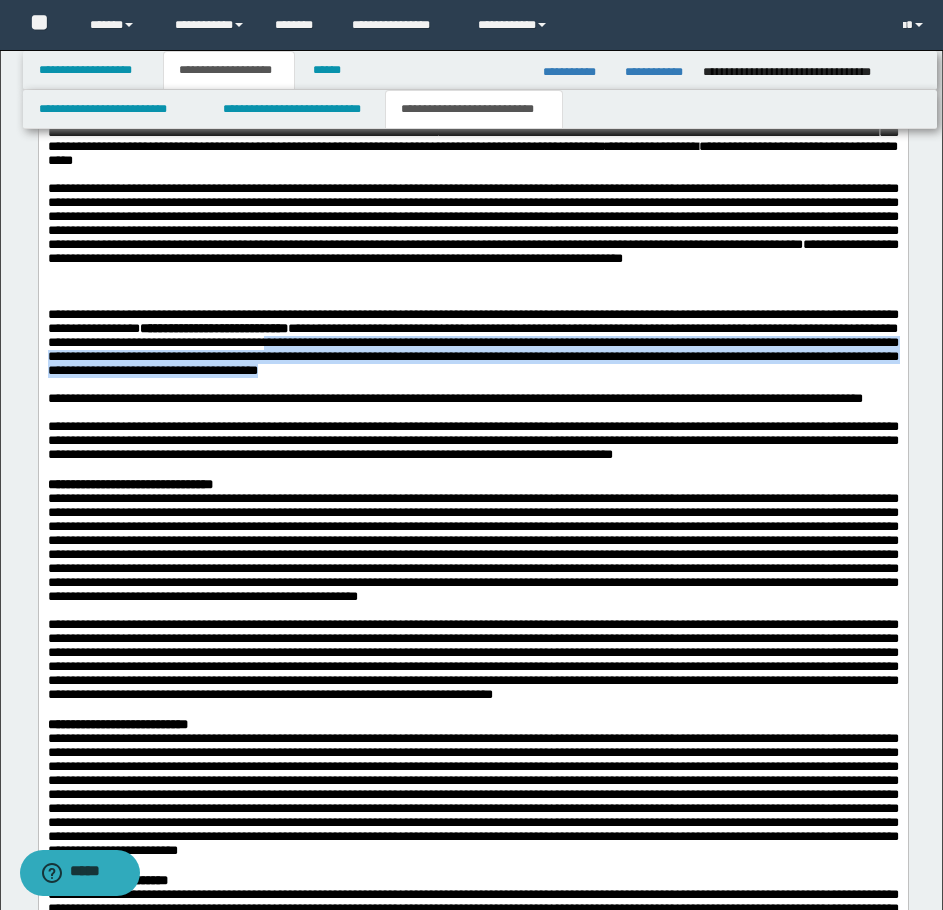 drag, startPoint x: 682, startPoint y: 357, endPoint x: 686, endPoint y: 413, distance: 56.142673 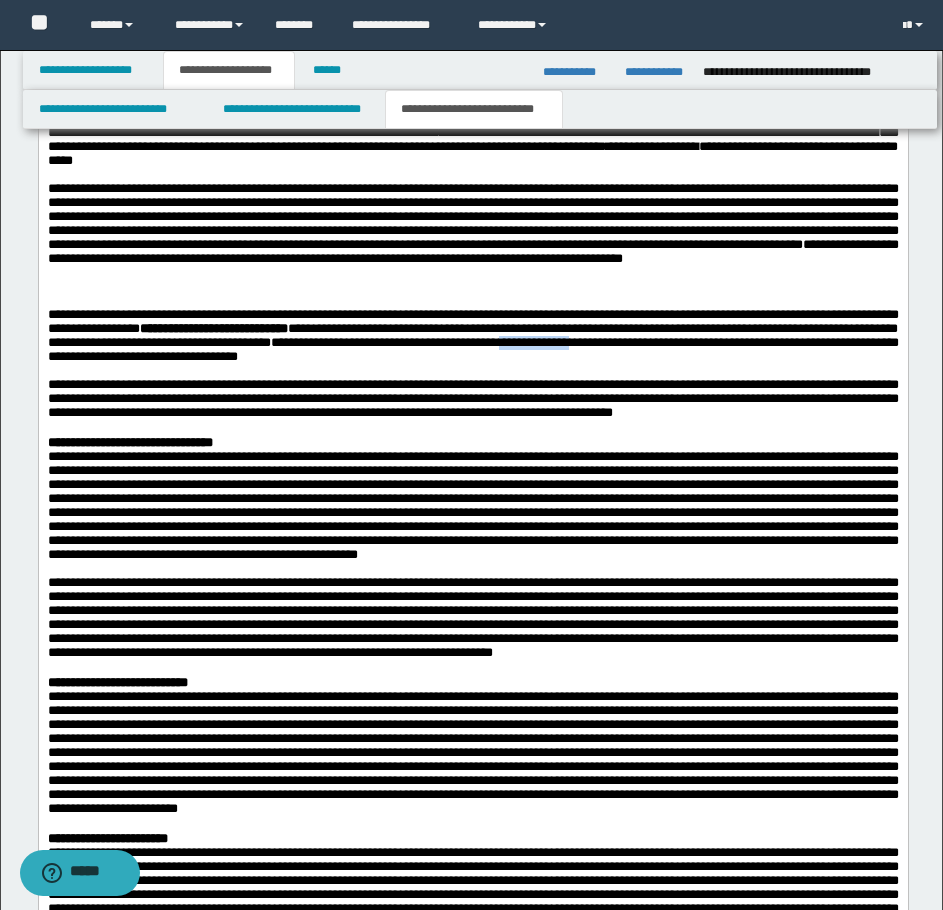 drag, startPoint x: 128, startPoint y: 376, endPoint x: 206, endPoint y: 376, distance: 78 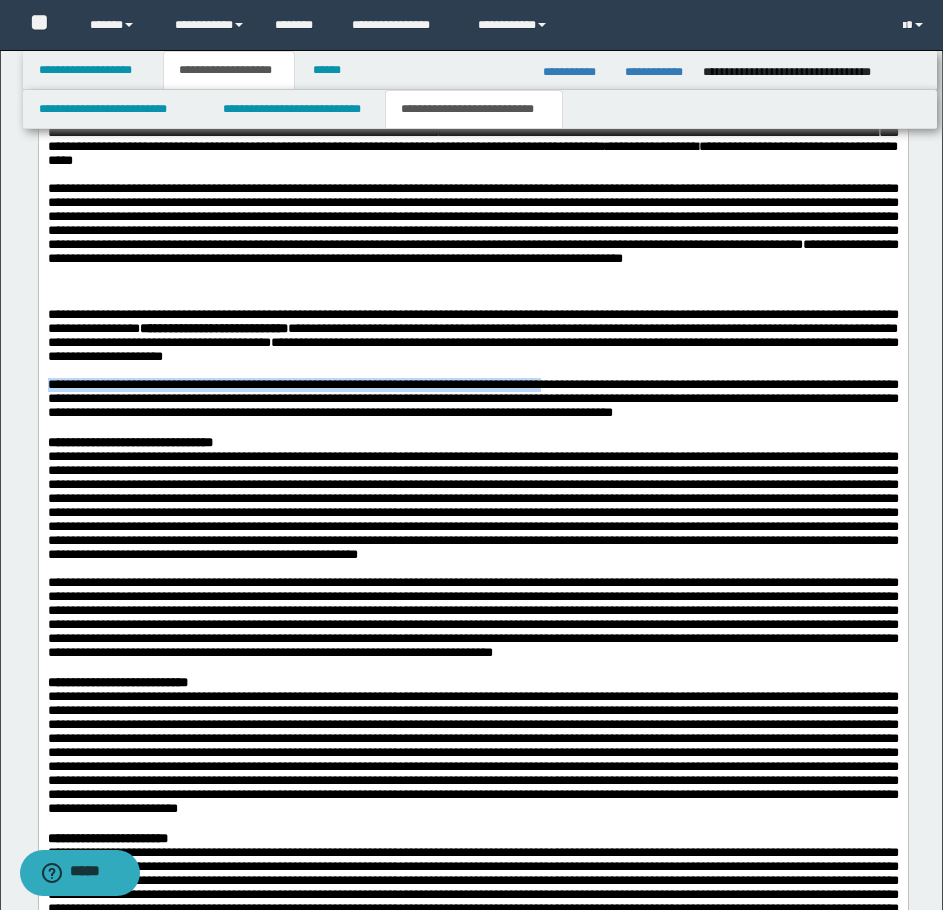 drag, startPoint x: 46, startPoint y: 408, endPoint x: 637, endPoint y: 412, distance: 591.01355 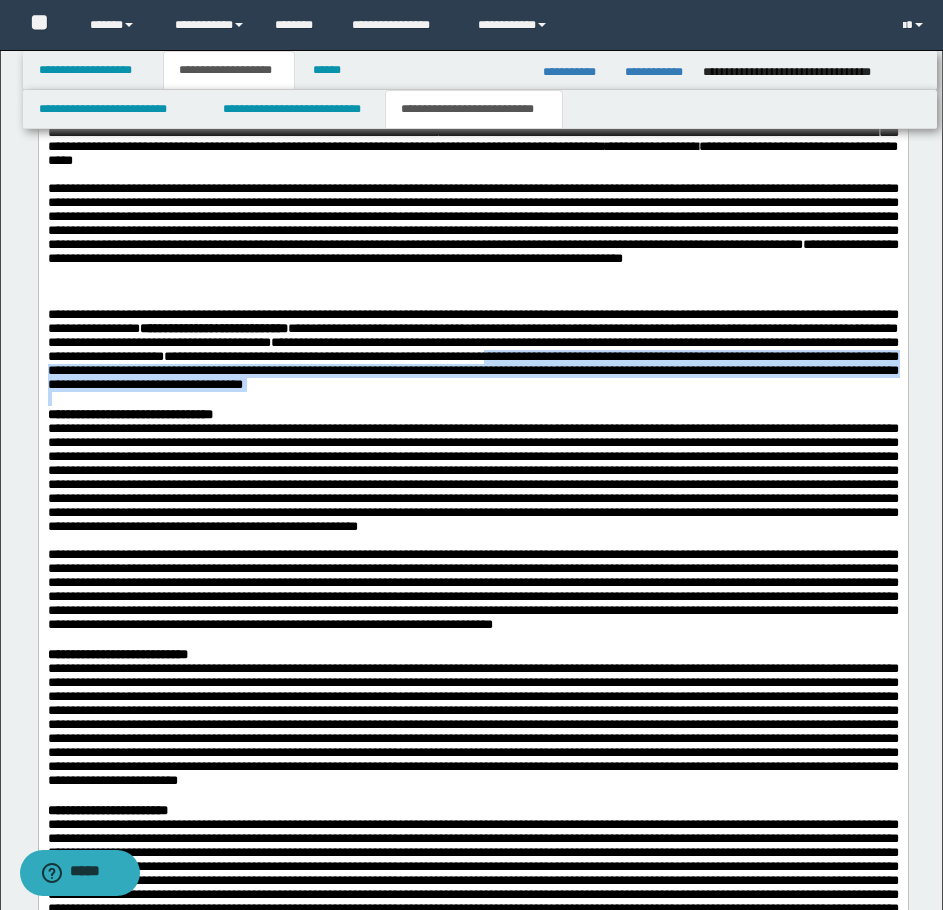 drag, startPoint x: 307, startPoint y: 393, endPoint x: 358, endPoint y: 431, distance: 63.600315 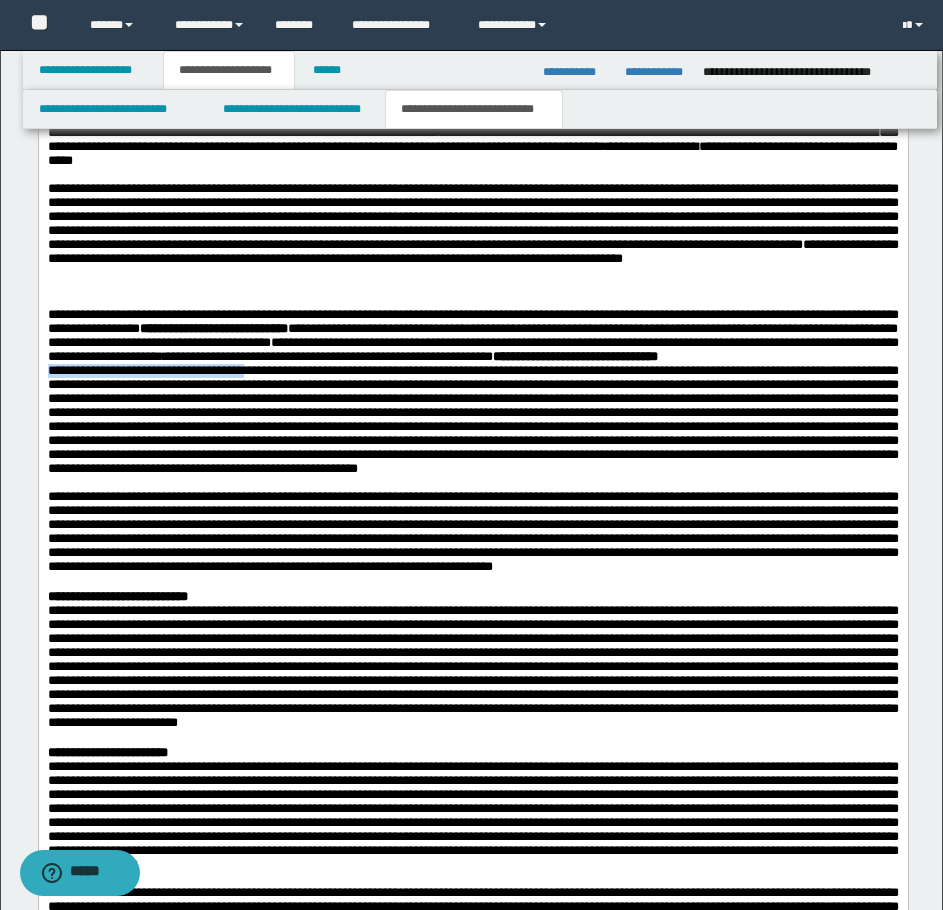 drag, startPoint x: 48, startPoint y: 405, endPoint x: 280, endPoint y: 411, distance: 232.07758 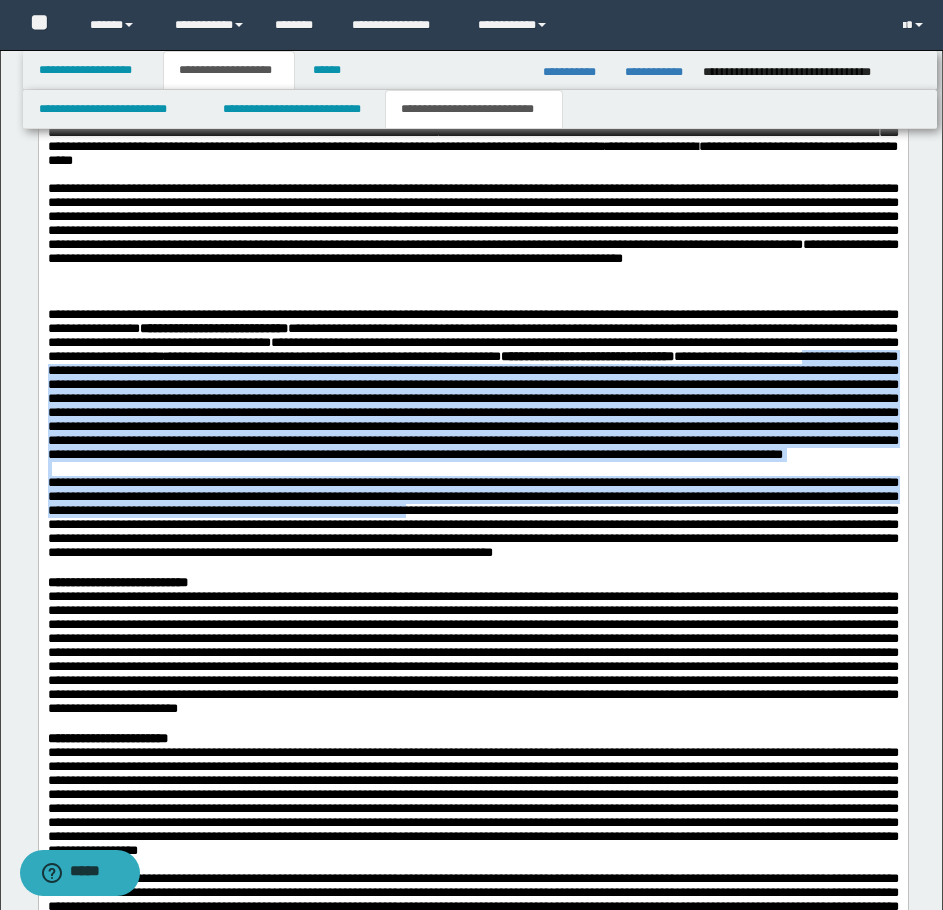 drag, startPoint x: 744, startPoint y: 392, endPoint x: 855, endPoint y: 598, distance: 234.00214 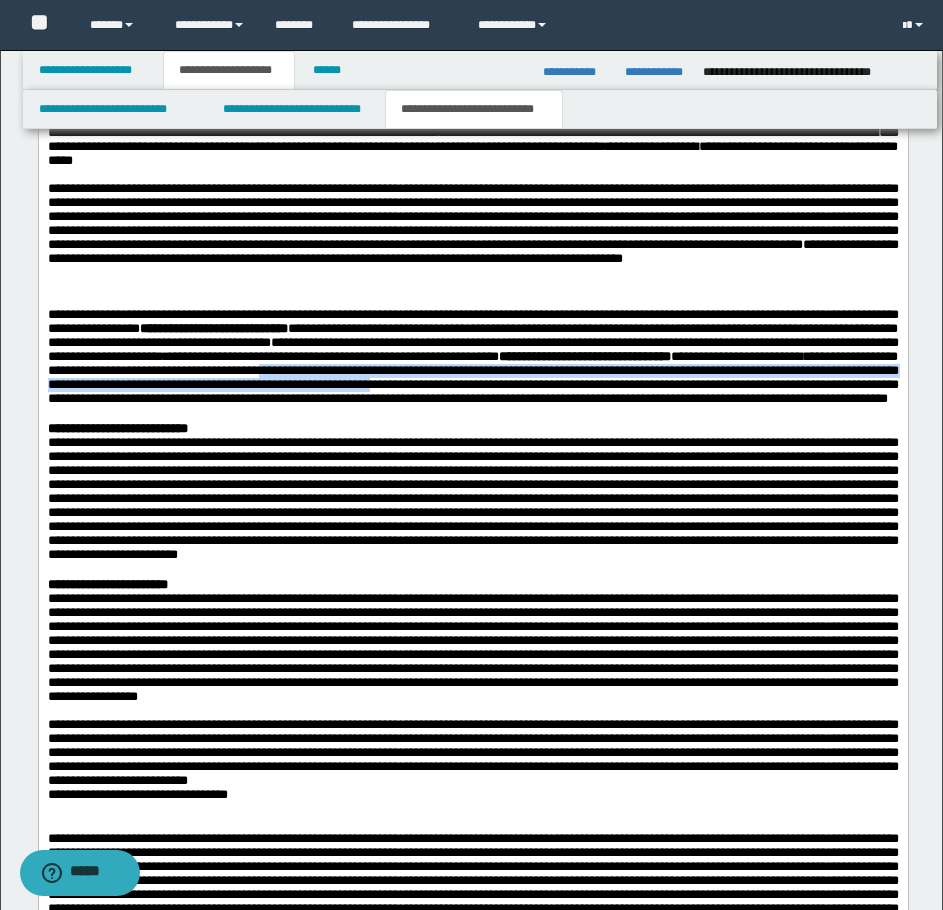 drag, startPoint x: 233, startPoint y: 404, endPoint x: 519, endPoint y: 420, distance: 286.4472 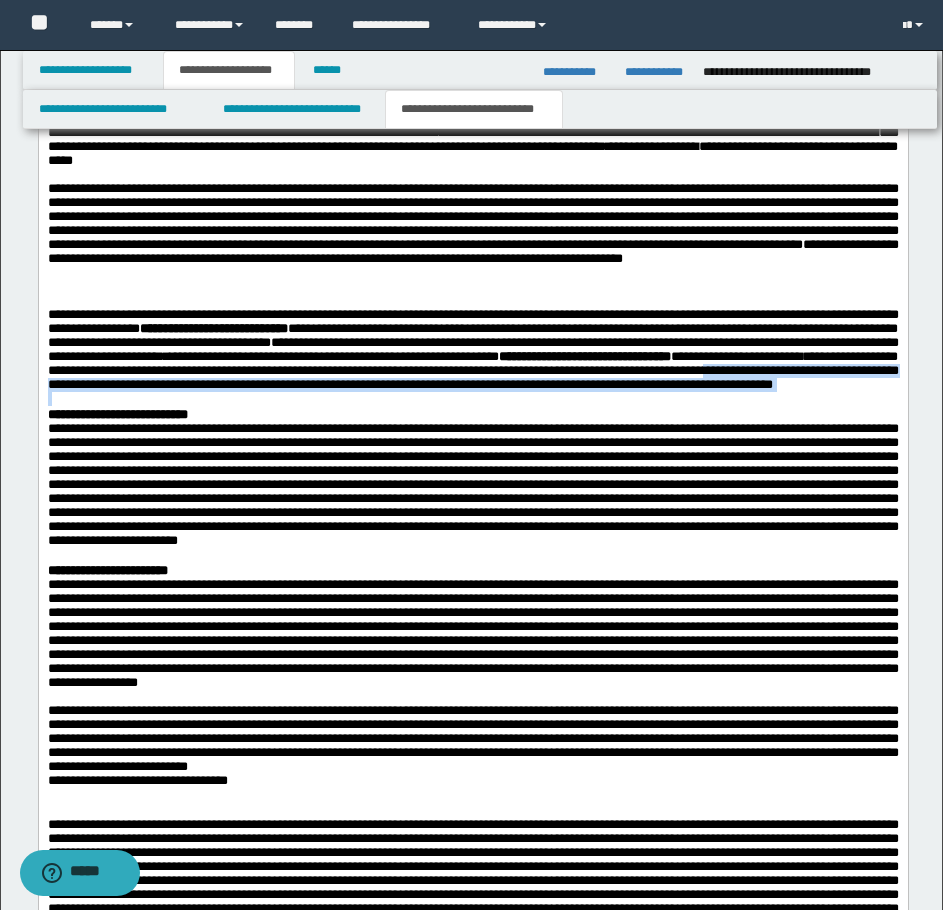 drag, startPoint x: 780, startPoint y: 407, endPoint x: 591, endPoint y: 453, distance: 194.51735 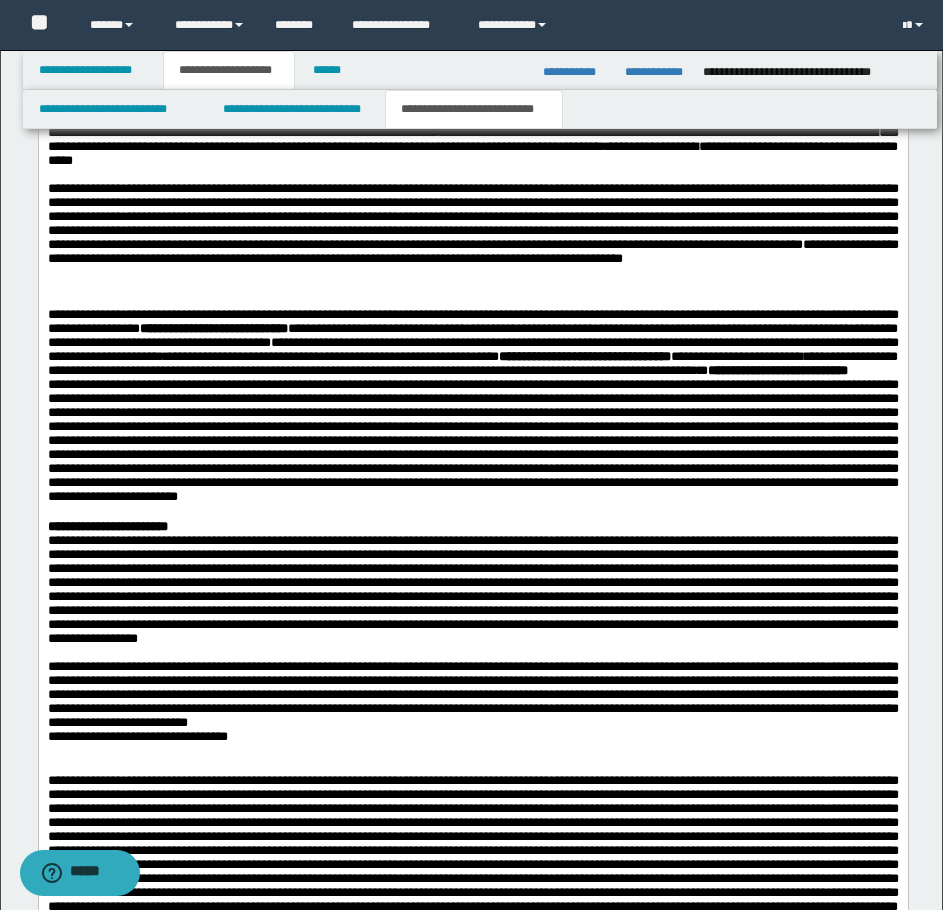 click on "**********" at bounding box center (472, 335) 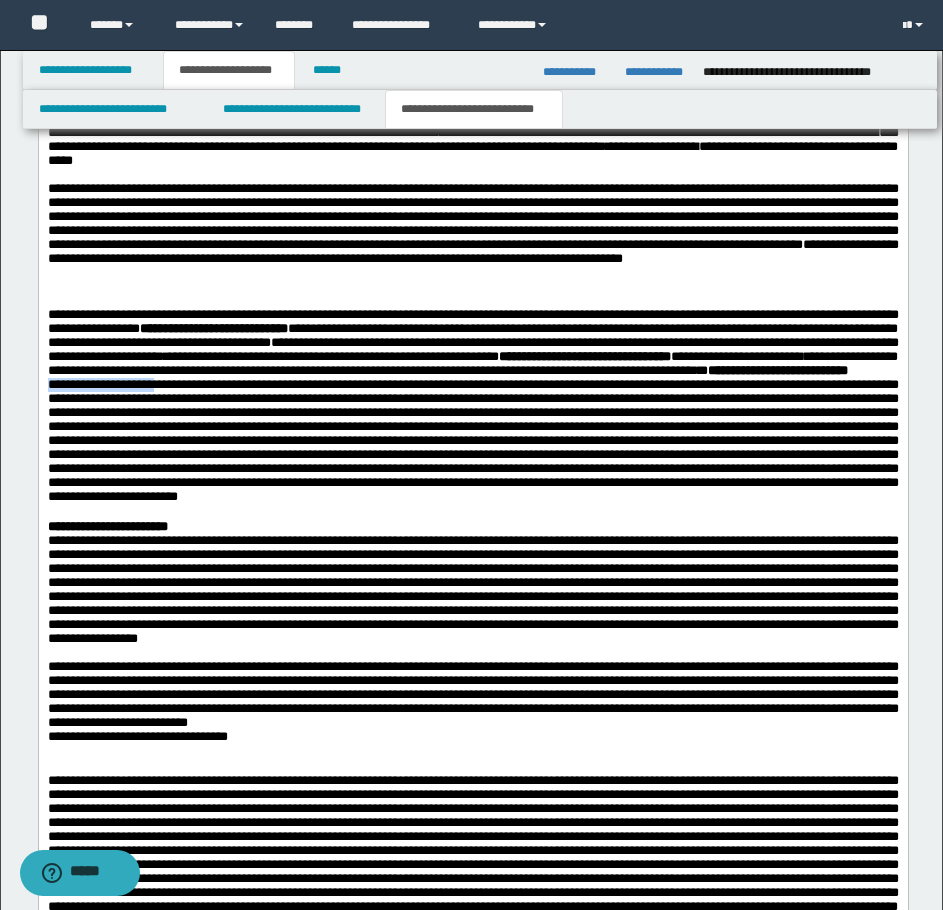 drag, startPoint x: 50, startPoint y: 437, endPoint x: 171, endPoint y: 439, distance: 121.016525 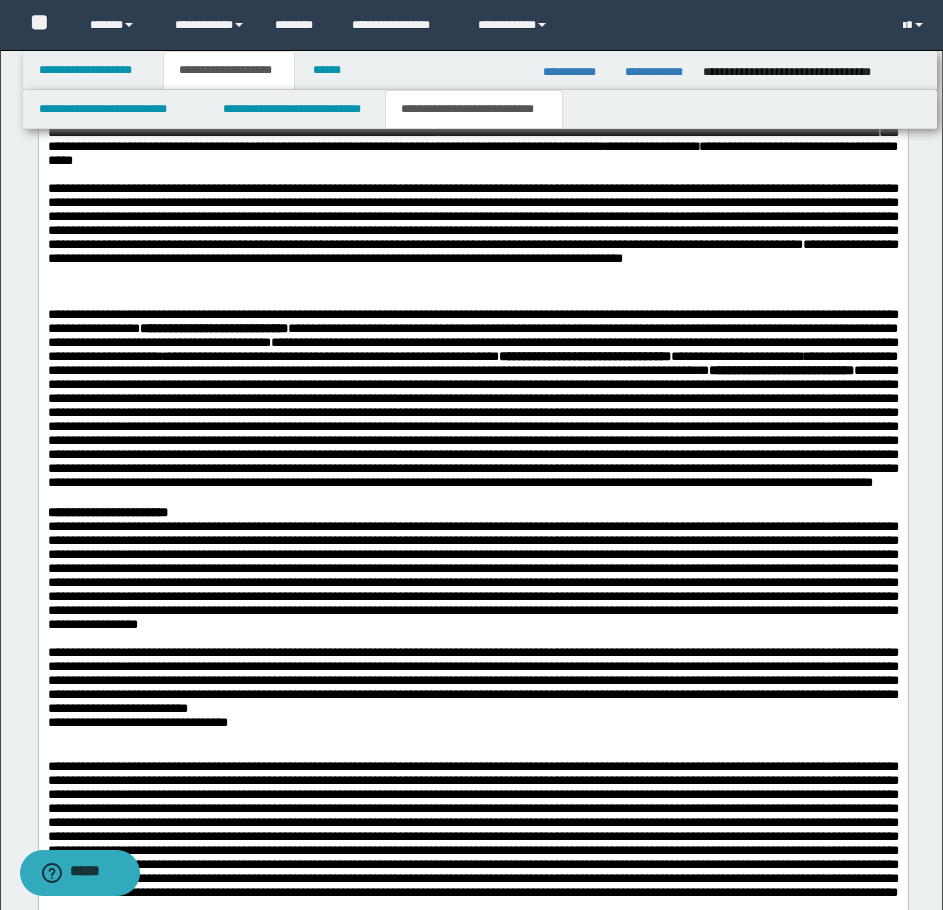 click on "**********" at bounding box center [330, 355] 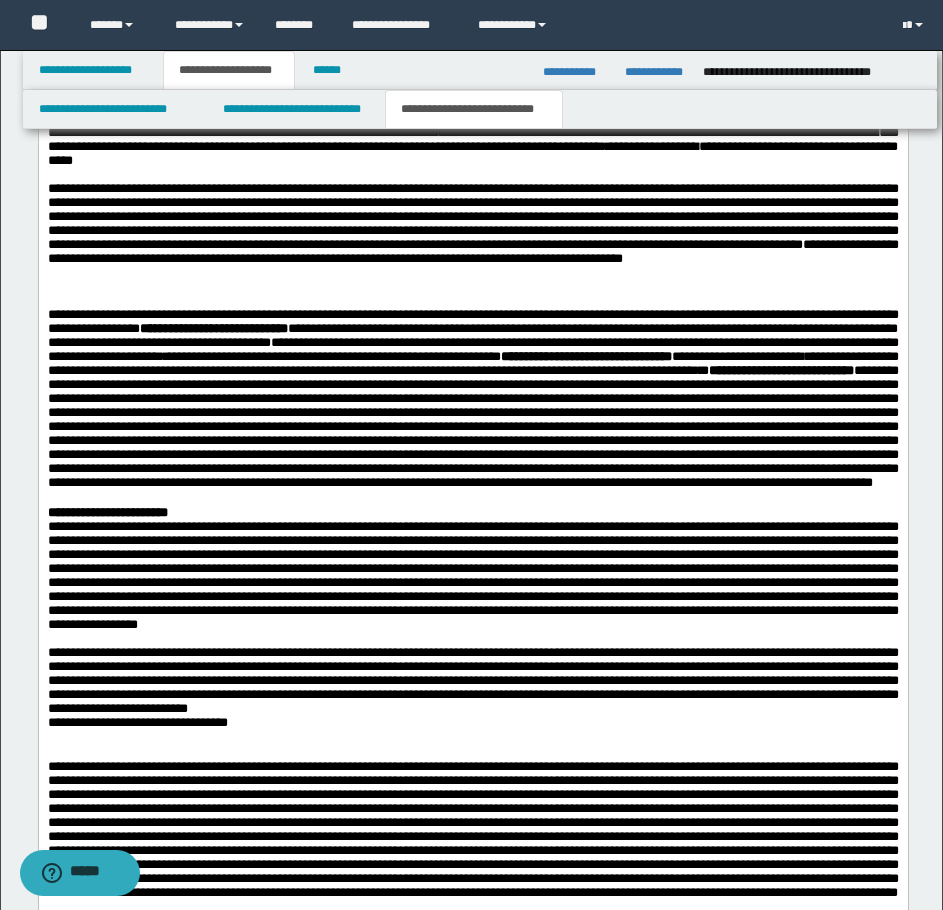 click on "**********" at bounding box center (780, 369) 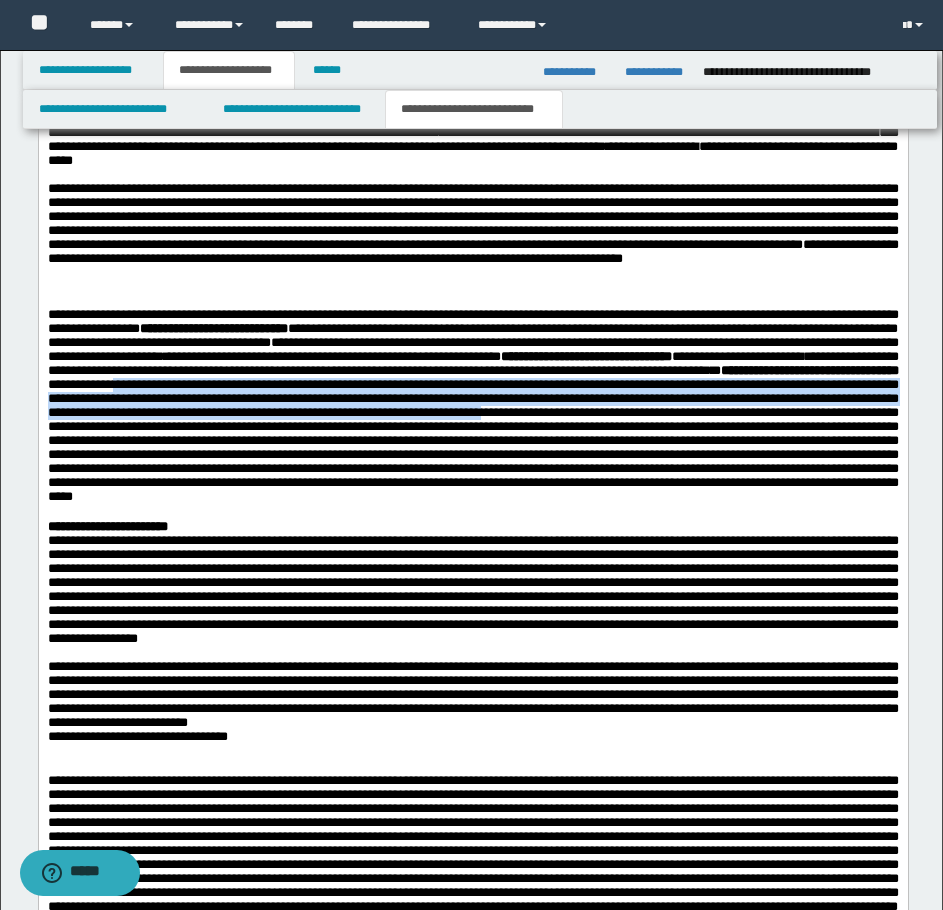 drag, startPoint x: 304, startPoint y: 422, endPoint x: 294, endPoint y: 465, distance: 44.14748 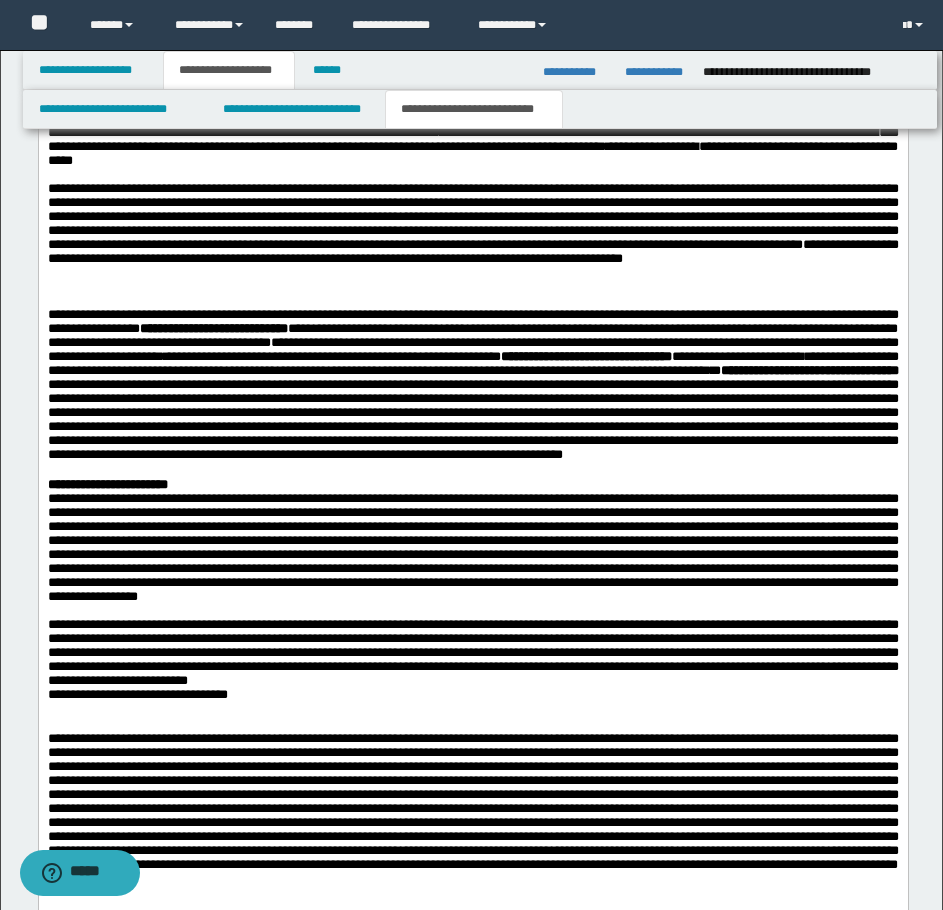 drag, startPoint x: 700, startPoint y: 421, endPoint x: 703, endPoint y: 437, distance: 16.27882 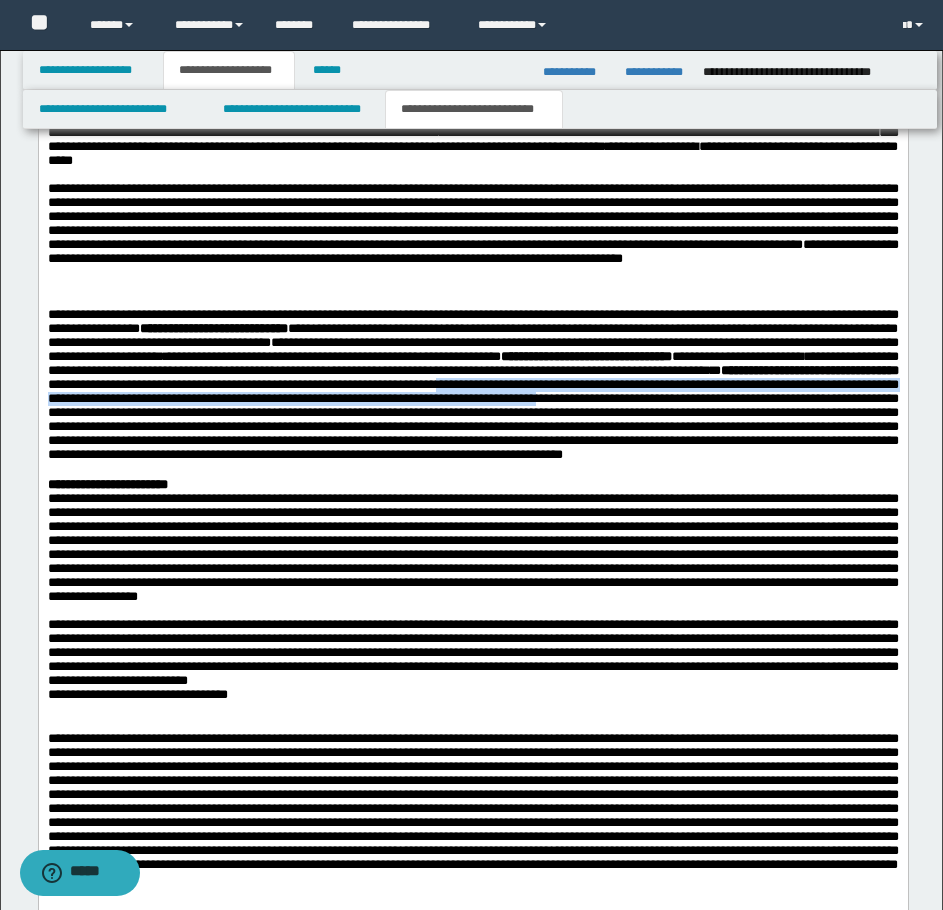 drag, startPoint x: 698, startPoint y: 426, endPoint x: 110, endPoint y: 458, distance: 588.8701 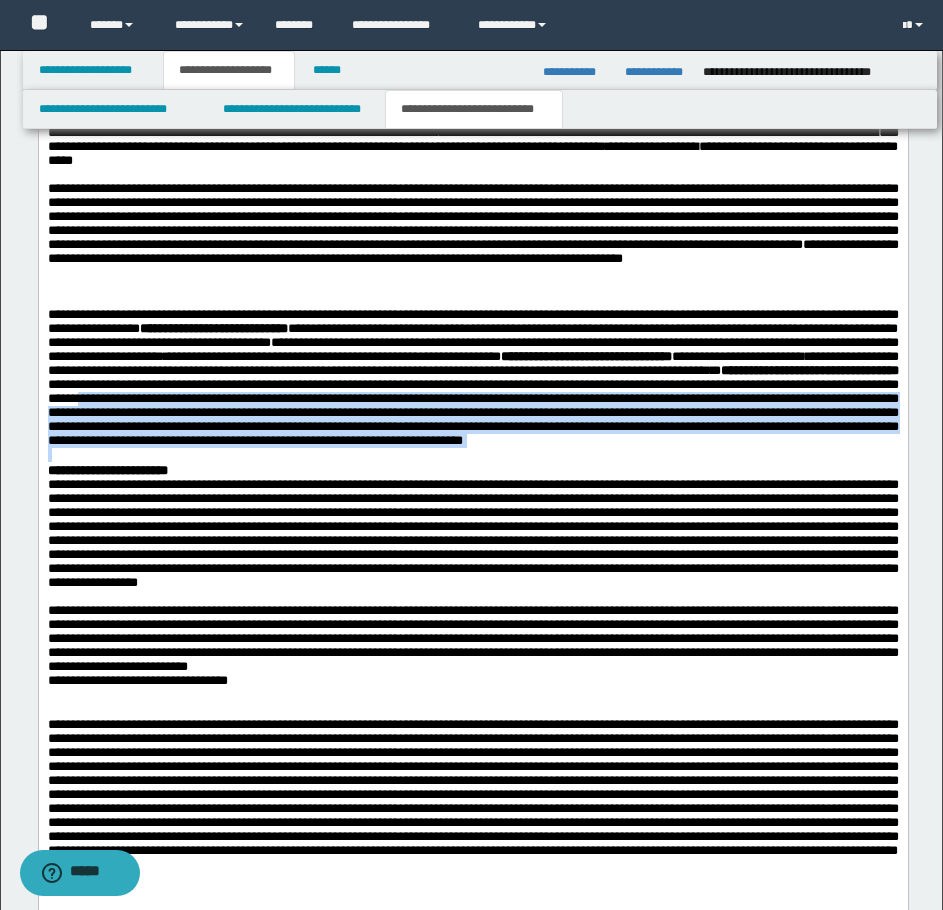 drag, startPoint x: 449, startPoint y: 440, endPoint x: 505, endPoint y: 513, distance: 92.00543 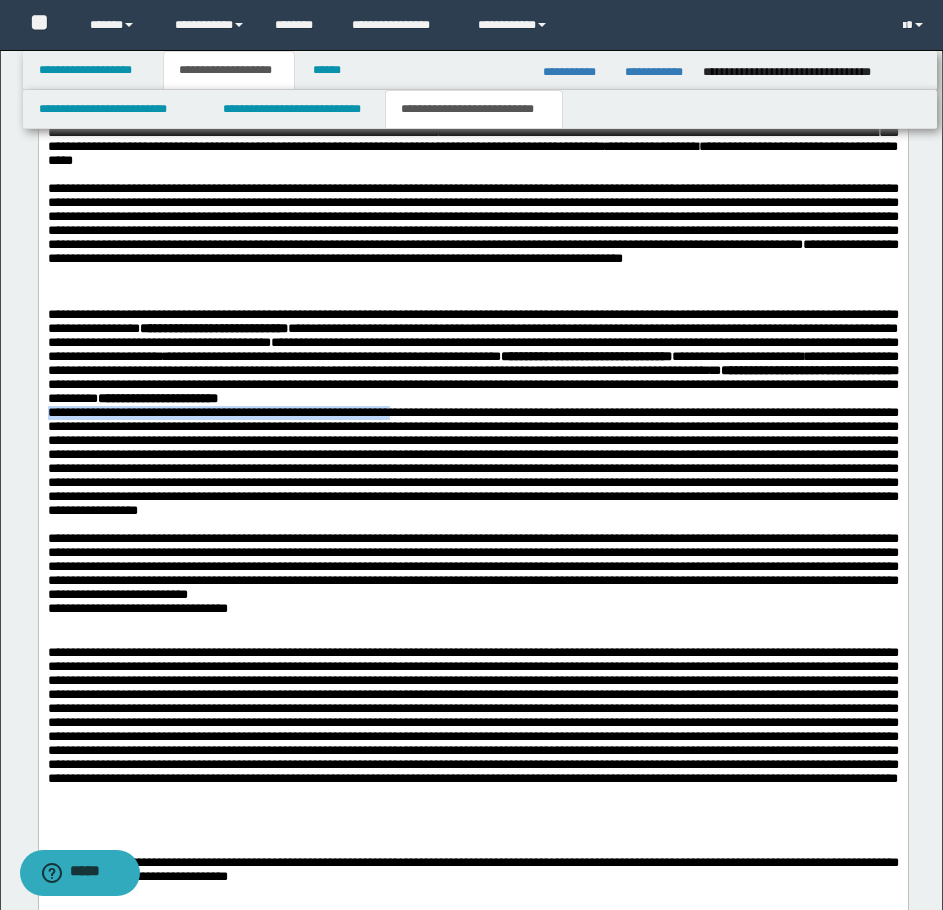drag, startPoint x: 48, startPoint y: 457, endPoint x: 444, endPoint y: 453, distance: 396.0202 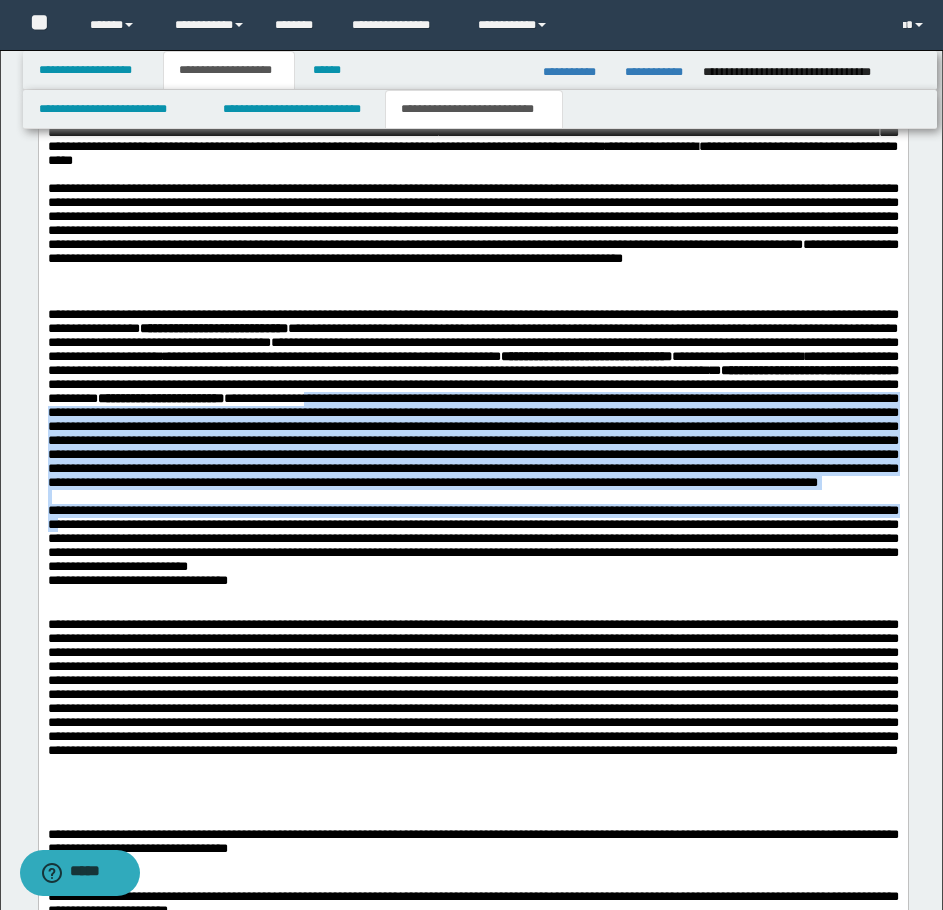 drag, startPoint x: 772, startPoint y: 438, endPoint x: 212, endPoint y: 617, distance: 587.9124 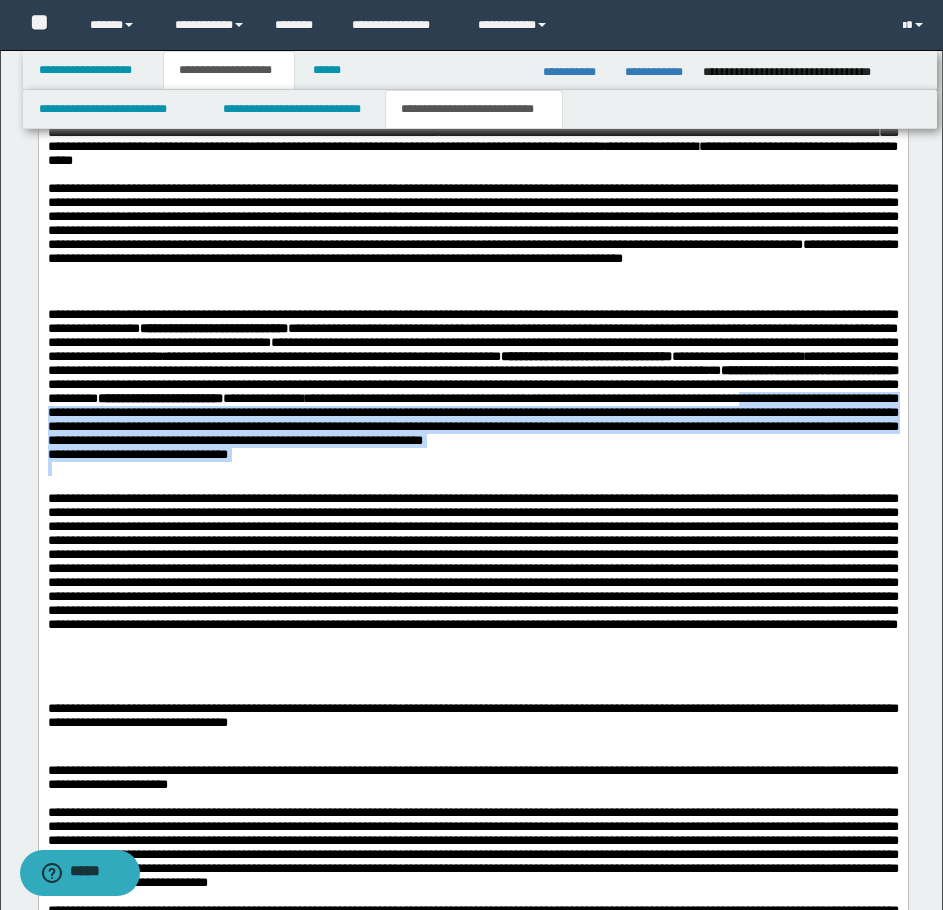 drag, startPoint x: 432, startPoint y: 454, endPoint x: 471, endPoint y: 540, distance: 94.42987 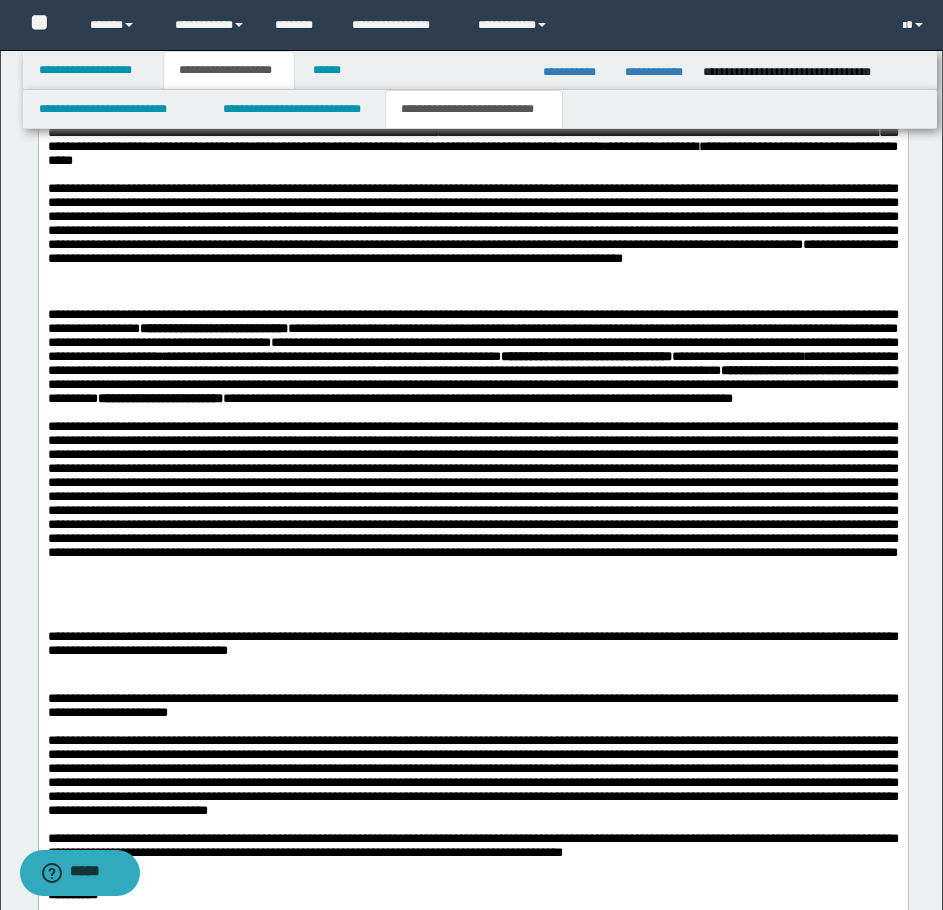 click at bounding box center (472, 517) 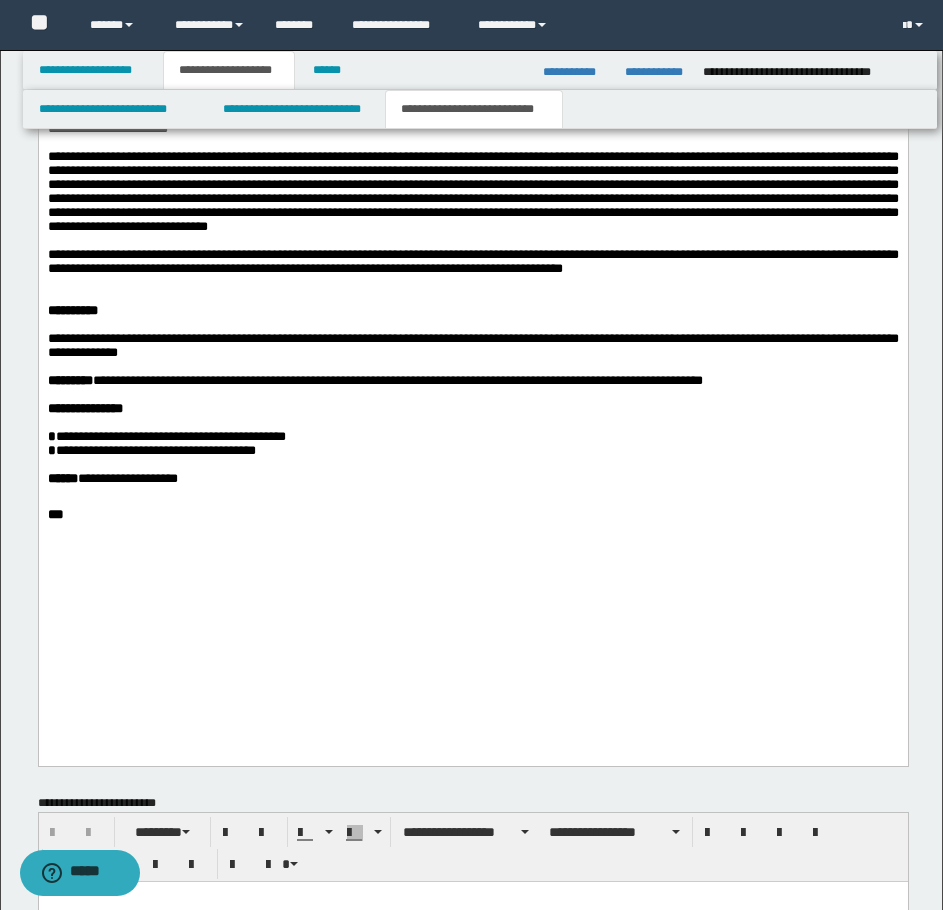 scroll, scrollTop: 2074, scrollLeft: 0, axis: vertical 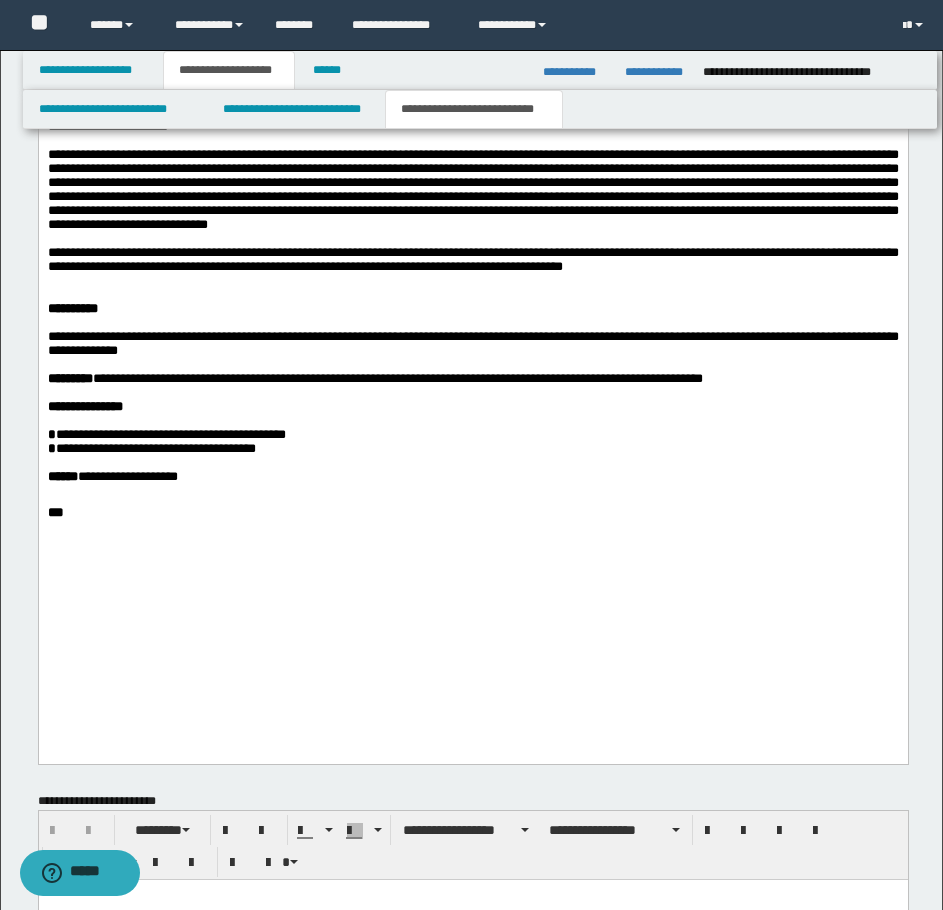 click at bounding box center (472, 295) 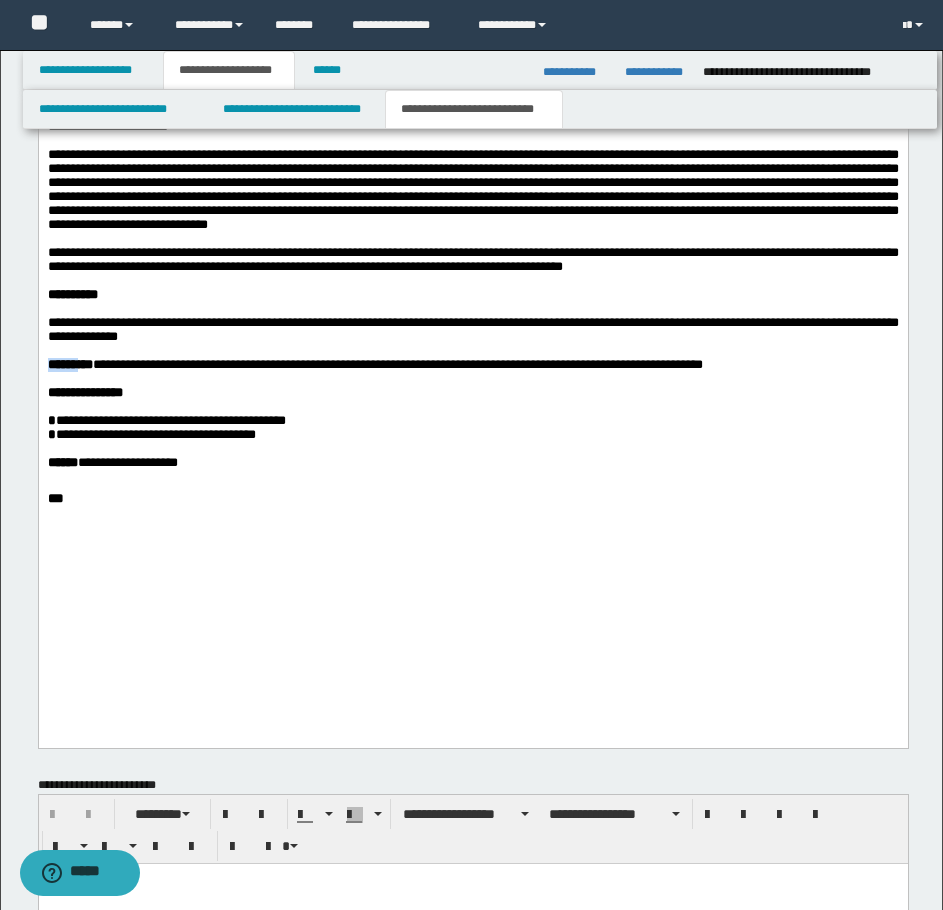 drag, startPoint x: 97, startPoint y: 480, endPoint x: 47, endPoint y: 476, distance: 50.159744 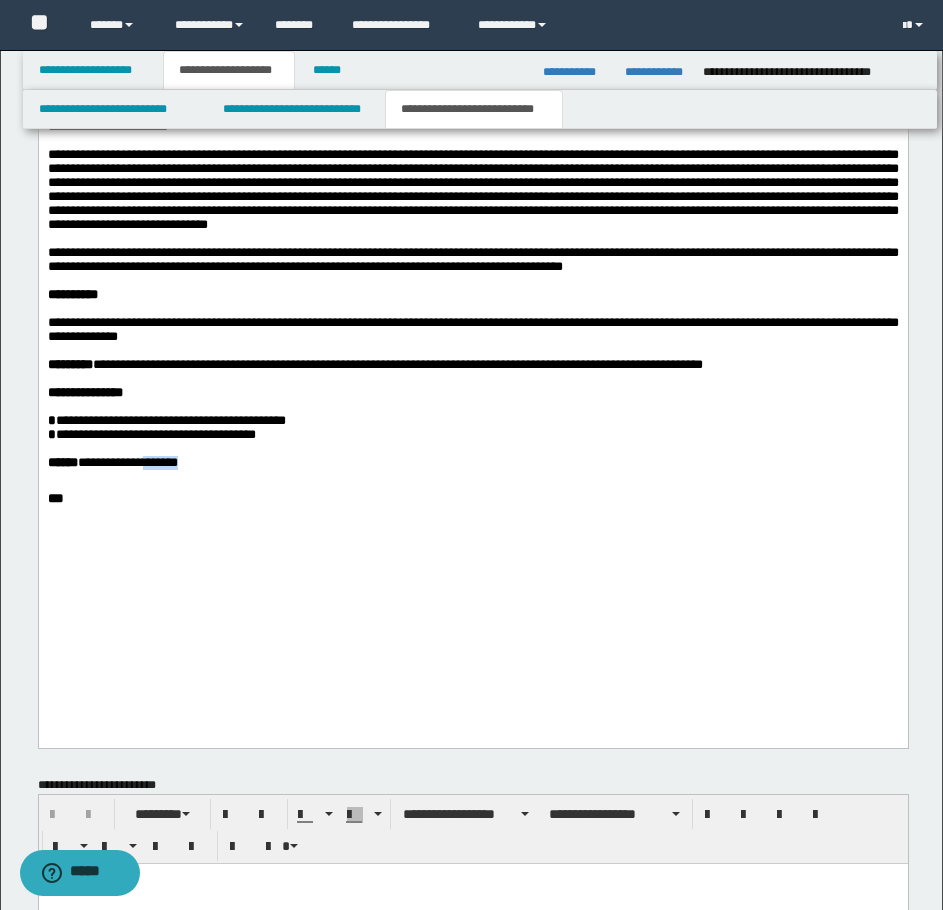 drag, startPoint x: 174, startPoint y: 594, endPoint x: 231, endPoint y: 598, distance: 57.14018 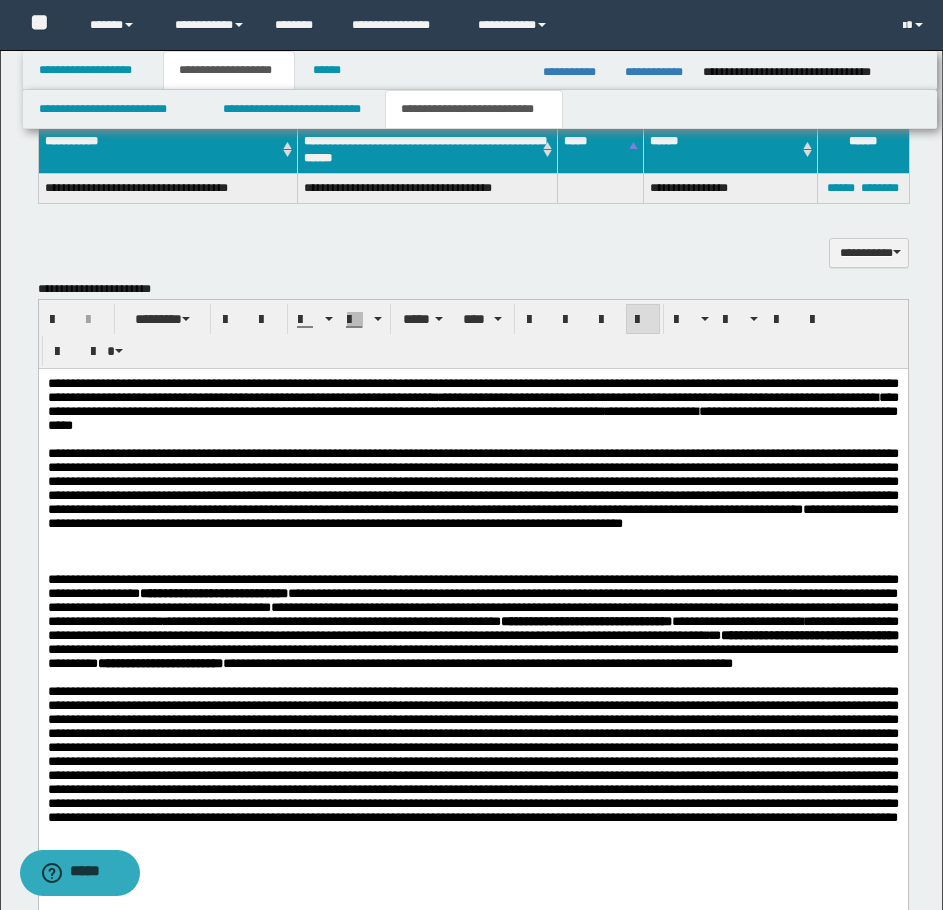 scroll, scrollTop: 1174, scrollLeft: 0, axis: vertical 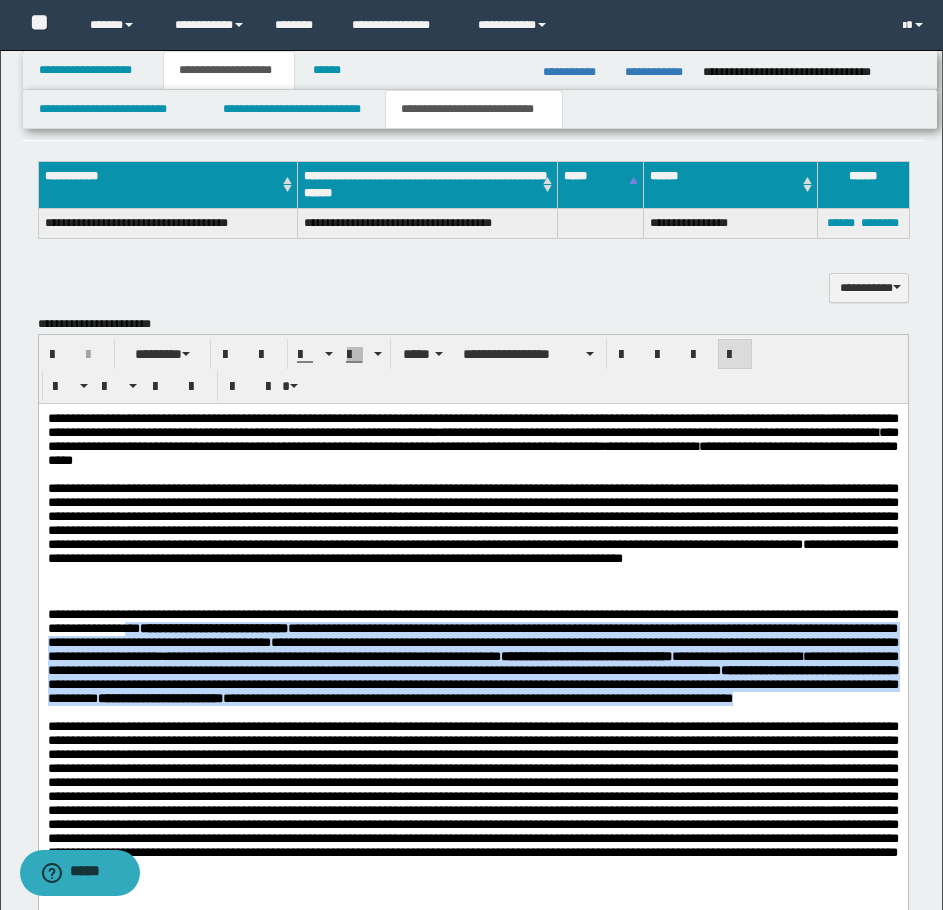 drag, startPoint x: 305, startPoint y: 643, endPoint x: 439, endPoint y: 749, distance: 170.85666 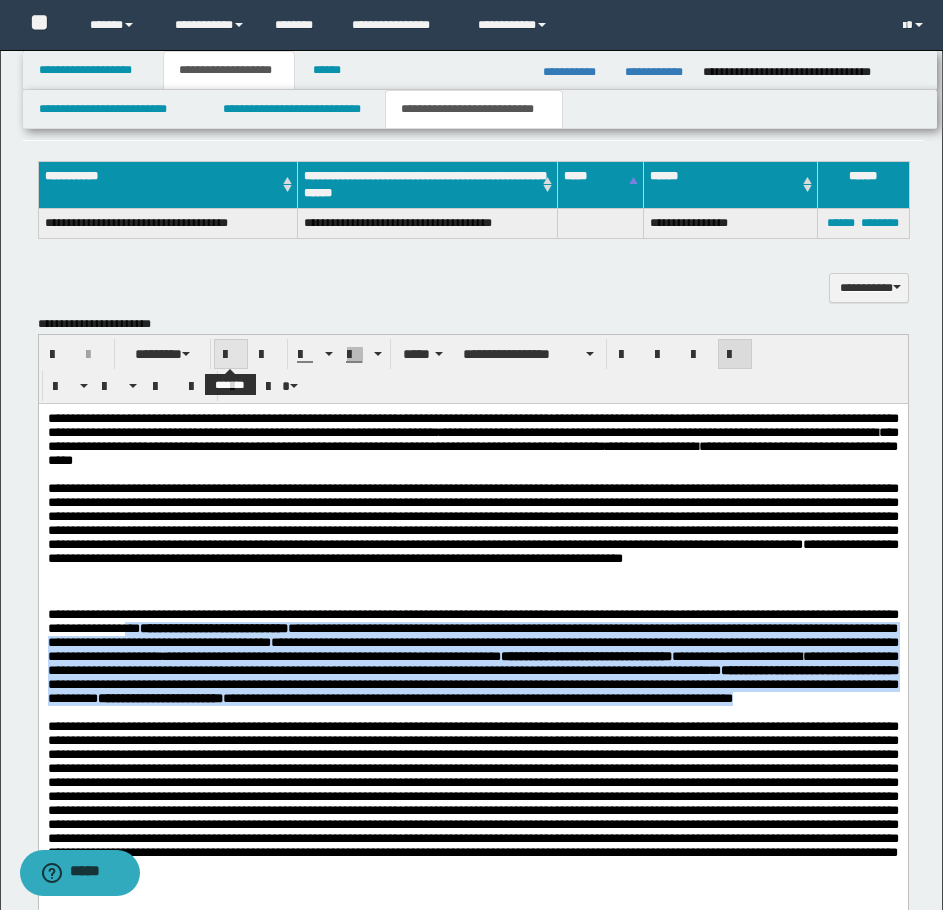 click at bounding box center [231, 354] 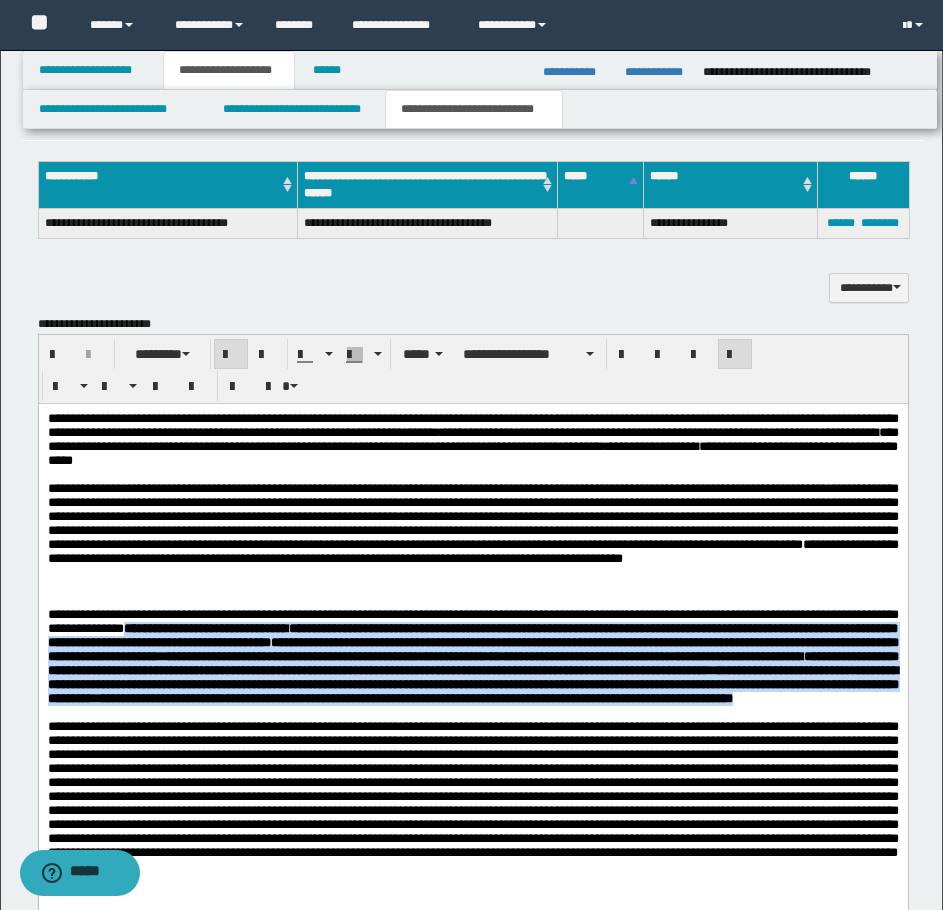 click at bounding box center (231, 354) 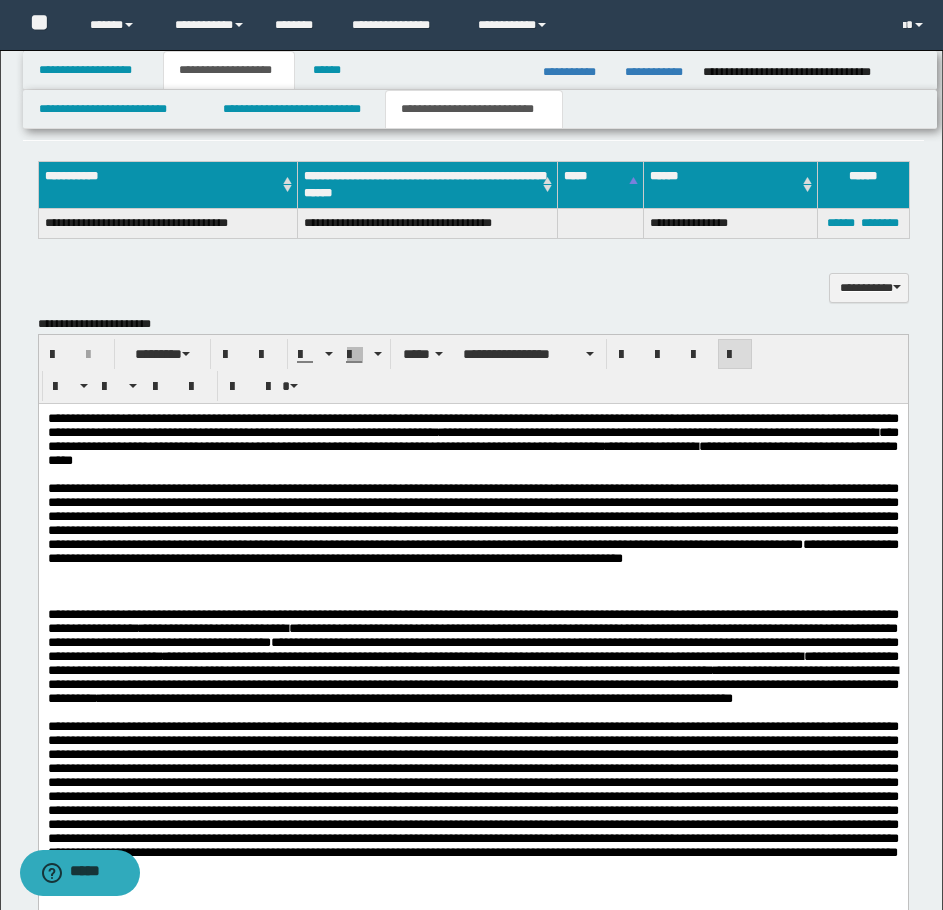 click on "**********" at bounding box center (472, 649) 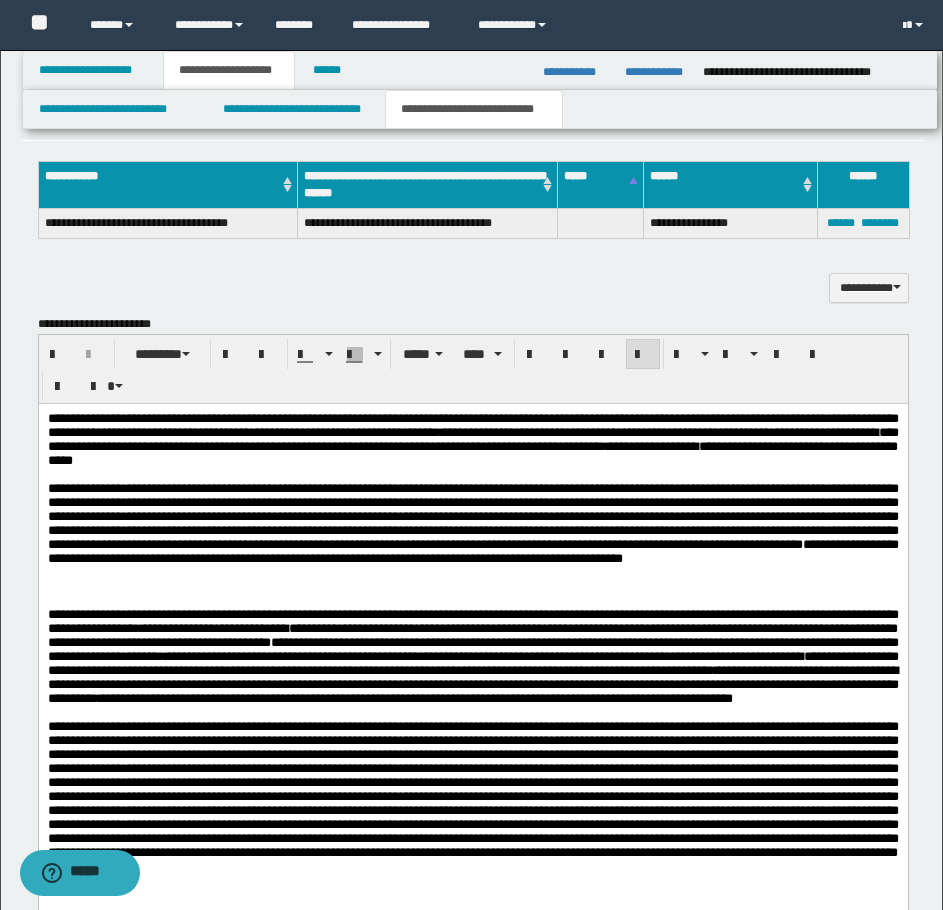 click on "**********" at bounding box center (472, 690) 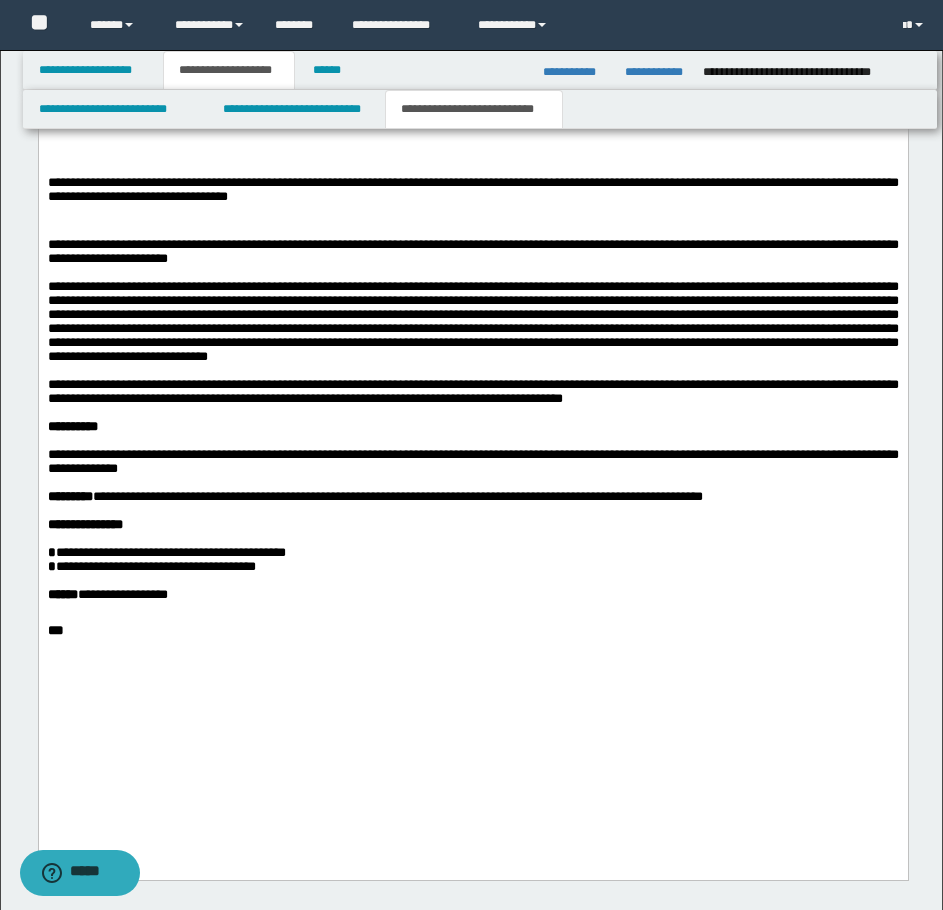 scroll, scrollTop: 1974, scrollLeft: 0, axis: vertical 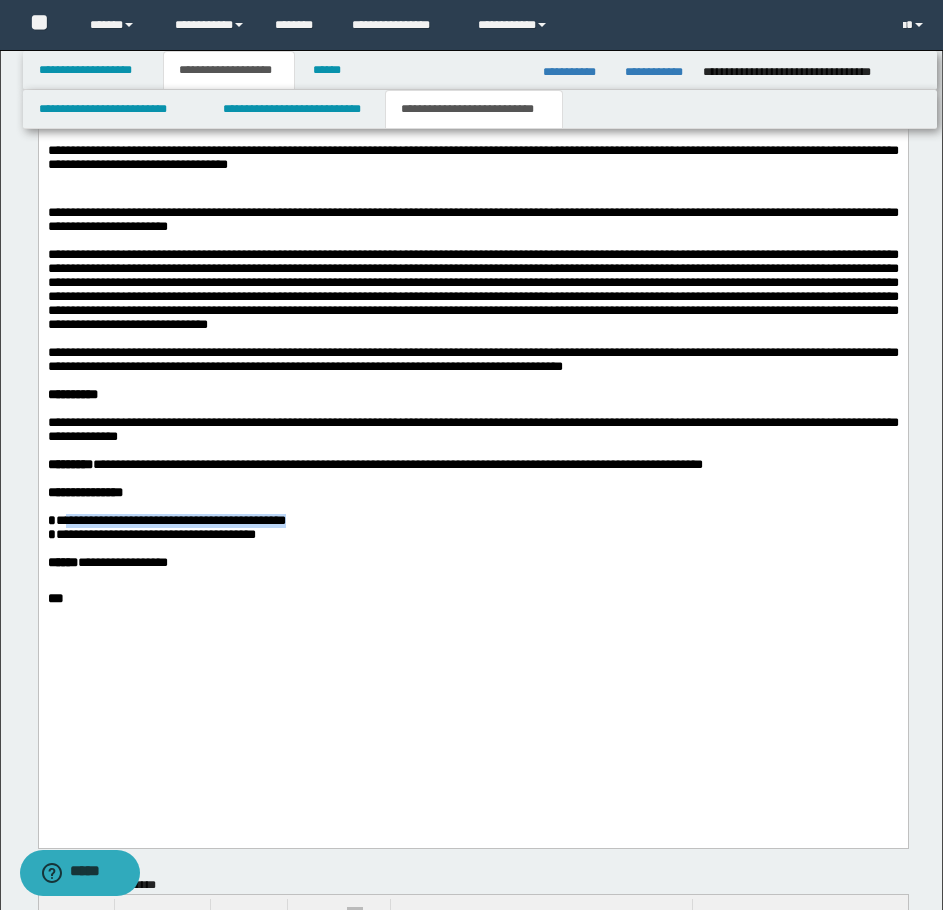 drag, startPoint x: 61, startPoint y: 643, endPoint x: 348, endPoint y: 646, distance: 287.0157 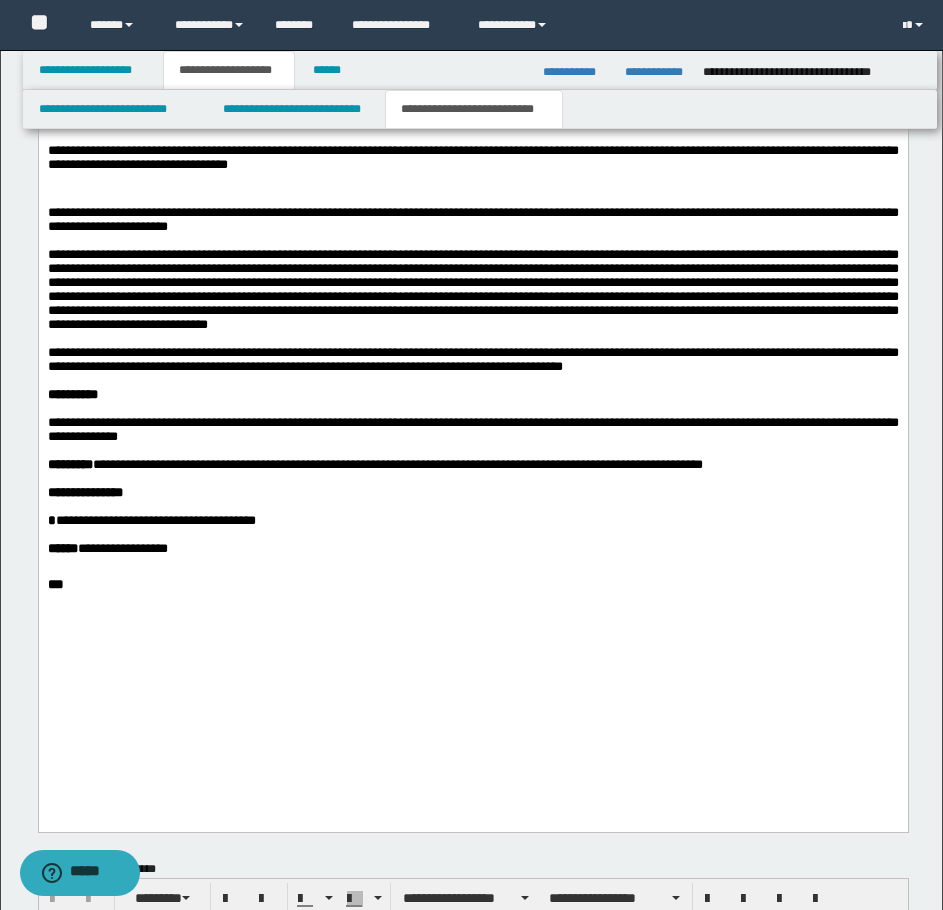 click at bounding box center (472, 571) 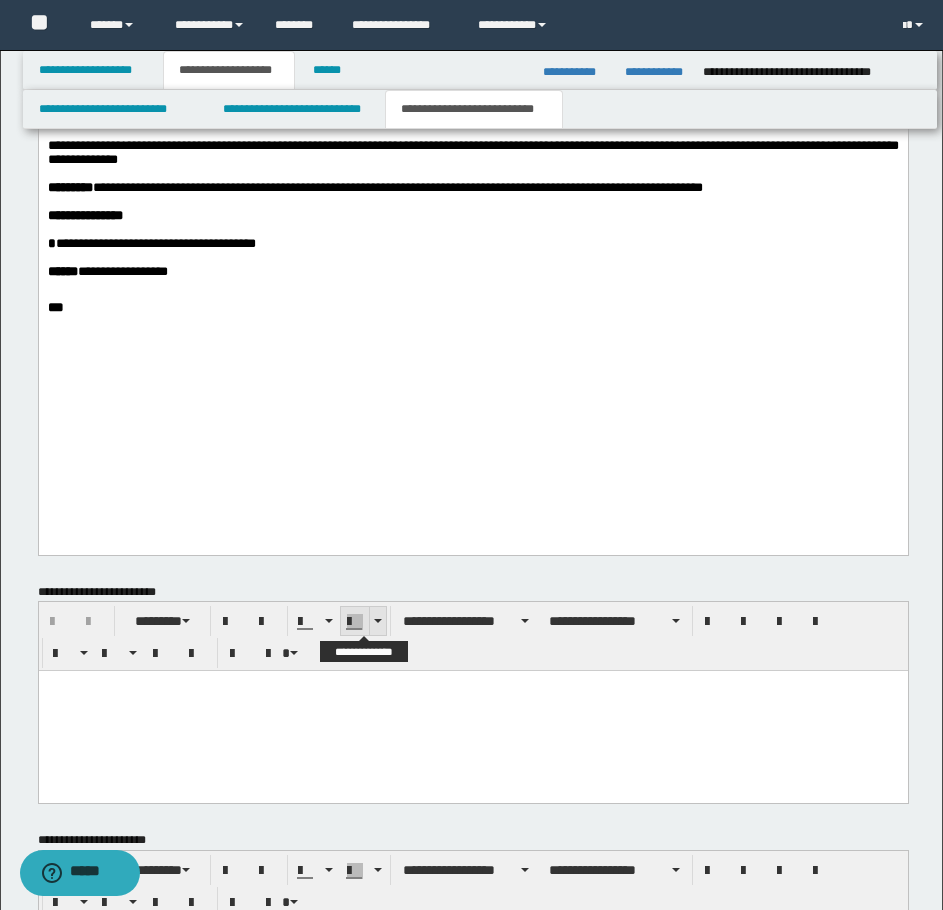 scroll, scrollTop: 2274, scrollLeft: 0, axis: vertical 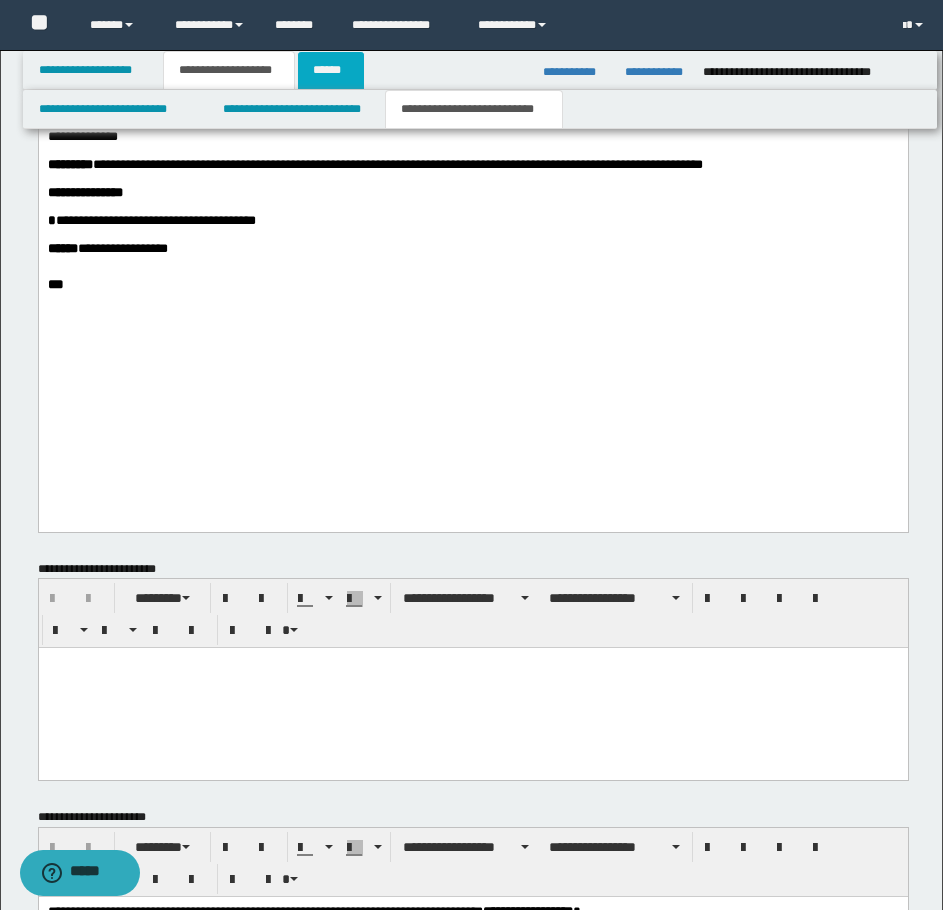 click on "******" at bounding box center (331, 70) 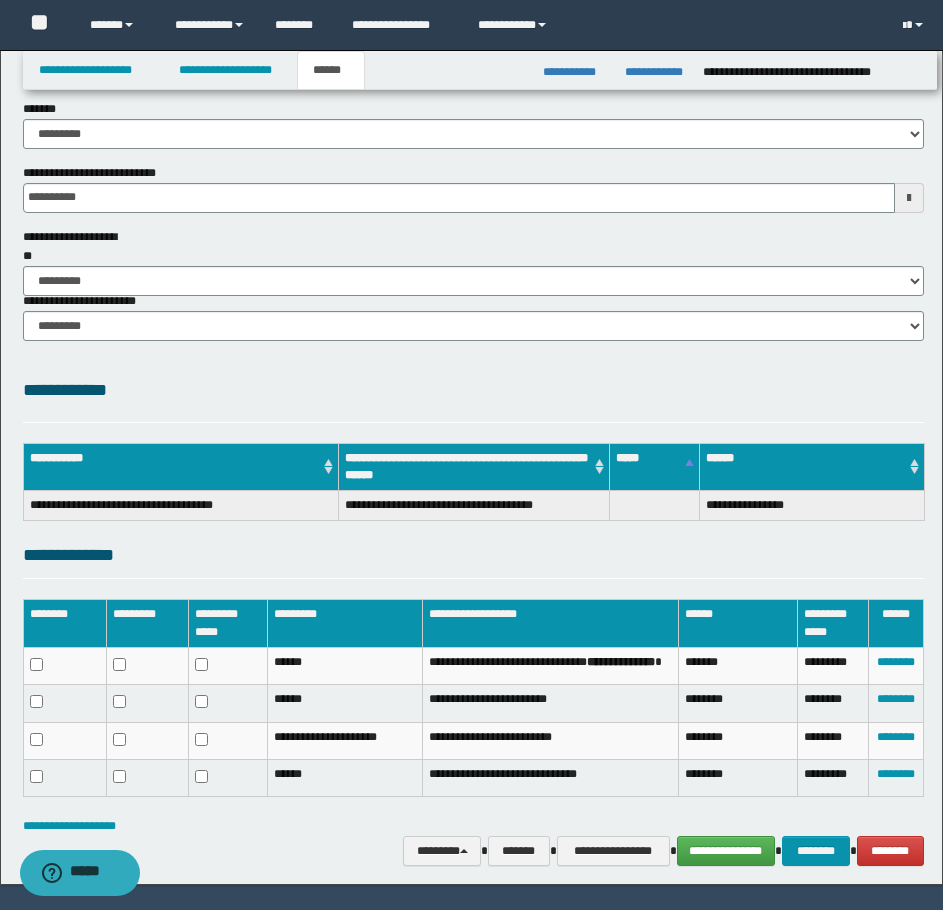scroll, scrollTop: 212, scrollLeft: 0, axis: vertical 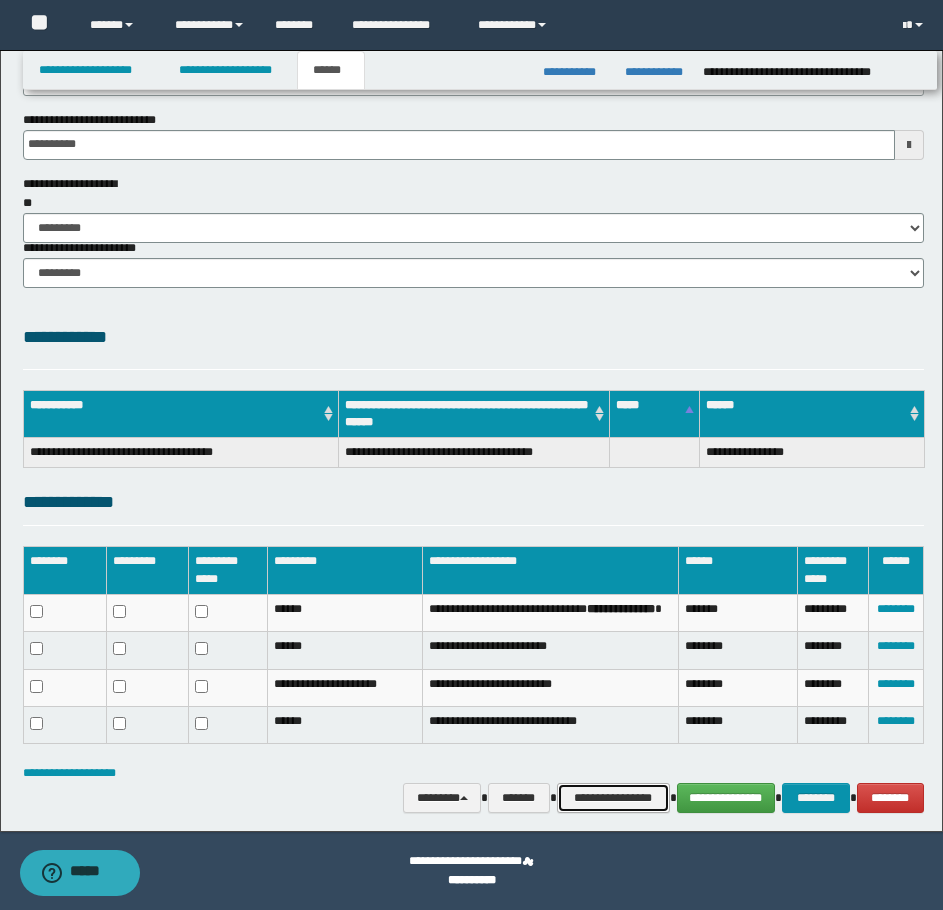 click on "**********" at bounding box center [613, 798] 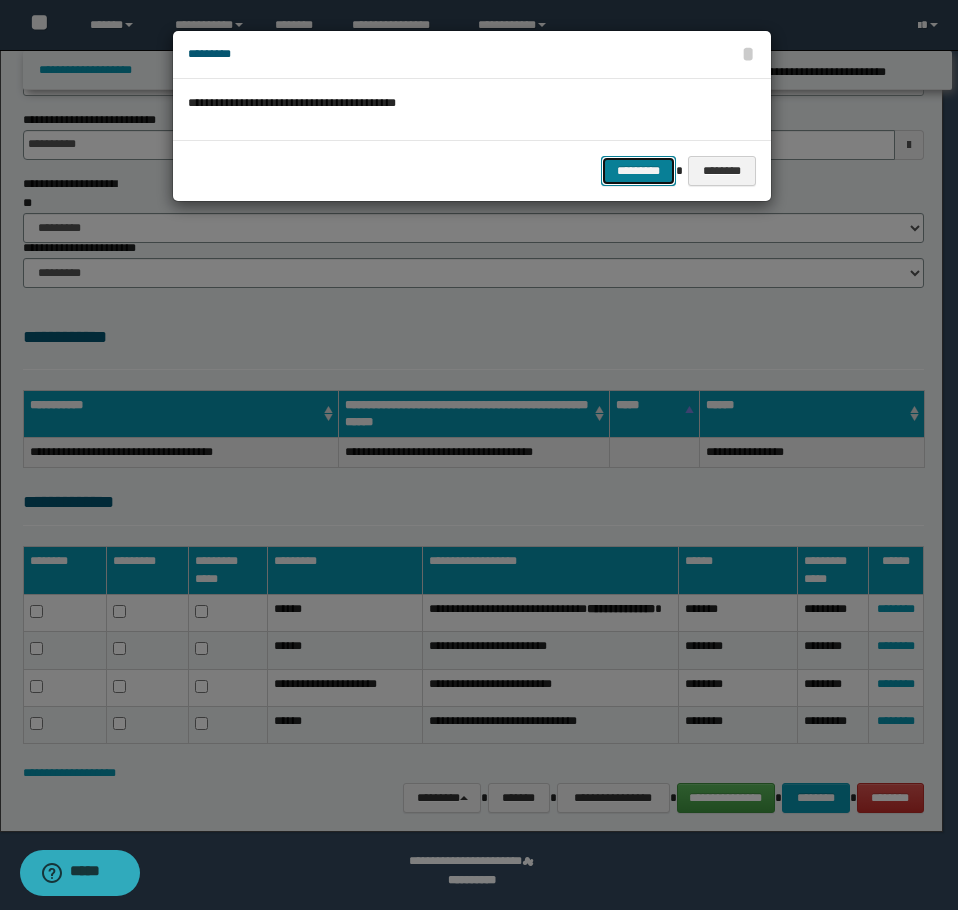 click on "*********" at bounding box center [638, 171] 